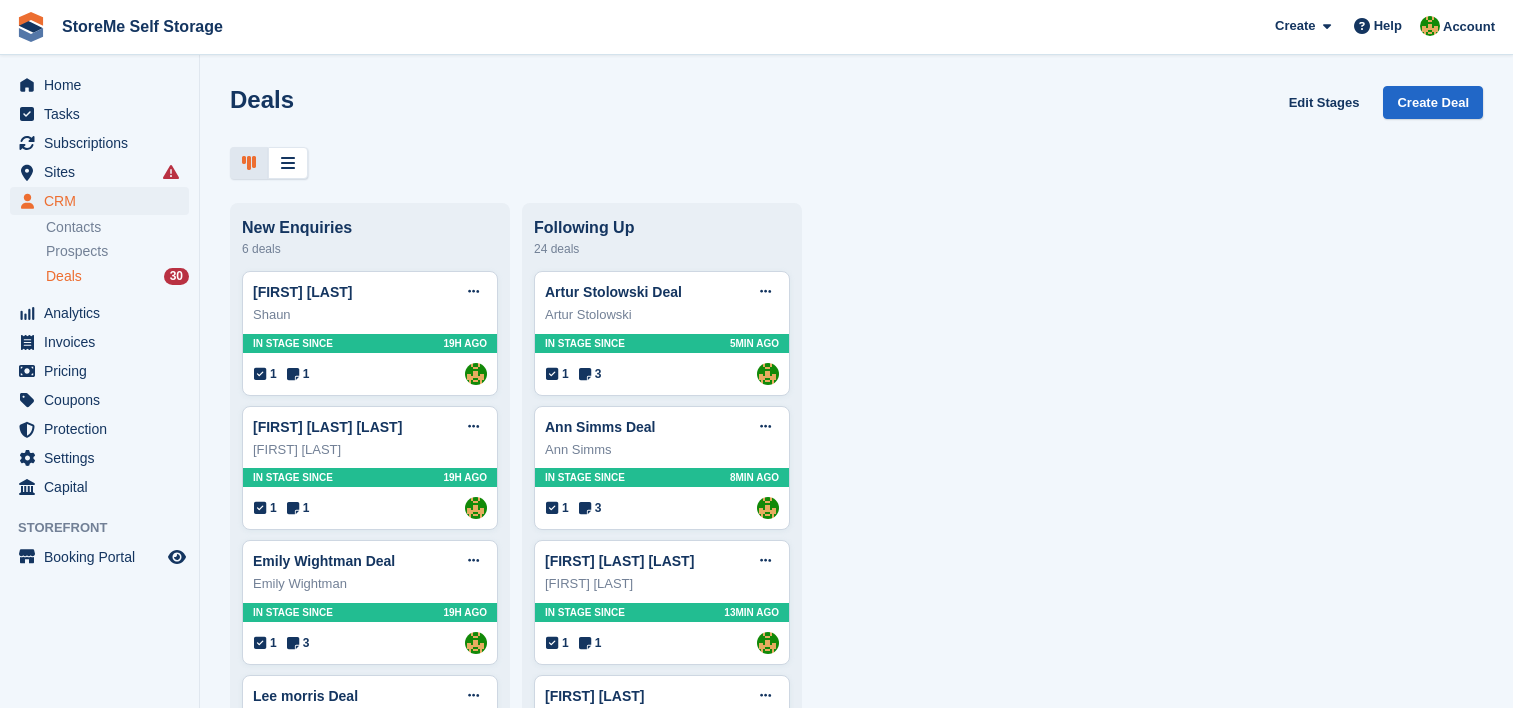 scroll, scrollTop: 0, scrollLeft: 0, axis: both 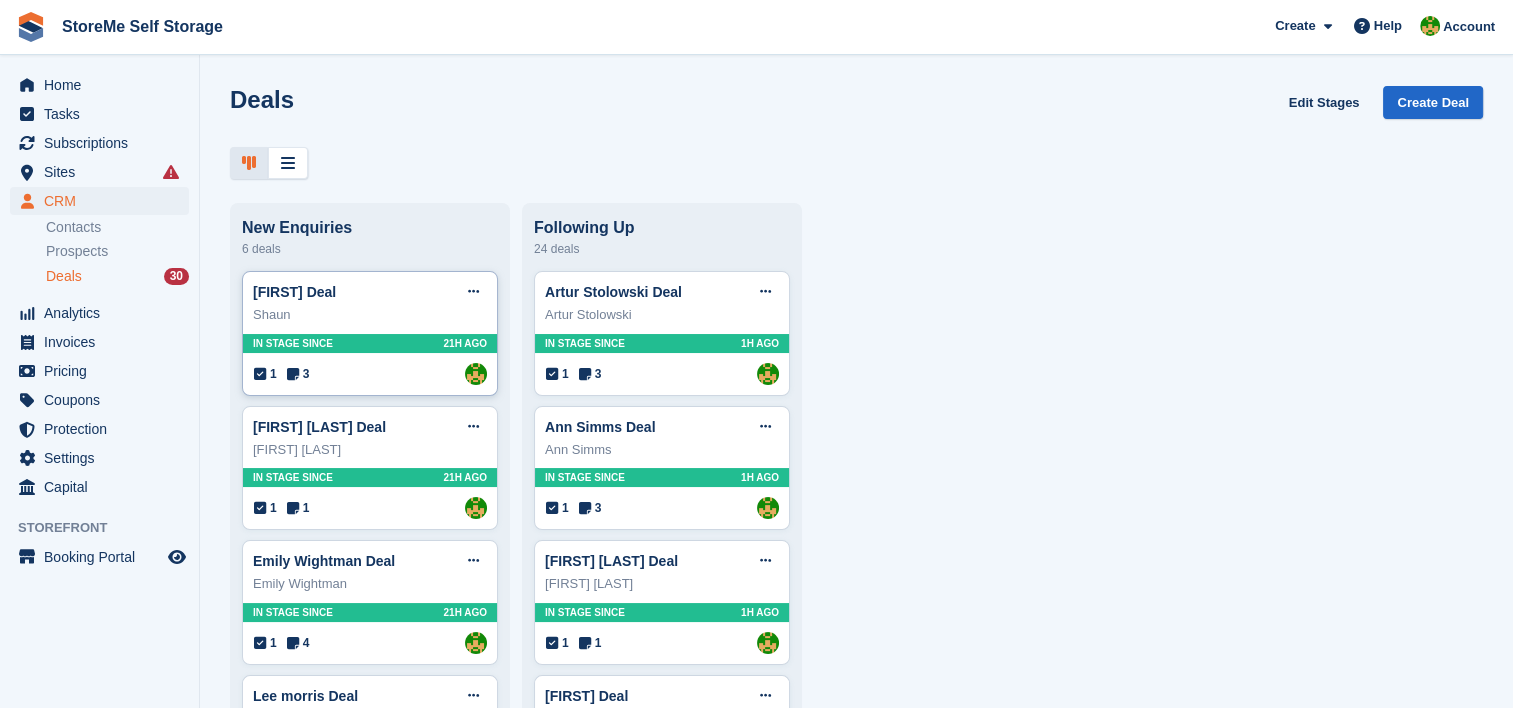 click on "Shaun Deal
Edit deal
Mark as won
Mark as lost
Delete deal
Shaun
In stage since 21H AGO
1
3
Assigned to StorMe" at bounding box center [370, 333] 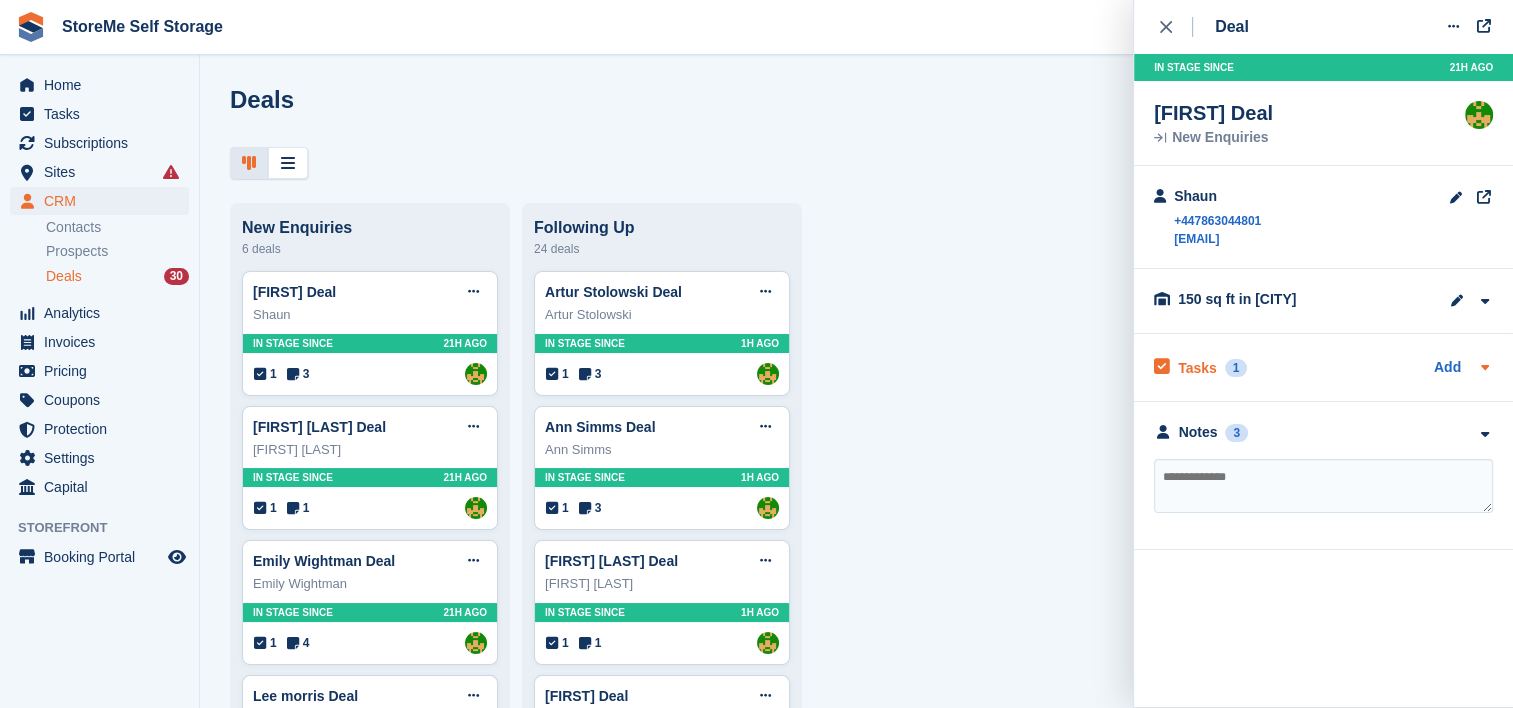 click on "Tasks" at bounding box center [1197, 368] 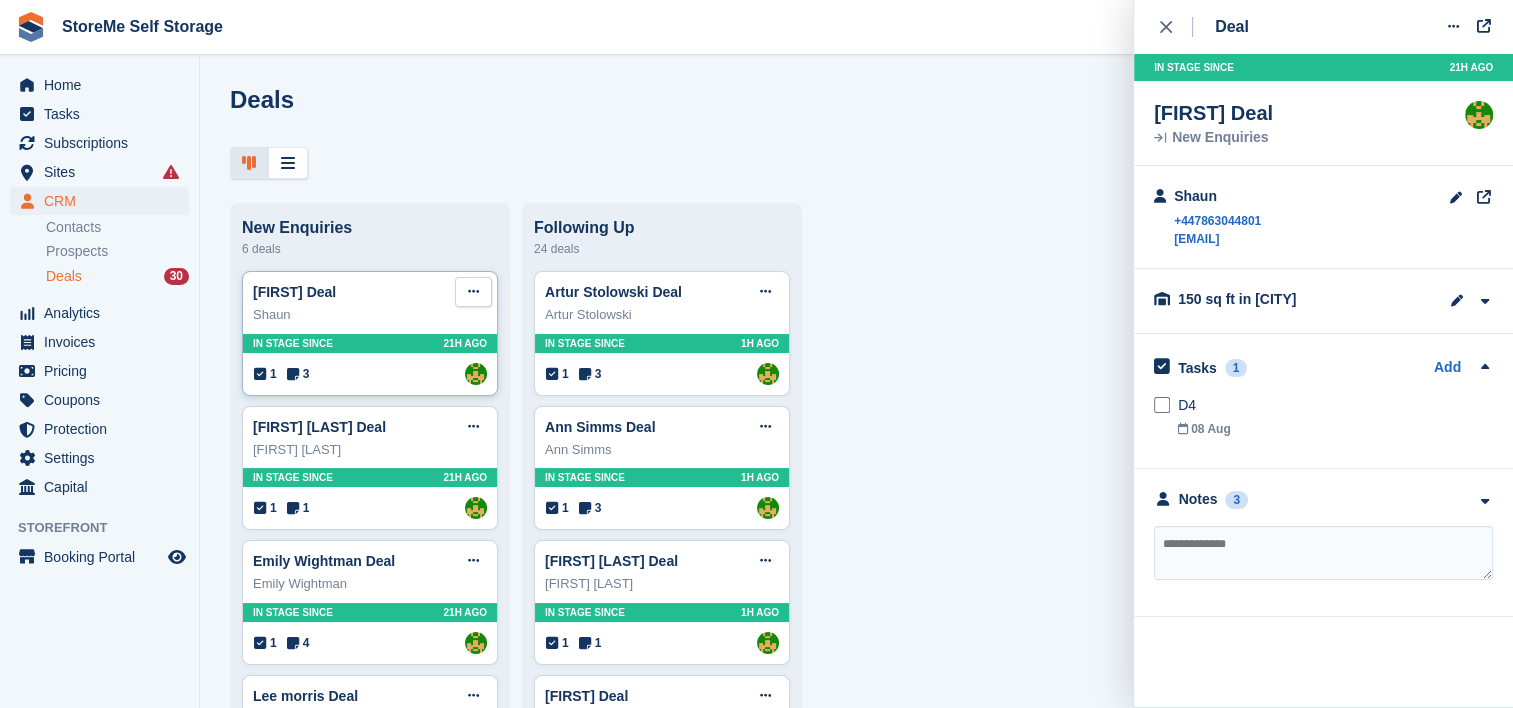 click at bounding box center [473, 291] 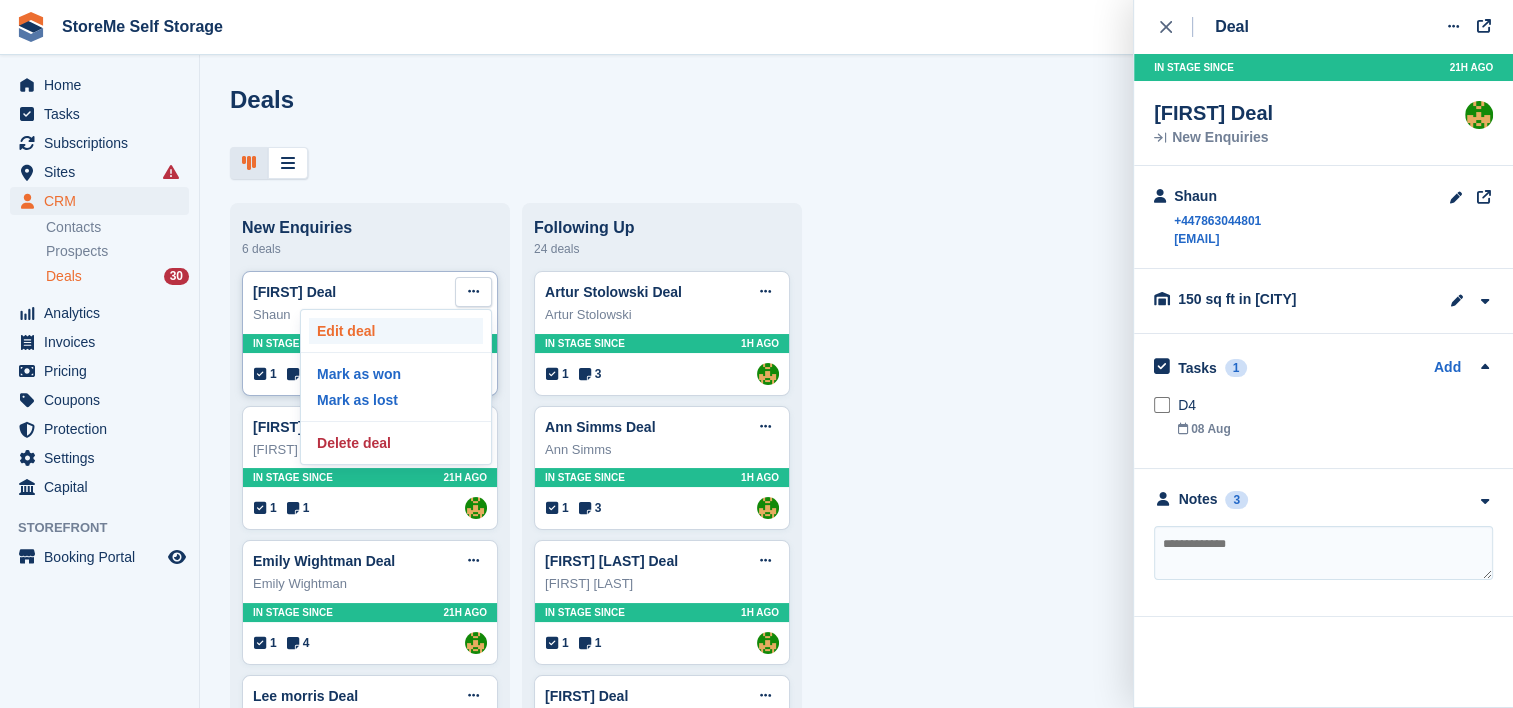 click on "Edit deal" at bounding box center (396, 331) 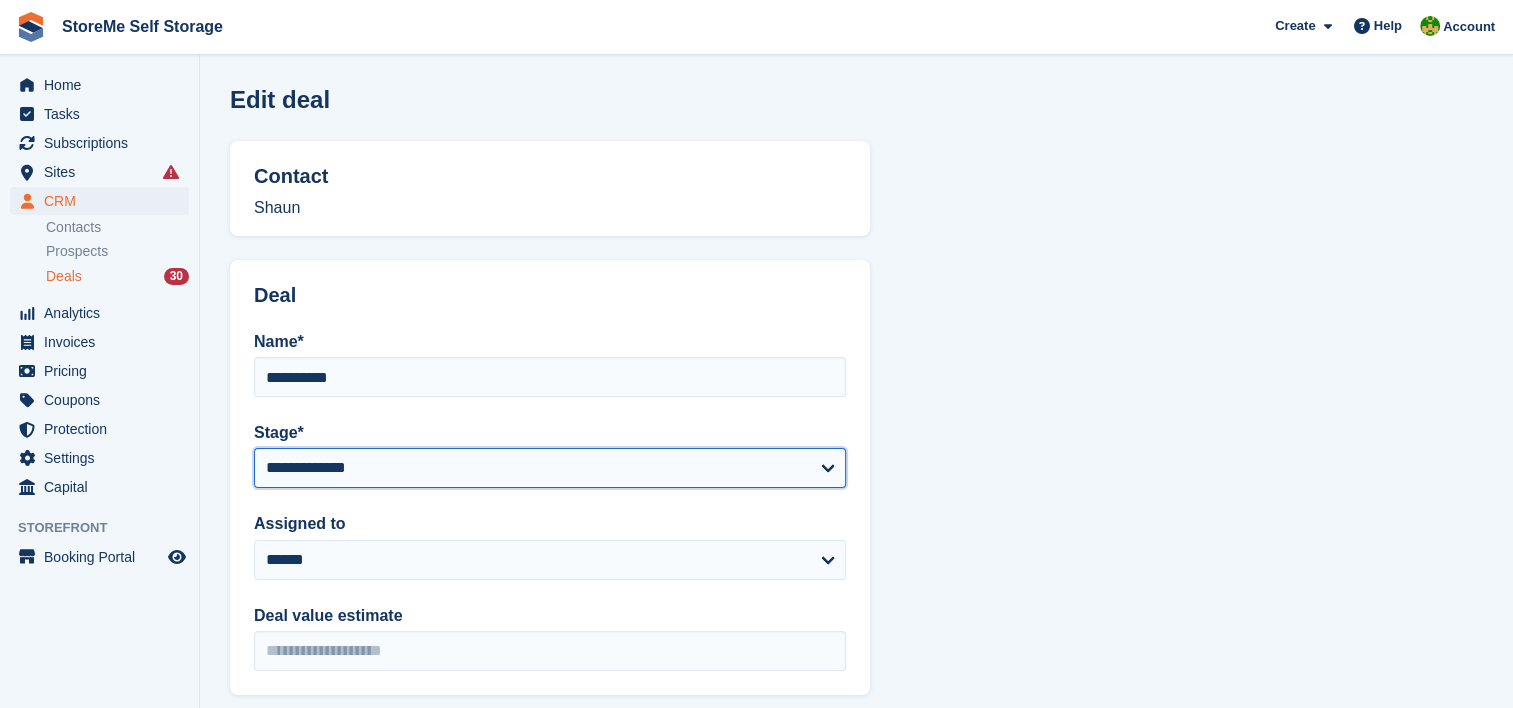click on "**********" at bounding box center (550, 468) 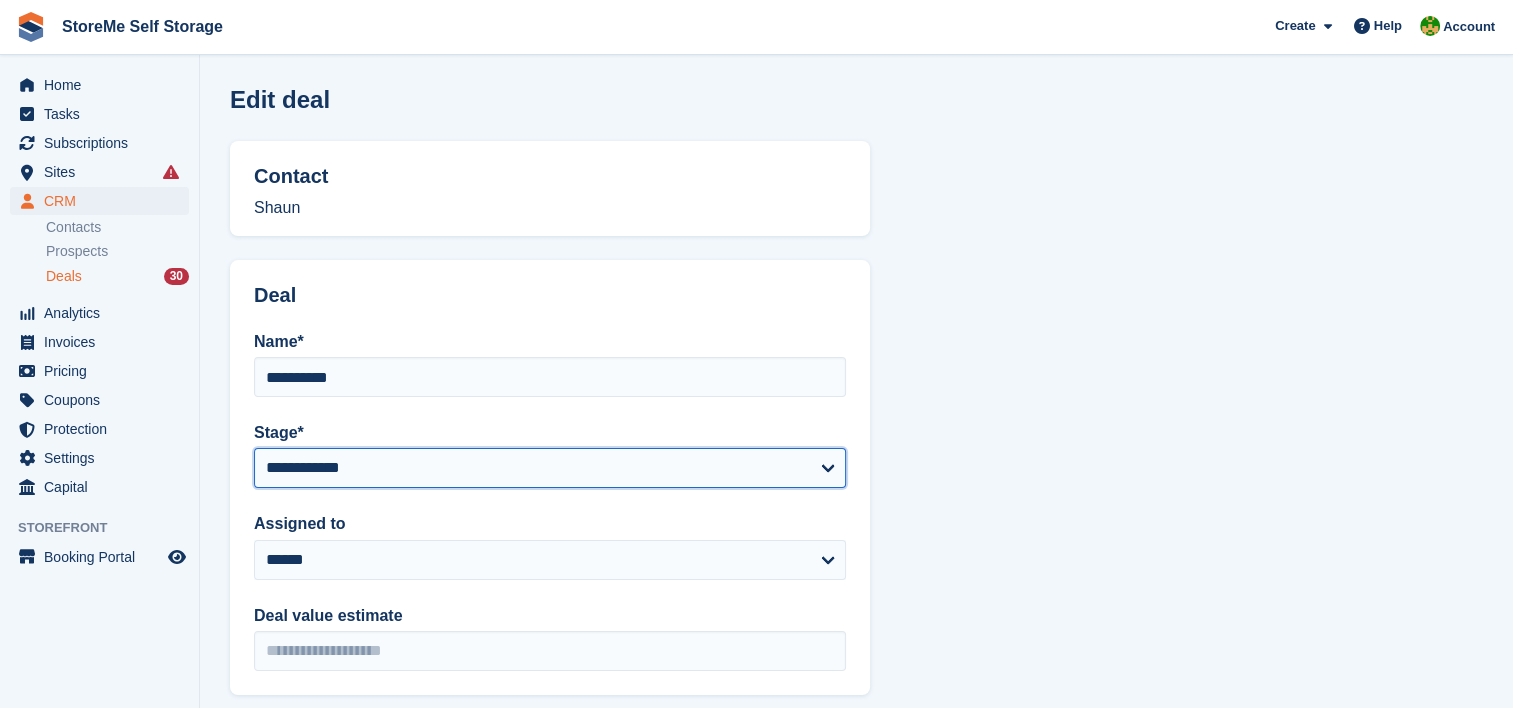 click on "**********" at bounding box center (550, 468) 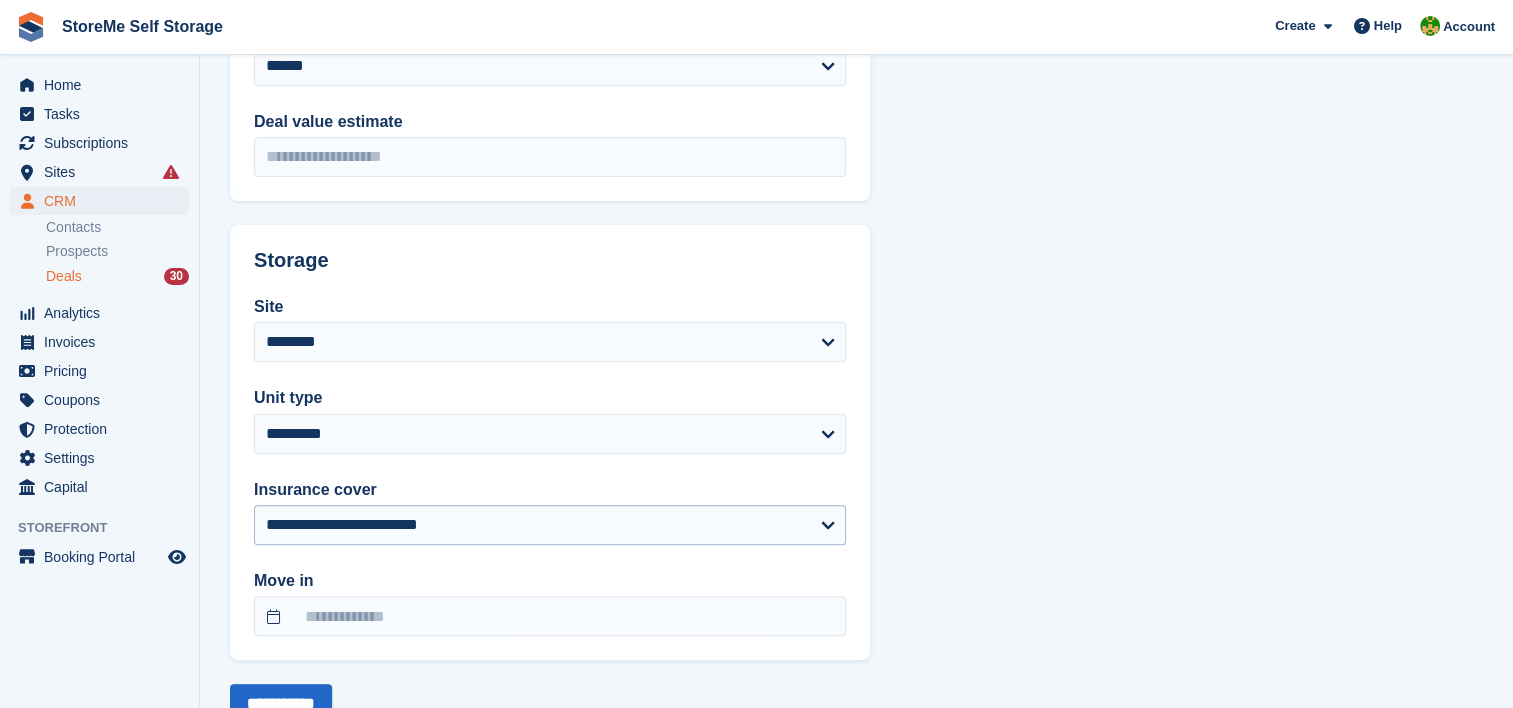 scroll, scrollTop: 564, scrollLeft: 0, axis: vertical 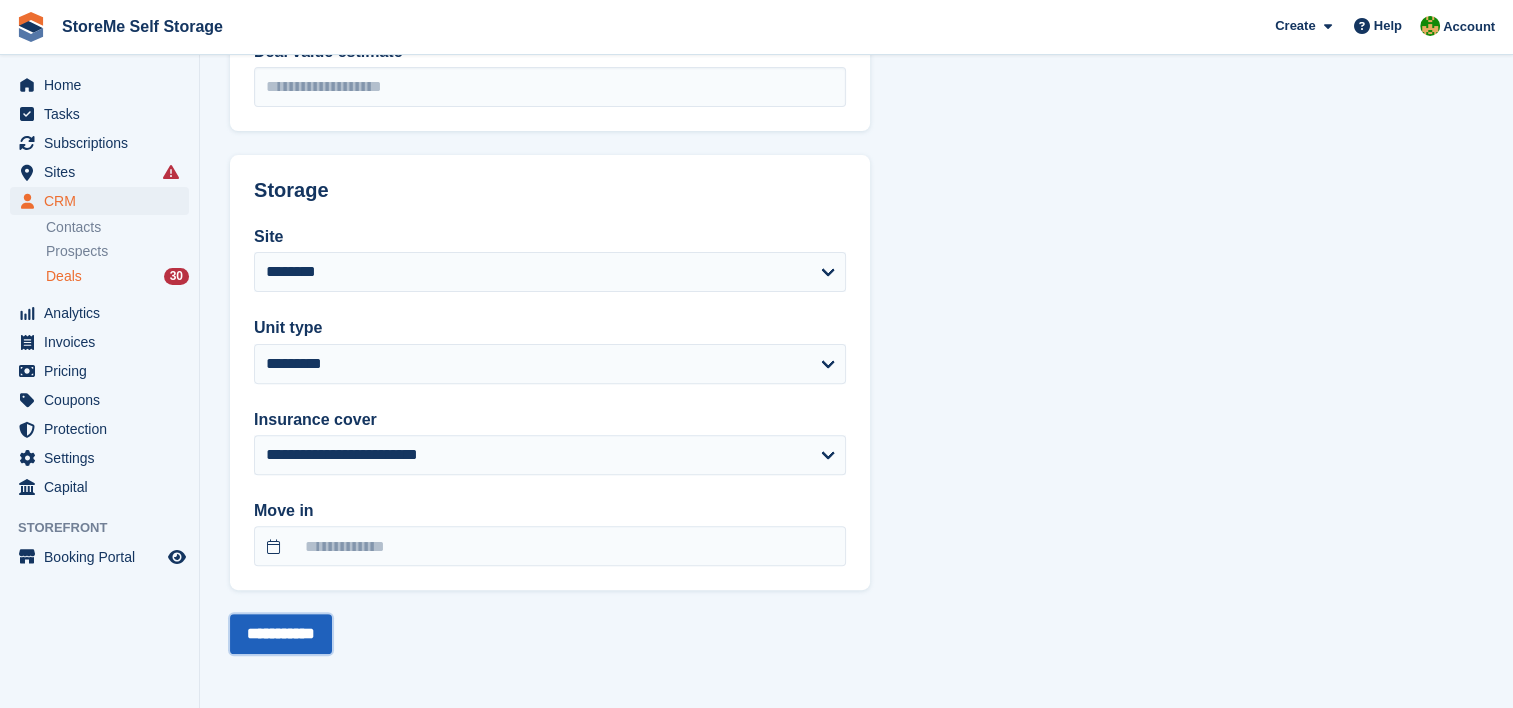 click on "**********" at bounding box center [281, 634] 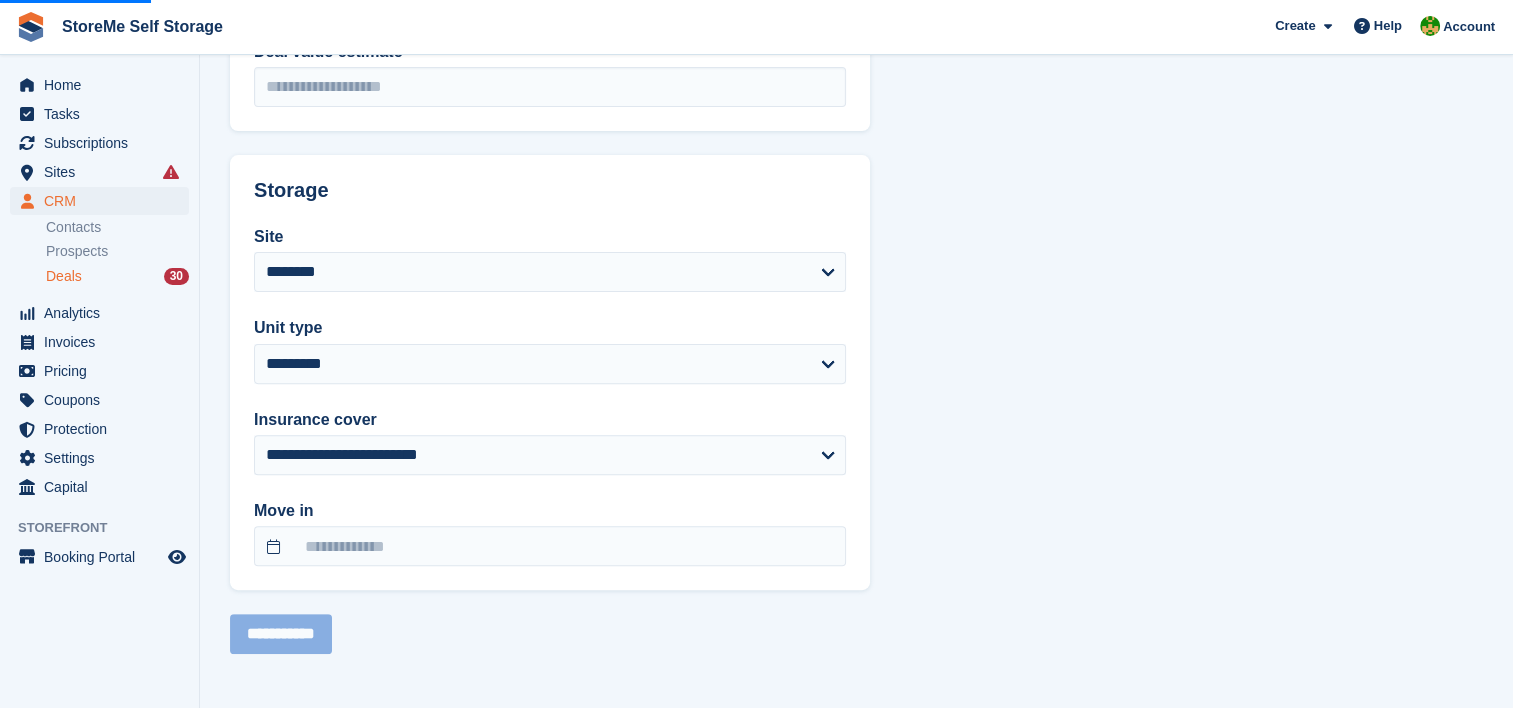 scroll, scrollTop: 0, scrollLeft: 0, axis: both 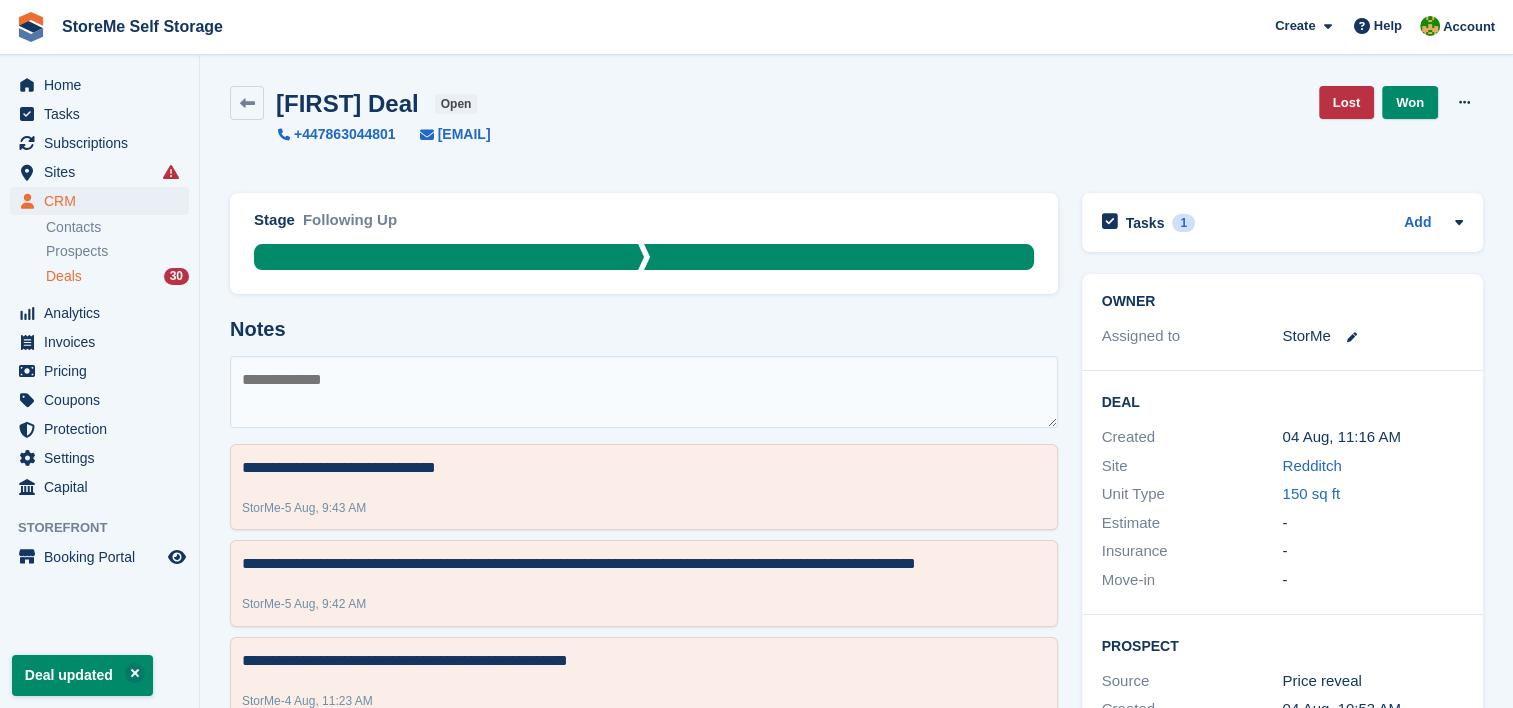 click on "Deals" at bounding box center [64, 276] 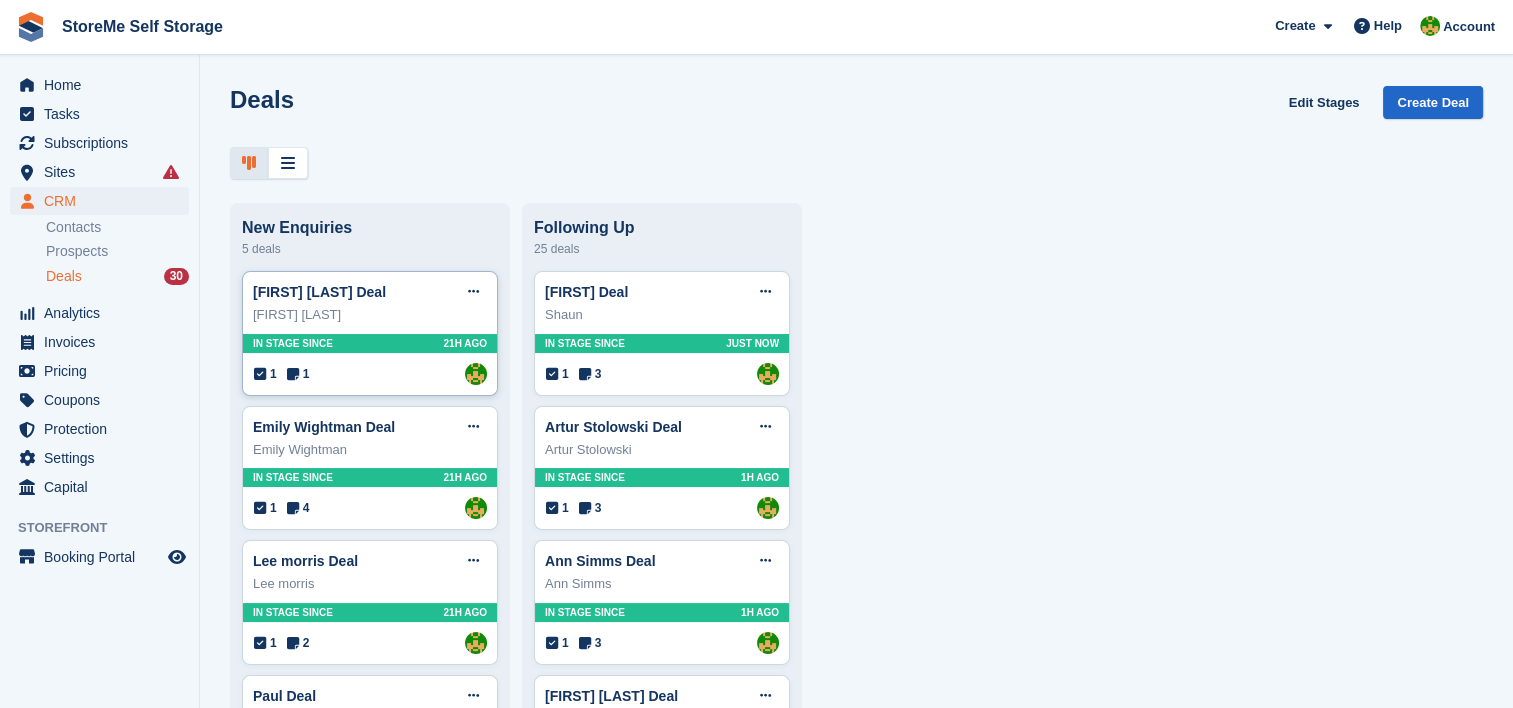 click on "Lucy Earp Deal
Edit deal
Mark as won
Mark as lost
Delete deal
Lucy Earp
In stage since 21H AGO
1
1
Assigned to StorMe" at bounding box center (370, 333) 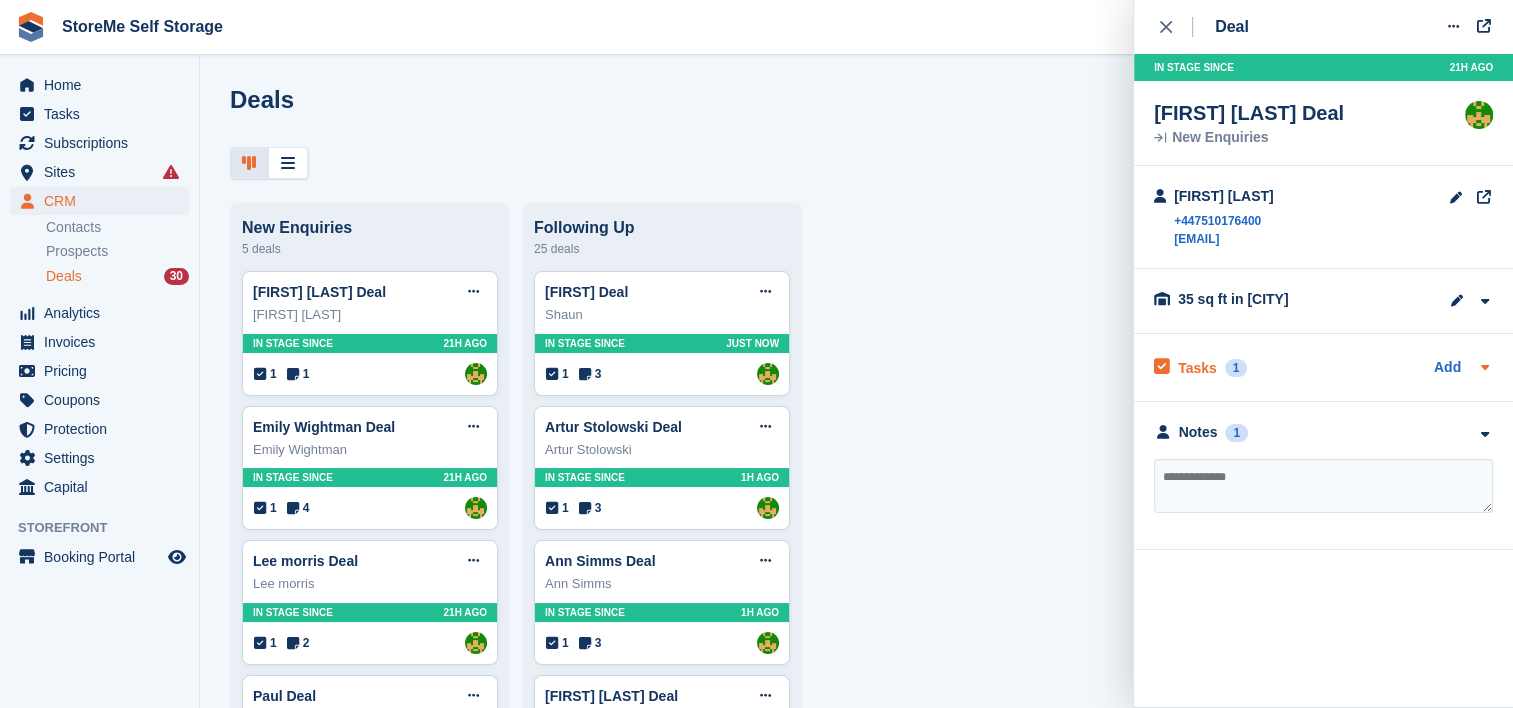 click on "Tasks" at bounding box center [1197, 368] 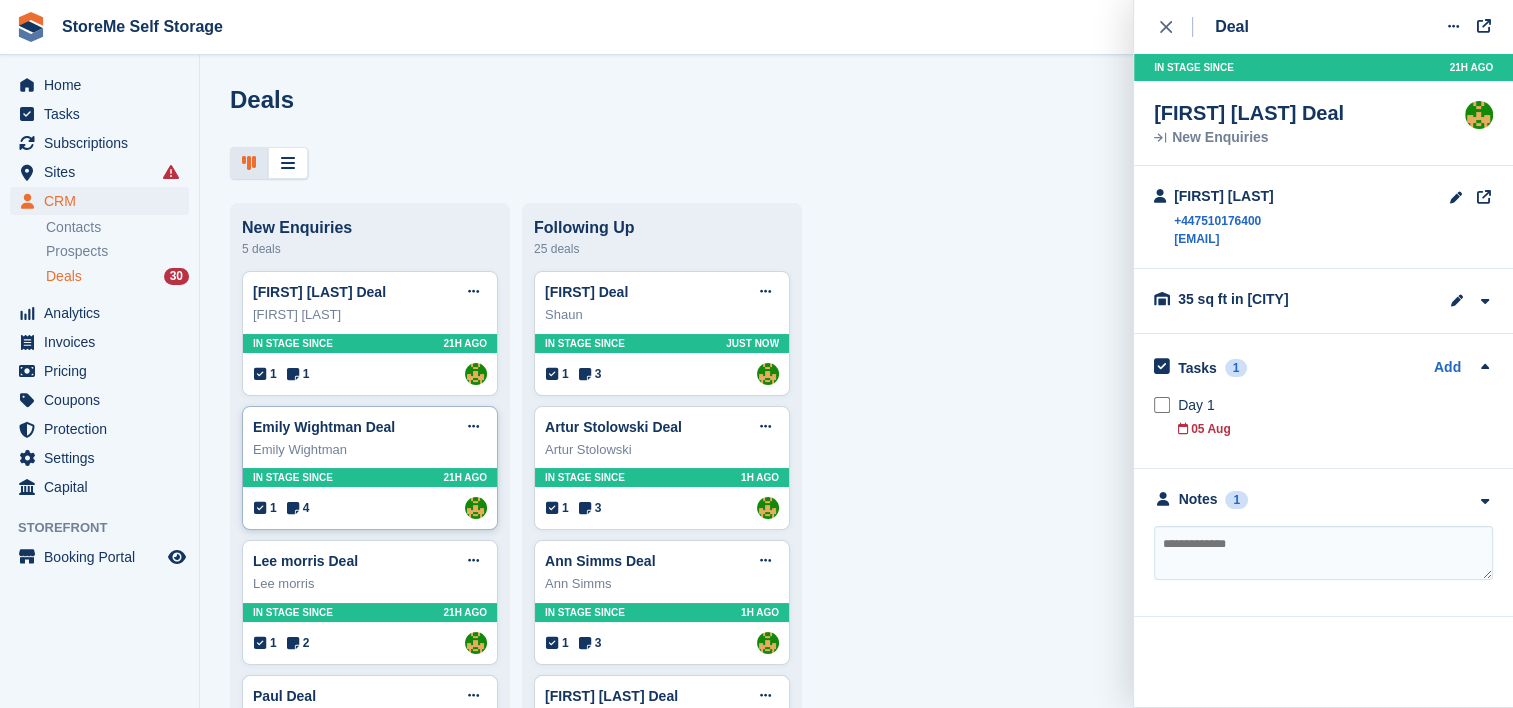 click on "Emily Wightman" at bounding box center (370, 450) 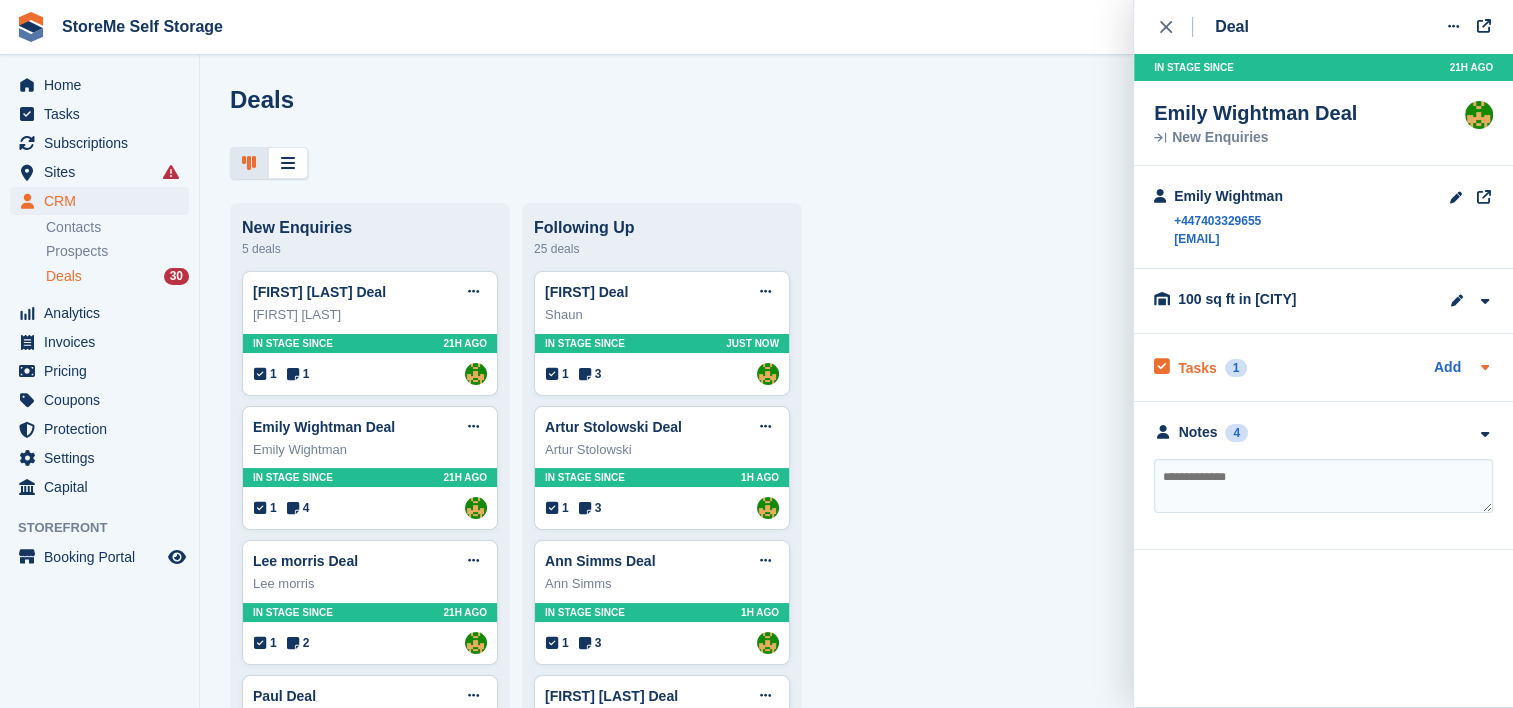 click on "Tasks" at bounding box center [1197, 368] 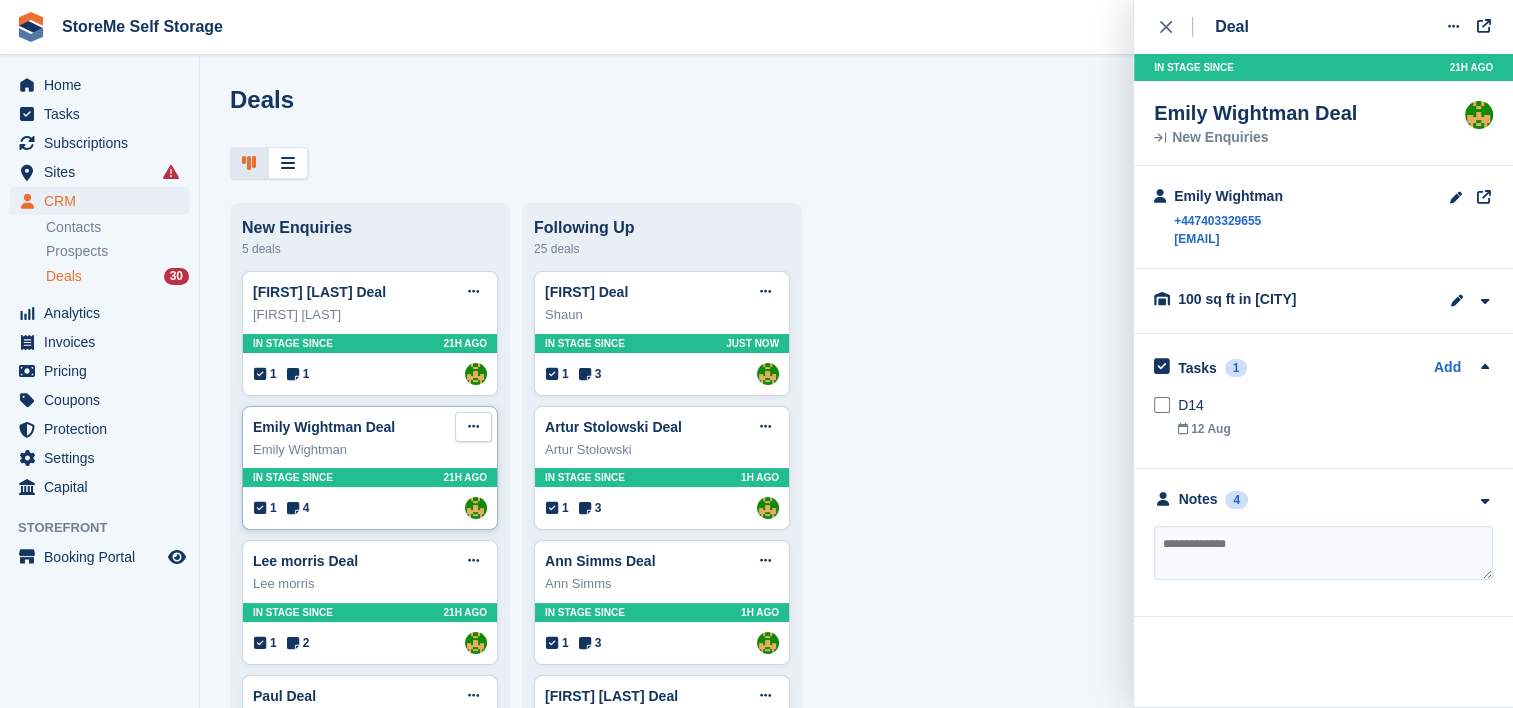 click at bounding box center (473, 426) 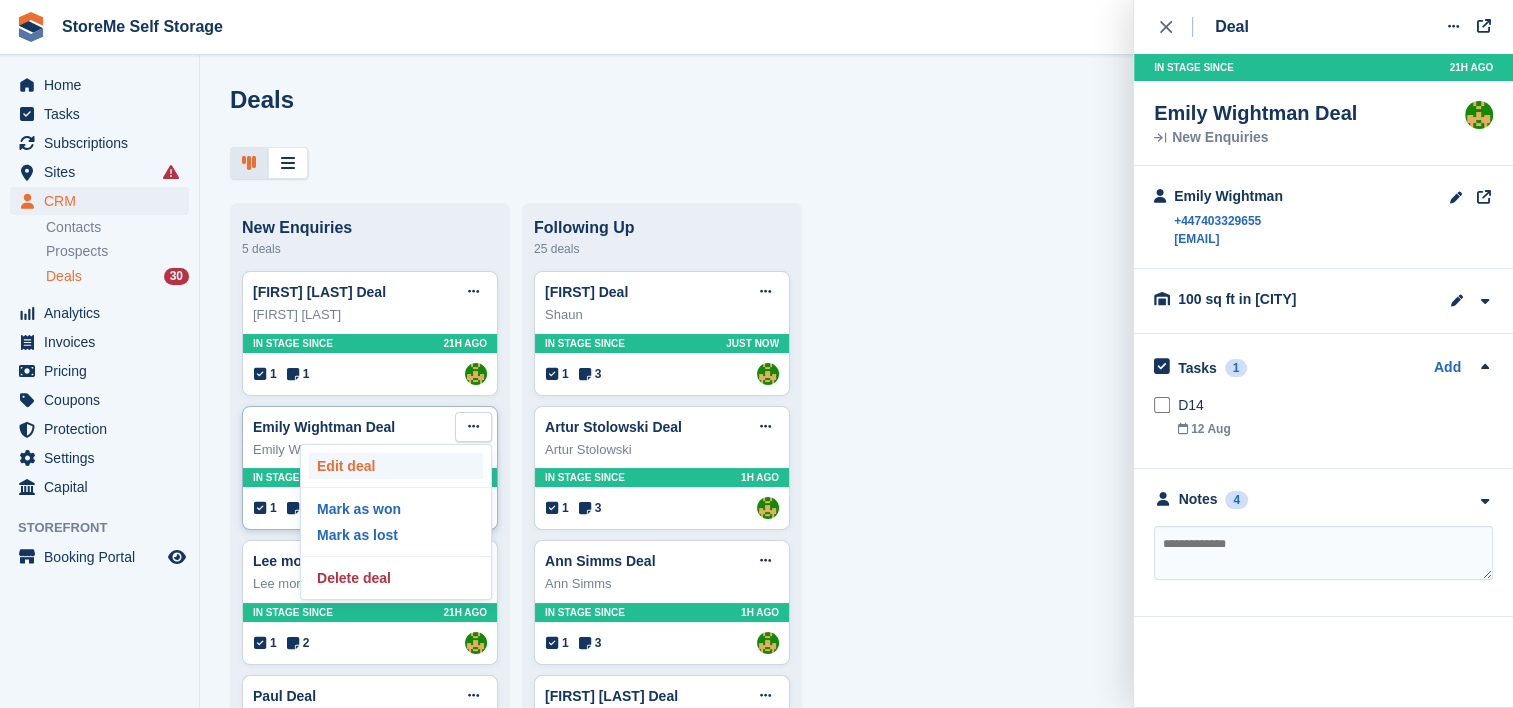 click on "Edit deal" at bounding box center [396, 466] 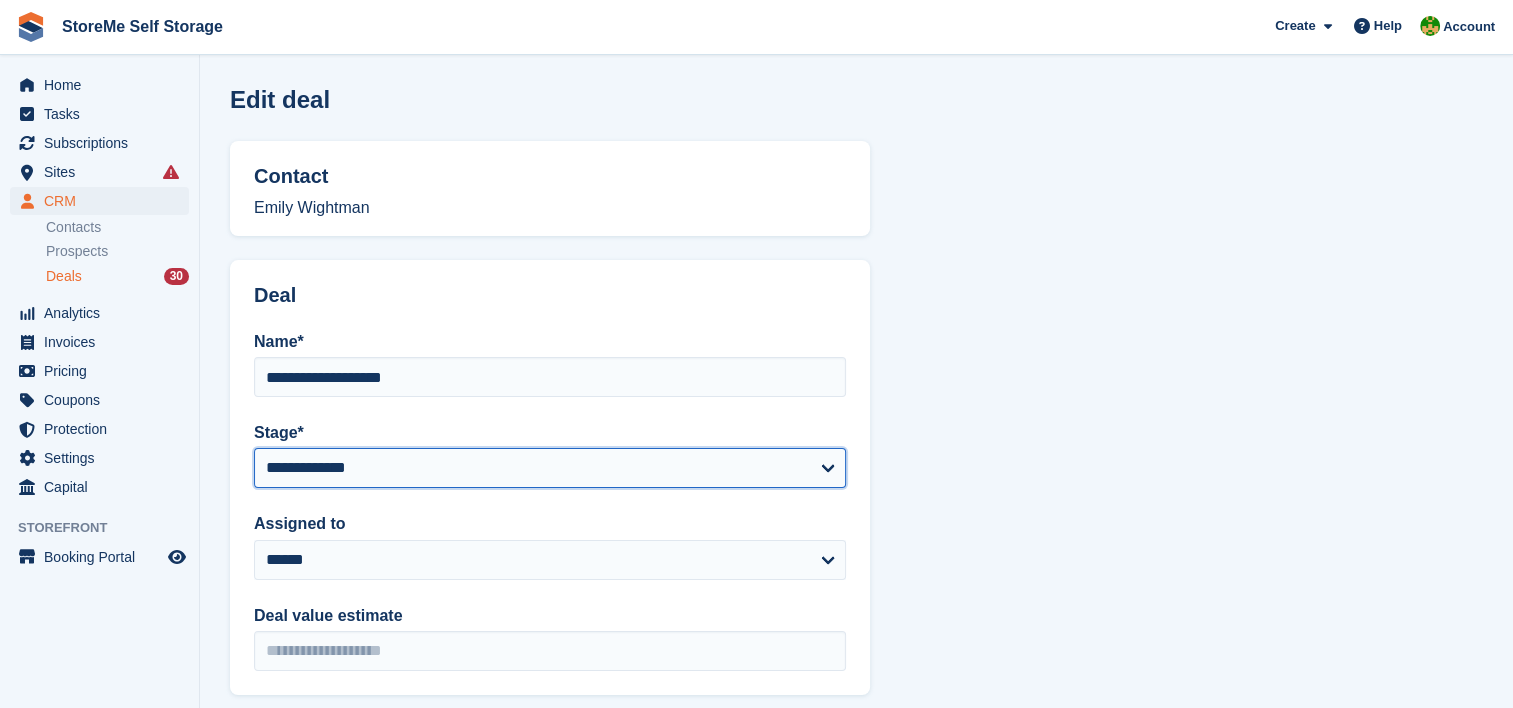 click on "**********" at bounding box center [550, 468] 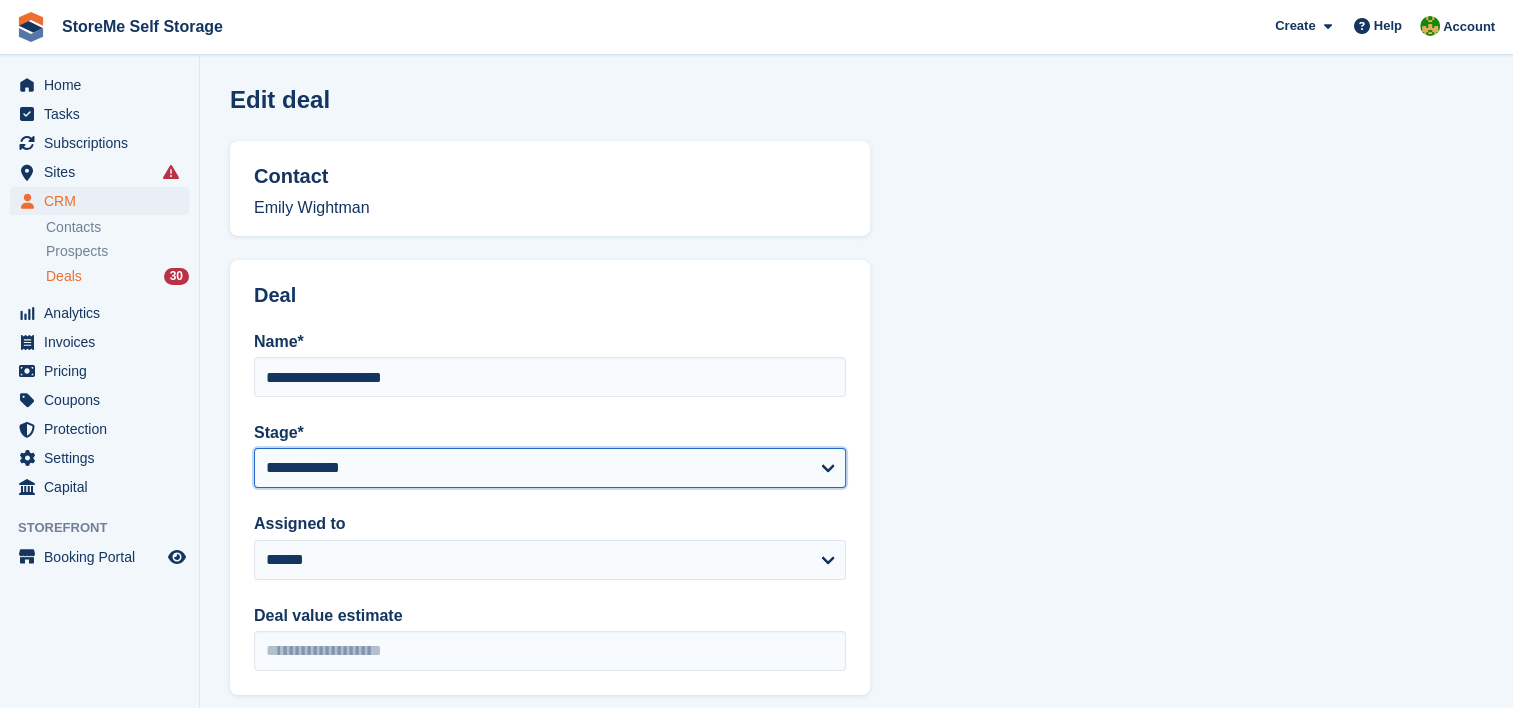 click on "**********" at bounding box center (550, 468) 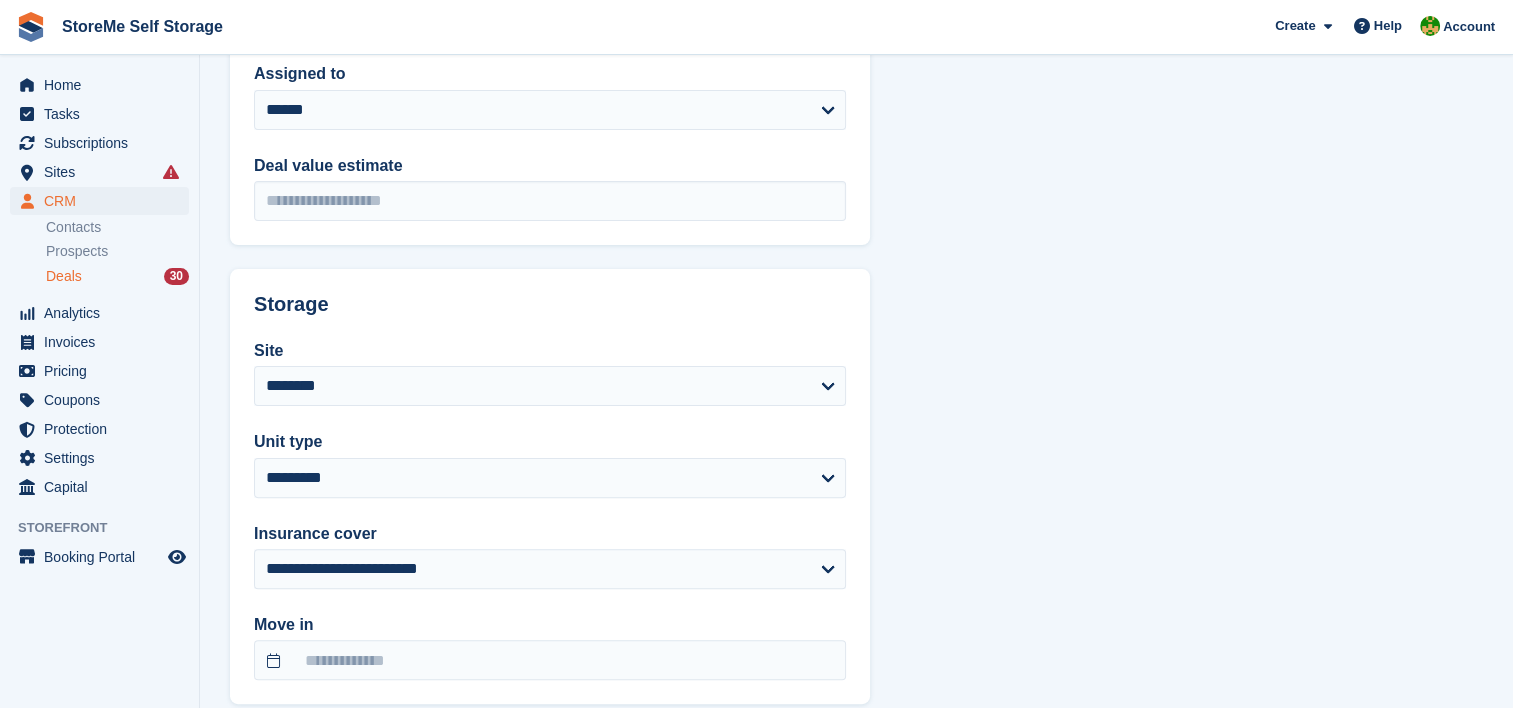 scroll, scrollTop: 564, scrollLeft: 0, axis: vertical 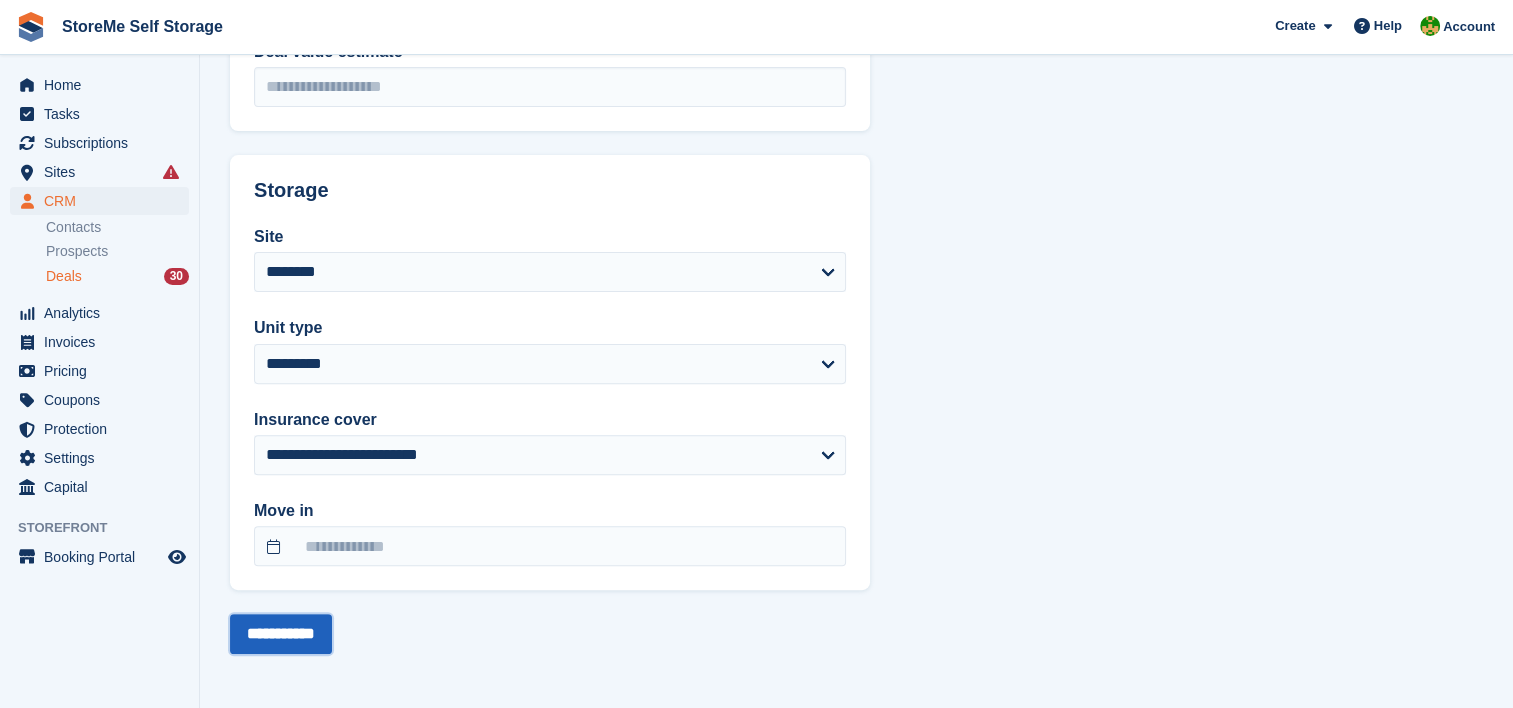 click on "**********" at bounding box center [281, 634] 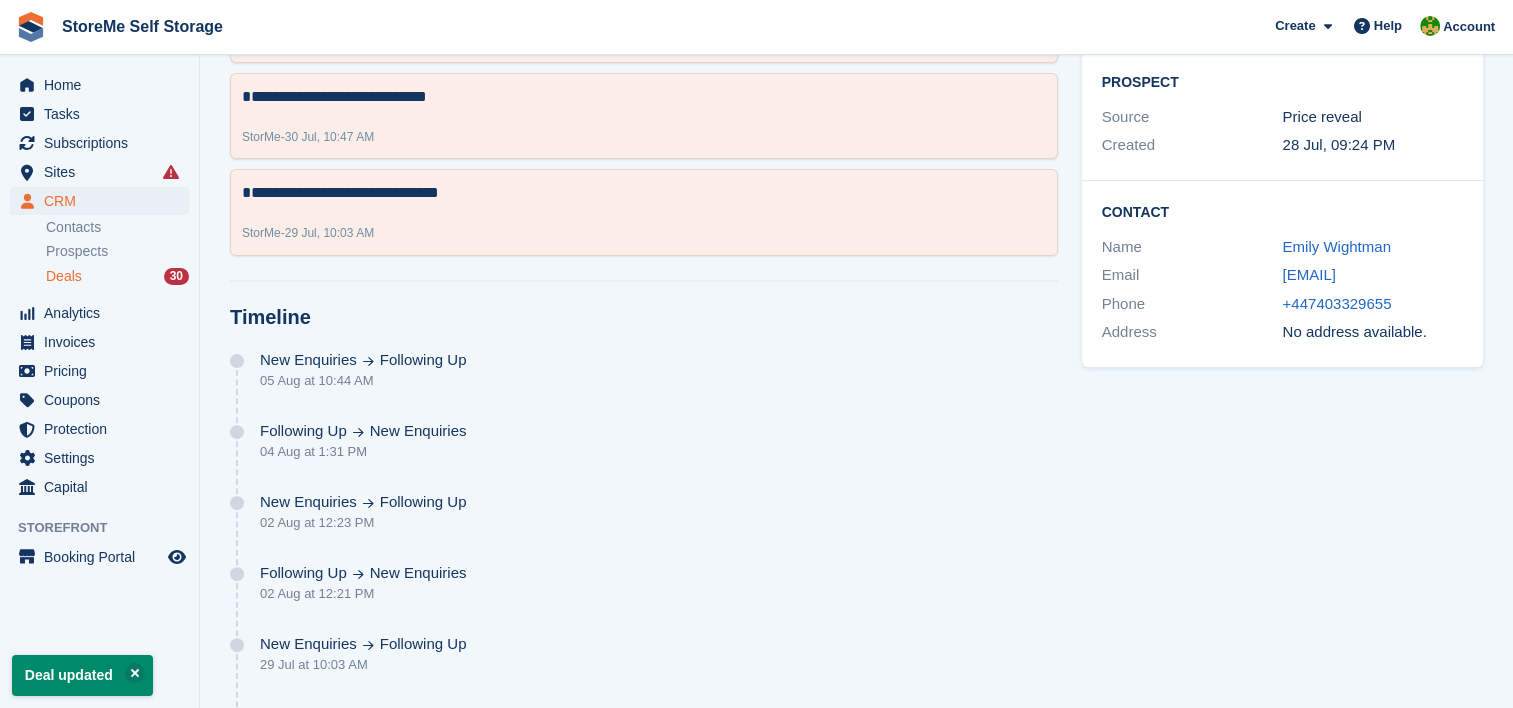 scroll, scrollTop: 0, scrollLeft: 0, axis: both 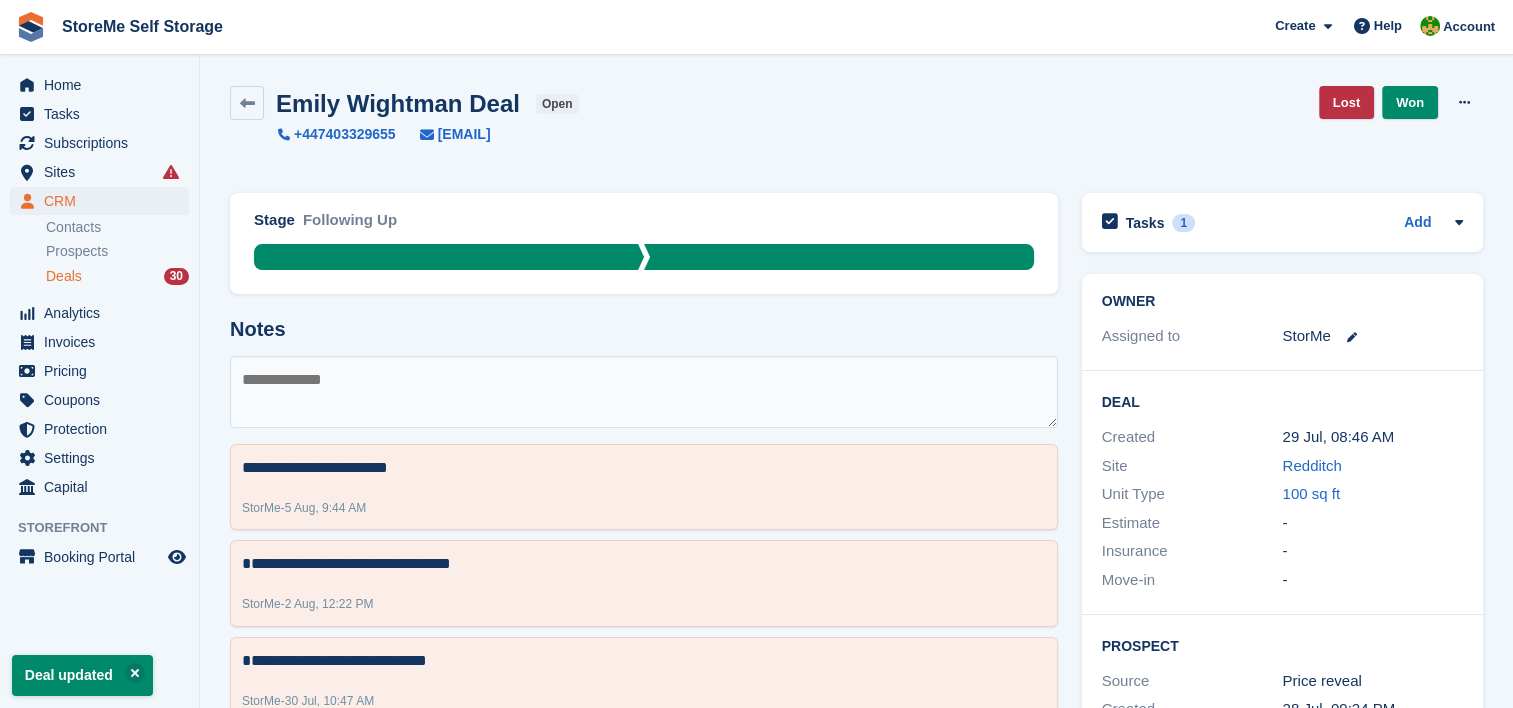click on "Deals" at bounding box center [64, 276] 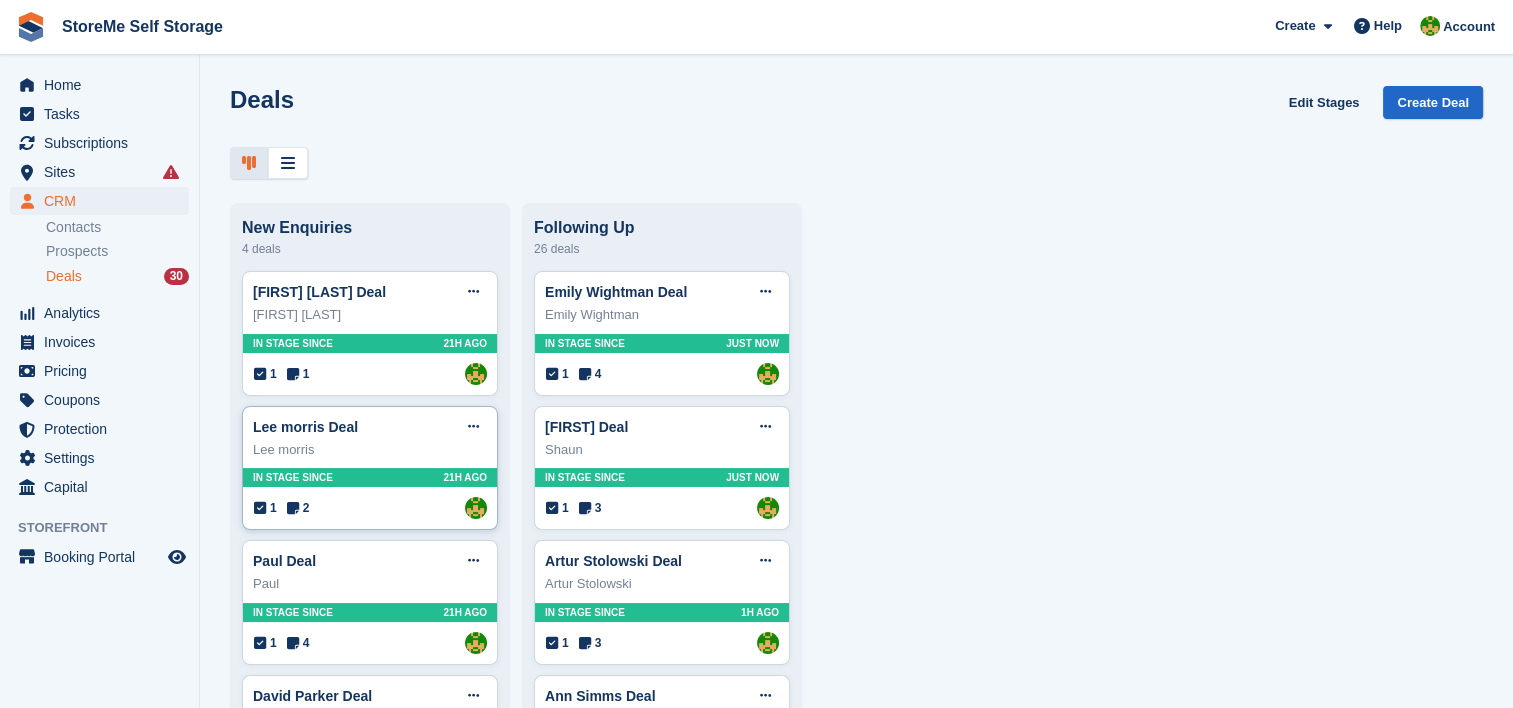 click on "In stage since 21H AGO" at bounding box center (370, 477) 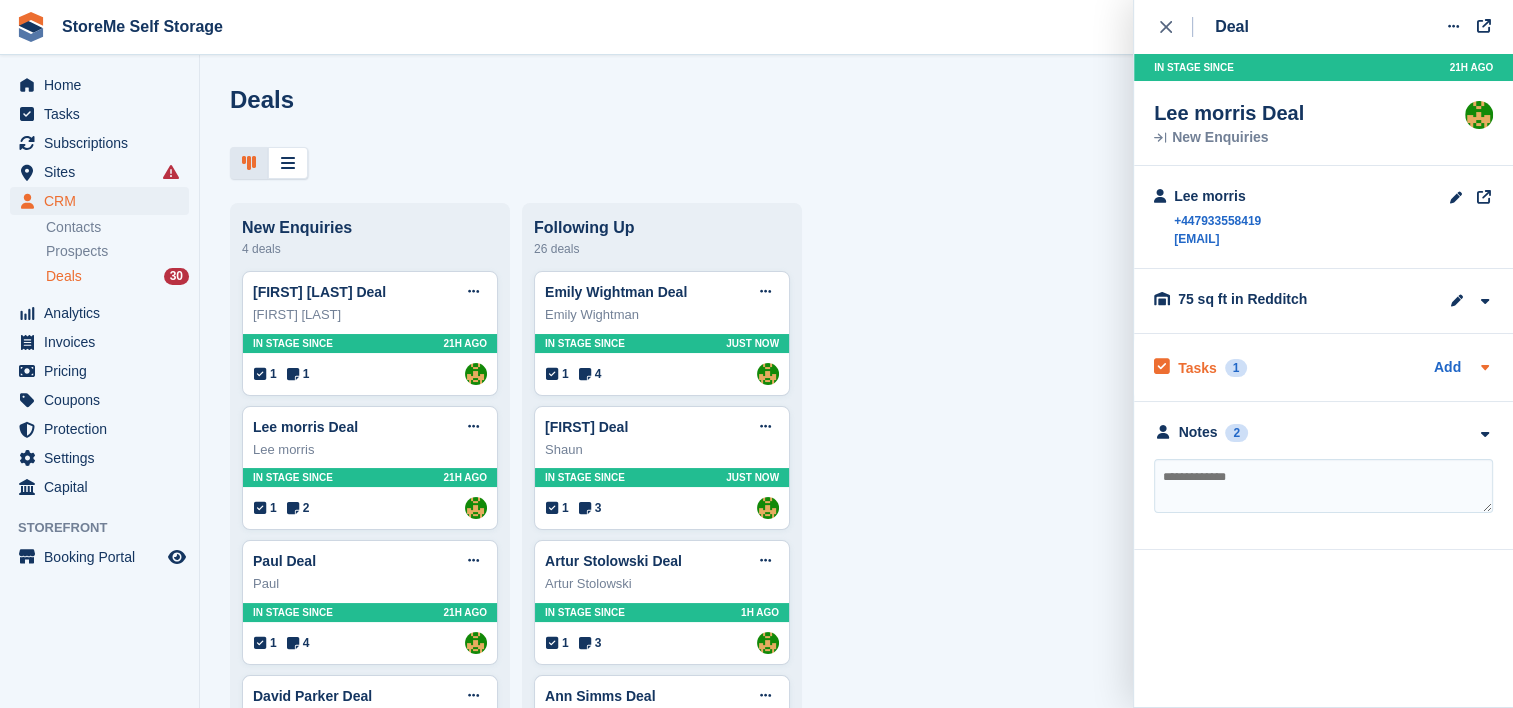 click on "Tasks" at bounding box center (1197, 368) 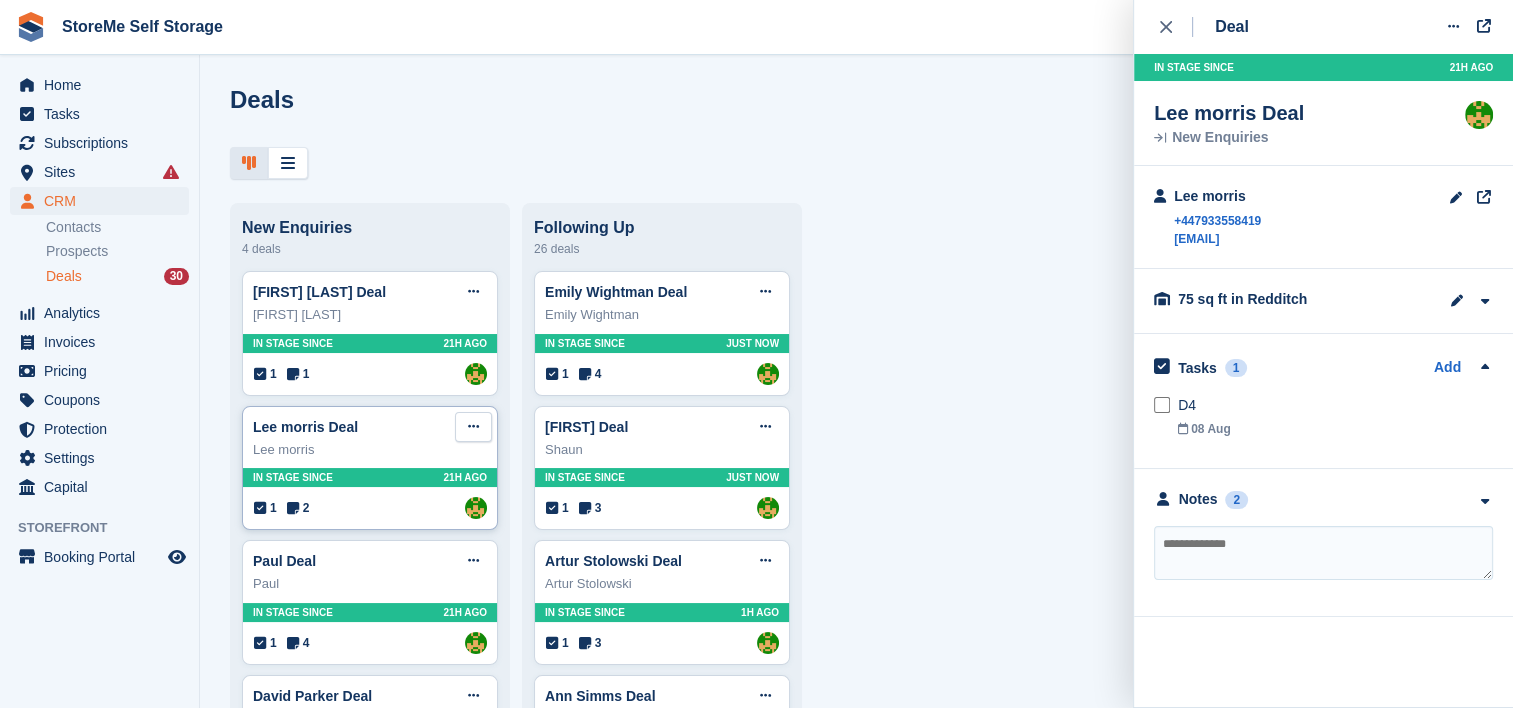 click at bounding box center [473, 426] 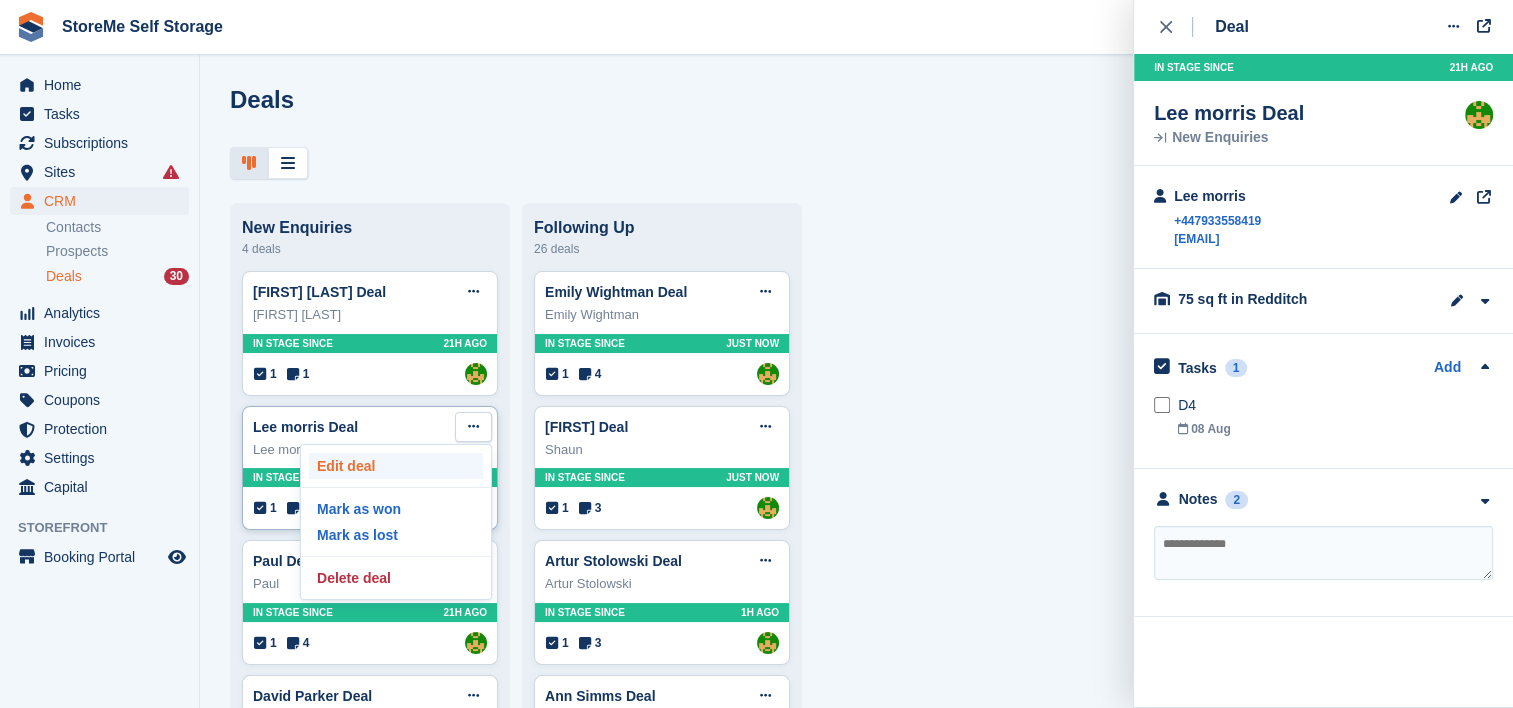click on "Edit deal" at bounding box center (396, 466) 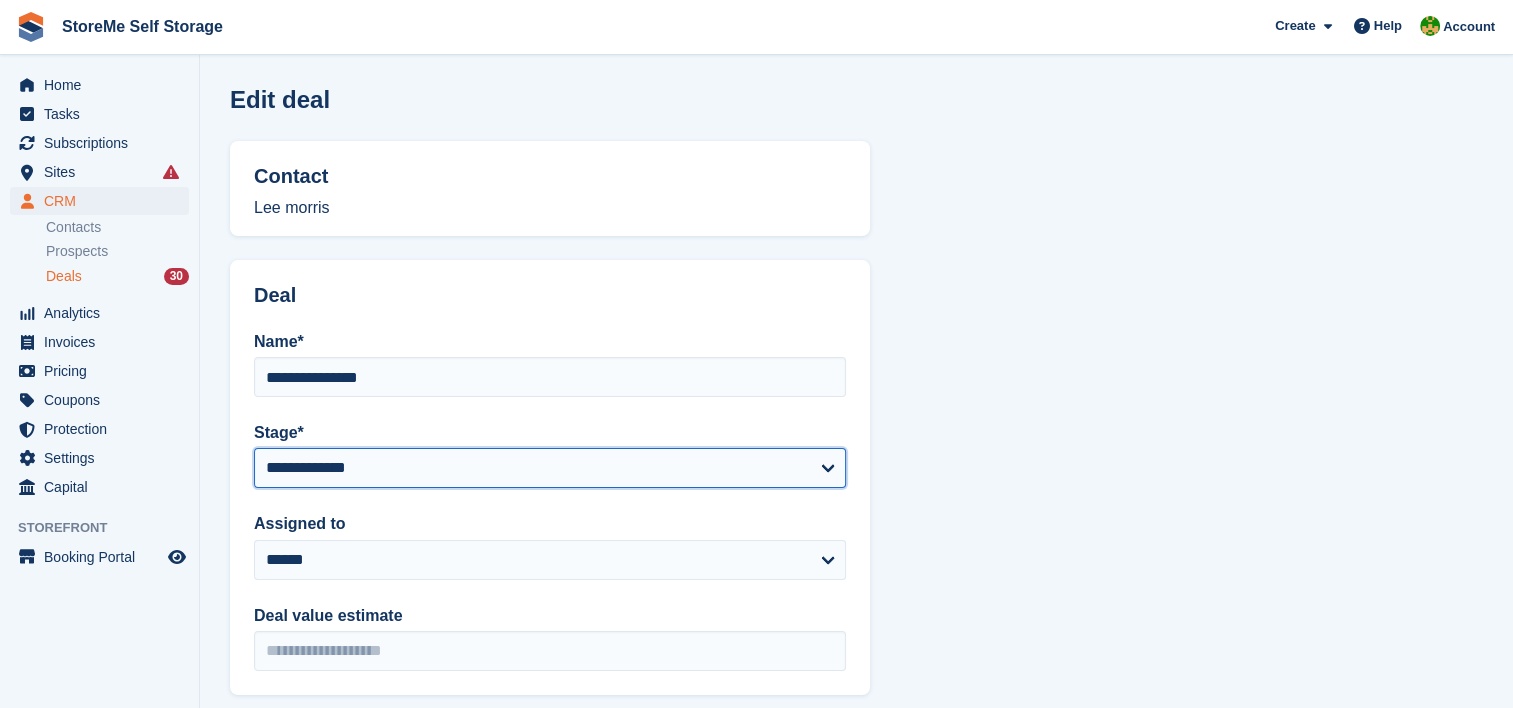 click on "**********" at bounding box center (550, 468) 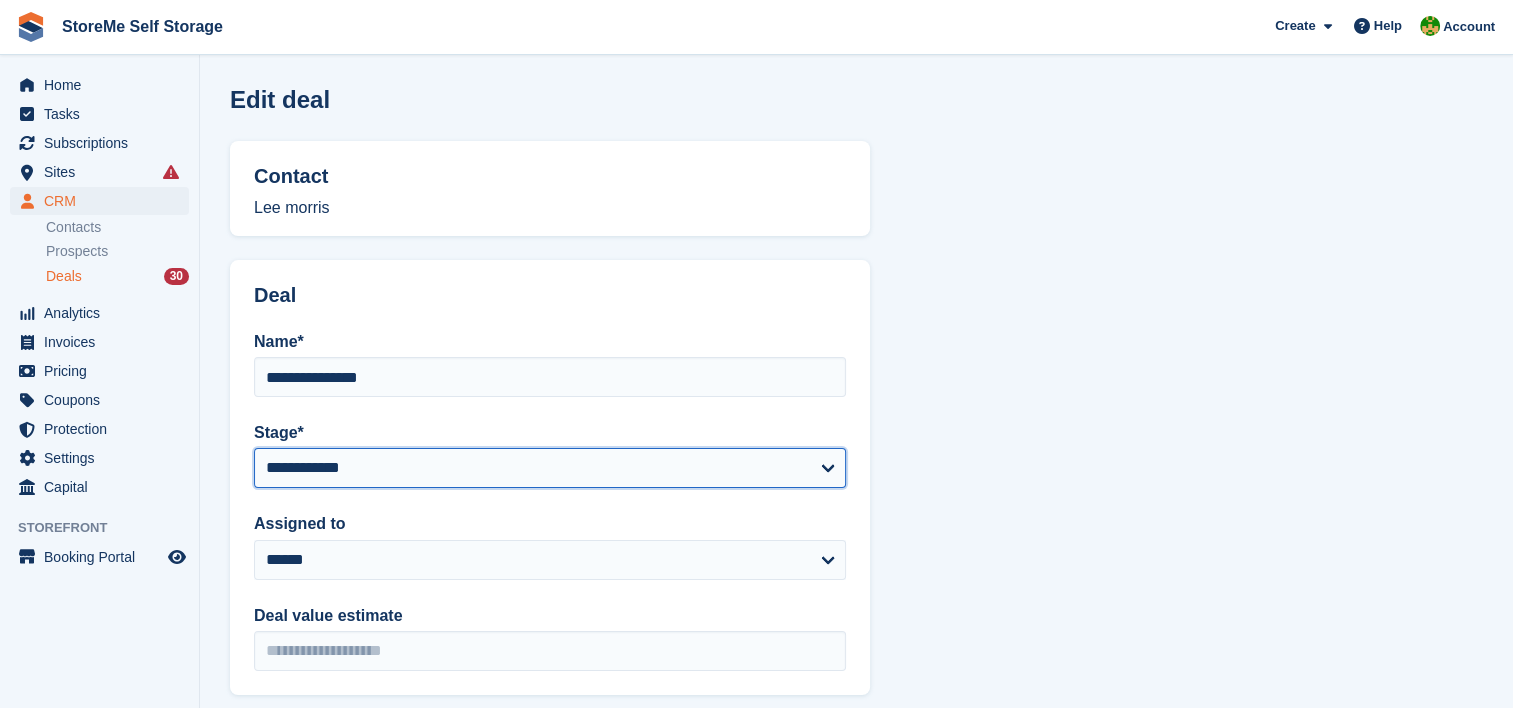 click on "**********" at bounding box center (550, 468) 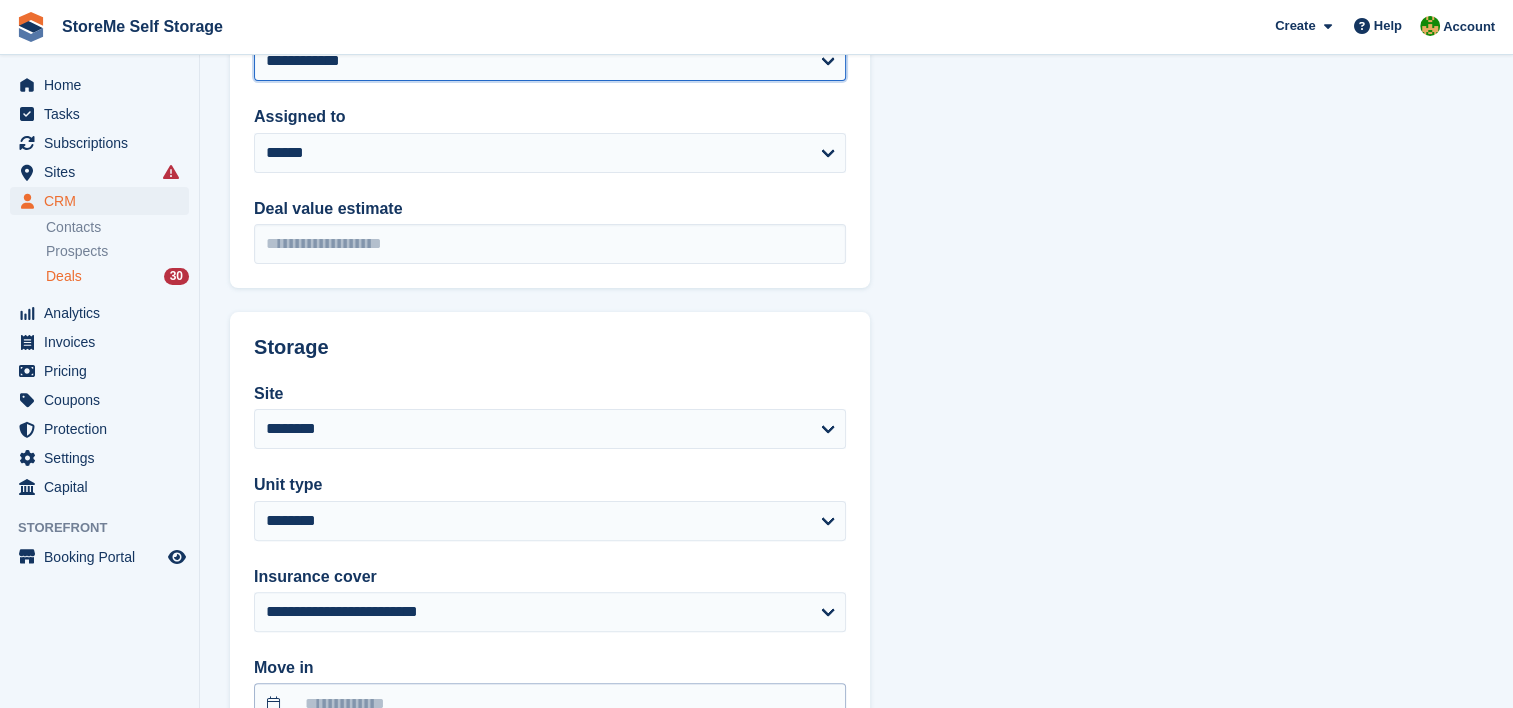 scroll, scrollTop: 564, scrollLeft: 0, axis: vertical 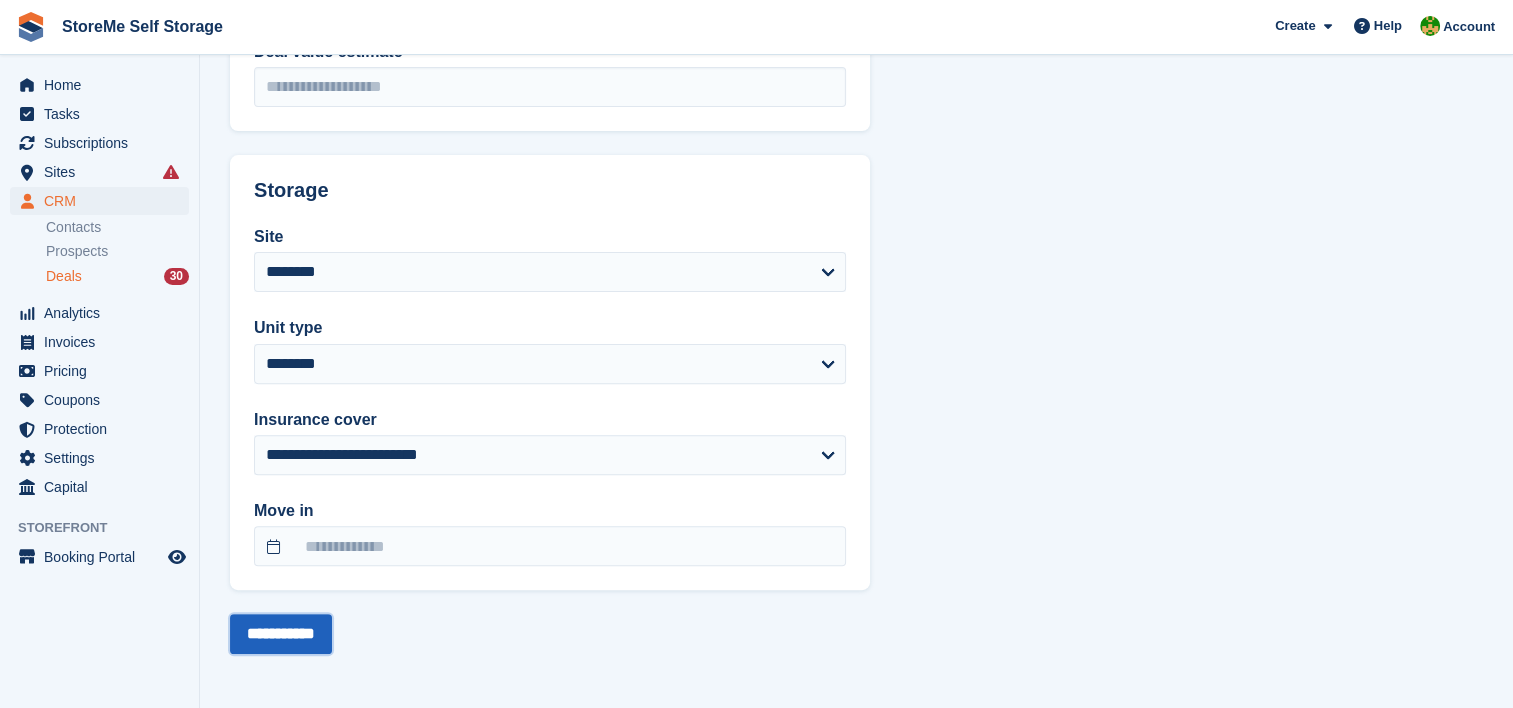 click on "**********" at bounding box center (281, 634) 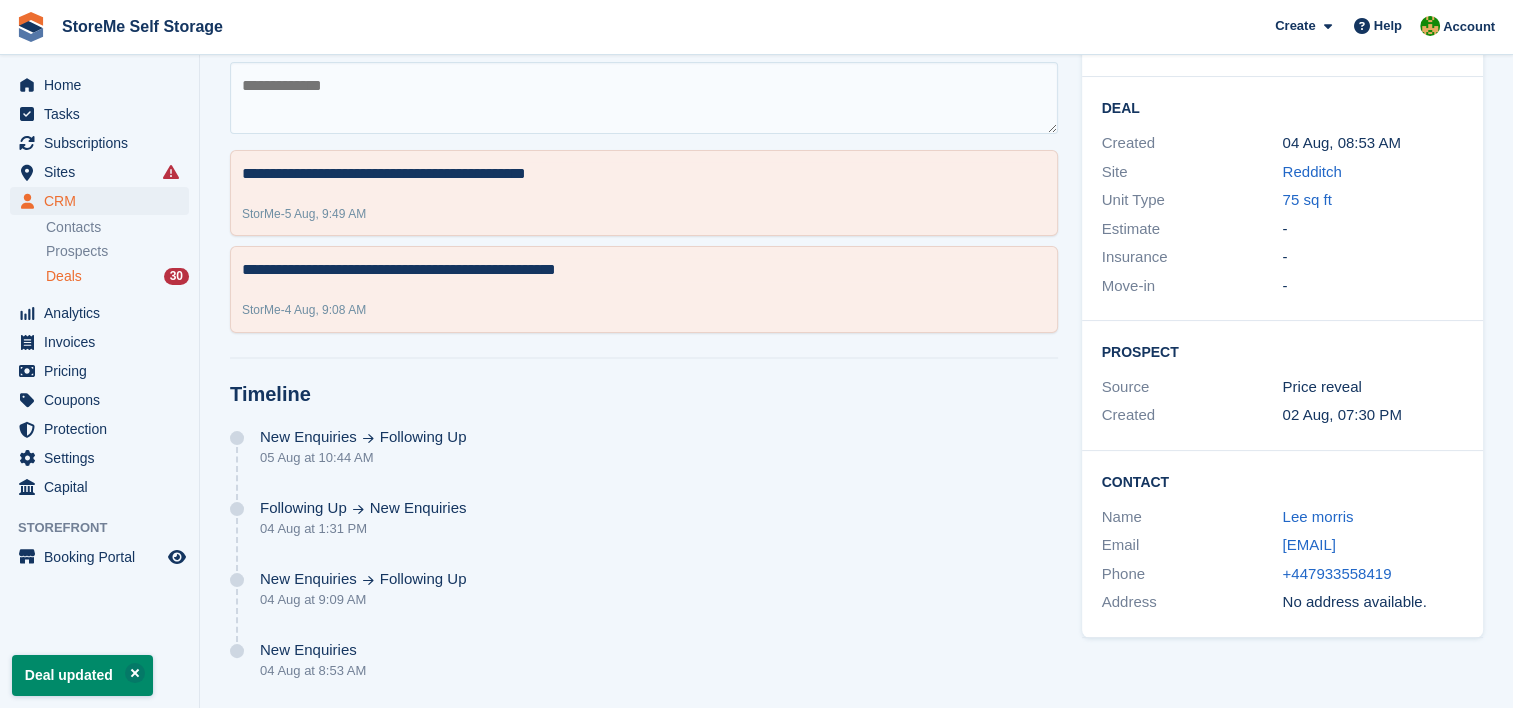 scroll, scrollTop: 0, scrollLeft: 0, axis: both 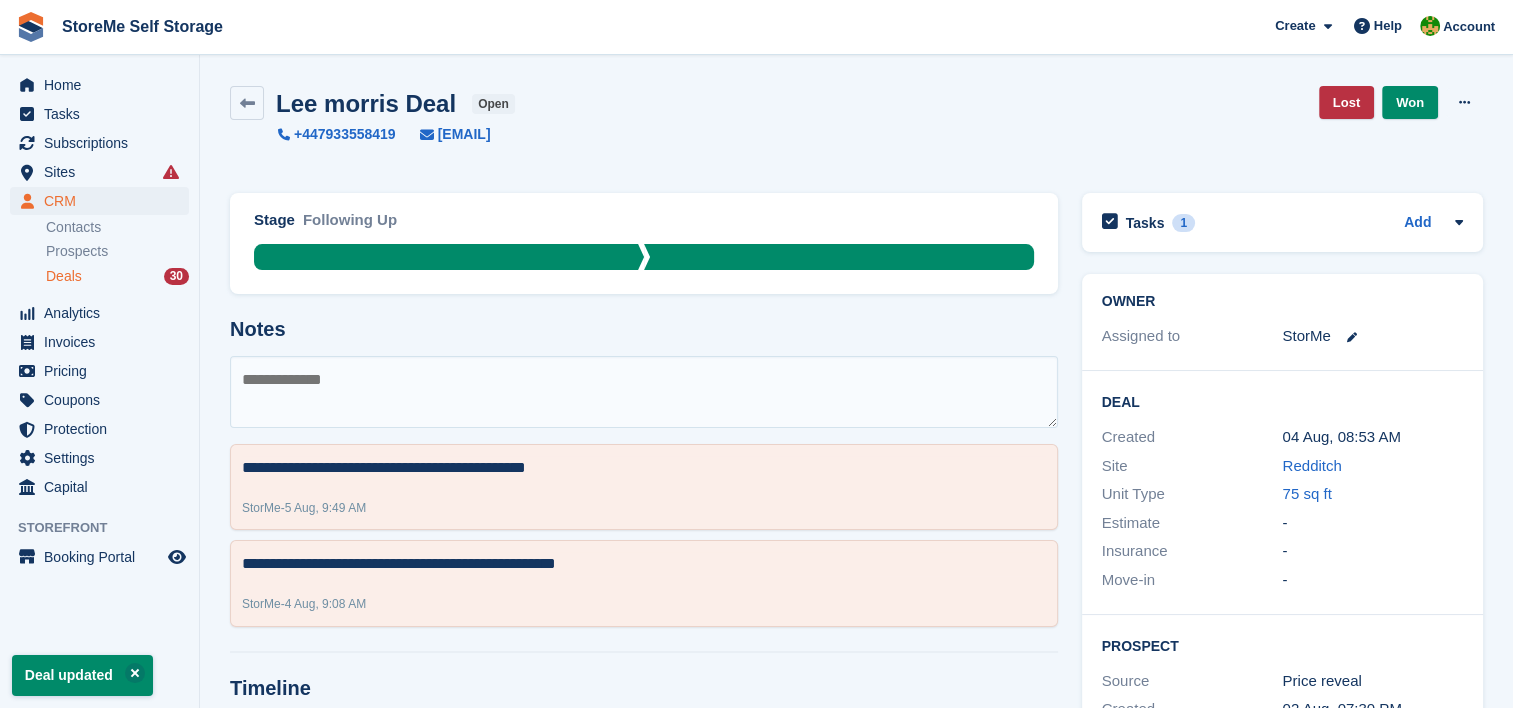 click on "Deals" at bounding box center [64, 276] 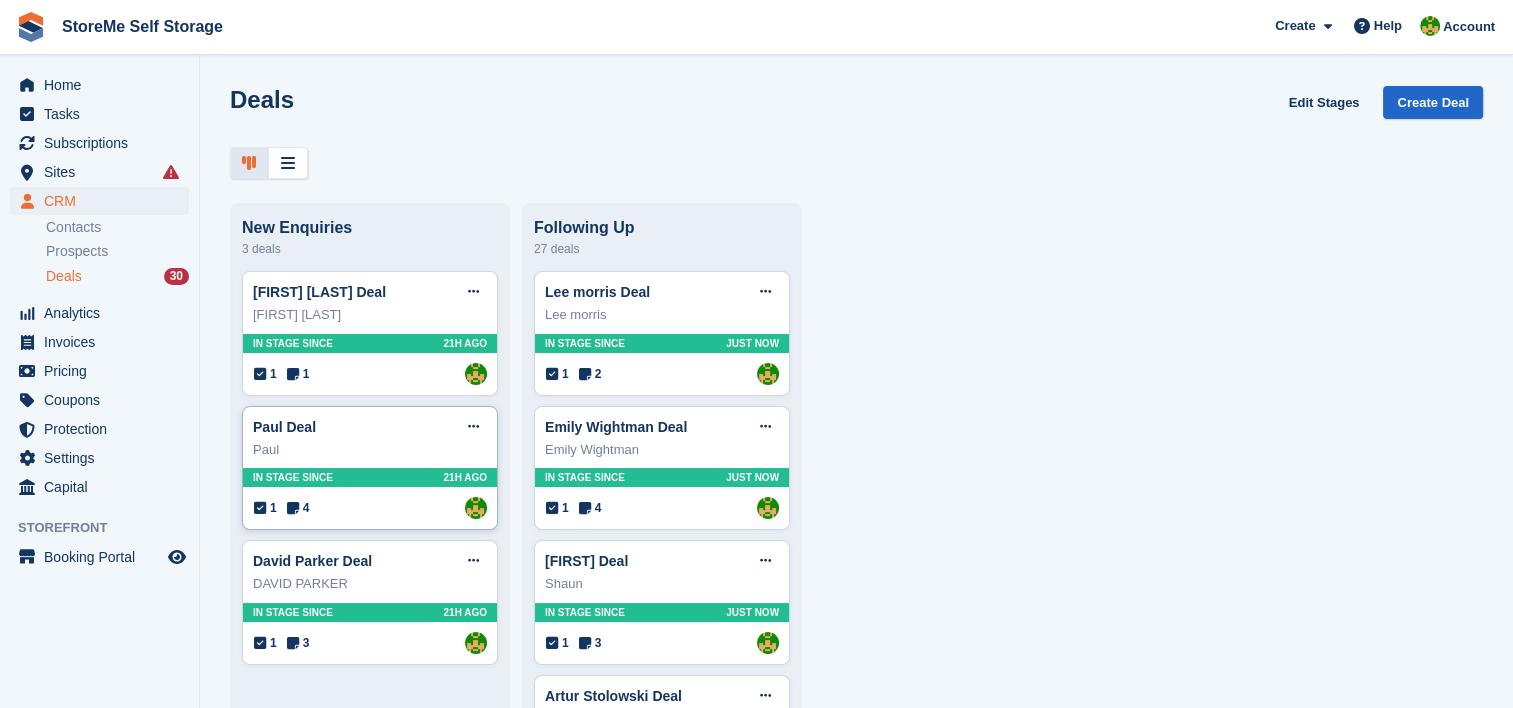 click on "Paul Deal
Edit deal
Mark as won
Mark as lost
Delete deal
Paul
In stage since 21H AGO
1
4
Assigned to StorMe" at bounding box center [370, 468] 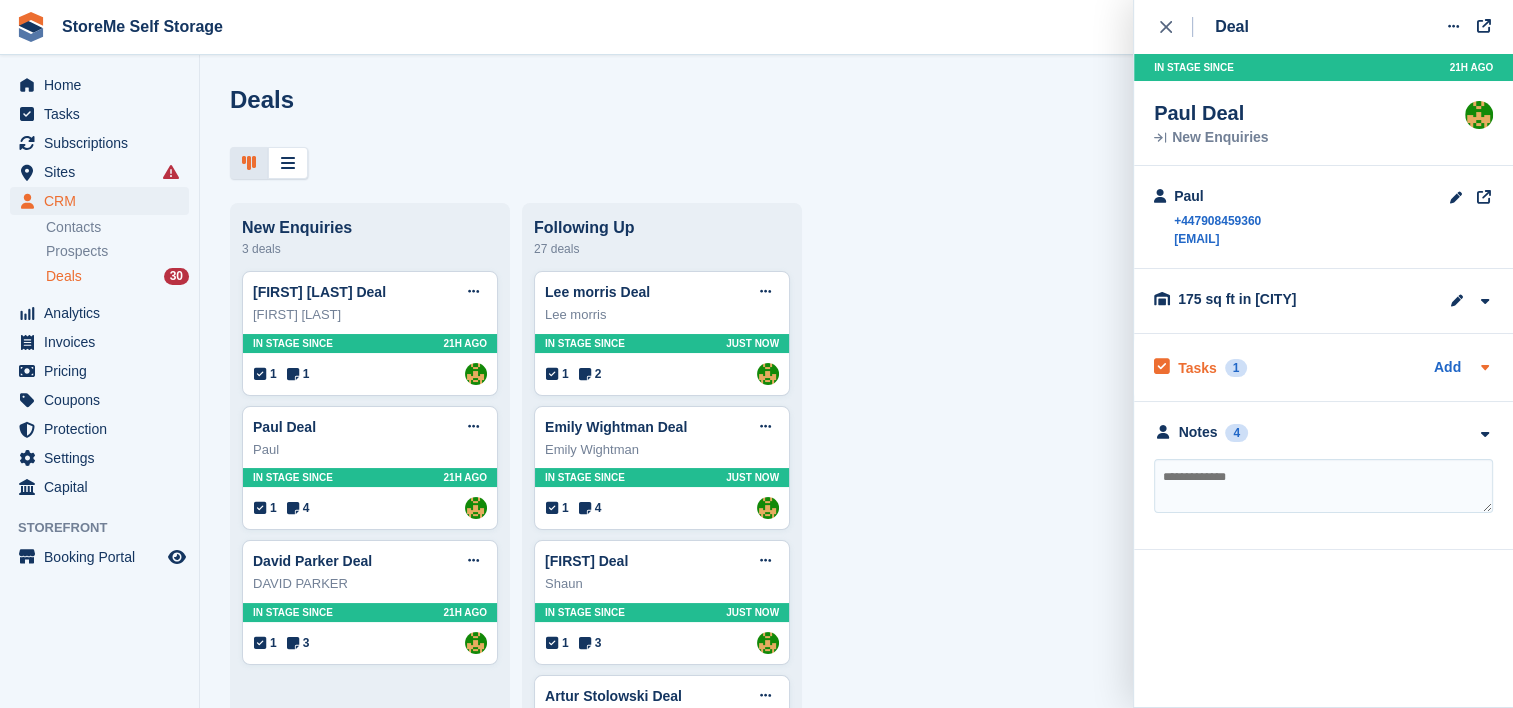 click on "Tasks" at bounding box center (1197, 368) 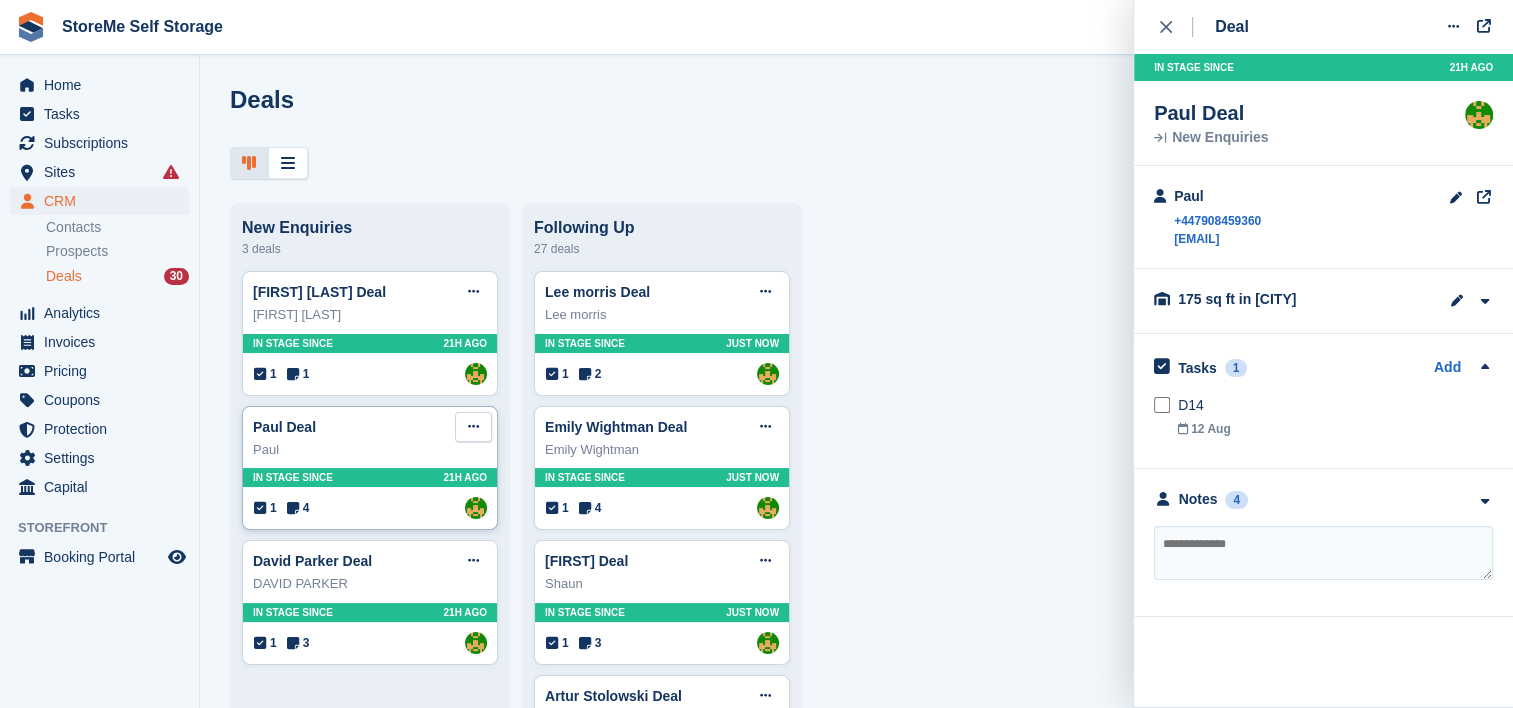 click at bounding box center (473, 427) 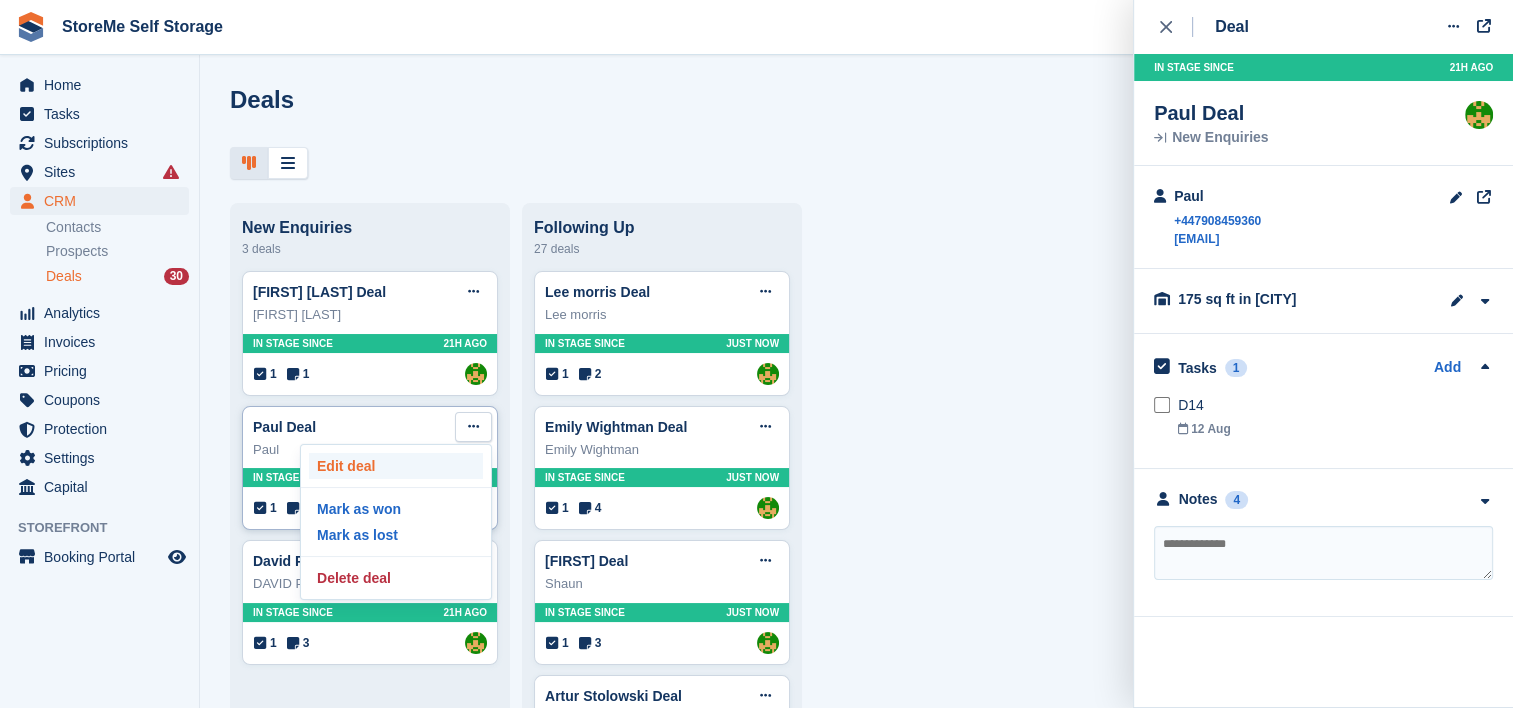click on "Edit deal" at bounding box center (396, 466) 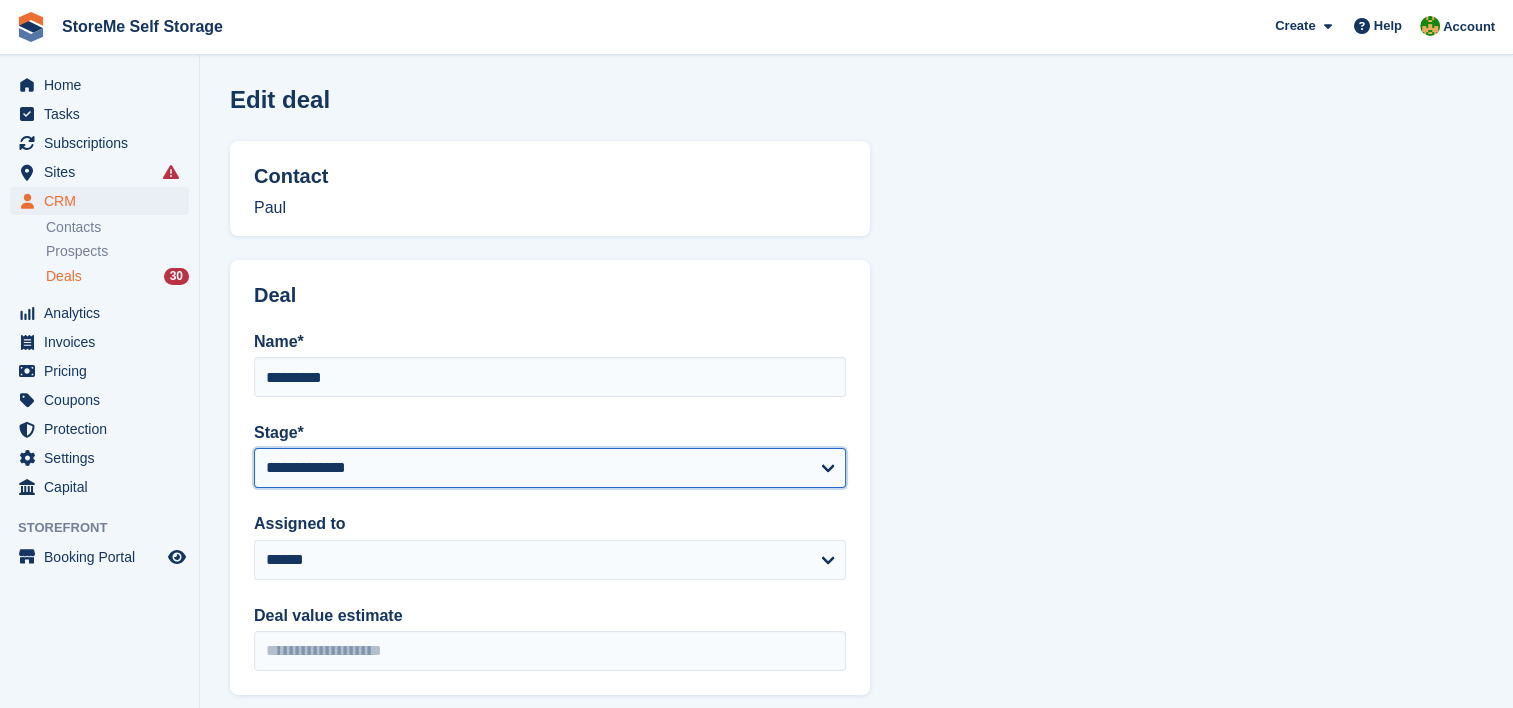 click on "**********" at bounding box center (550, 468) 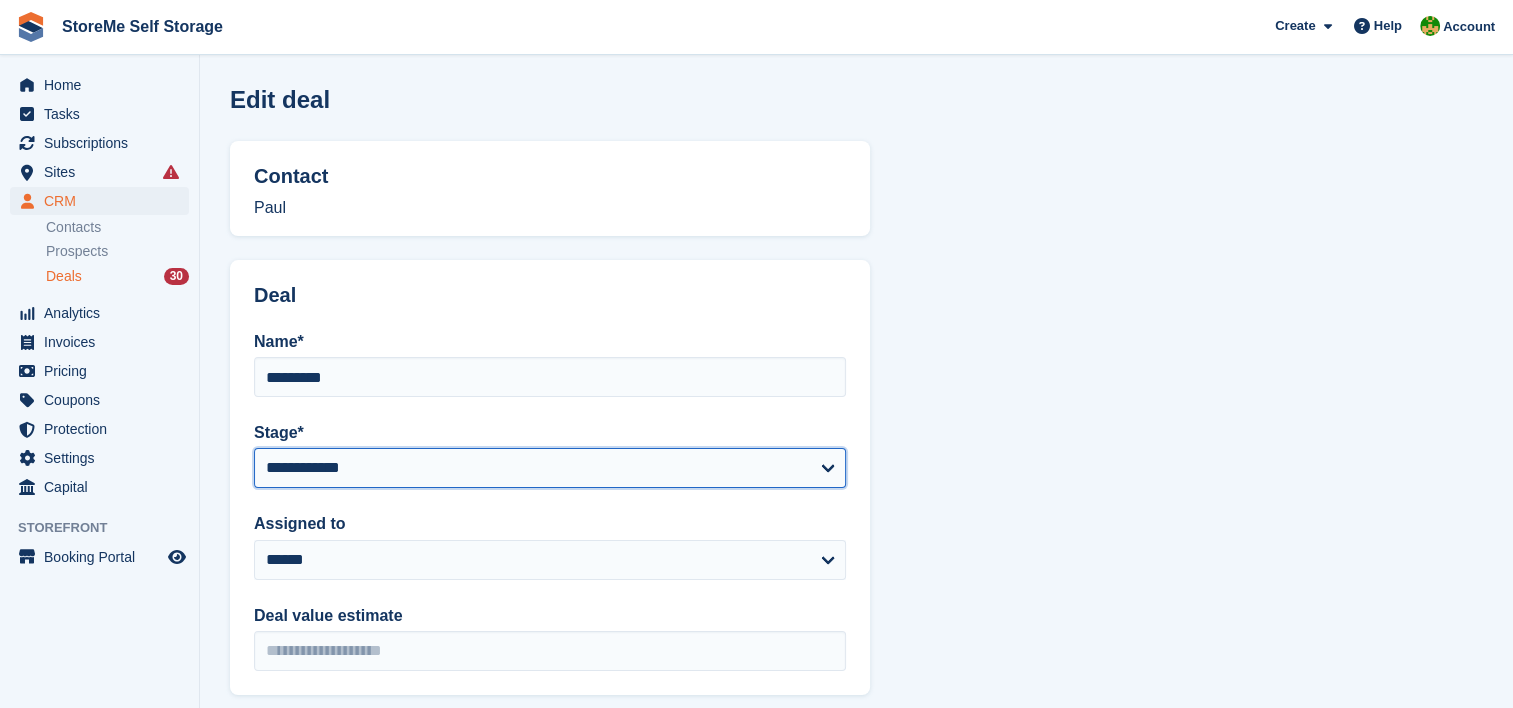 click on "**********" at bounding box center [550, 468] 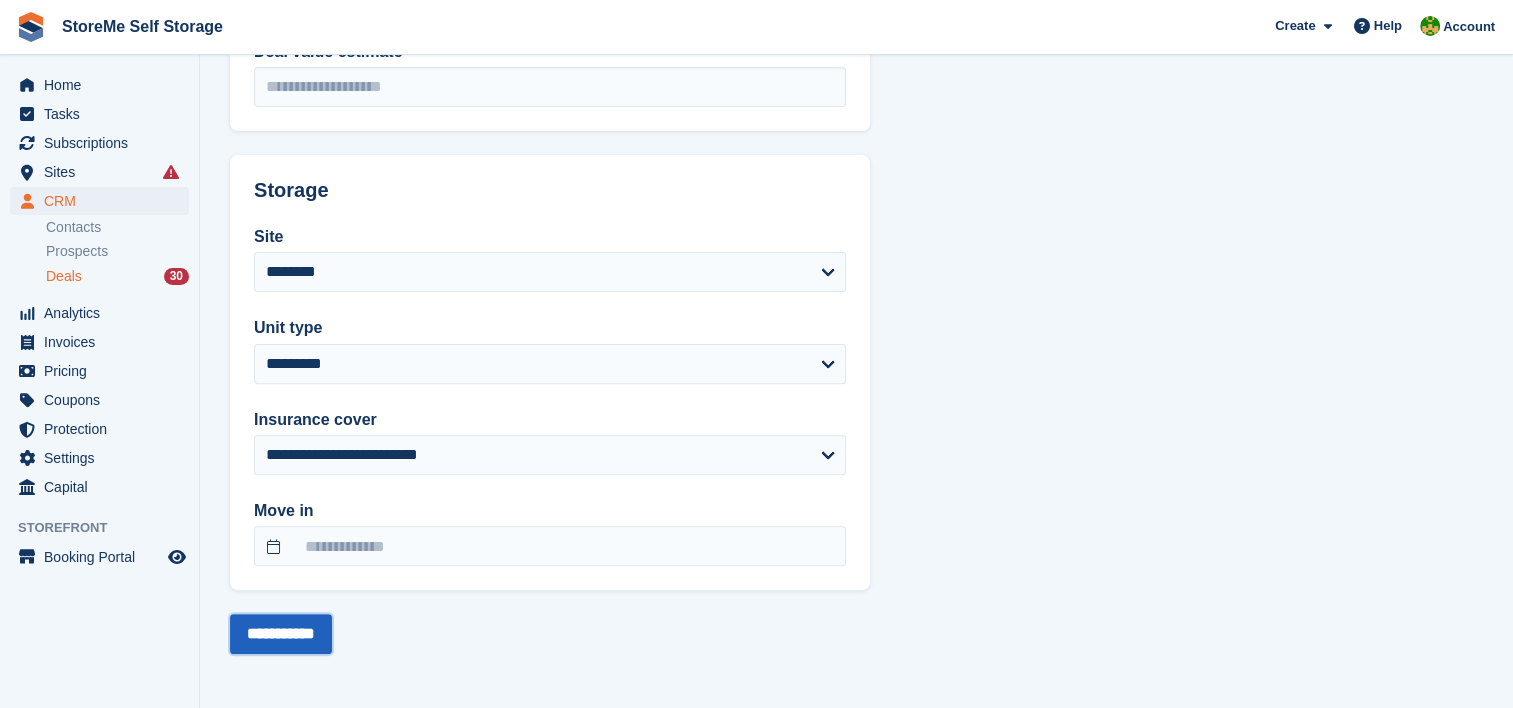 click on "**********" at bounding box center [281, 634] 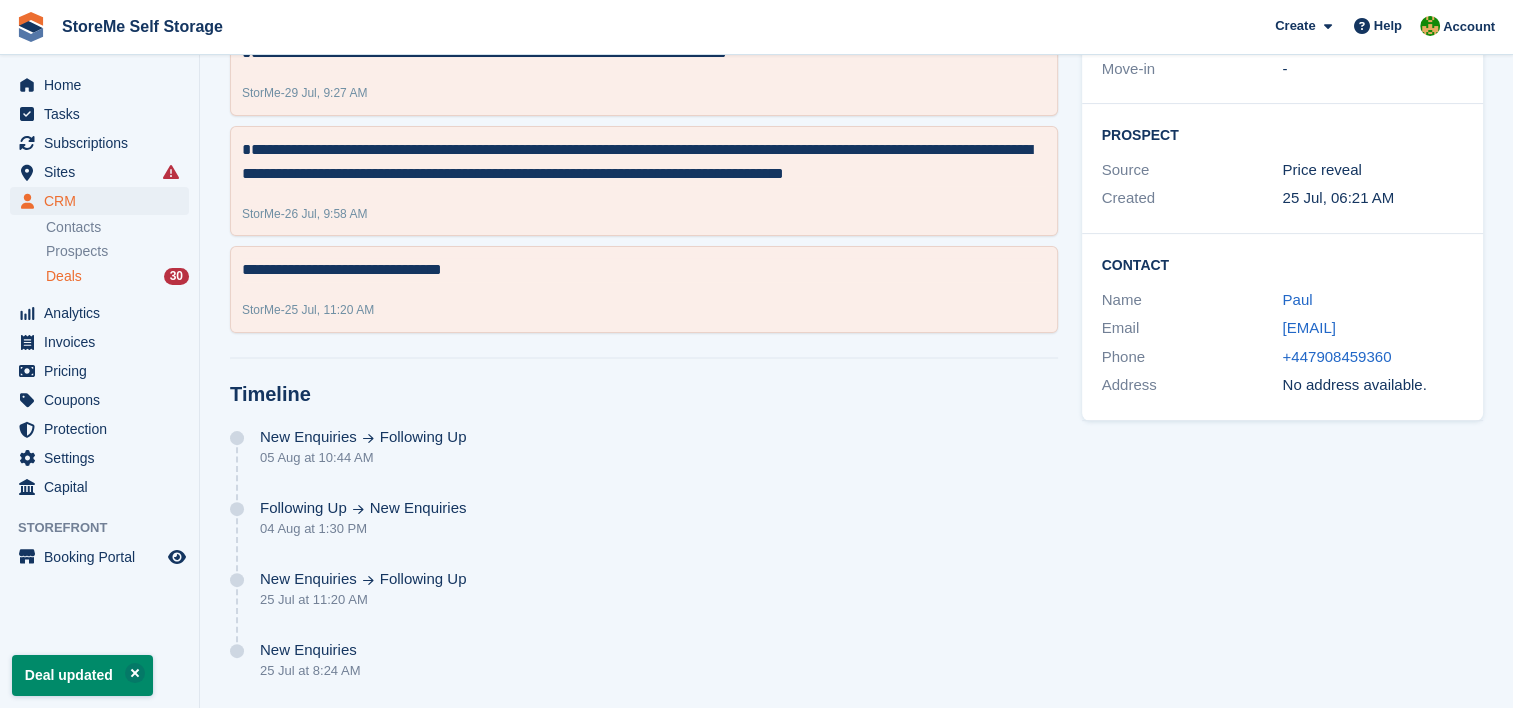 scroll, scrollTop: 0, scrollLeft: 0, axis: both 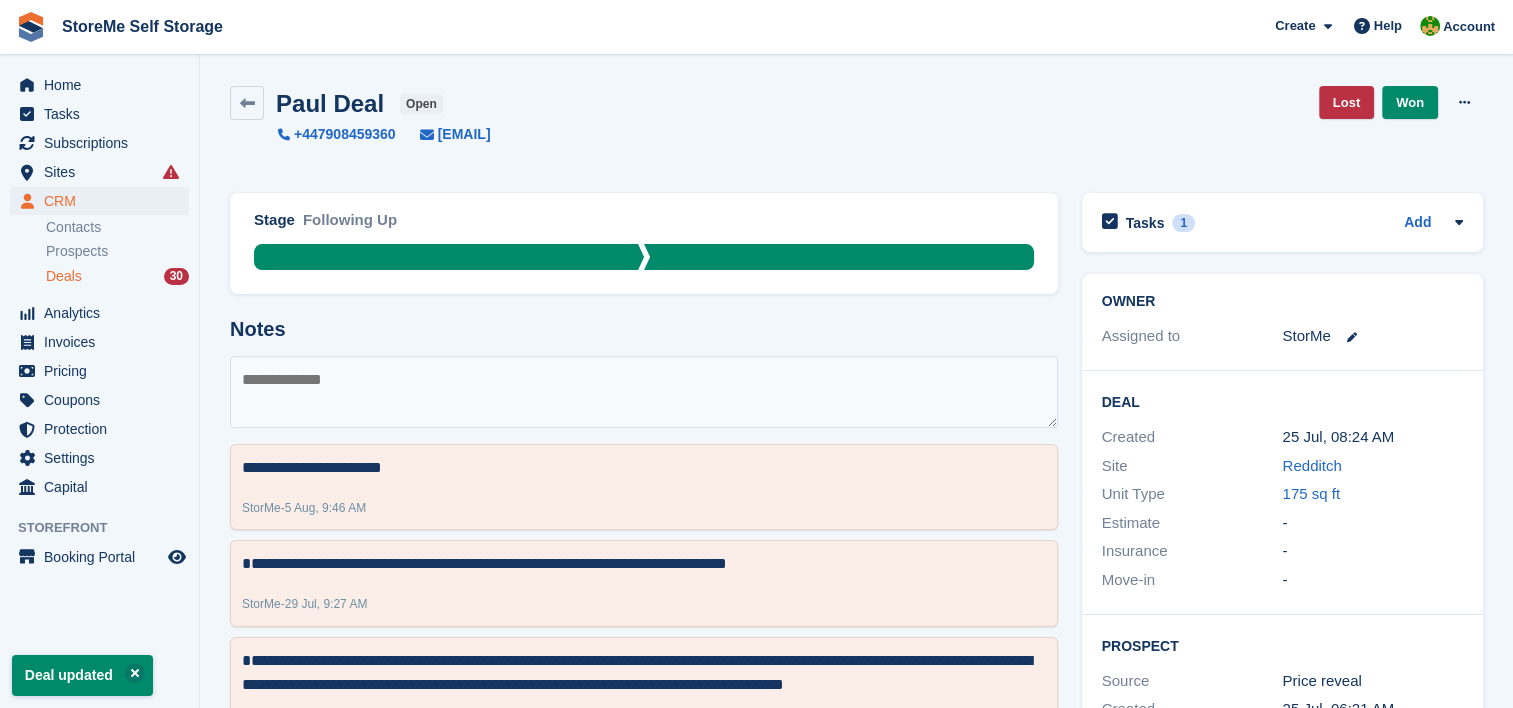 click on "Deals" at bounding box center (64, 276) 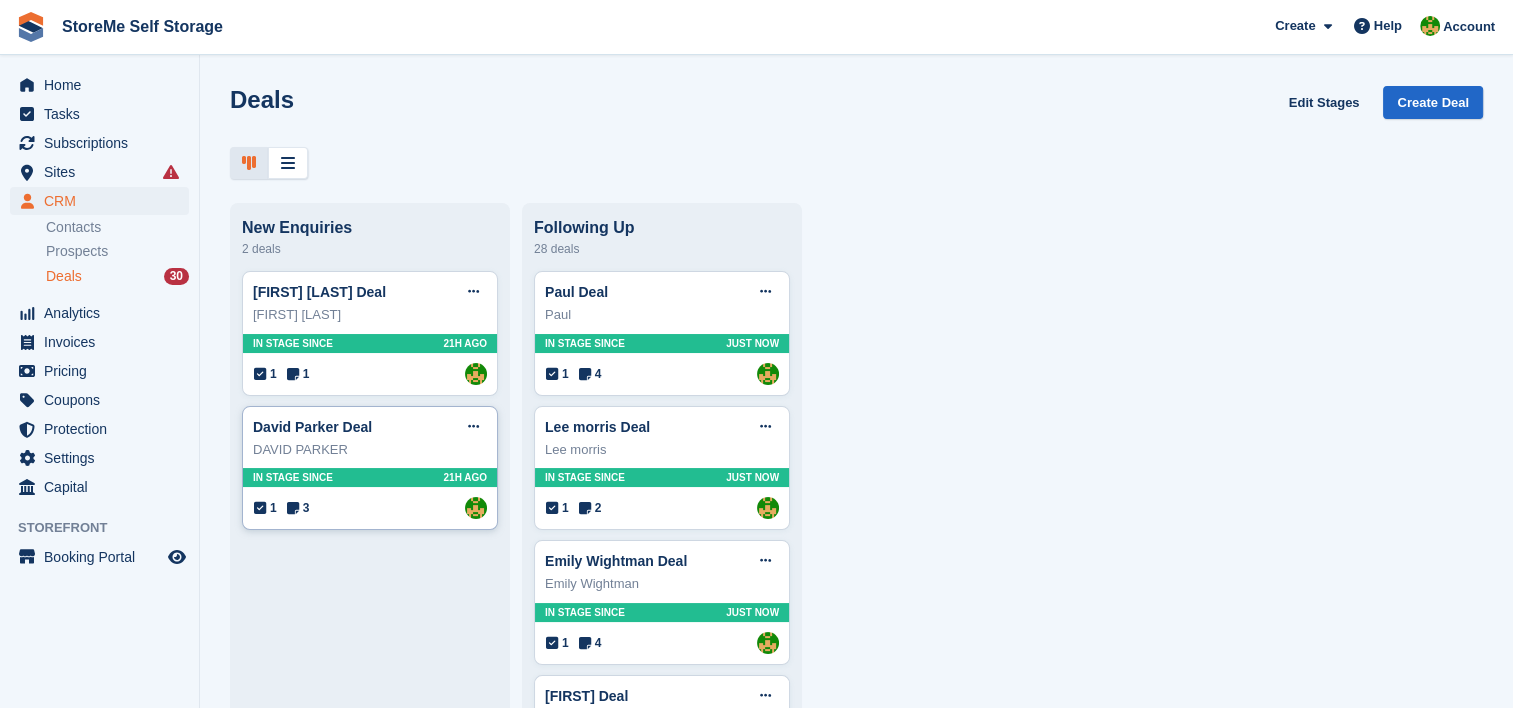 click on "DAVID PARKER" at bounding box center [370, 450] 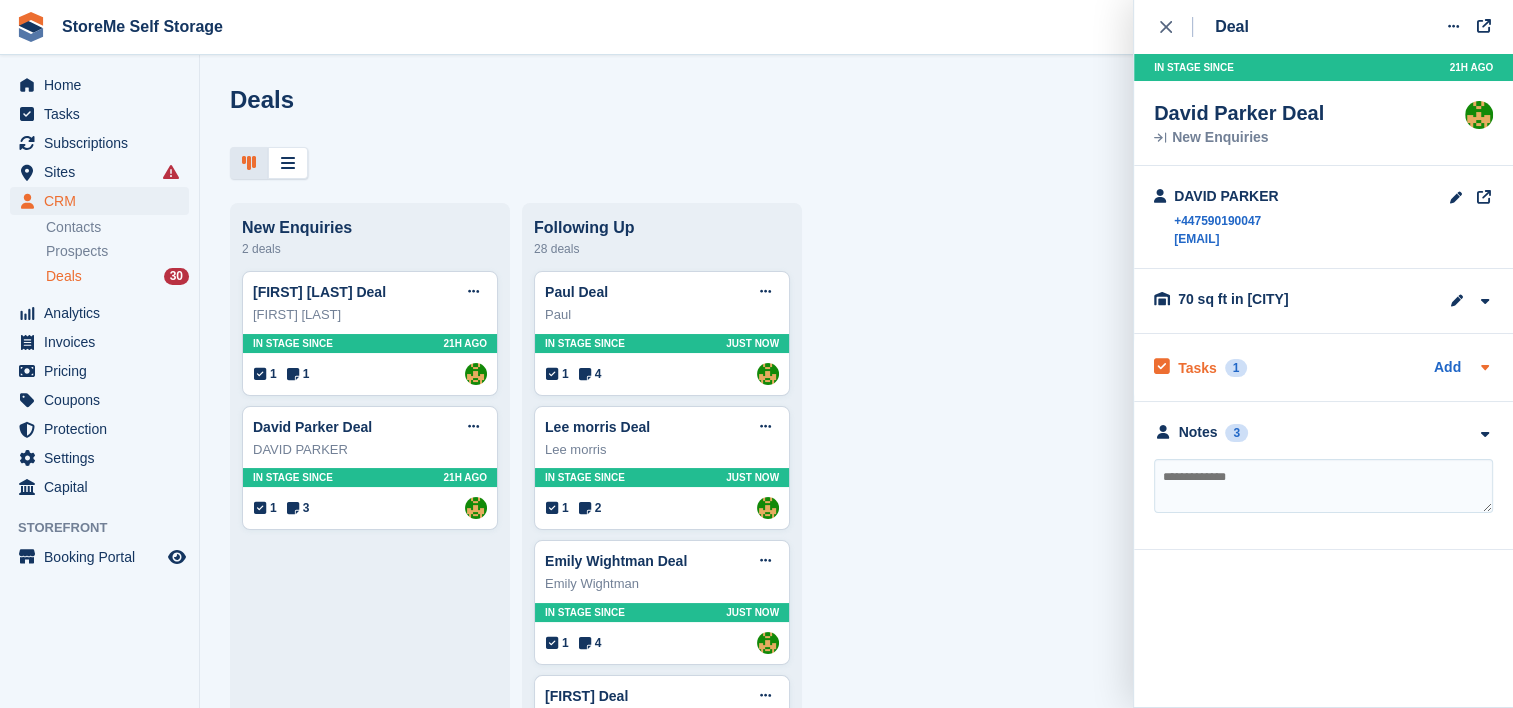click on "Tasks" at bounding box center (1197, 368) 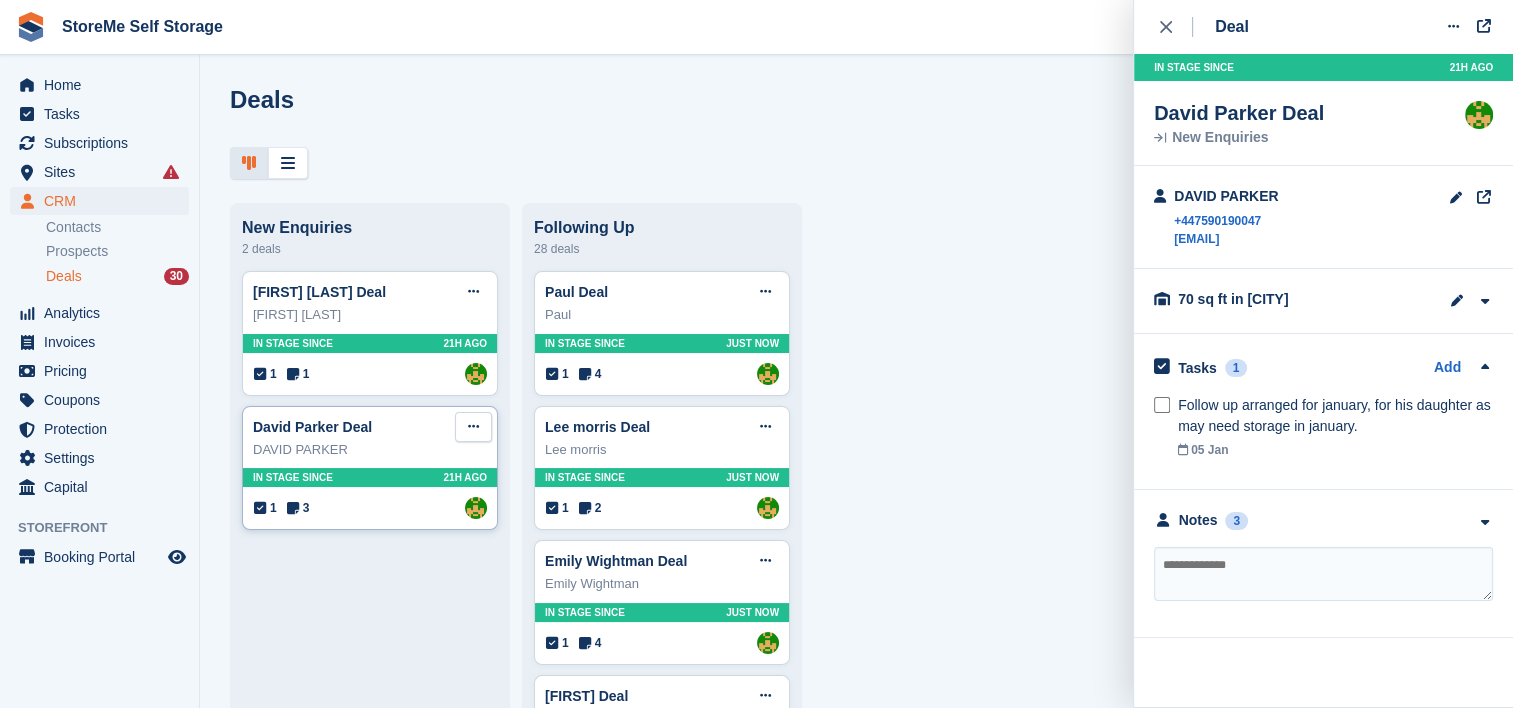 click at bounding box center (473, 426) 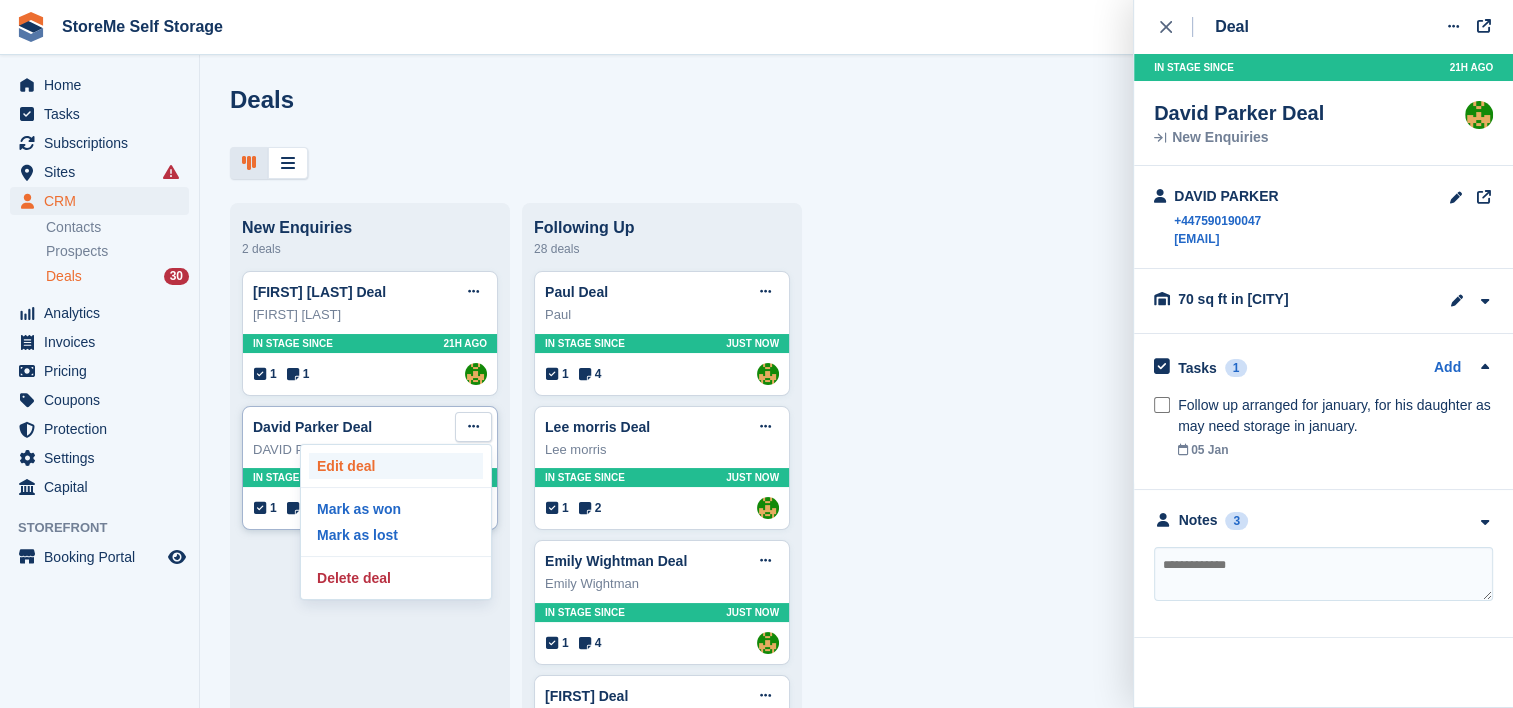 click on "Edit deal" at bounding box center [396, 466] 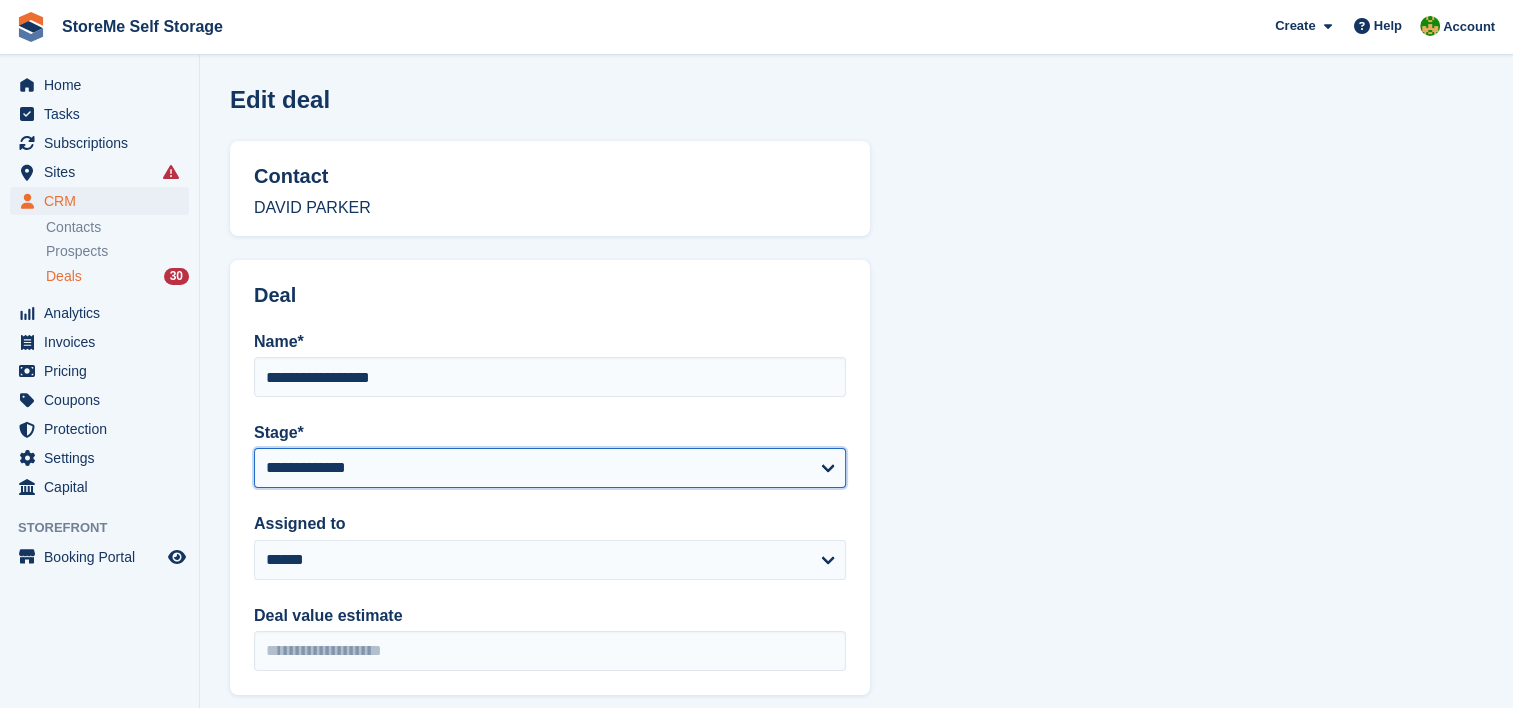 click on "**********" at bounding box center [550, 468] 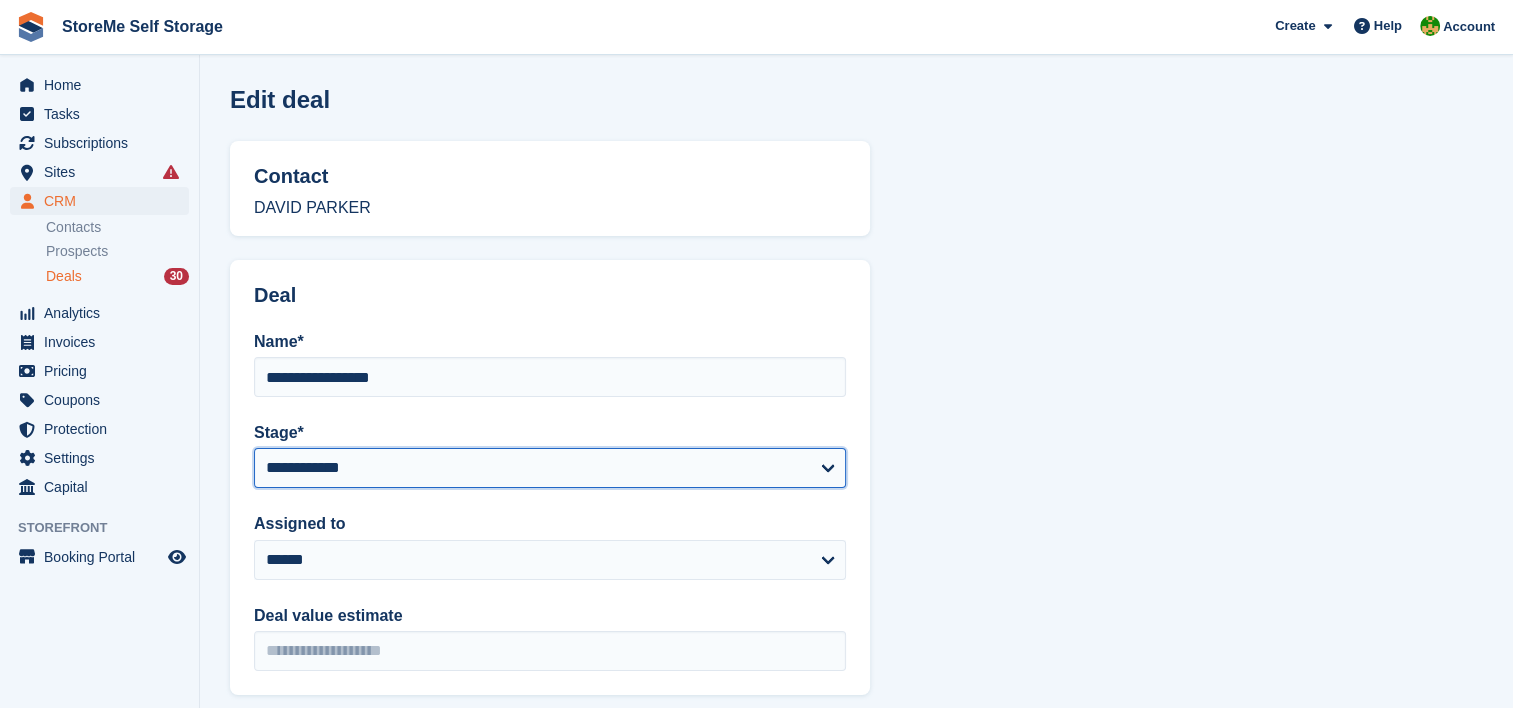 click on "**********" at bounding box center (550, 468) 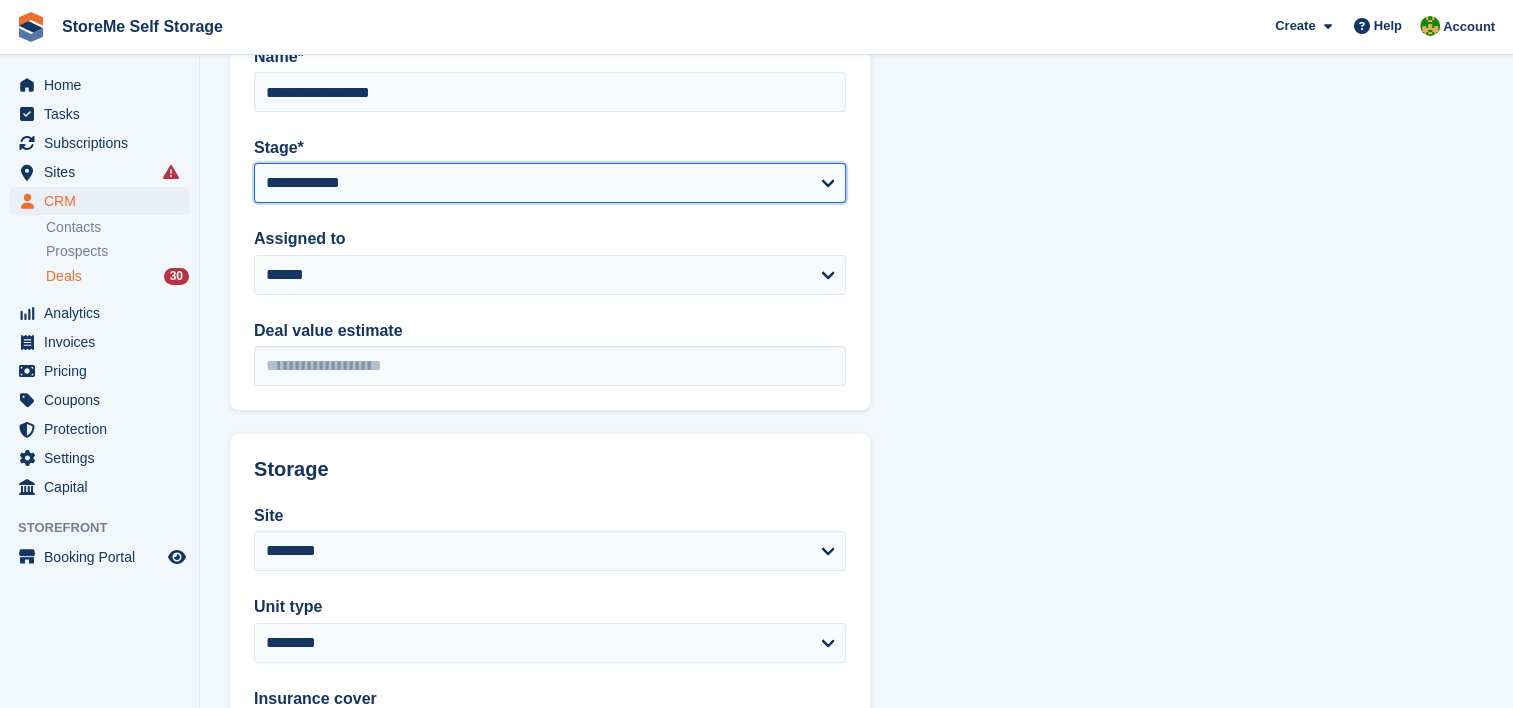 scroll, scrollTop: 564, scrollLeft: 0, axis: vertical 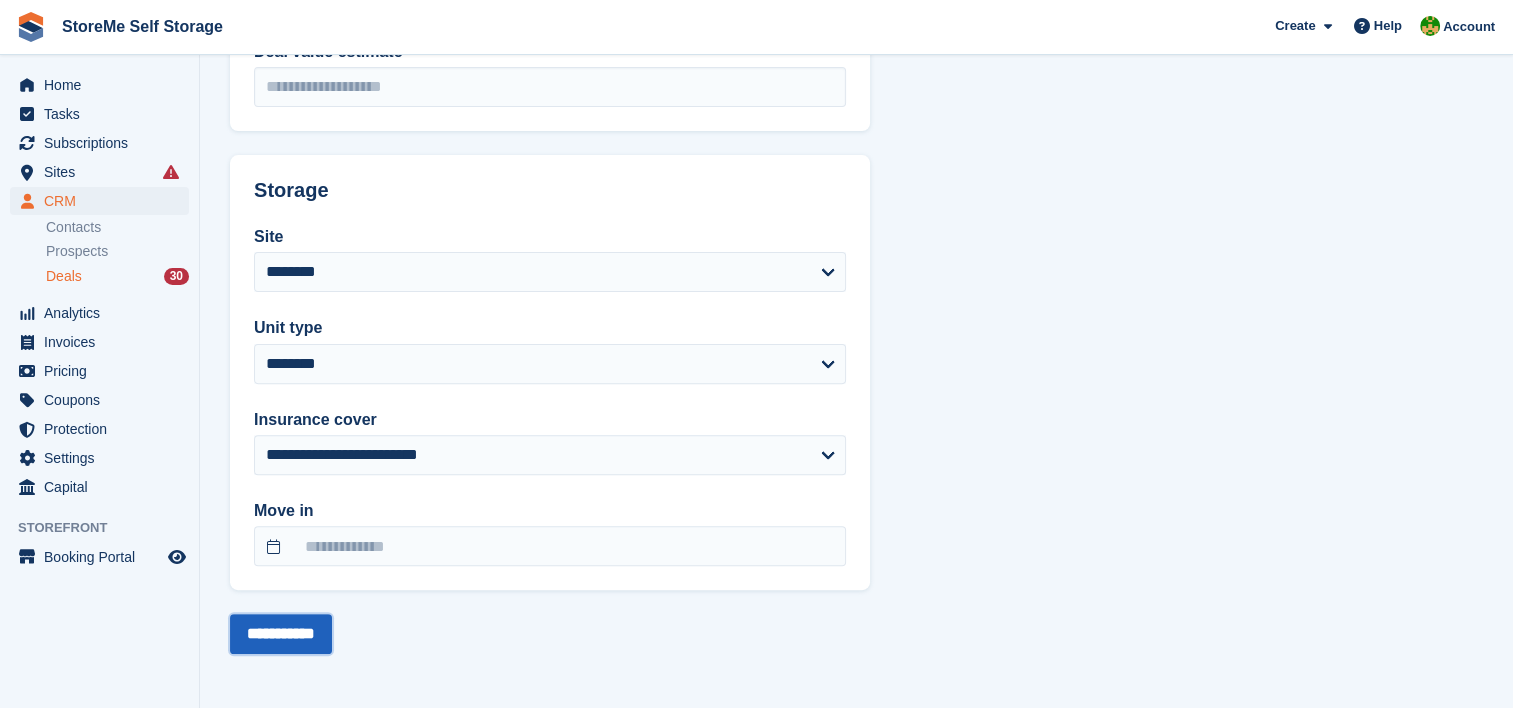 click on "**********" at bounding box center [281, 634] 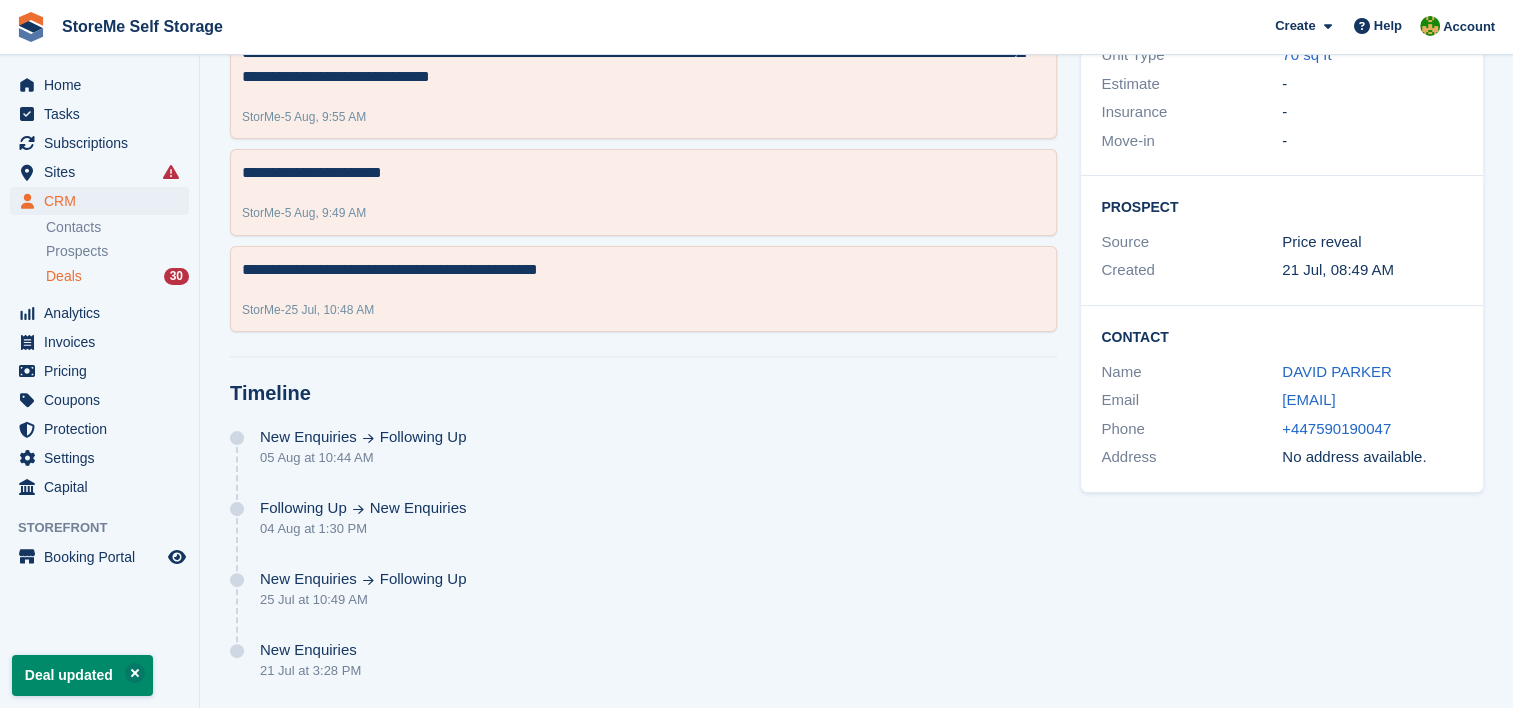 scroll, scrollTop: 0, scrollLeft: 0, axis: both 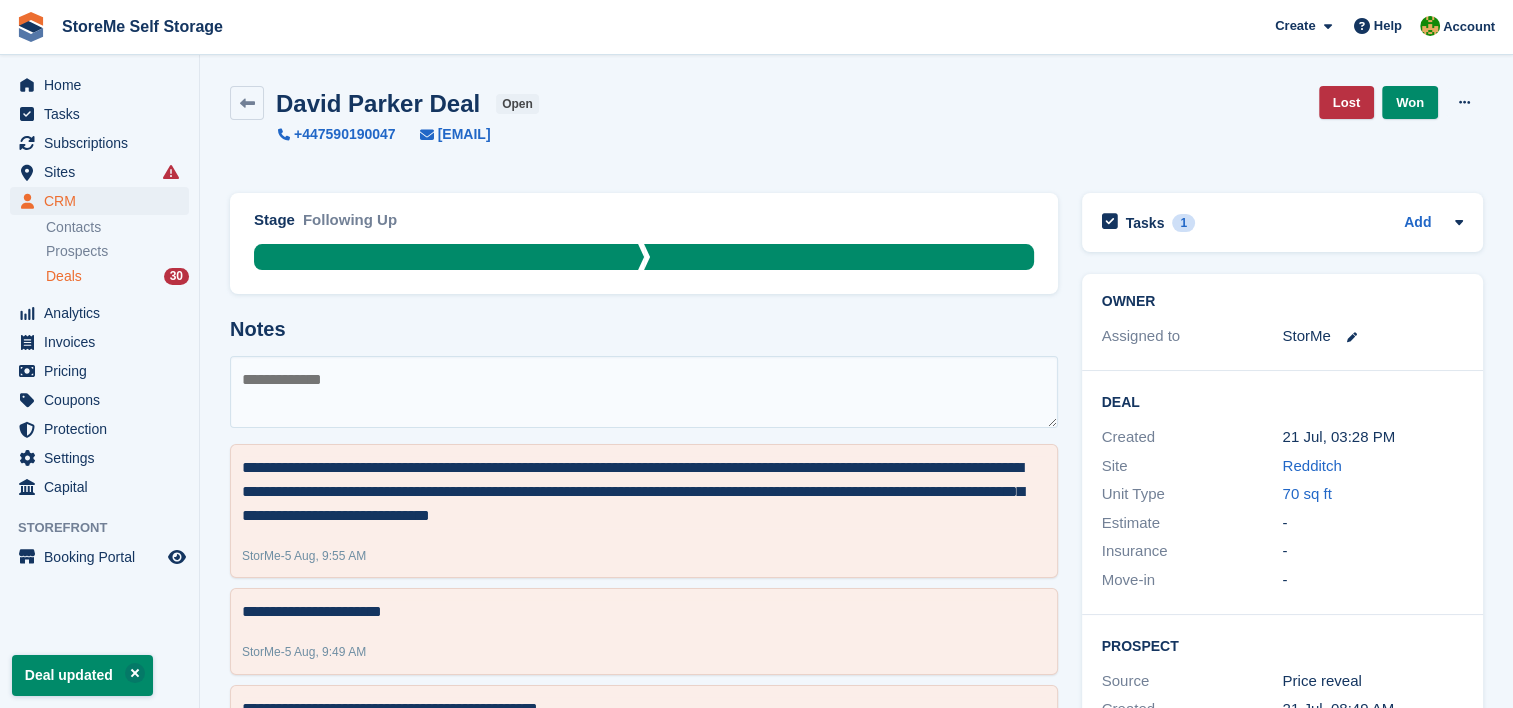 click on "Deals" at bounding box center [64, 276] 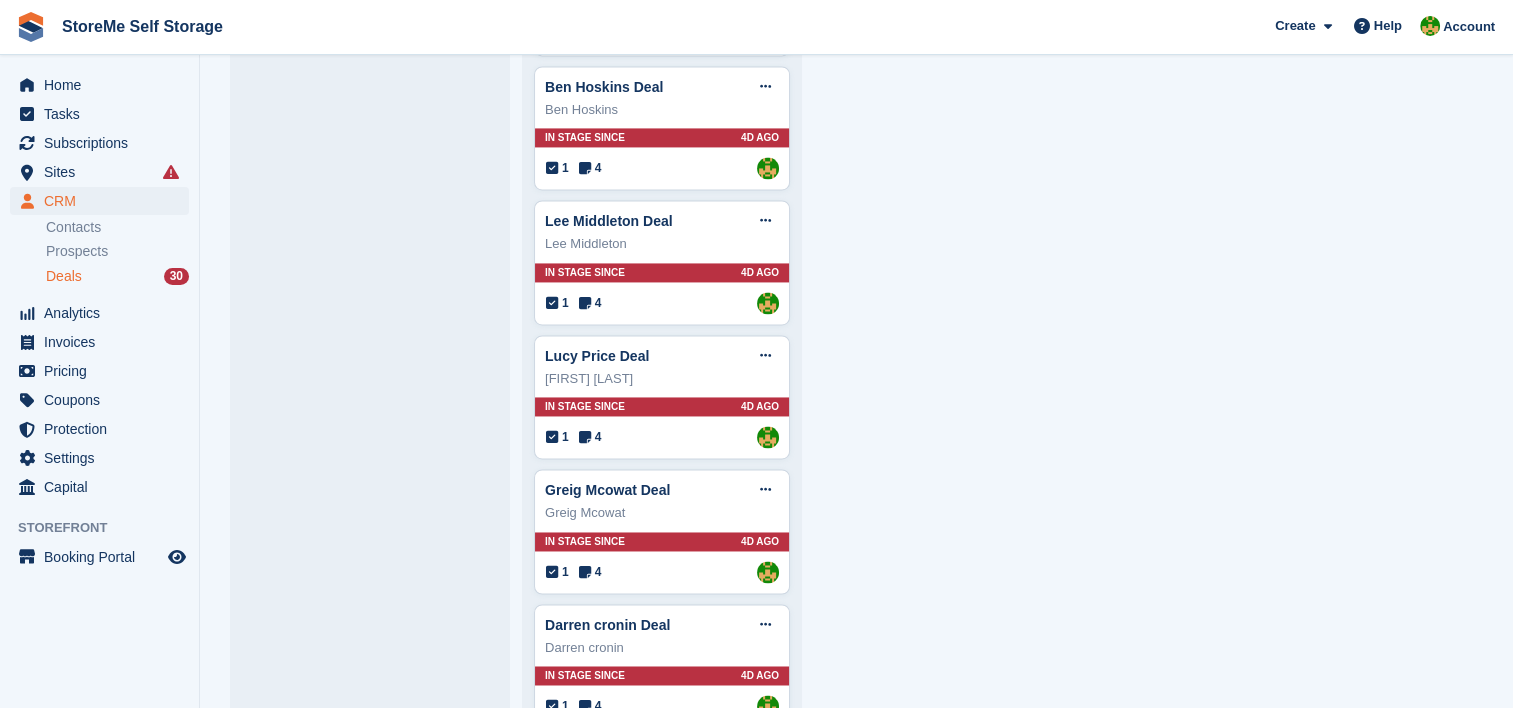 scroll, scrollTop: 3461, scrollLeft: 0, axis: vertical 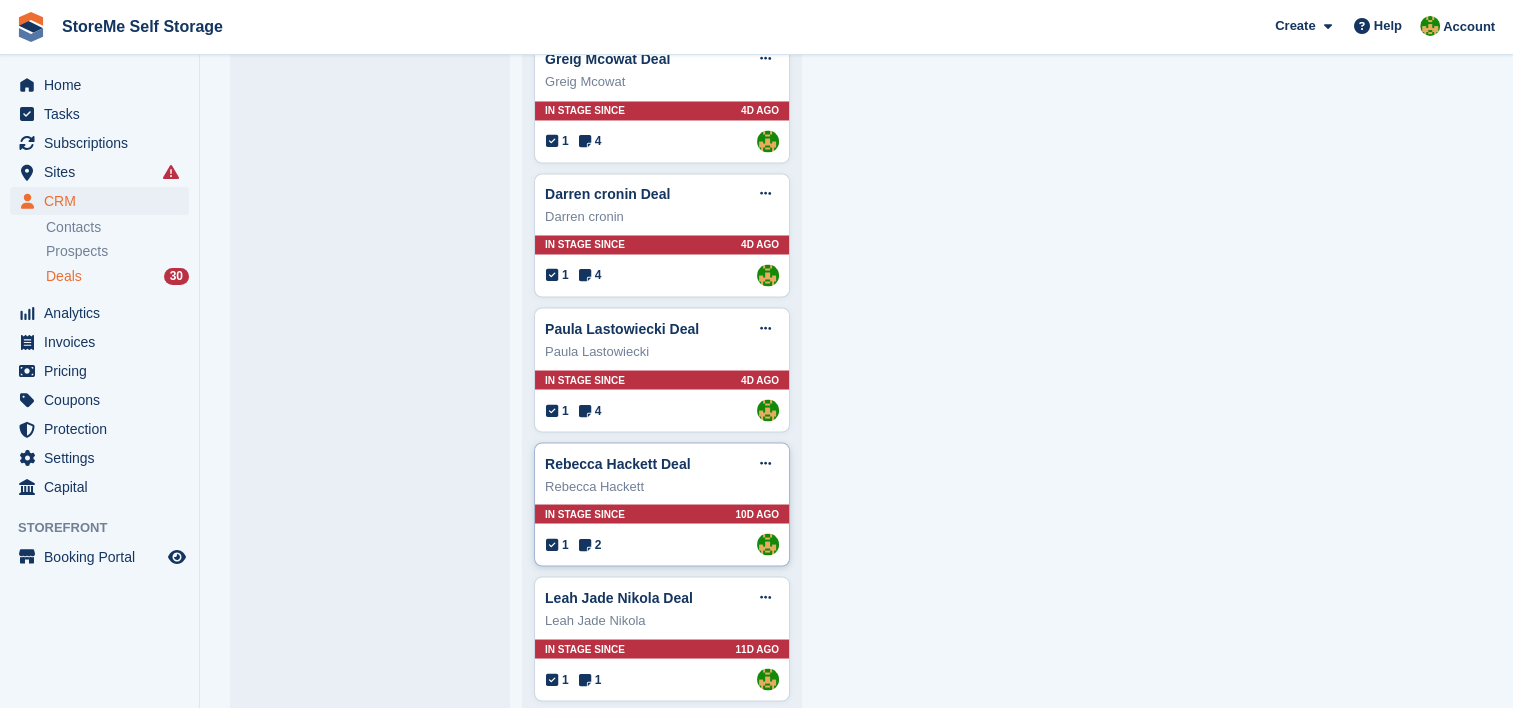 type 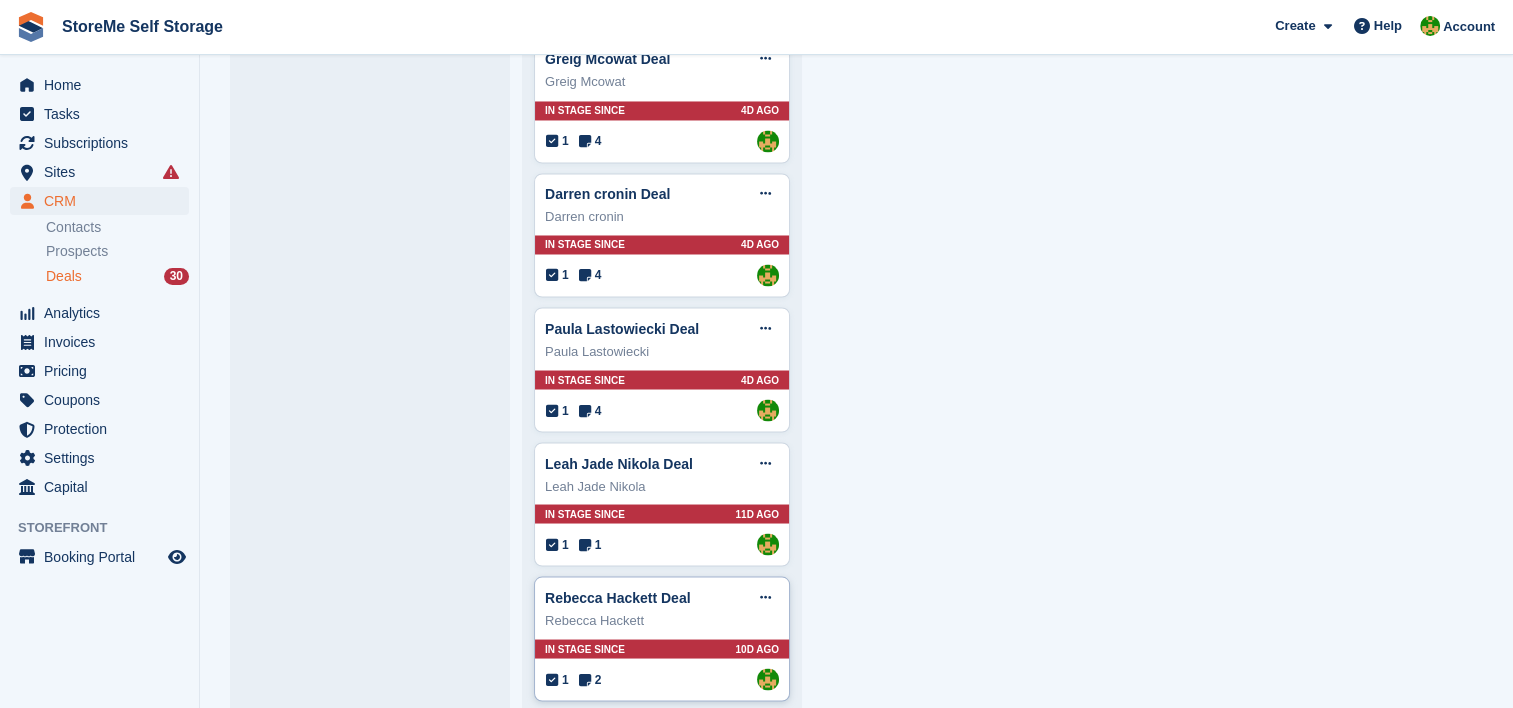 click on "Rebecca Hackett Deal
Edit deal
Mark as won
Mark as lost
Delete deal
Rebecca Hackett
In stage since 10D AGO
1
2
Assigned to StorMe" at bounding box center (662, 638) 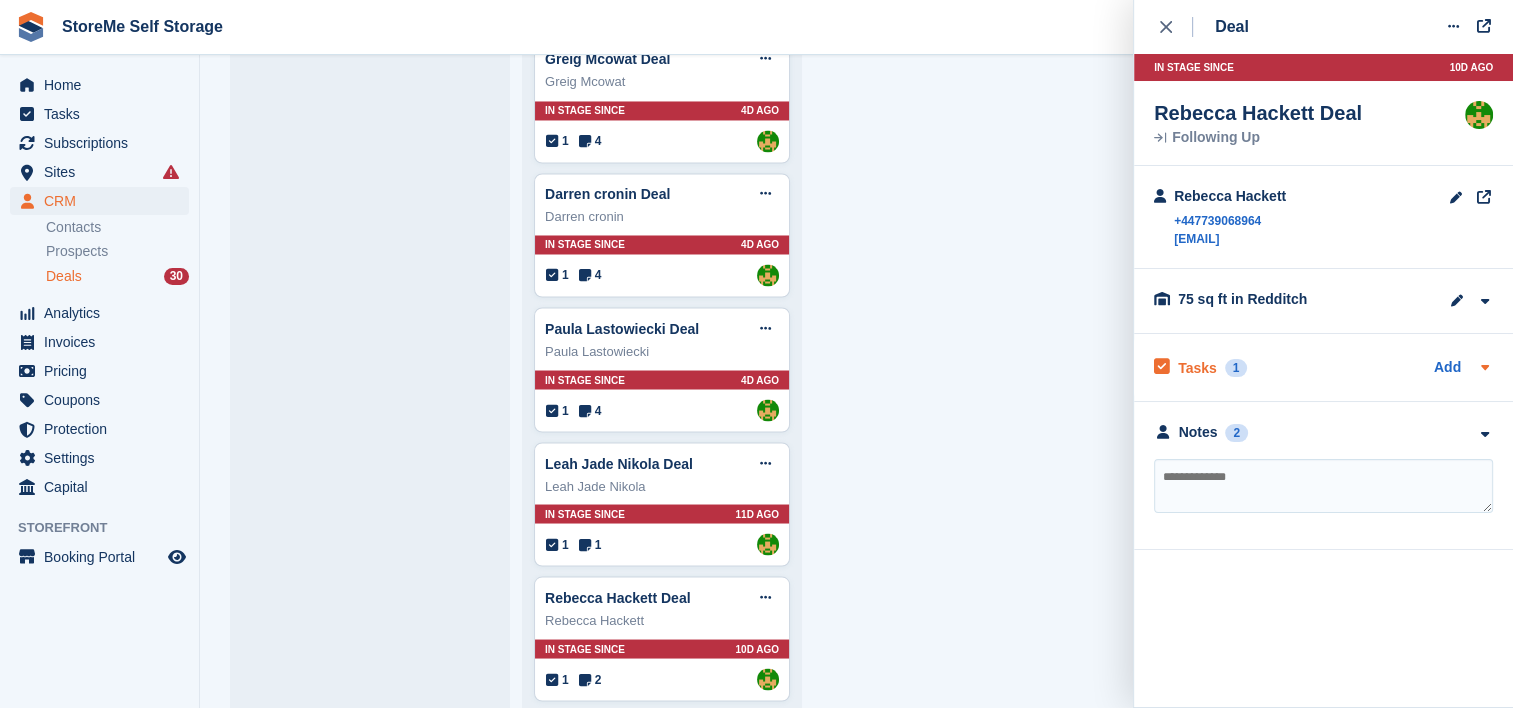 click on "Tasks" at bounding box center [1197, 368] 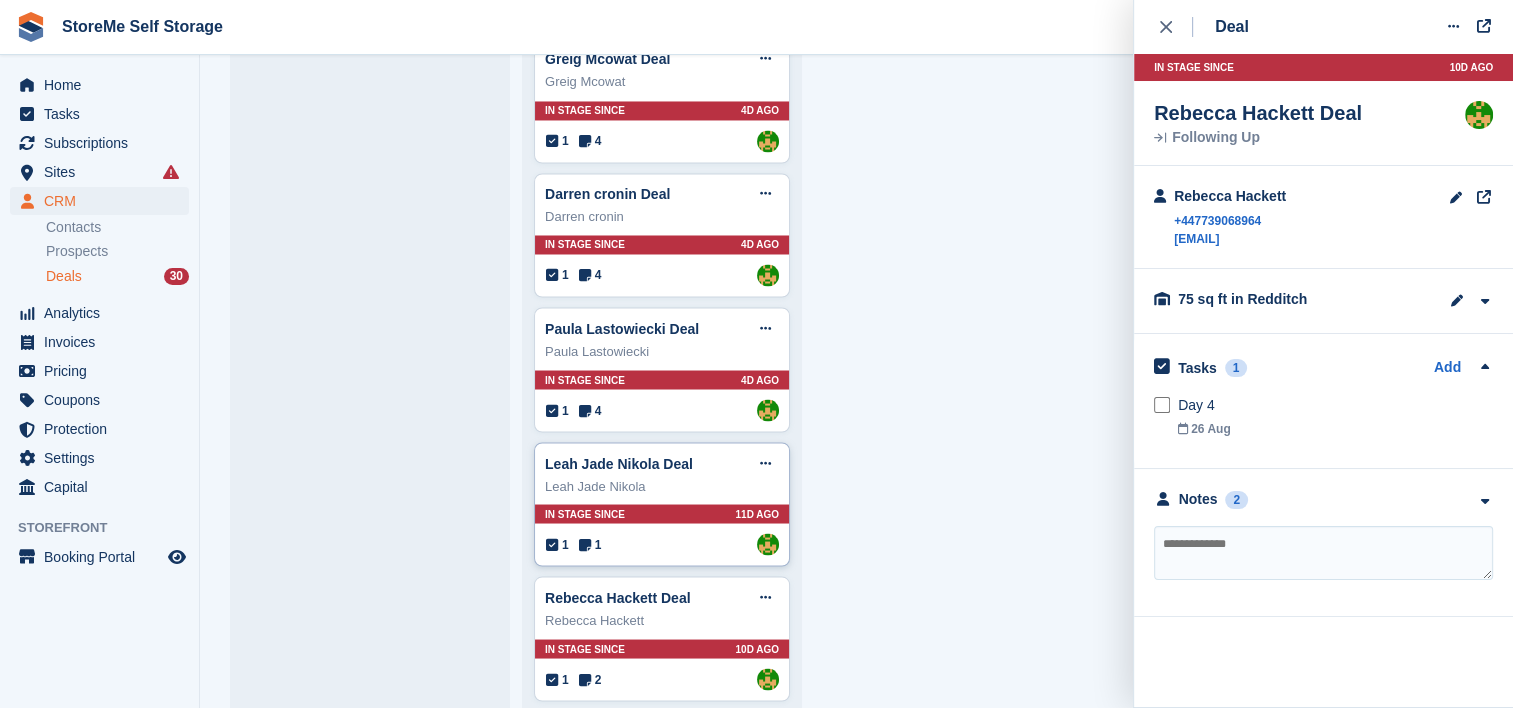 click on "In stage since 11D AGO" at bounding box center [662, 513] 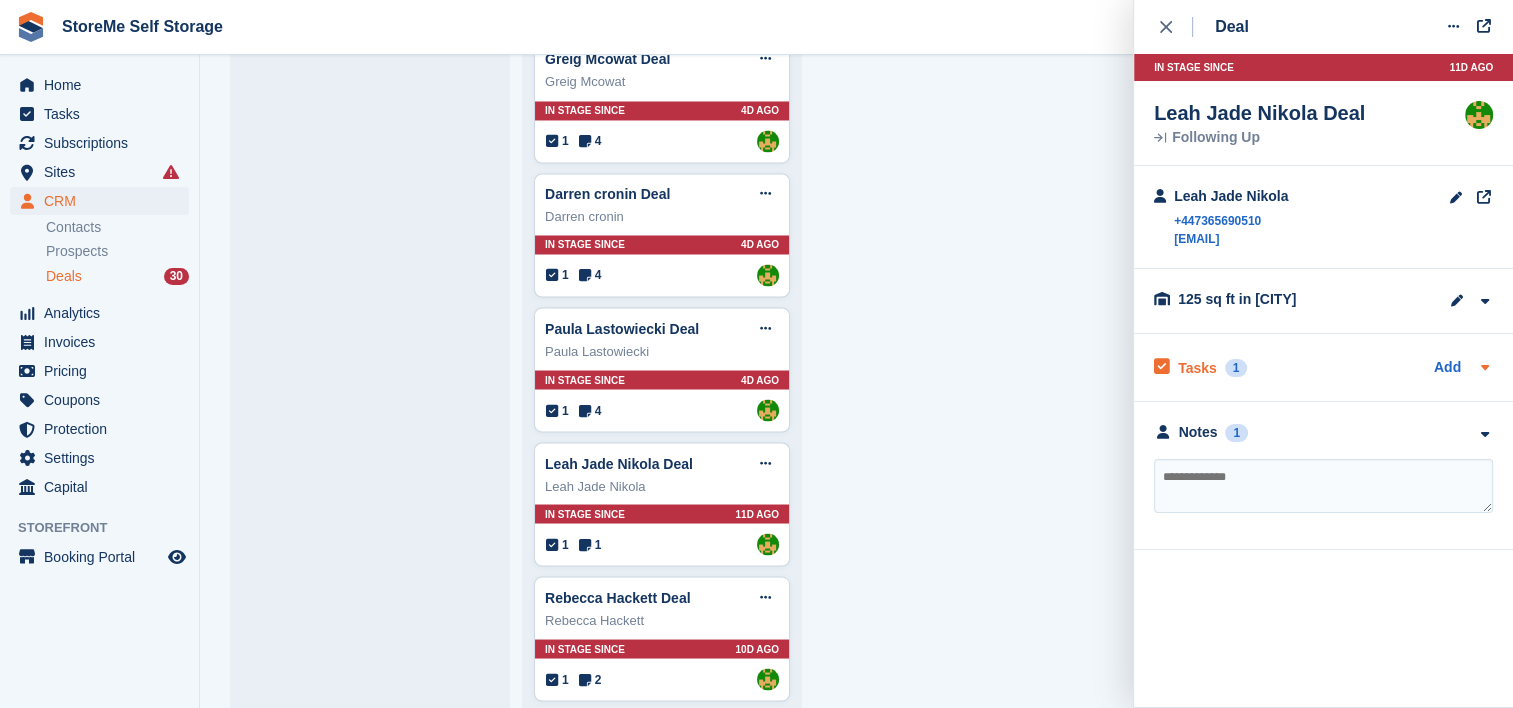 click on "Tasks" at bounding box center [1197, 368] 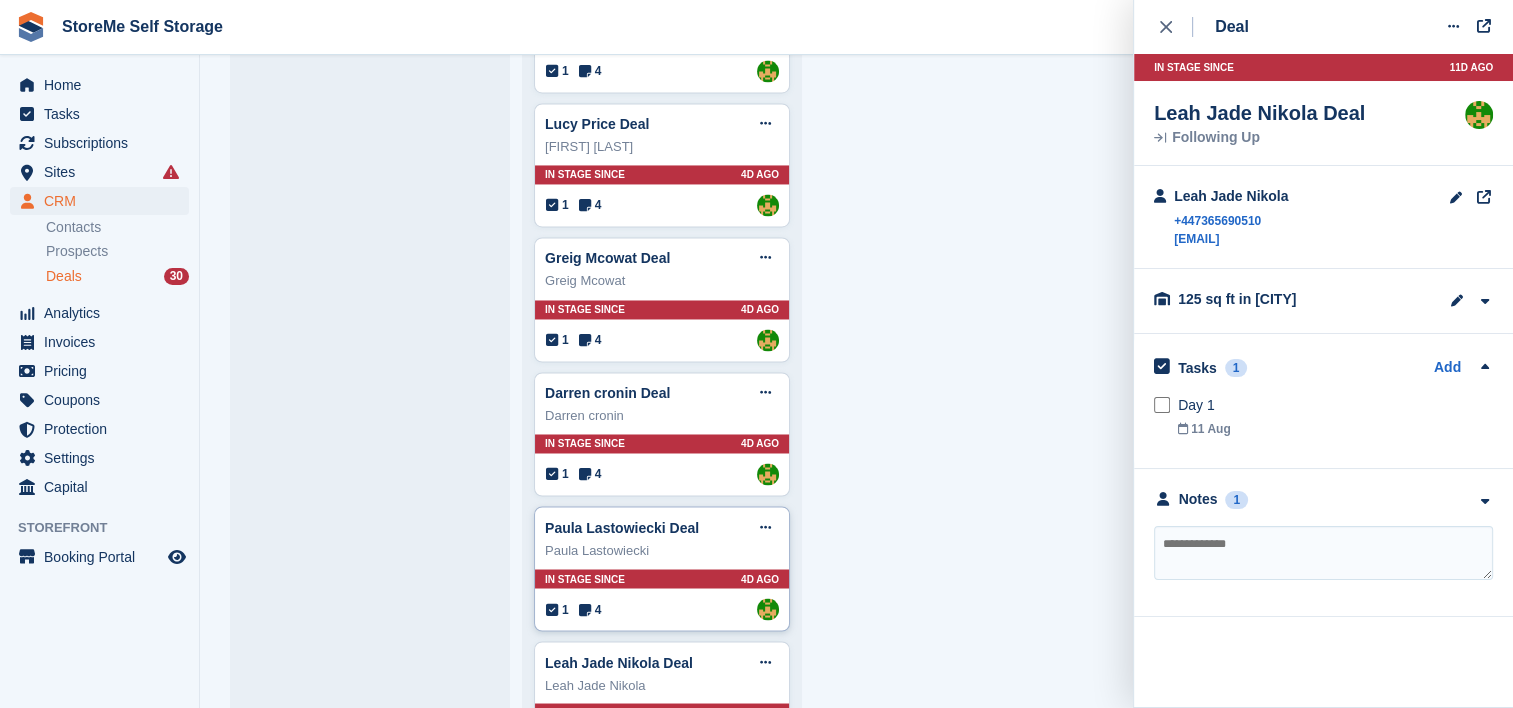 scroll, scrollTop: 3261, scrollLeft: 0, axis: vertical 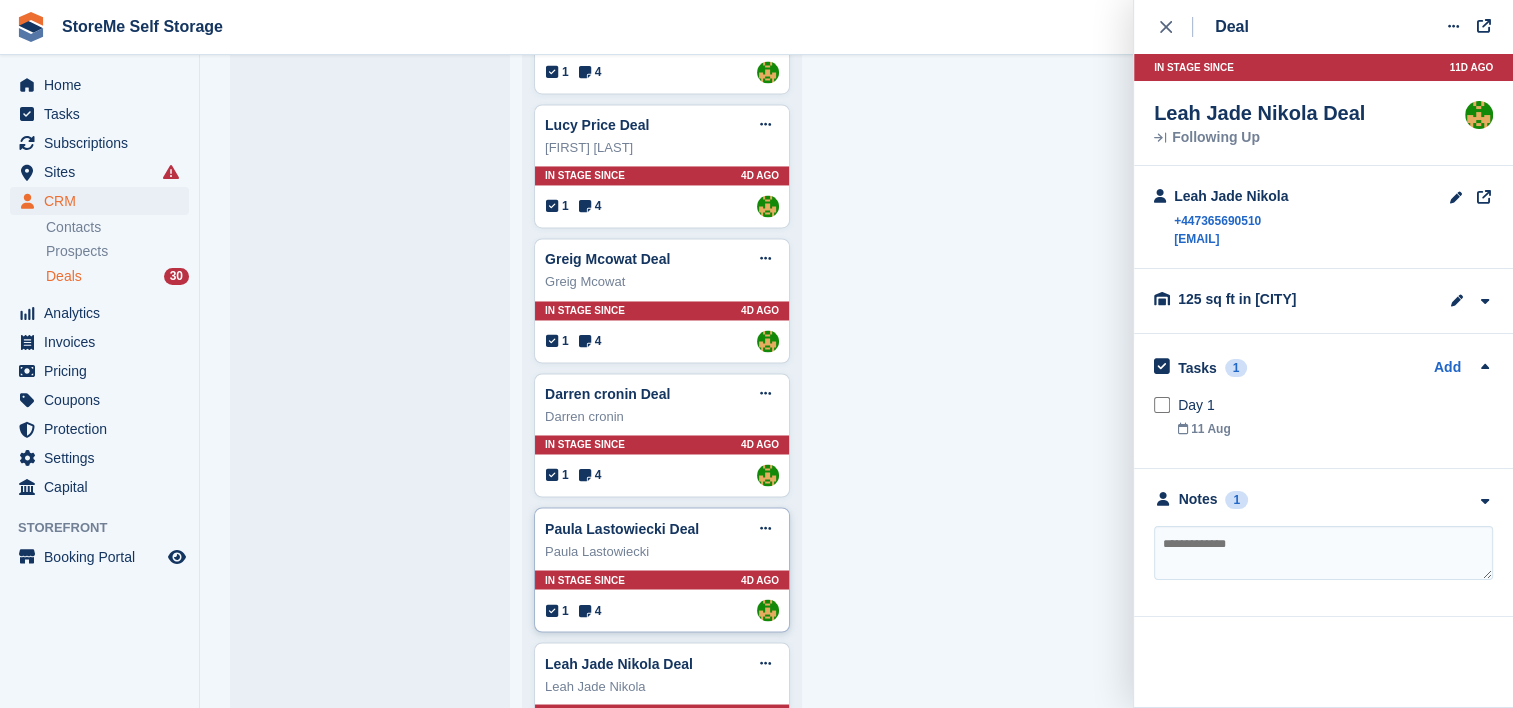 click on "Paula Lastowiecki Deal
Edit deal
Mark as won
Mark as lost
Delete deal
Paula Lastowiecki
In stage since 4D AGO
1
4
Assigned to StorMe" at bounding box center (662, 569) 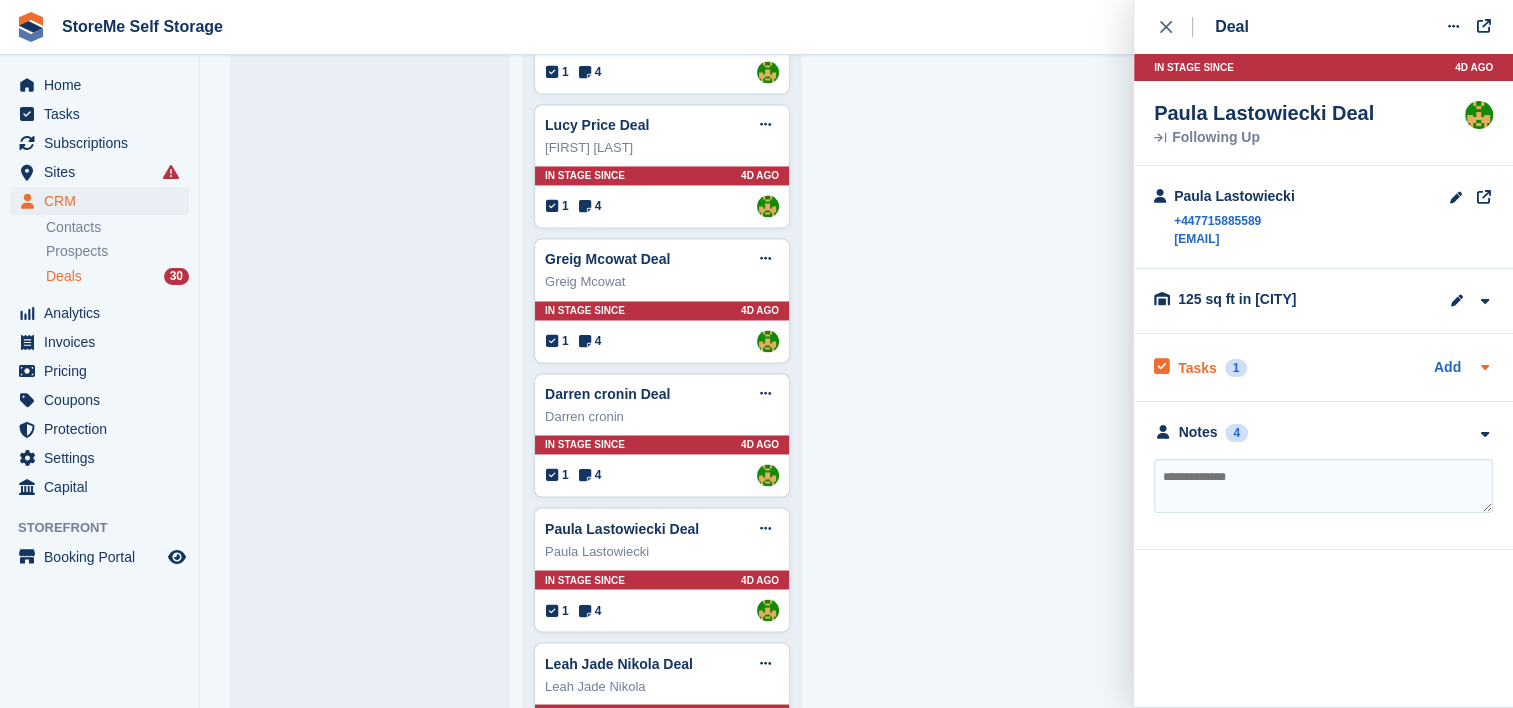 click on "Tasks" at bounding box center [1197, 368] 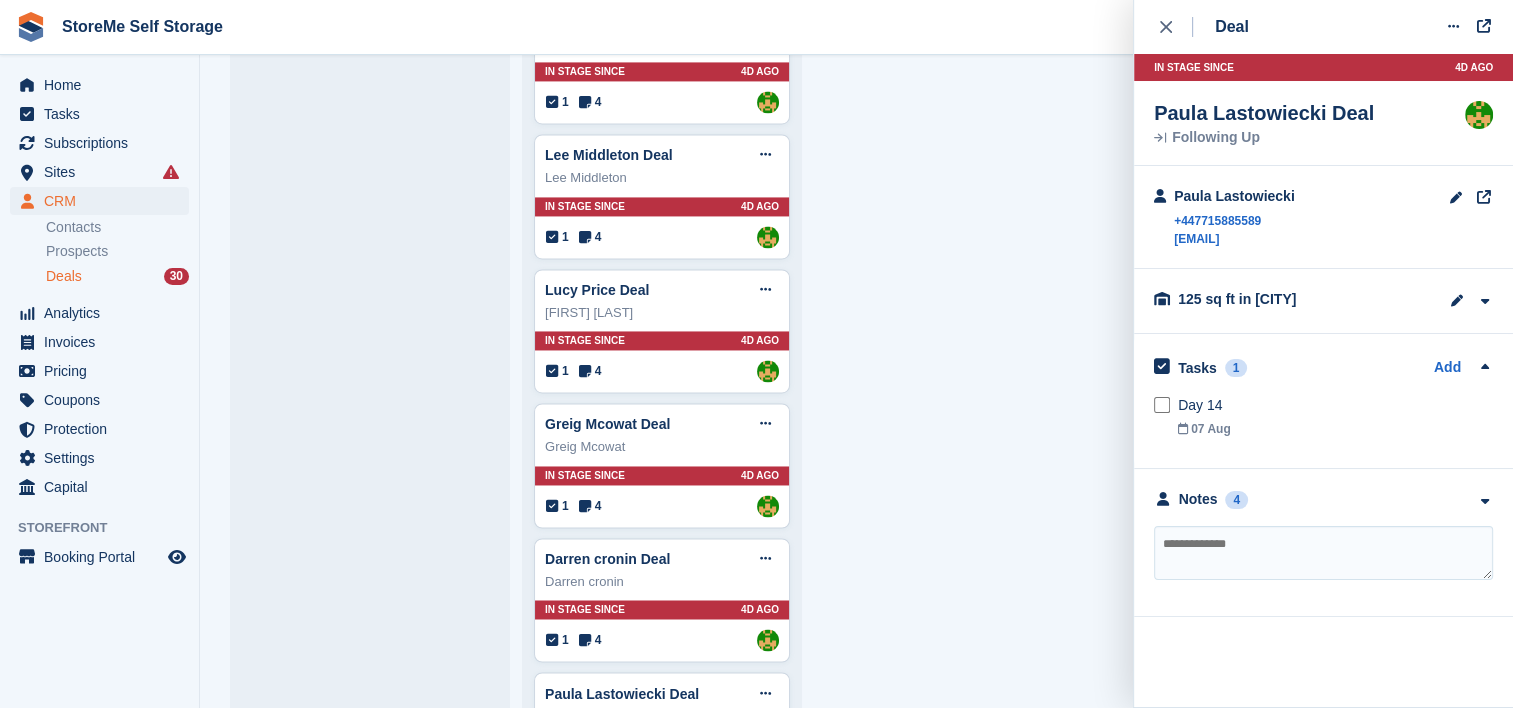 scroll, scrollTop: 3061, scrollLeft: 0, axis: vertical 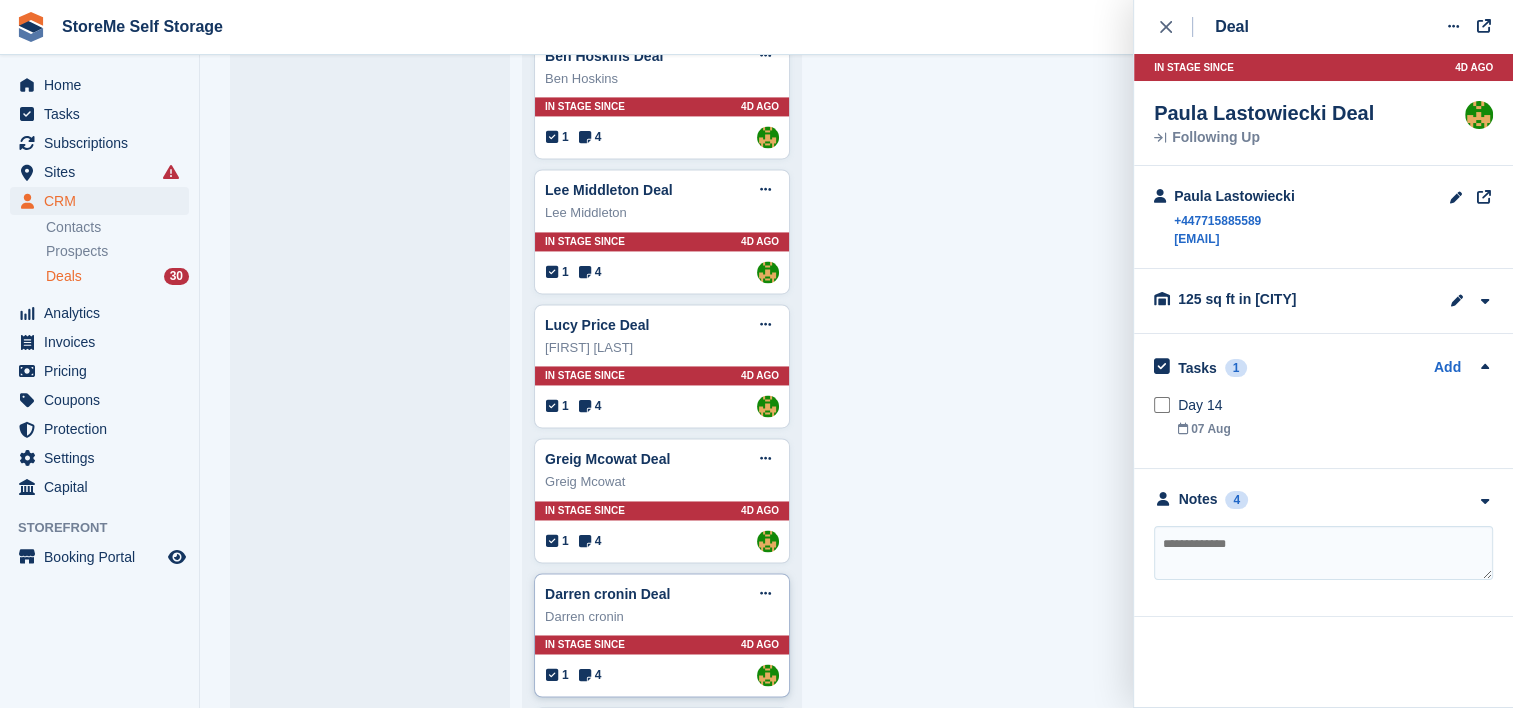 click on "Darren cronin" at bounding box center [662, 617] 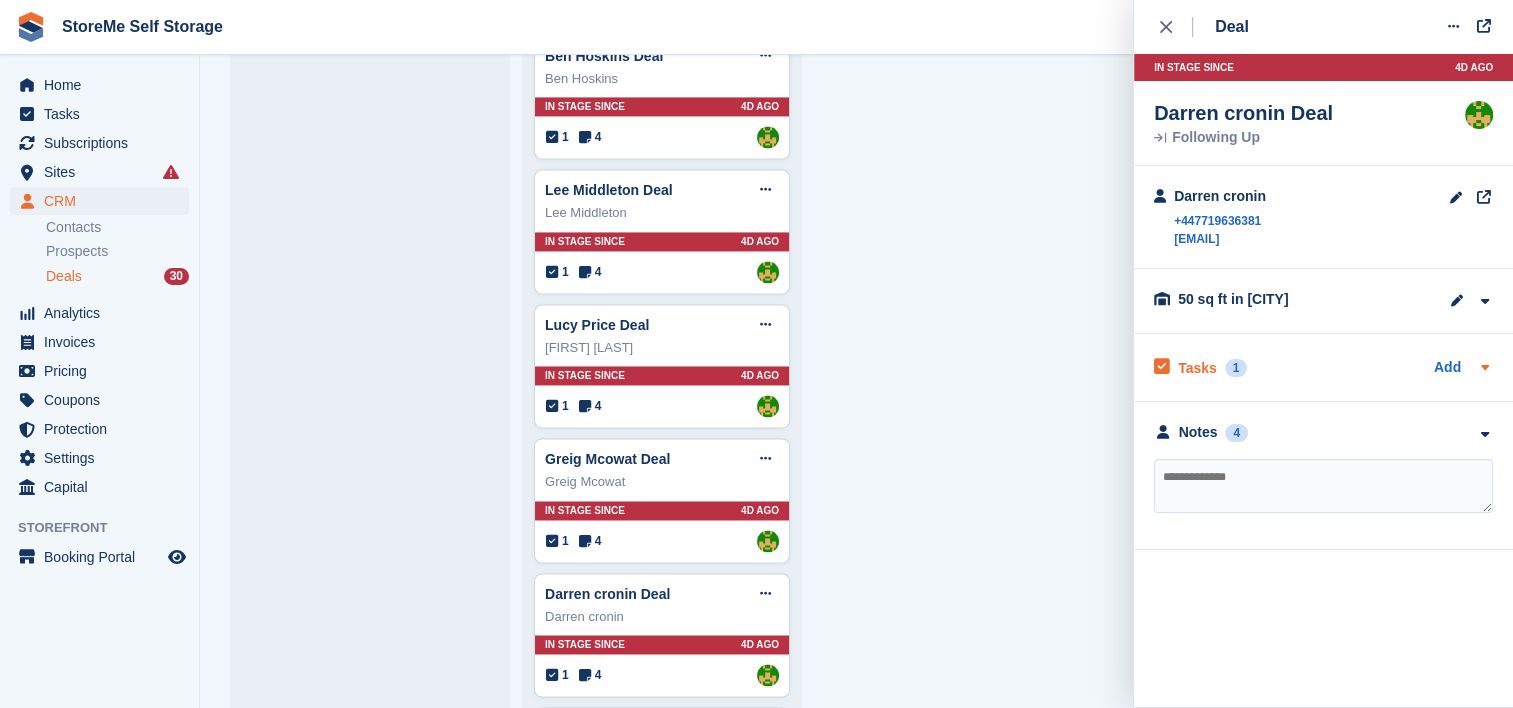 click on "Tasks" at bounding box center (1197, 368) 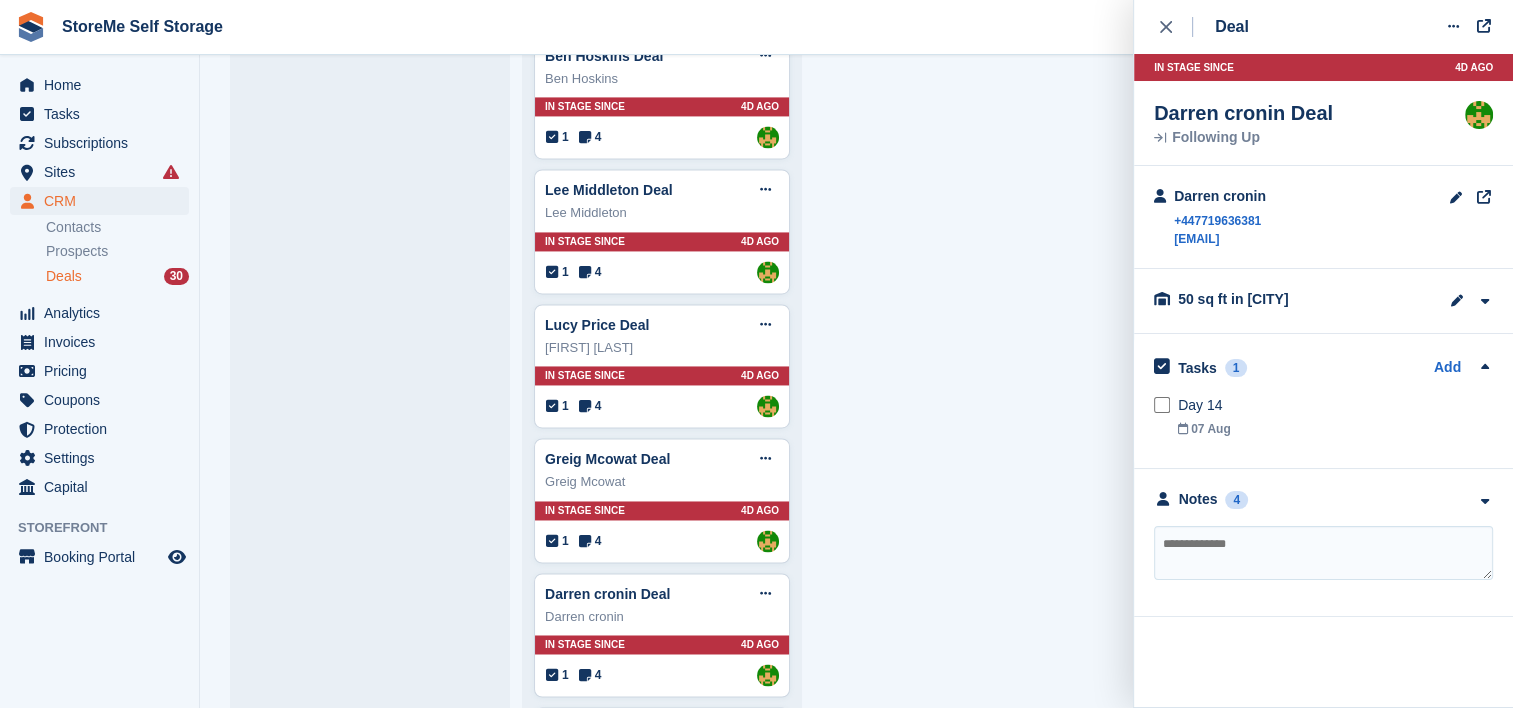 scroll, scrollTop: 2961, scrollLeft: 0, axis: vertical 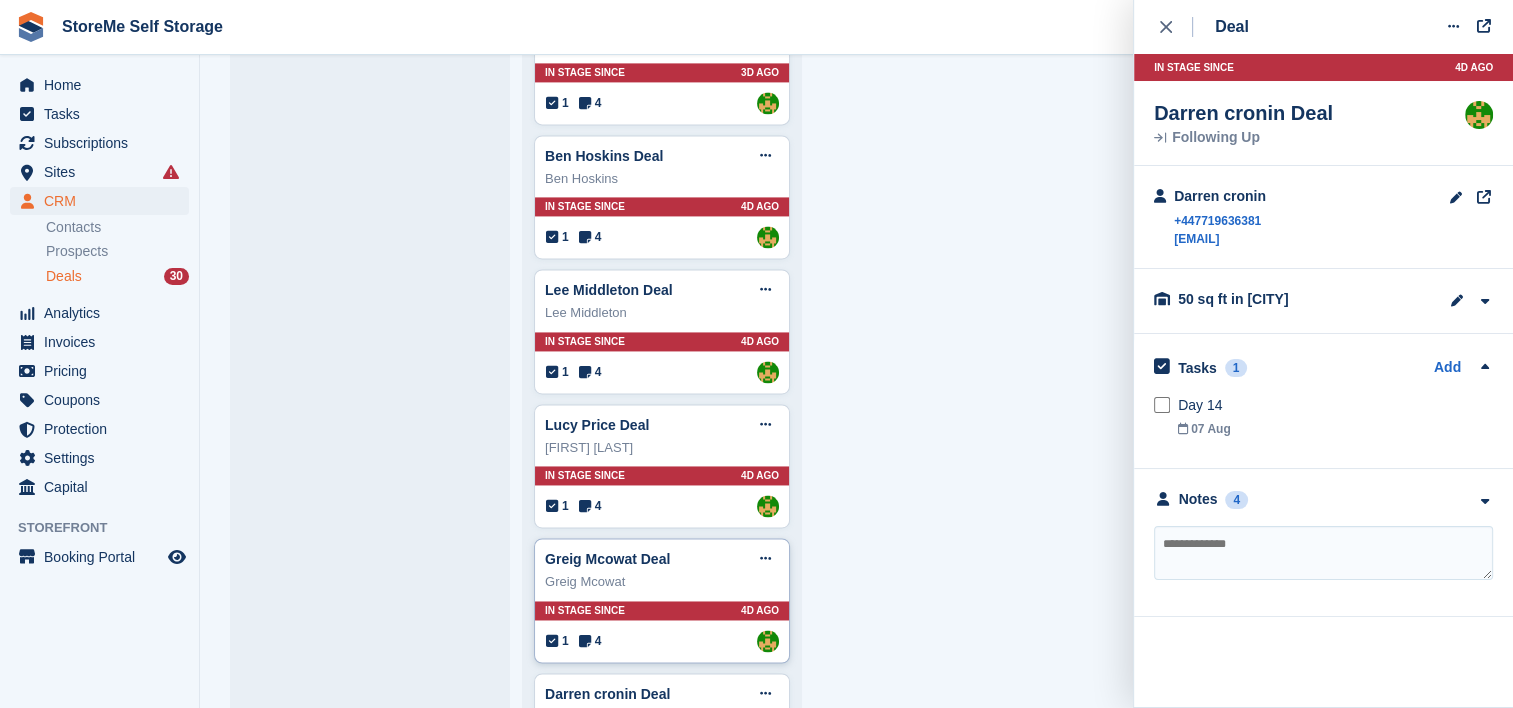 click on "In stage since 4D AGO" at bounding box center [662, 610] 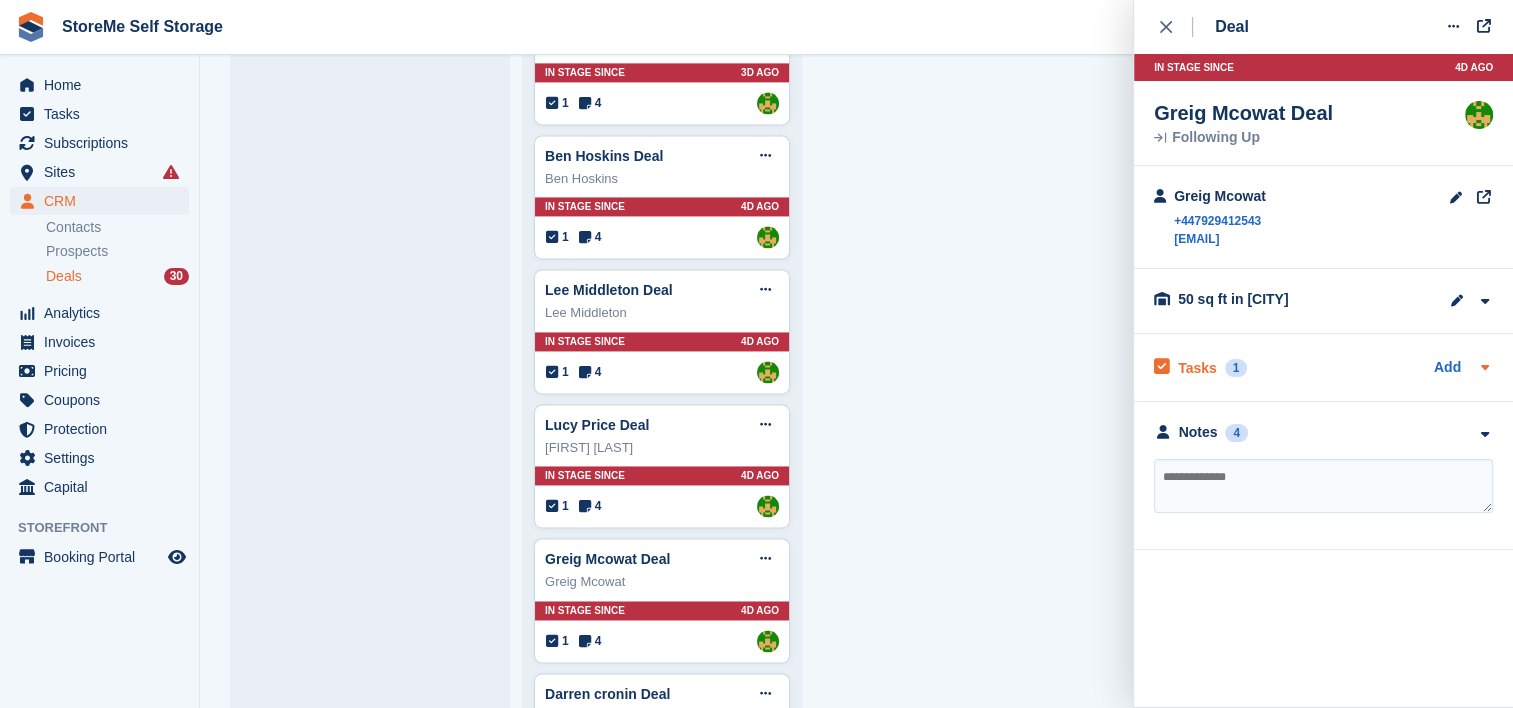 click on "Tasks" at bounding box center (1197, 368) 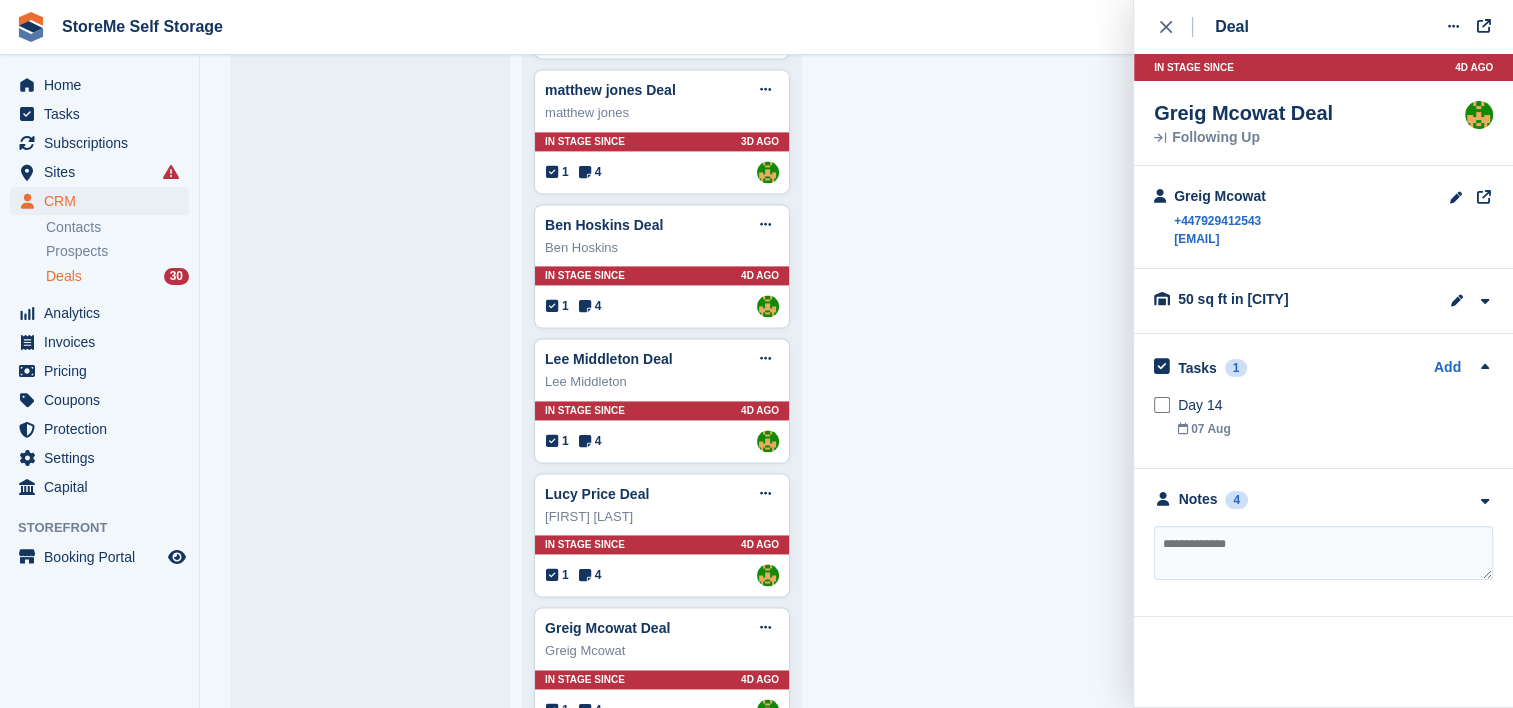 scroll, scrollTop: 2861, scrollLeft: 0, axis: vertical 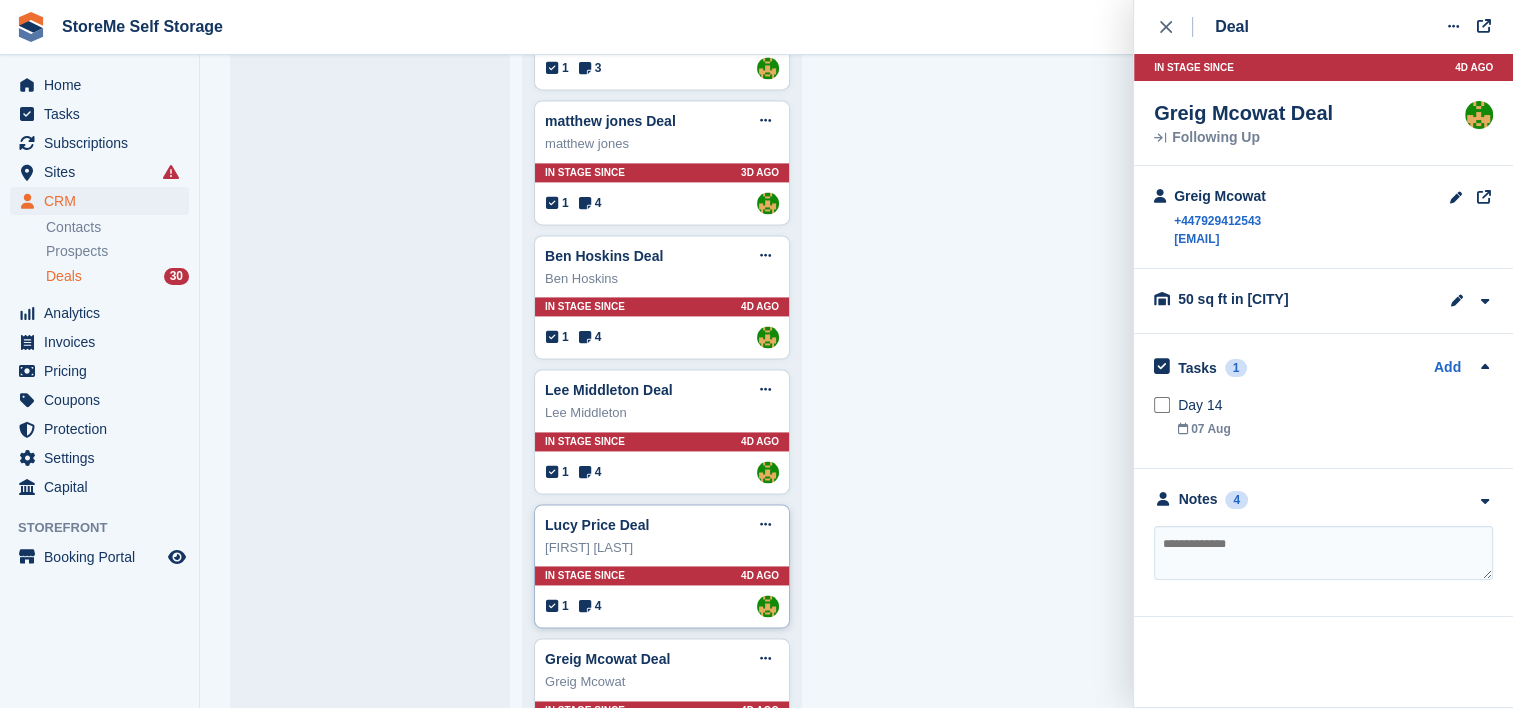click on "Lucy Price Deal
Edit deal
Mark as won
Mark as lost
Delete deal
Lucy Price
In stage since 4D AGO
1
4
Assigned to StorMe" at bounding box center [662, 566] 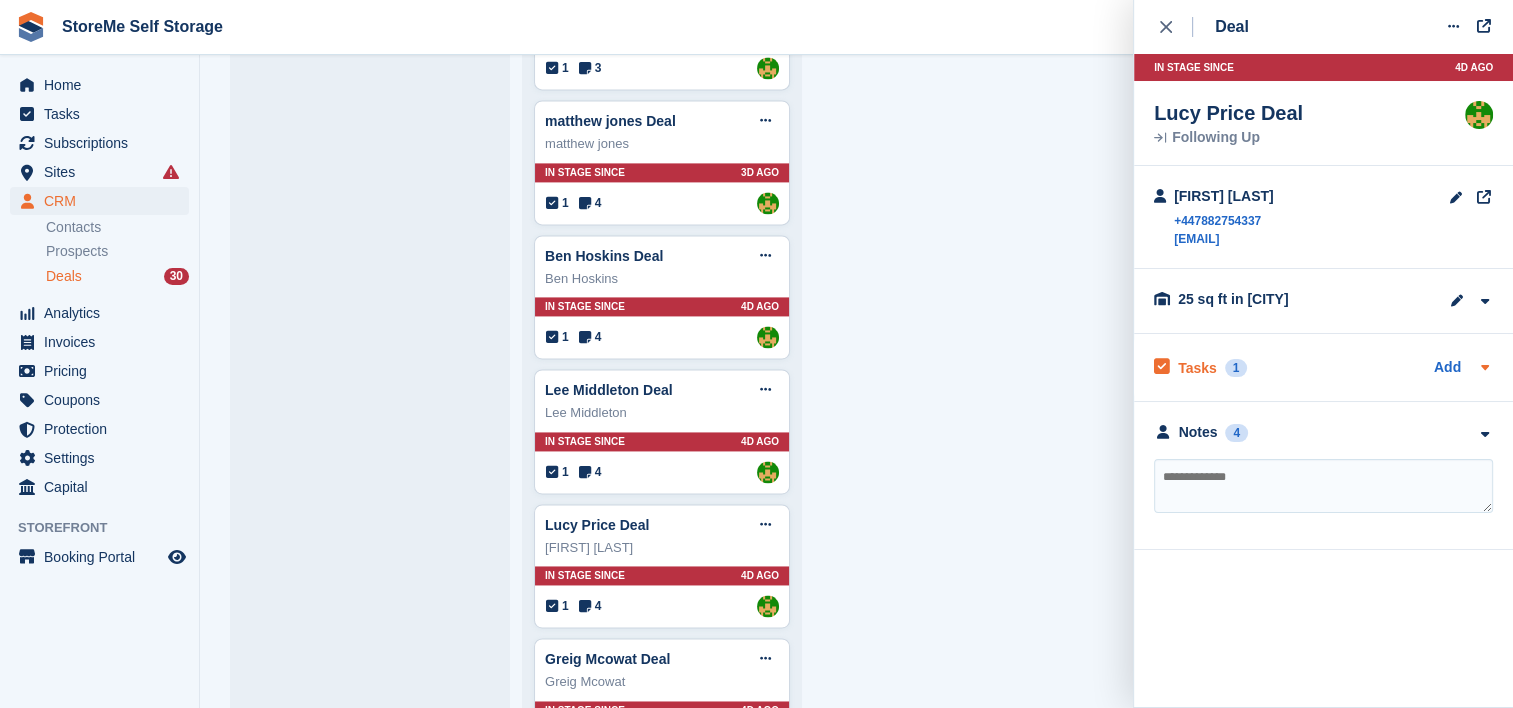 click on "Tasks" at bounding box center [1197, 368] 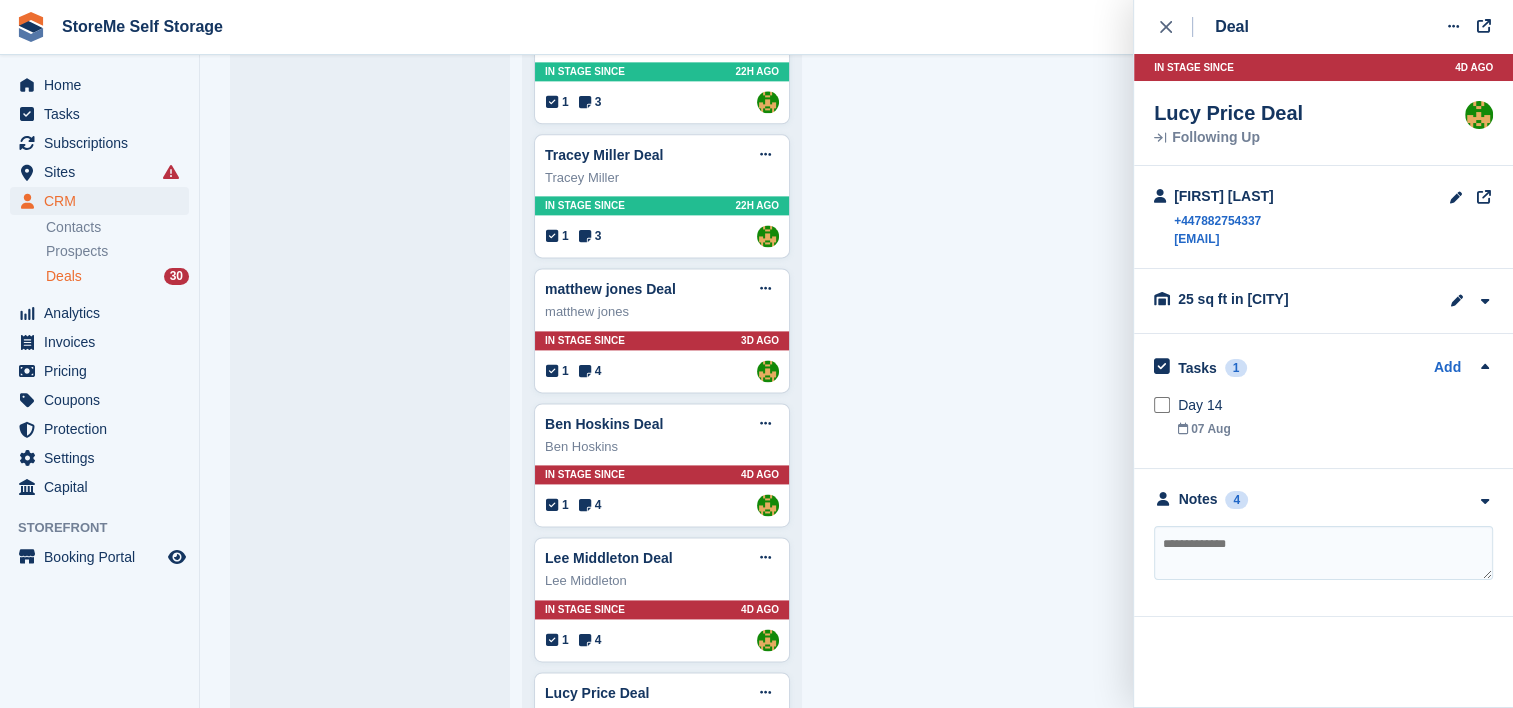 scroll, scrollTop: 2661, scrollLeft: 0, axis: vertical 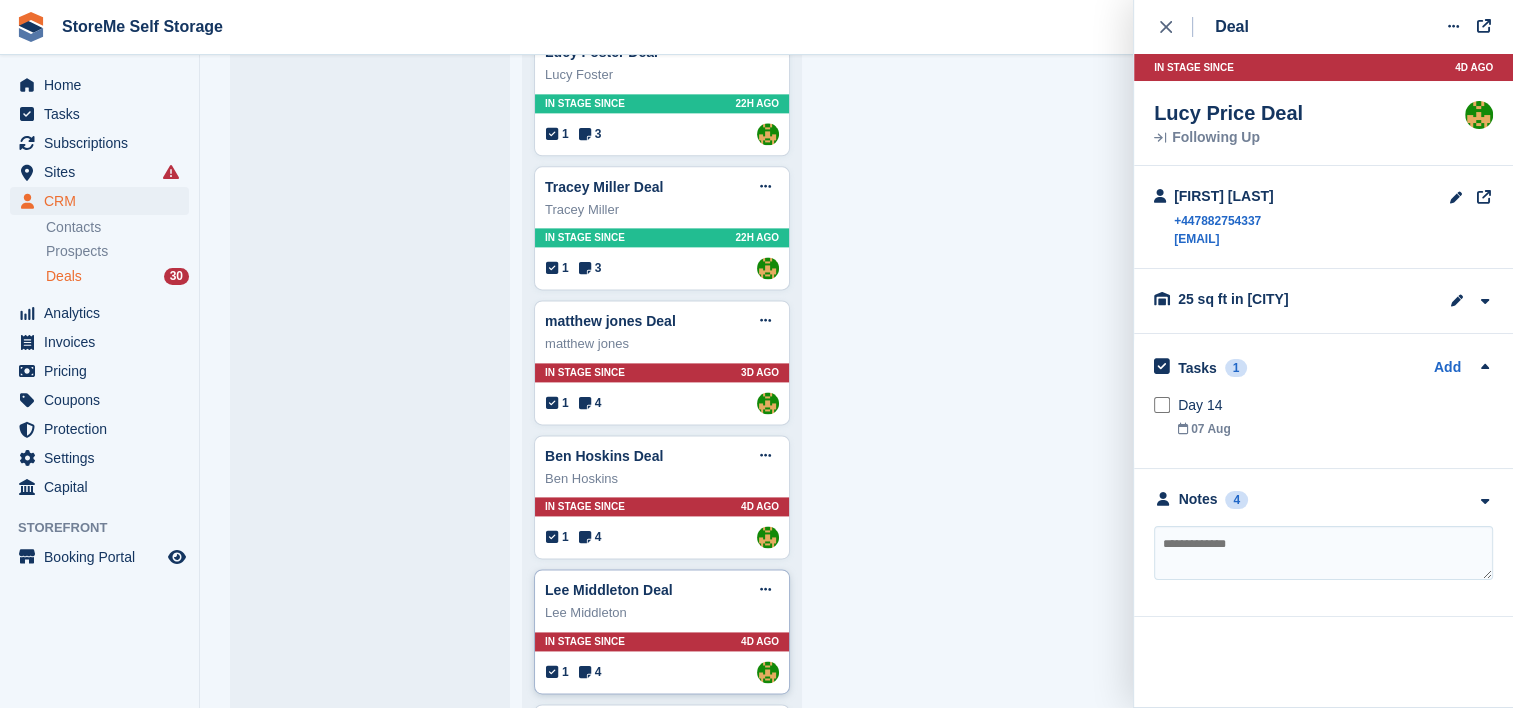 click on "Lee Middleton Deal
Edit deal
Mark as won
Mark as lost
Delete deal
Lee Middleton
In stage since 4D AGO
1
4
Assigned to StorMe" at bounding box center (662, 631) 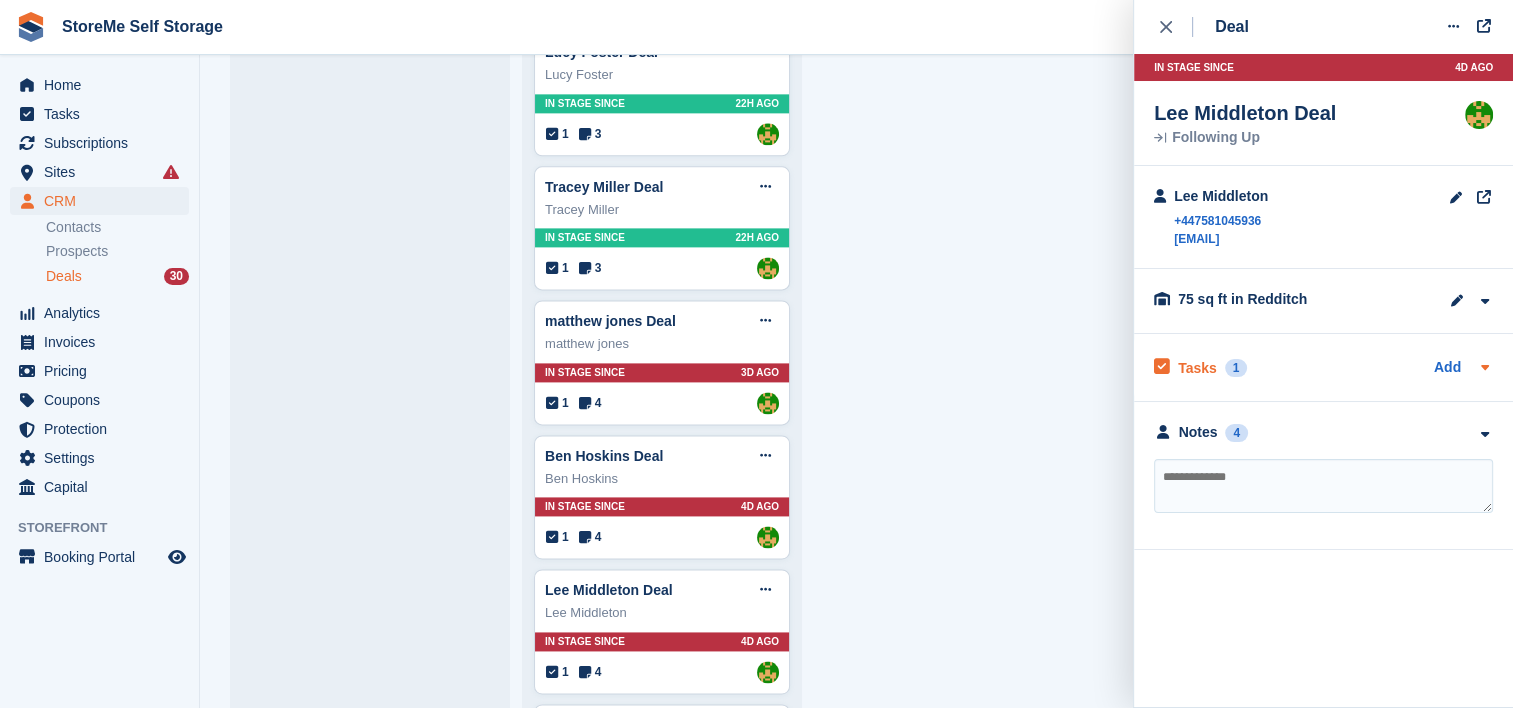 click on "Tasks" at bounding box center [1197, 368] 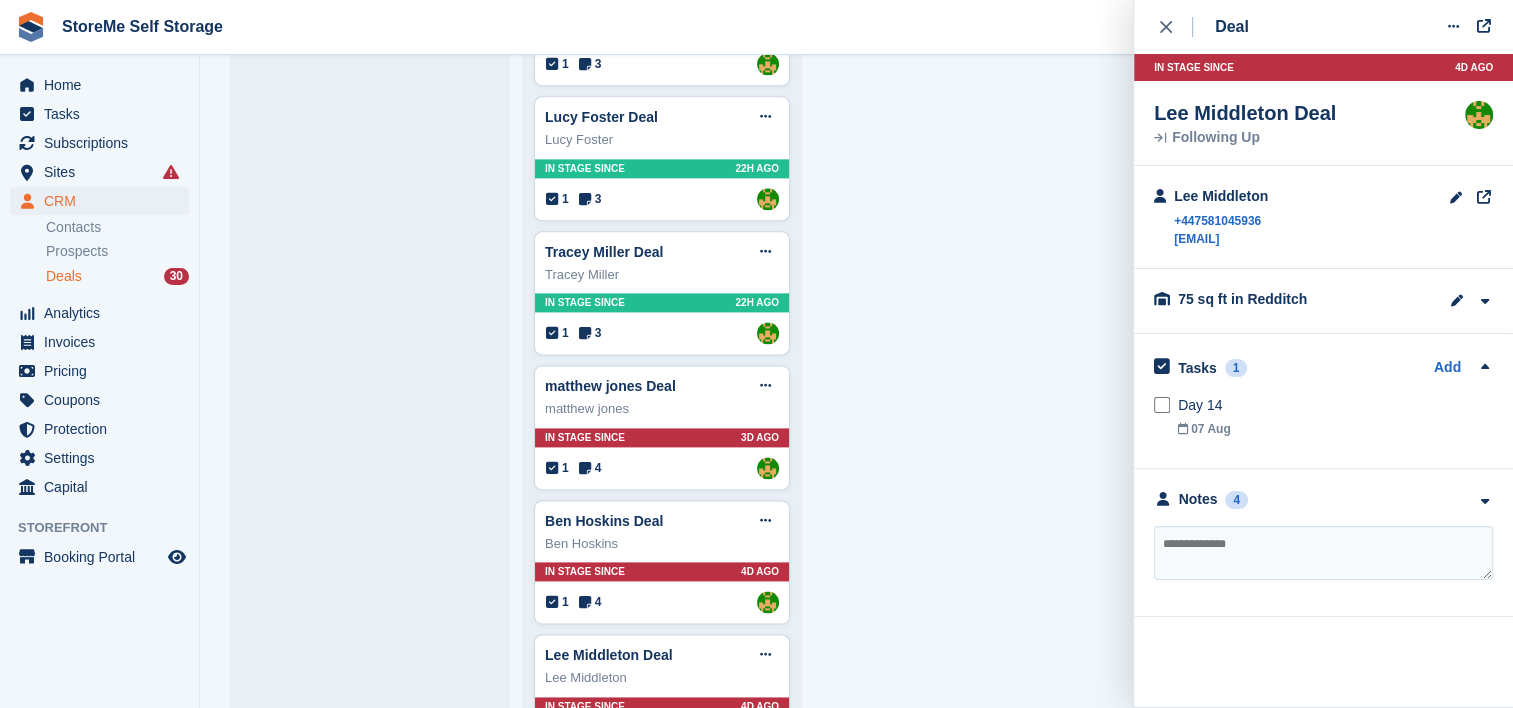scroll, scrollTop: 2561, scrollLeft: 0, axis: vertical 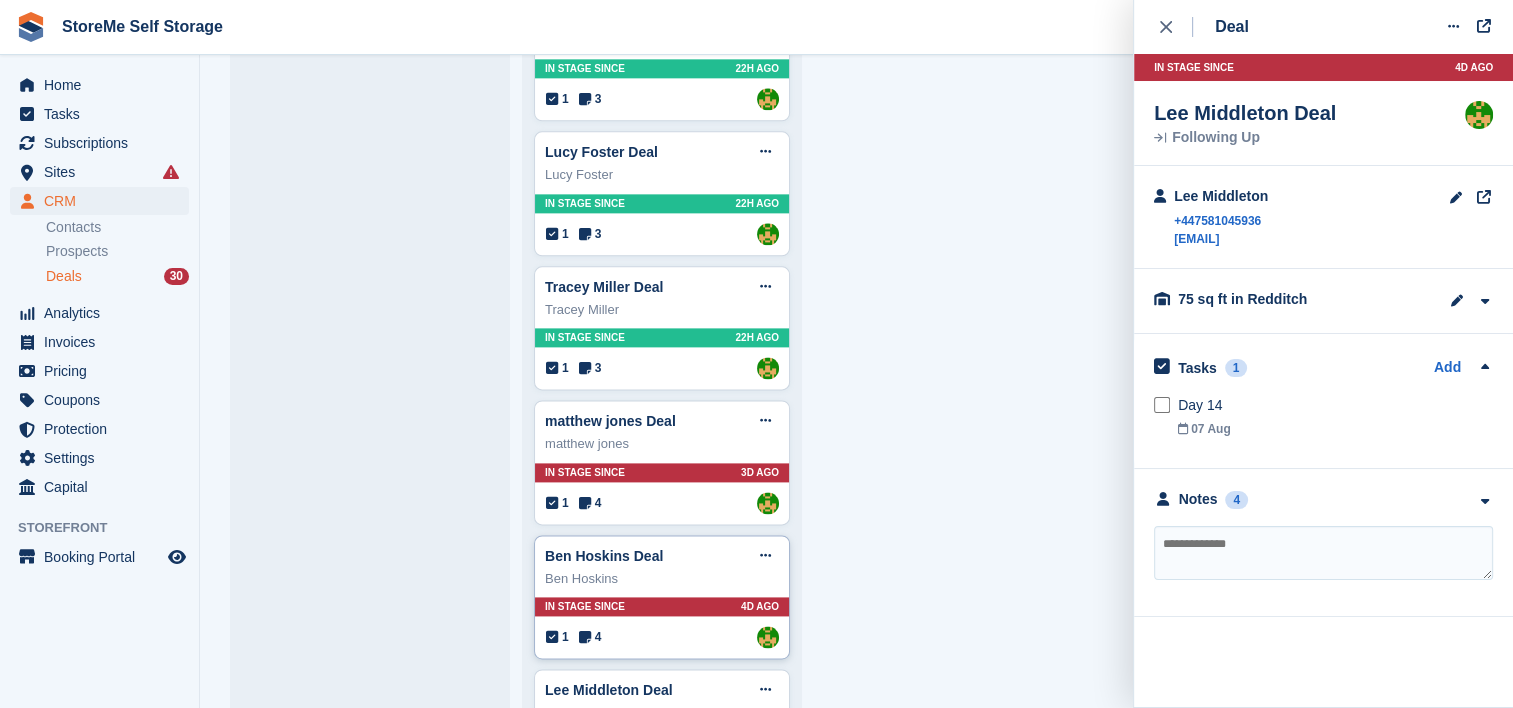 click on "Ben Hoskins Deal
Edit deal
Mark as won
Mark as lost
Delete deal
Ben Hoskins
In stage since 4D AGO
1
4
Assigned to StorMe" at bounding box center [662, 597] 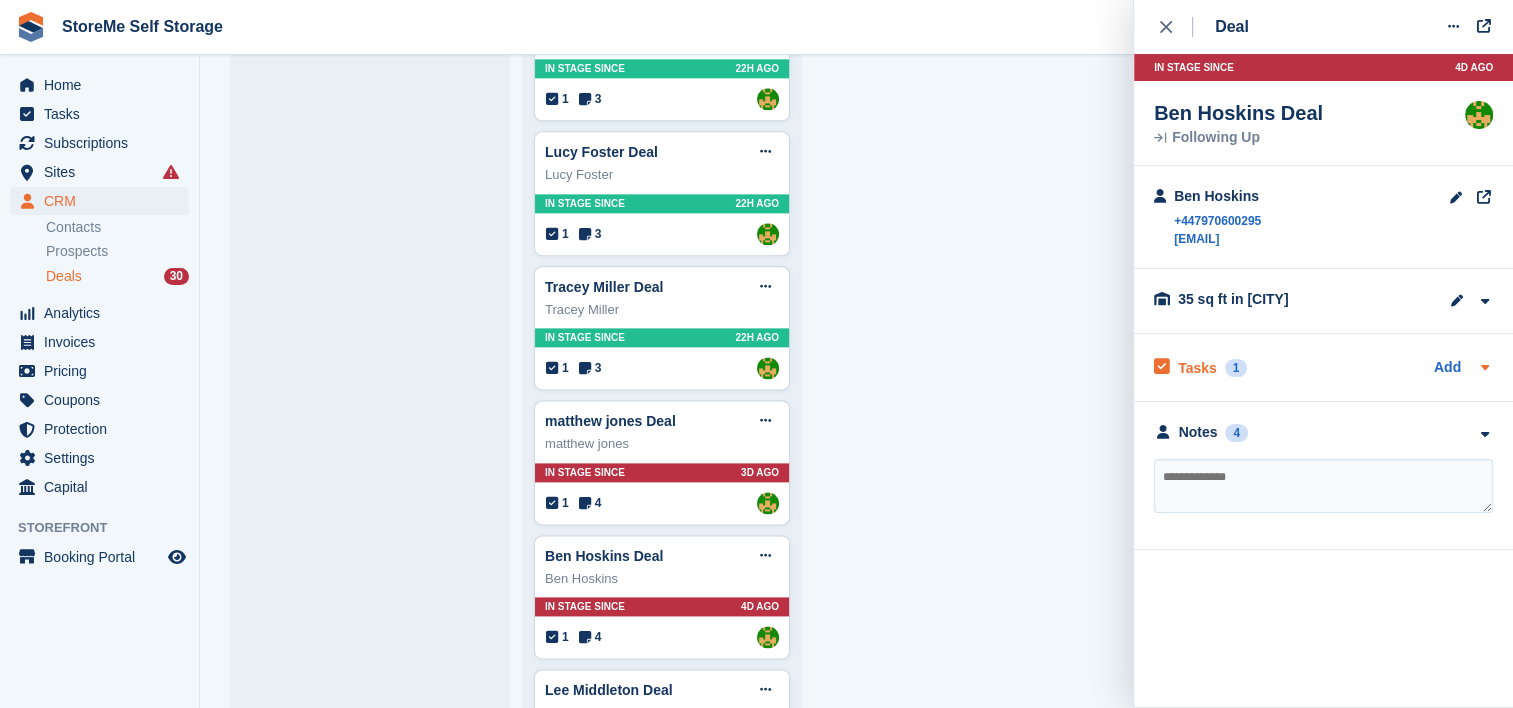 click on "Tasks" at bounding box center (1197, 368) 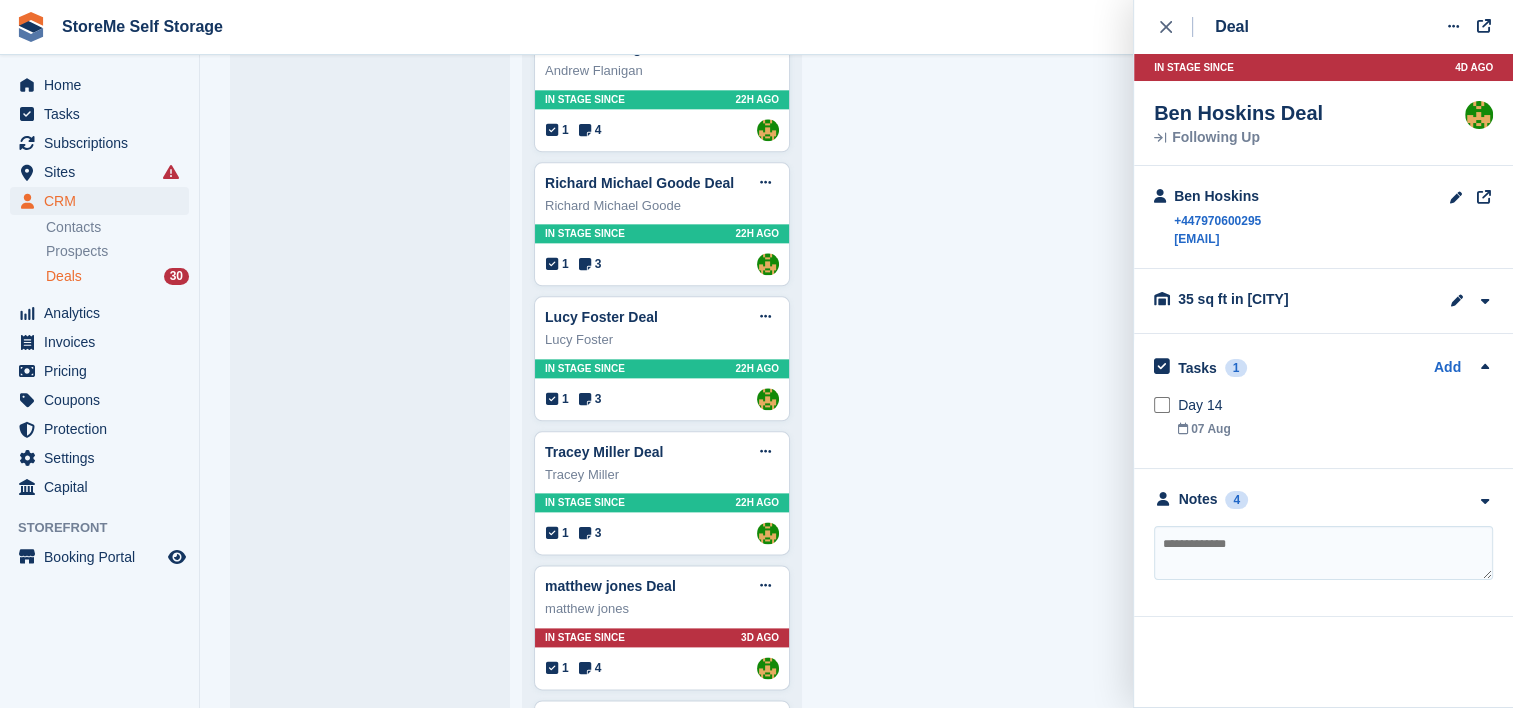 scroll, scrollTop: 2361, scrollLeft: 0, axis: vertical 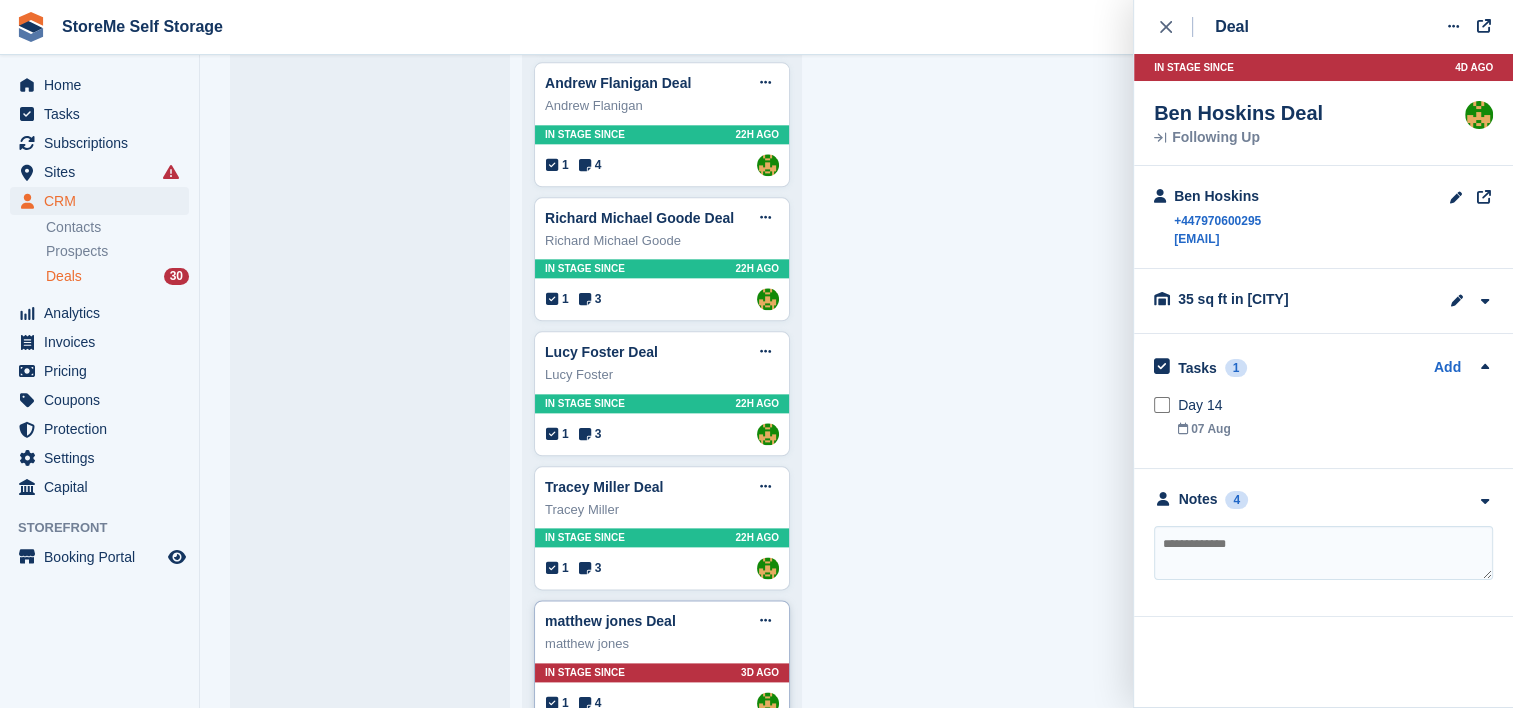 click on "matthew jones Deal
Edit deal
Mark as won
Mark as lost
Delete deal
matthew jones
In stage since 3D AGO
1
4
Assigned to StorMe" at bounding box center (662, 662) 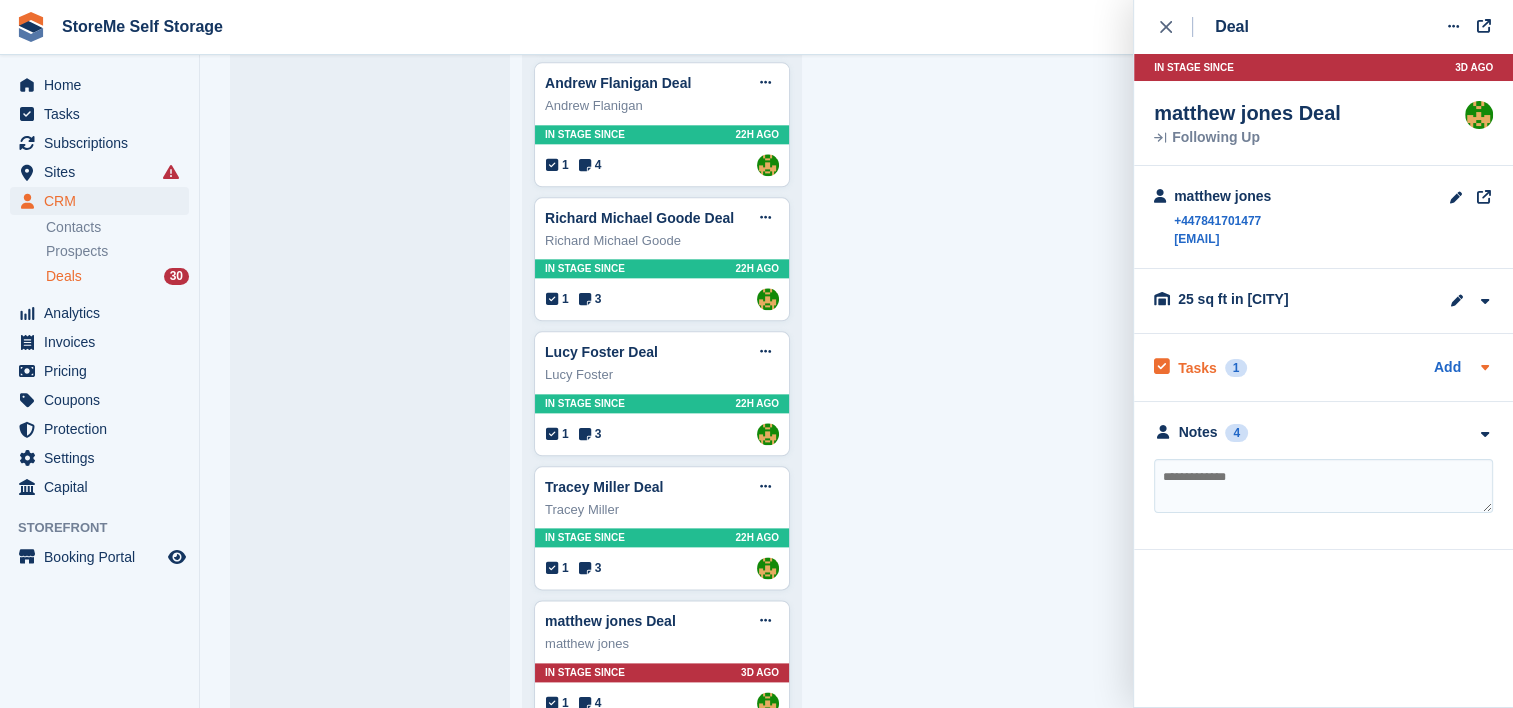 click on "Tasks" at bounding box center (1197, 368) 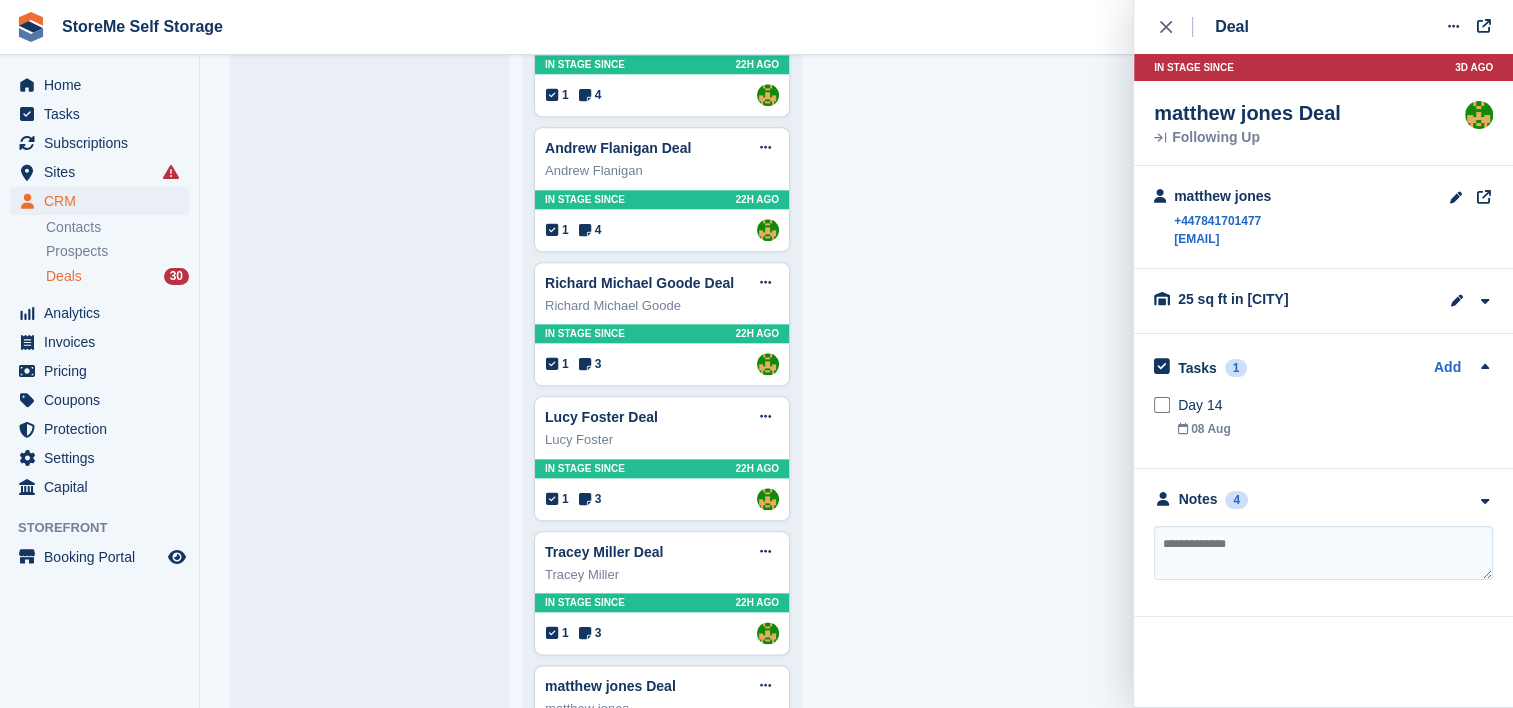 scroll, scrollTop: 2261, scrollLeft: 0, axis: vertical 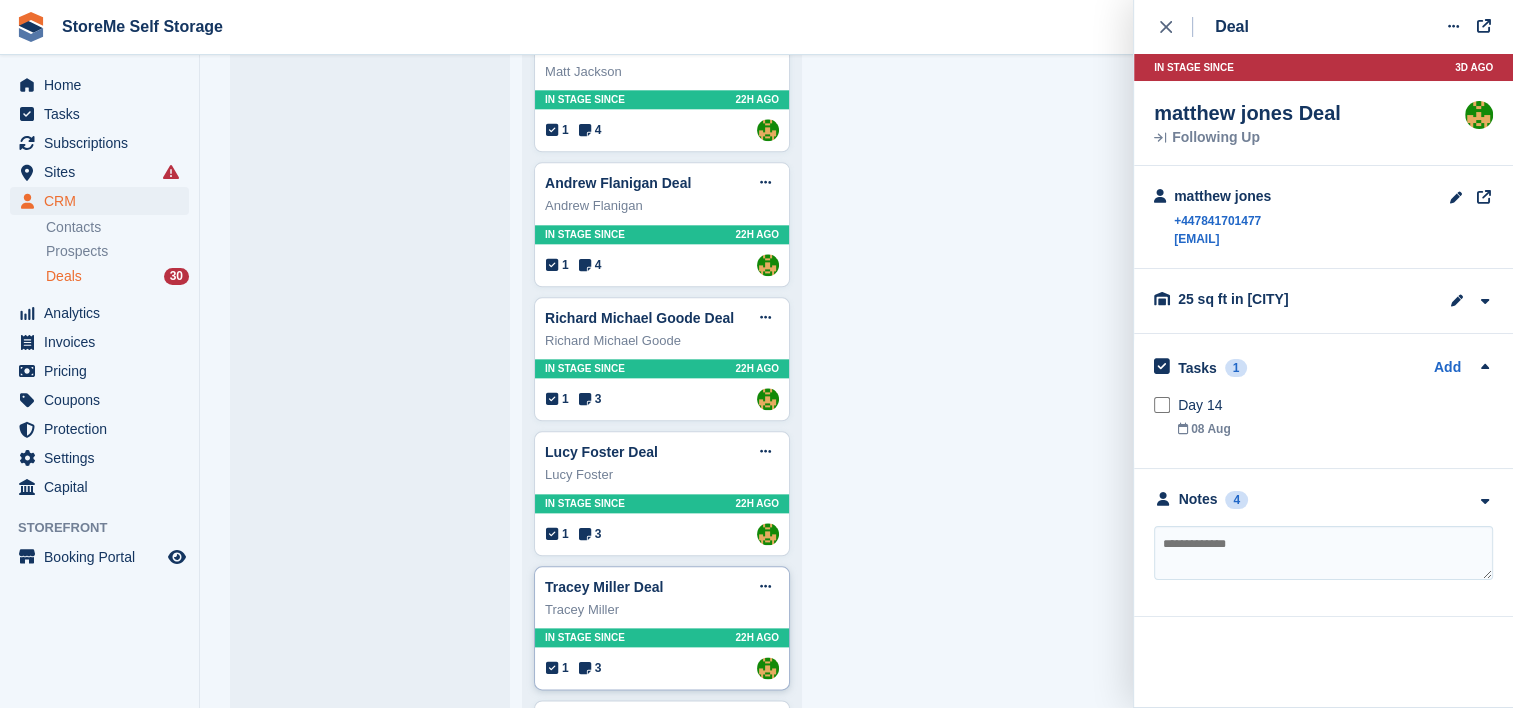 click on "In stage since 22H AGO" at bounding box center [662, 637] 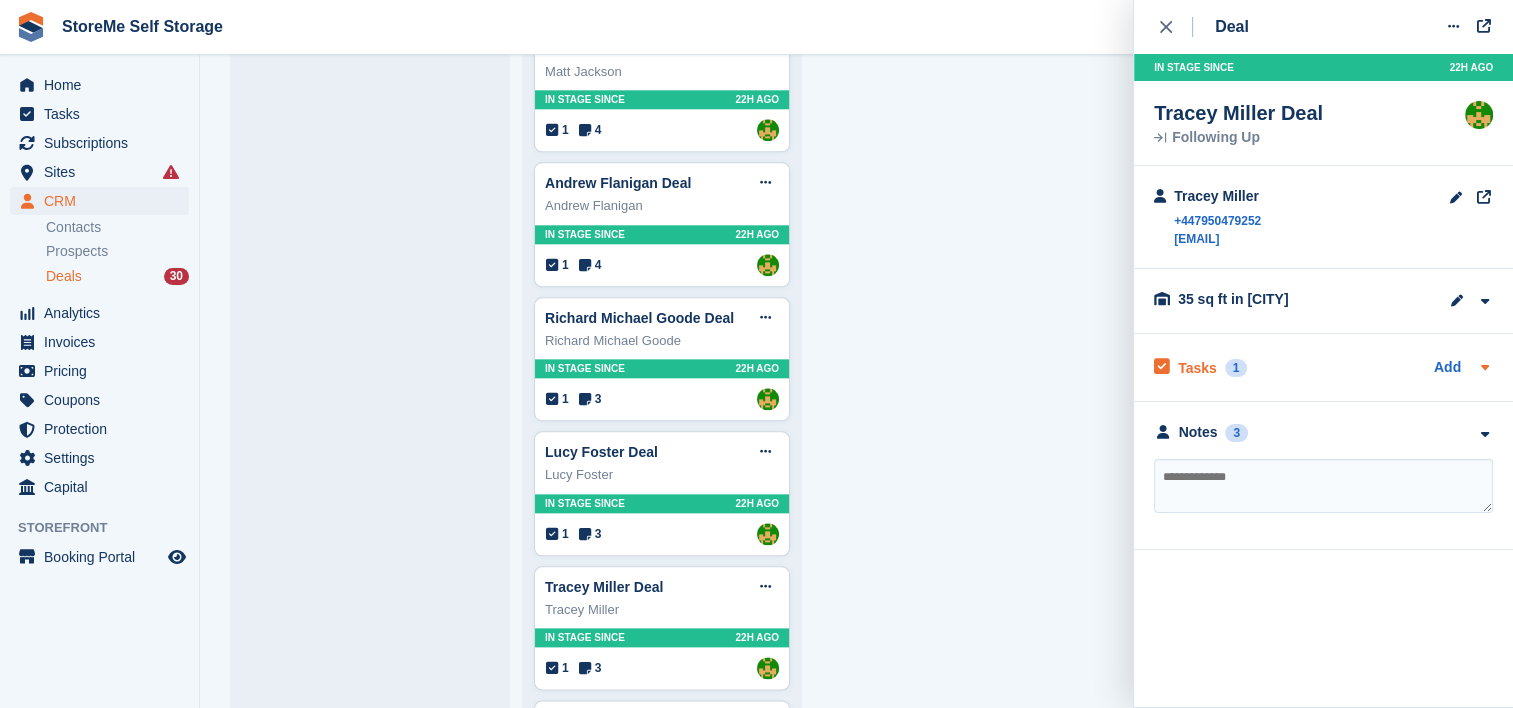 click on "Tasks
1" at bounding box center (1200, 367) 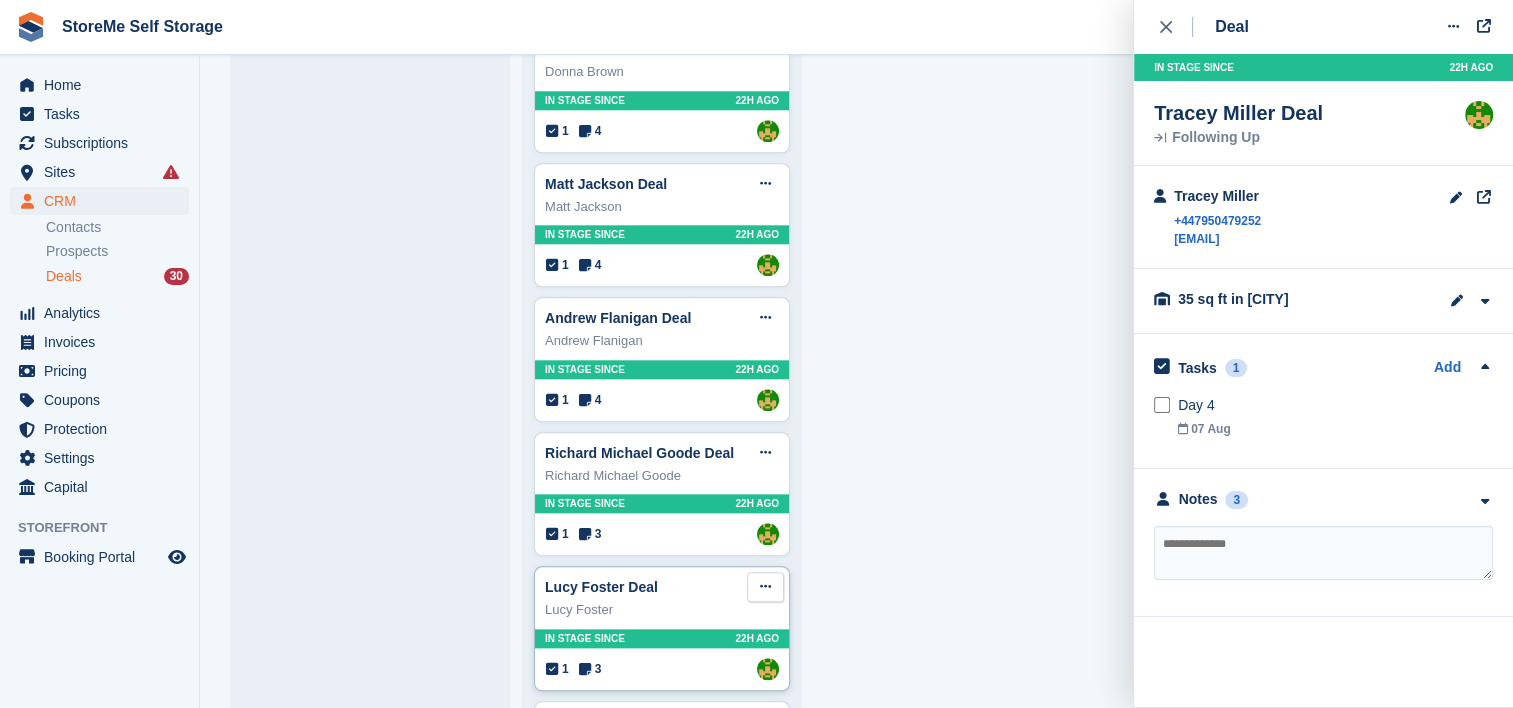scroll, scrollTop: 2161, scrollLeft: 0, axis: vertical 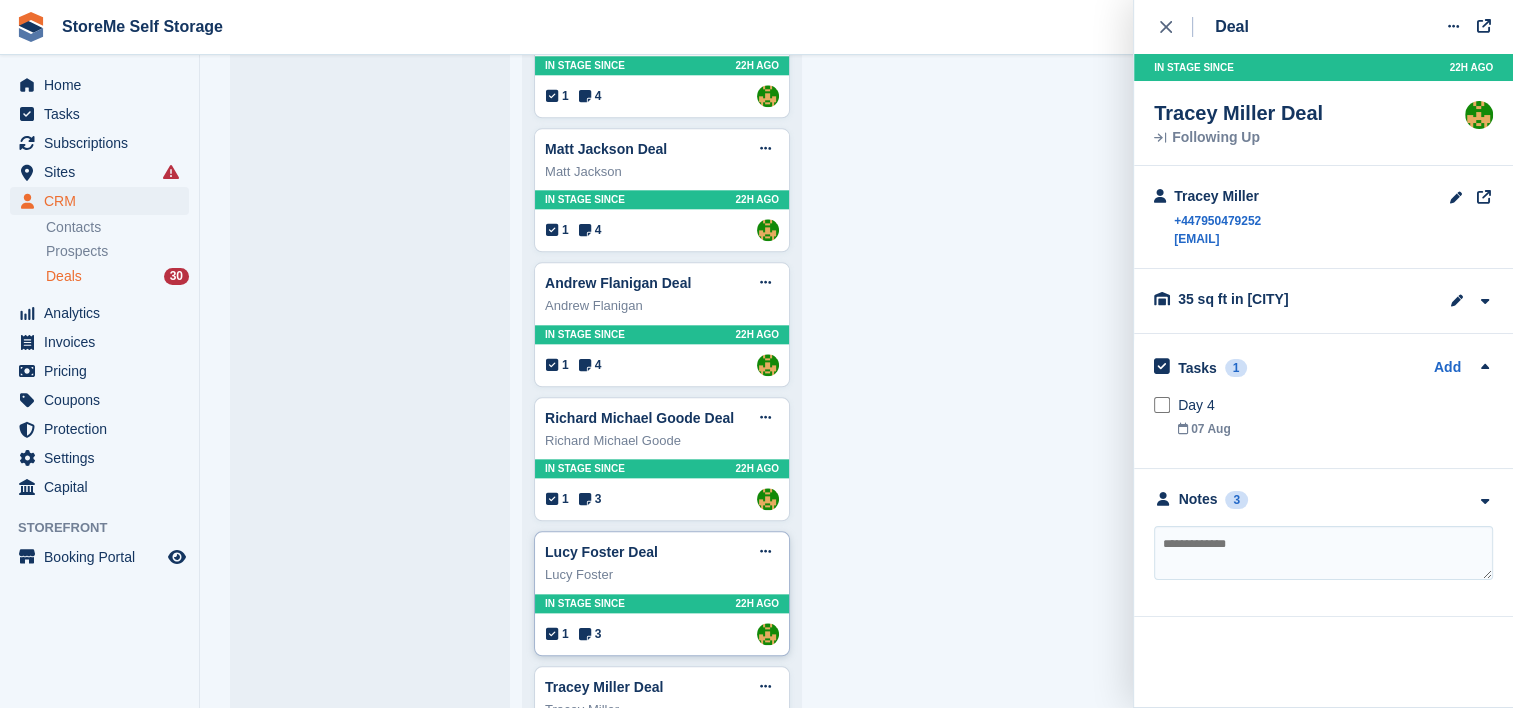 click on "Lucy Foster" at bounding box center (662, 575) 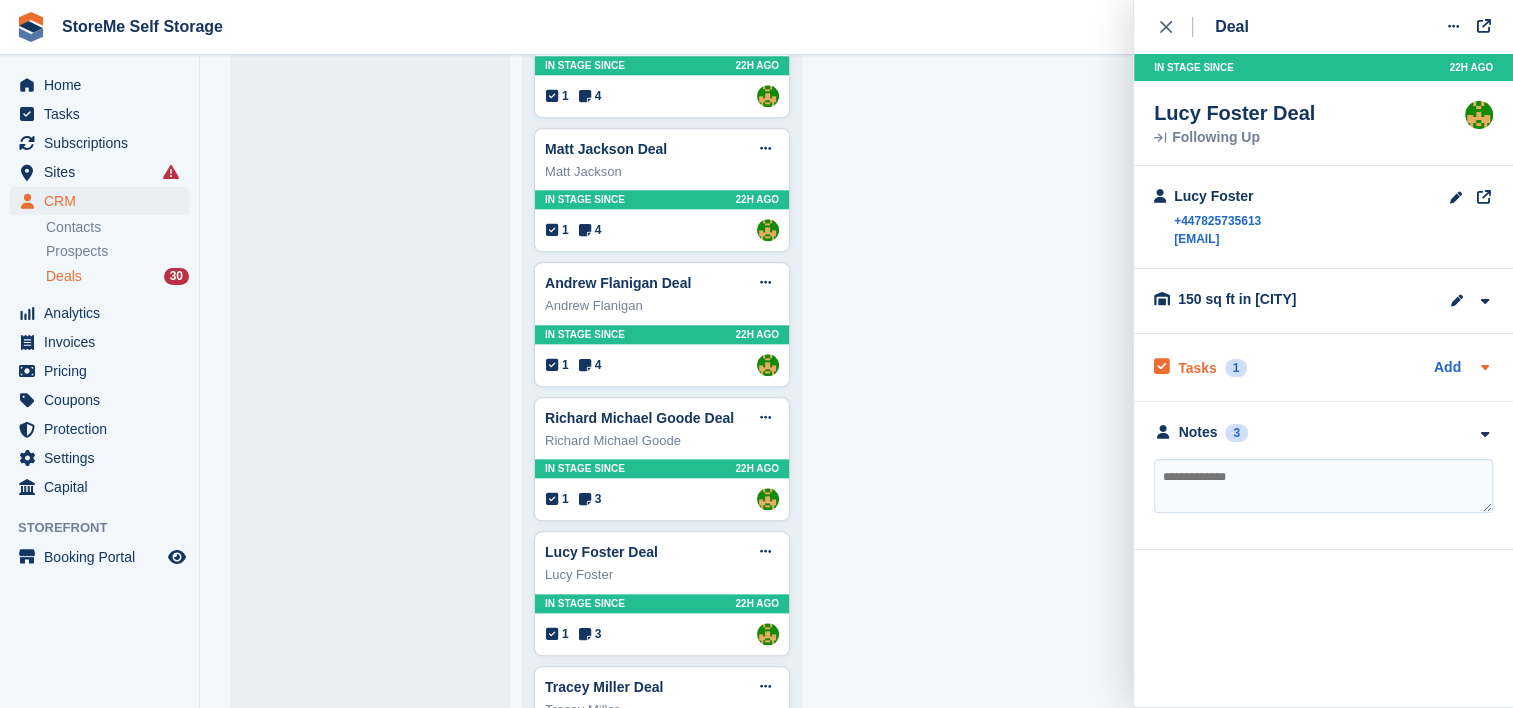 click on "Tasks" at bounding box center [1197, 368] 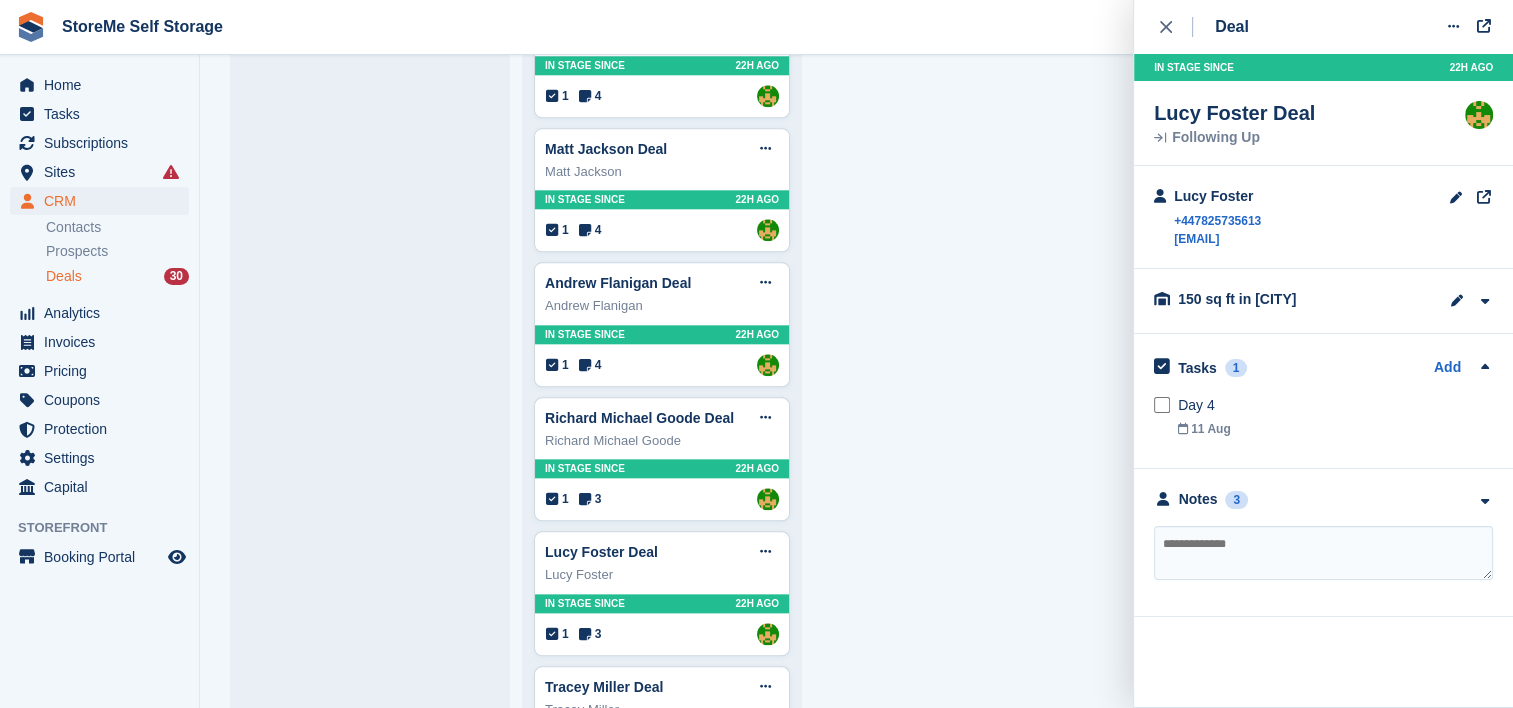 scroll, scrollTop: 2061, scrollLeft: 0, axis: vertical 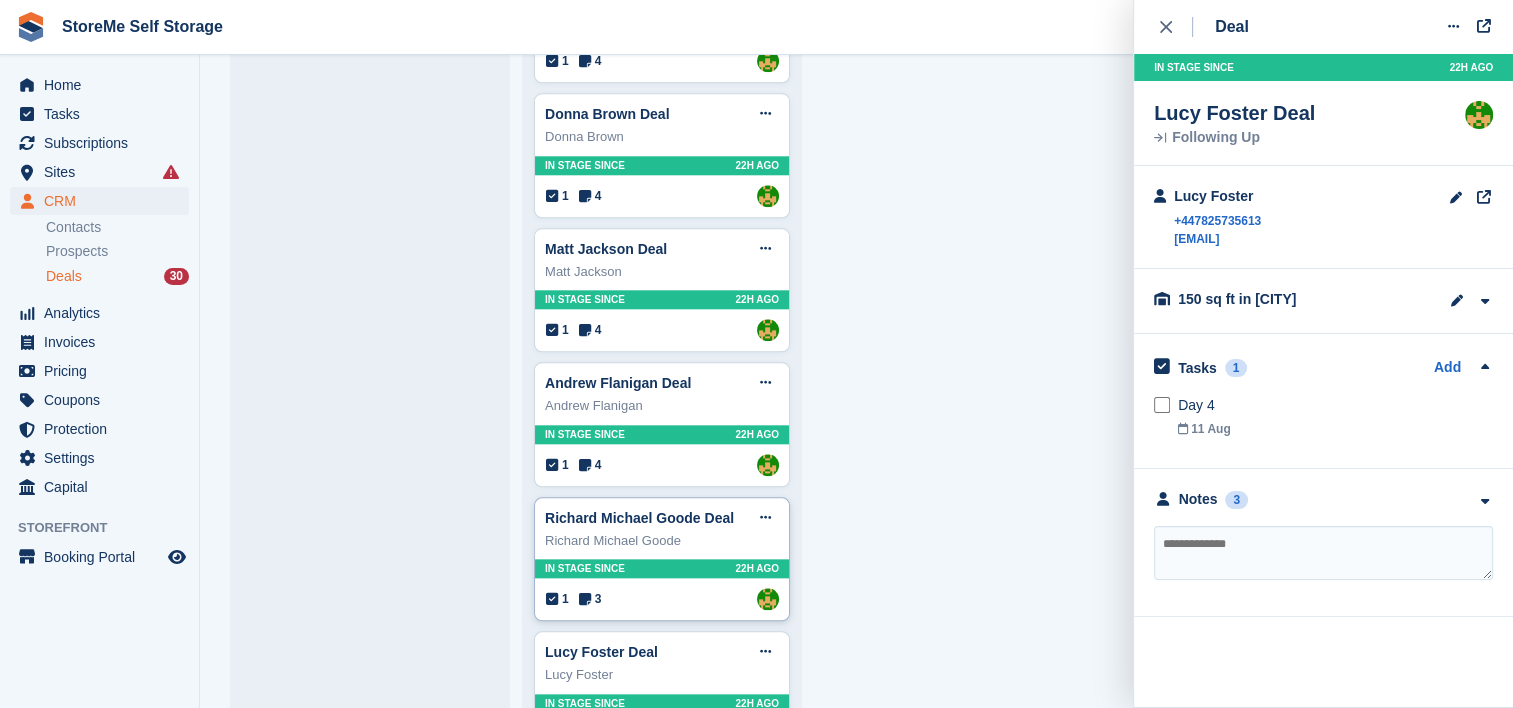 click on "1
3
Assigned to StorMe" at bounding box center (662, 599) 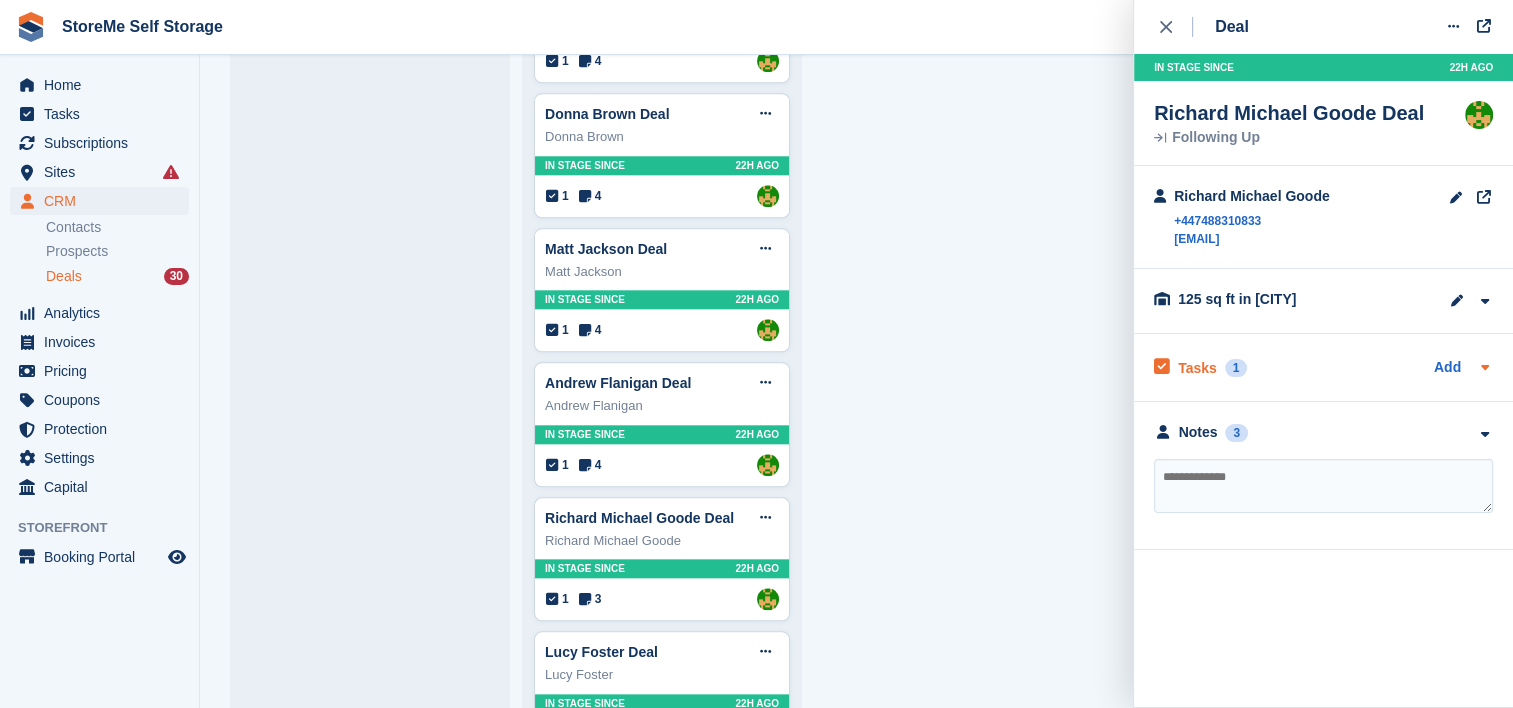 click on "Tasks" at bounding box center [1197, 368] 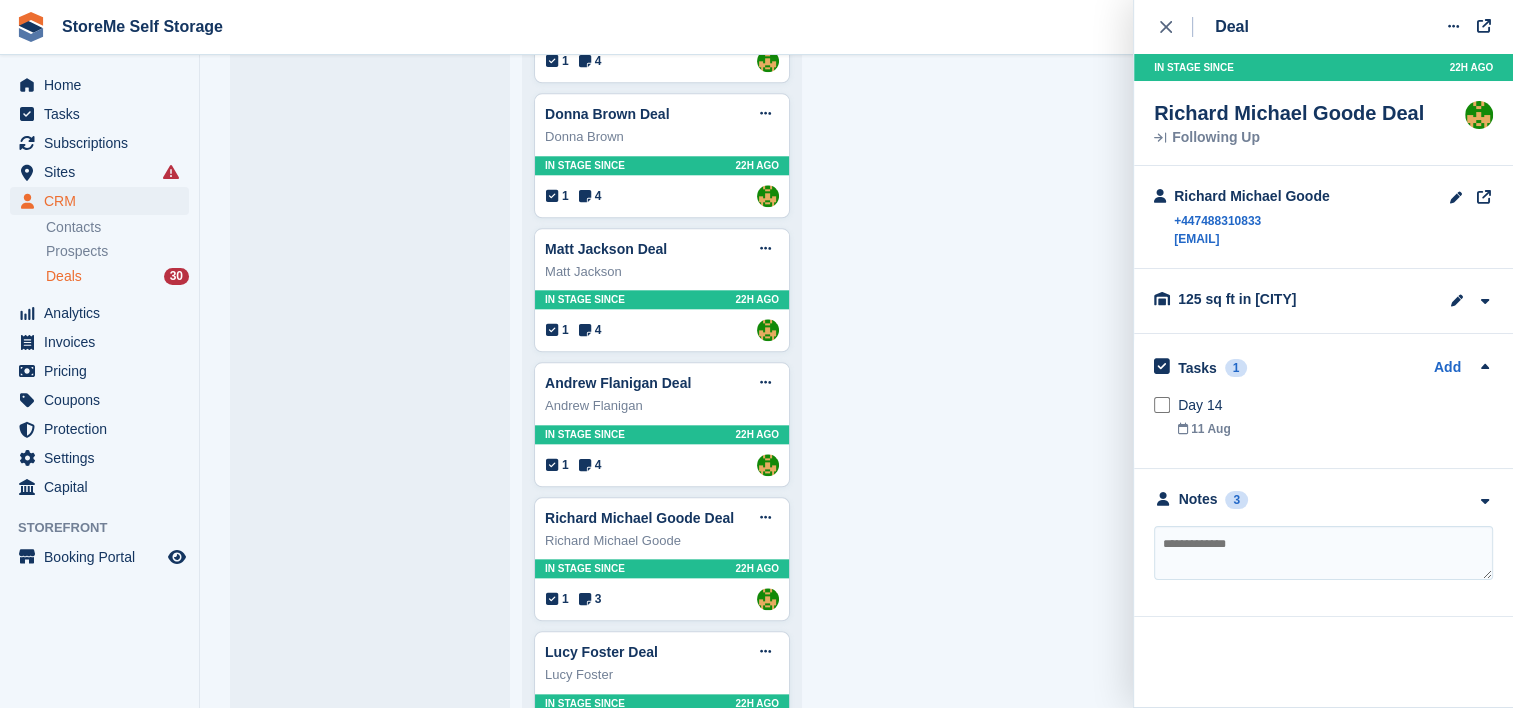 scroll, scrollTop: 1961, scrollLeft: 0, axis: vertical 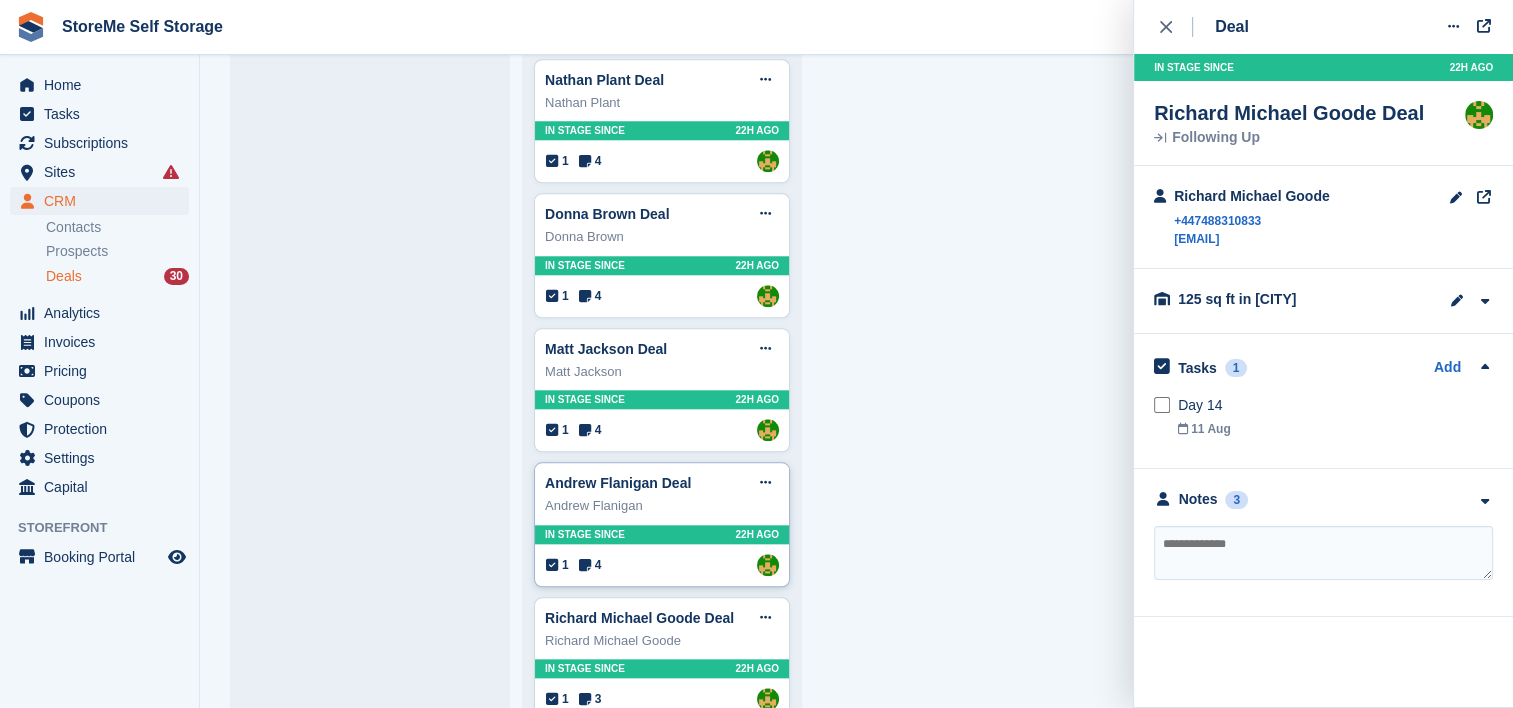 click on "Andrew Flanigan Deal
Edit deal
Mark as won
Mark as lost
Delete deal
Andrew Flanigan
In stage since 22H AGO
1
4
Assigned to StorMe" at bounding box center [662, 524] 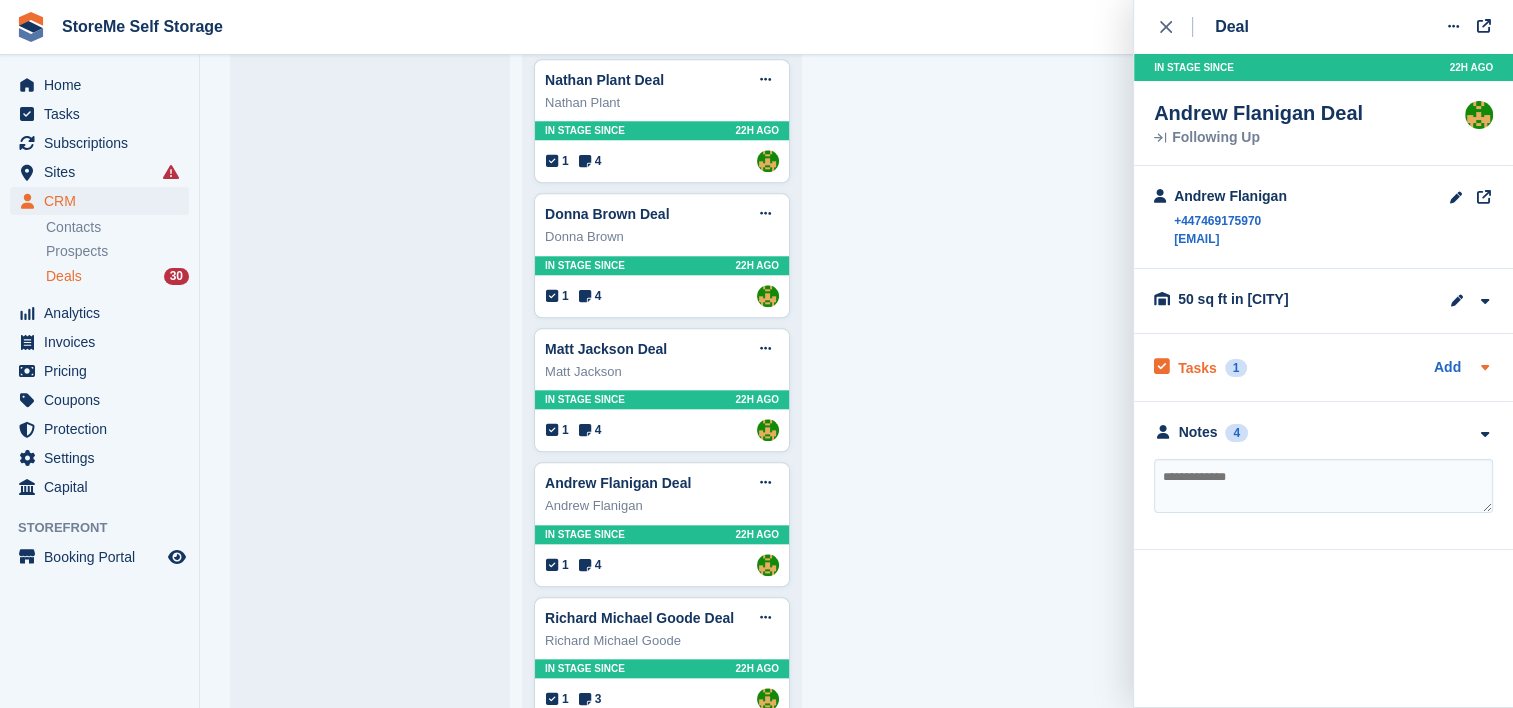 click on "Tasks" at bounding box center [1197, 368] 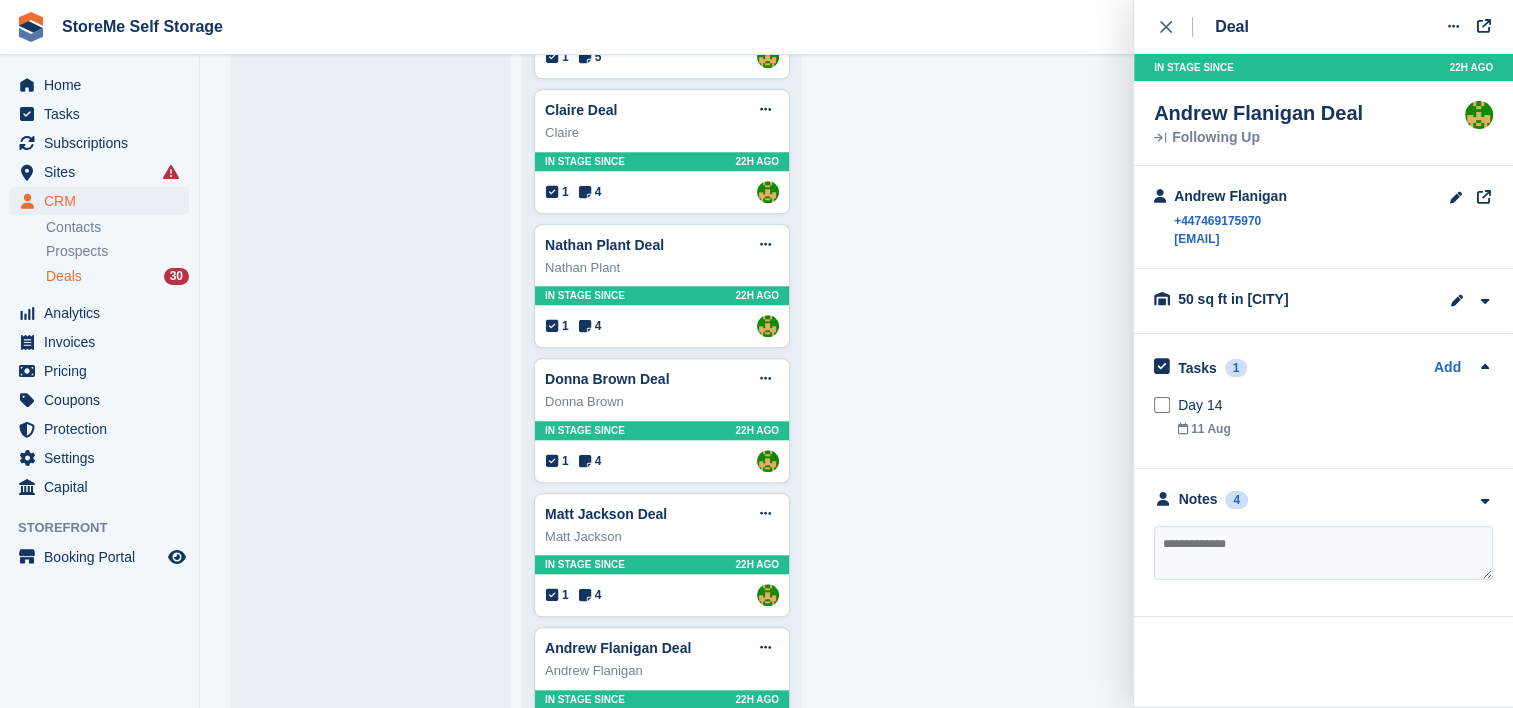 scroll, scrollTop: 1761, scrollLeft: 0, axis: vertical 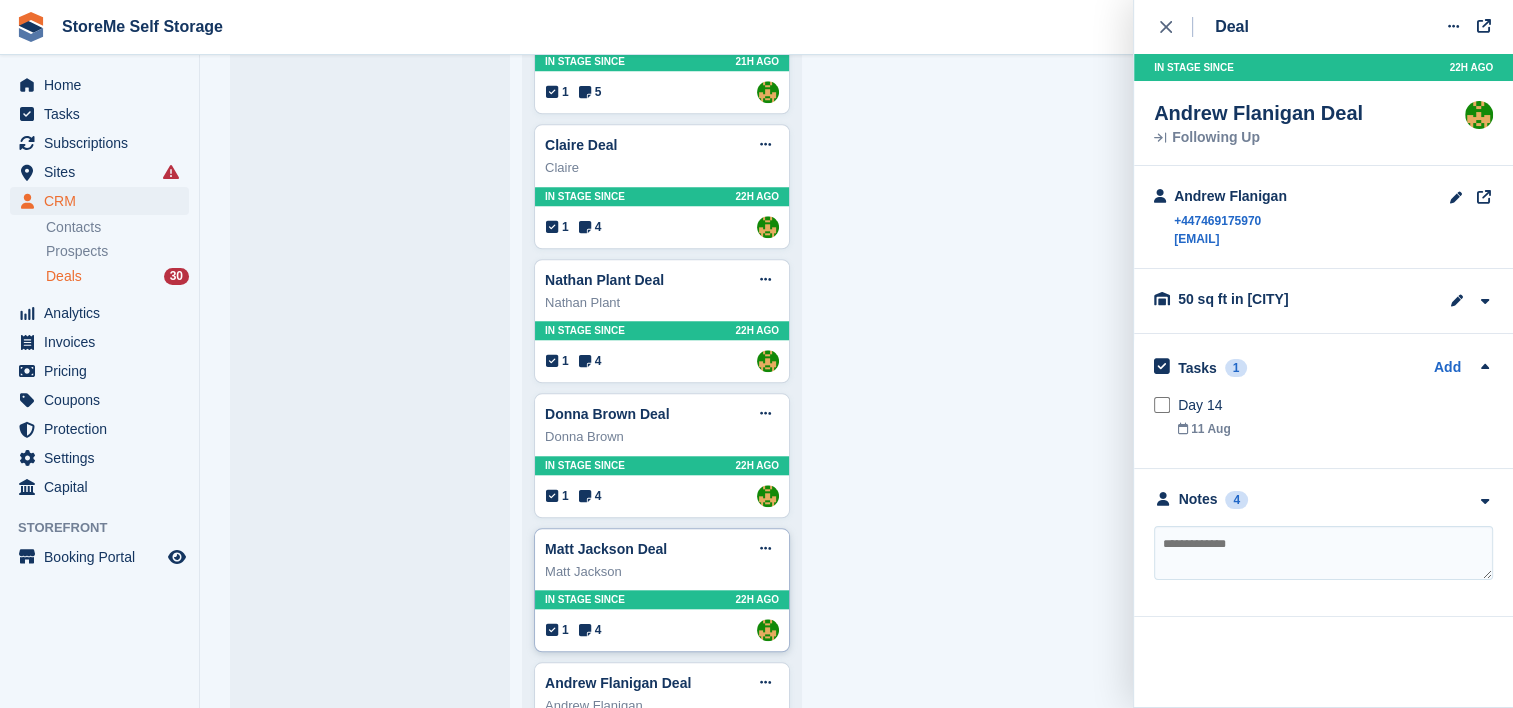click on "Matt Jackson" at bounding box center (662, 572) 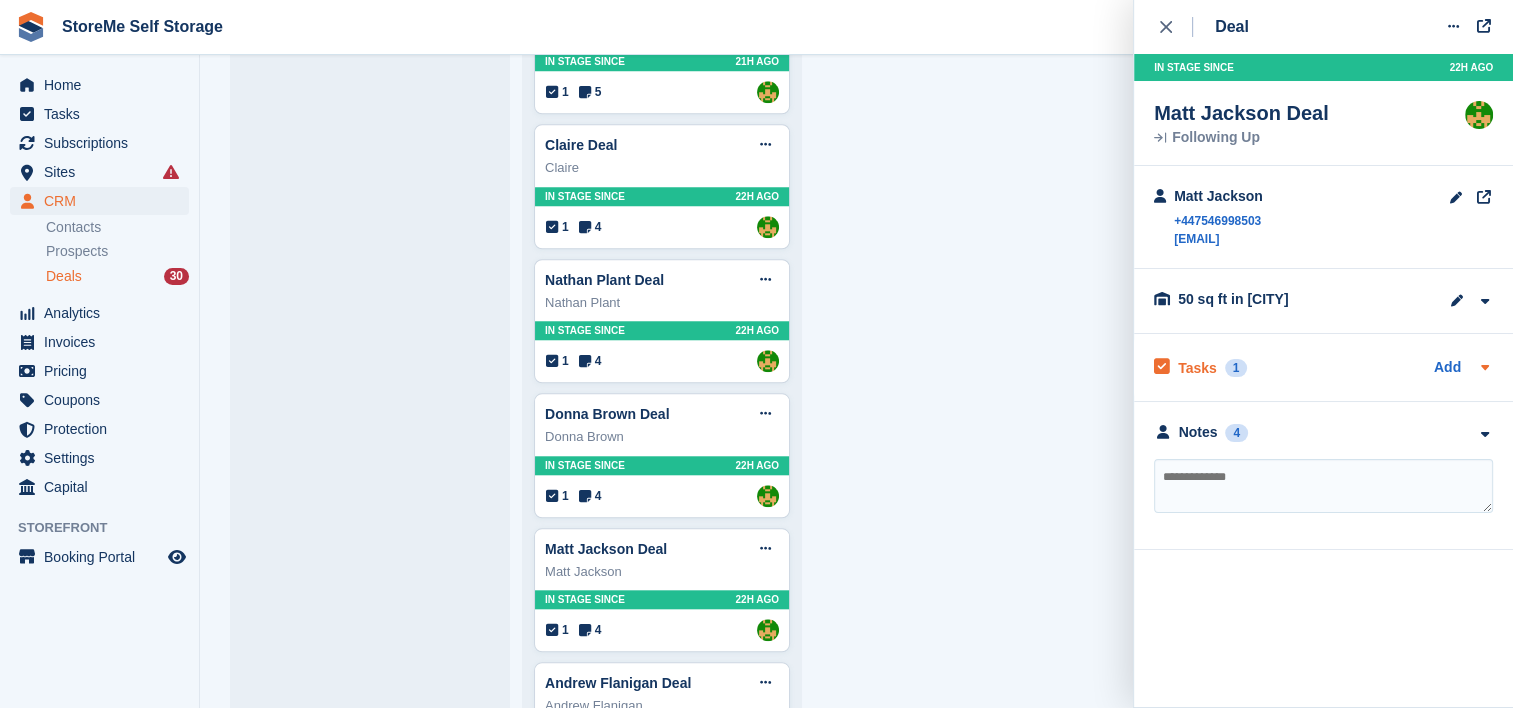 click on "Tasks
1" at bounding box center (1200, 367) 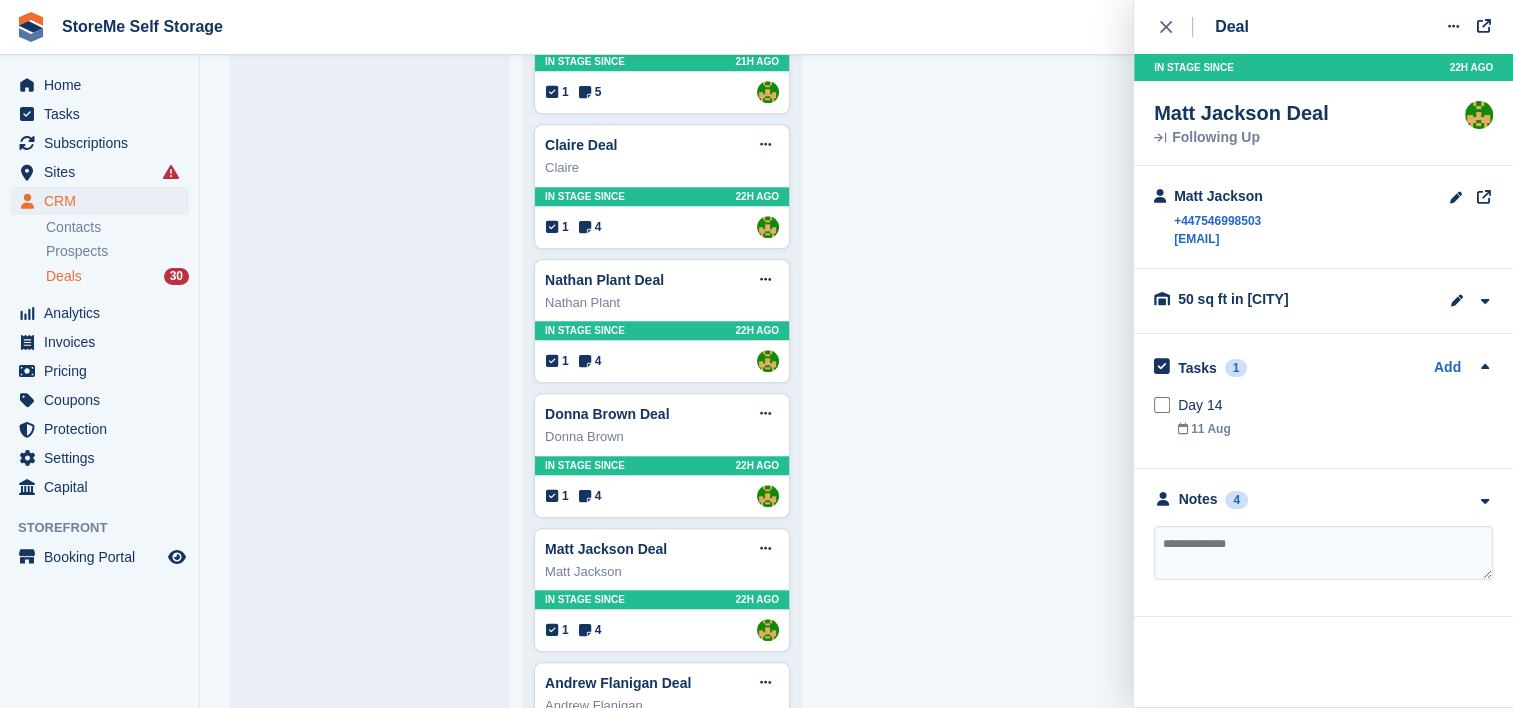 scroll, scrollTop: 1661, scrollLeft: 0, axis: vertical 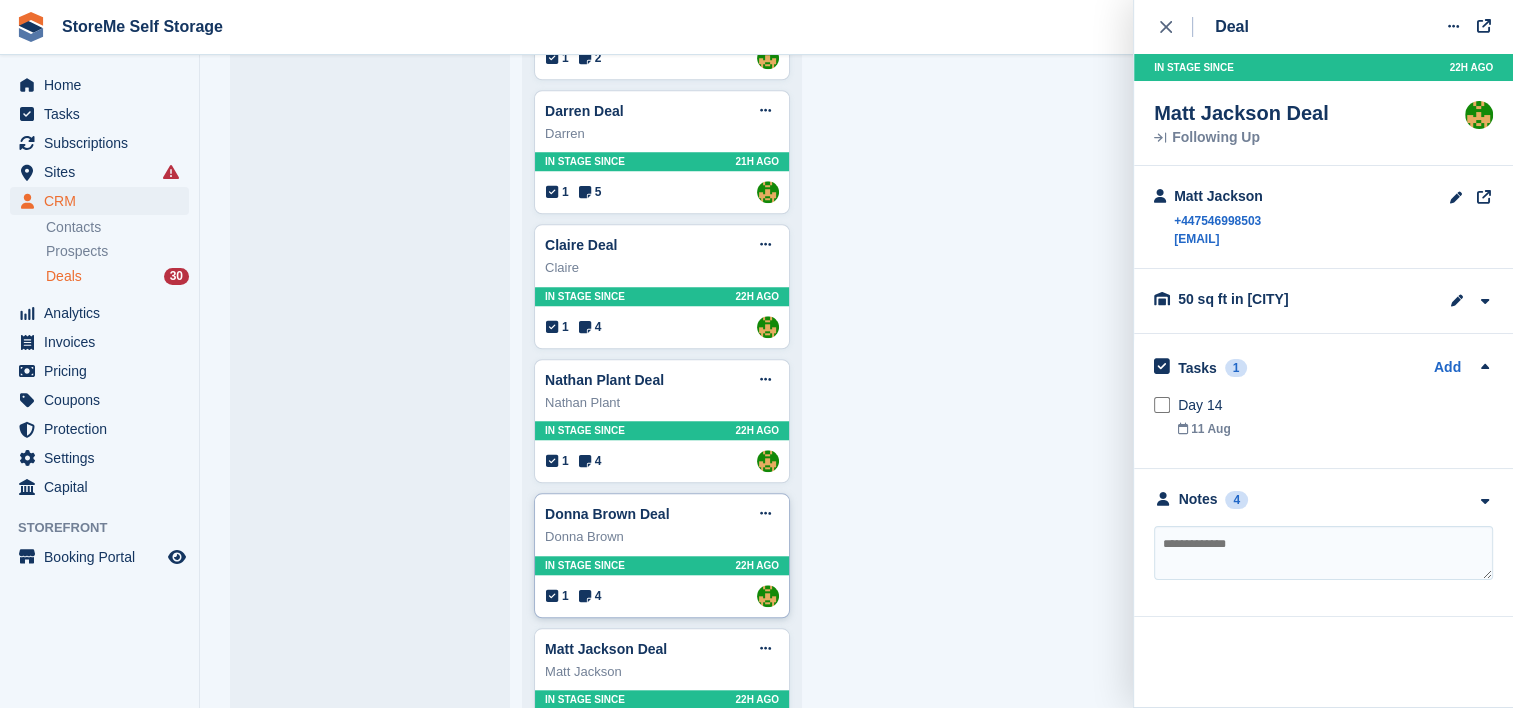 click on "In stage since 22H AGO" at bounding box center [662, 565] 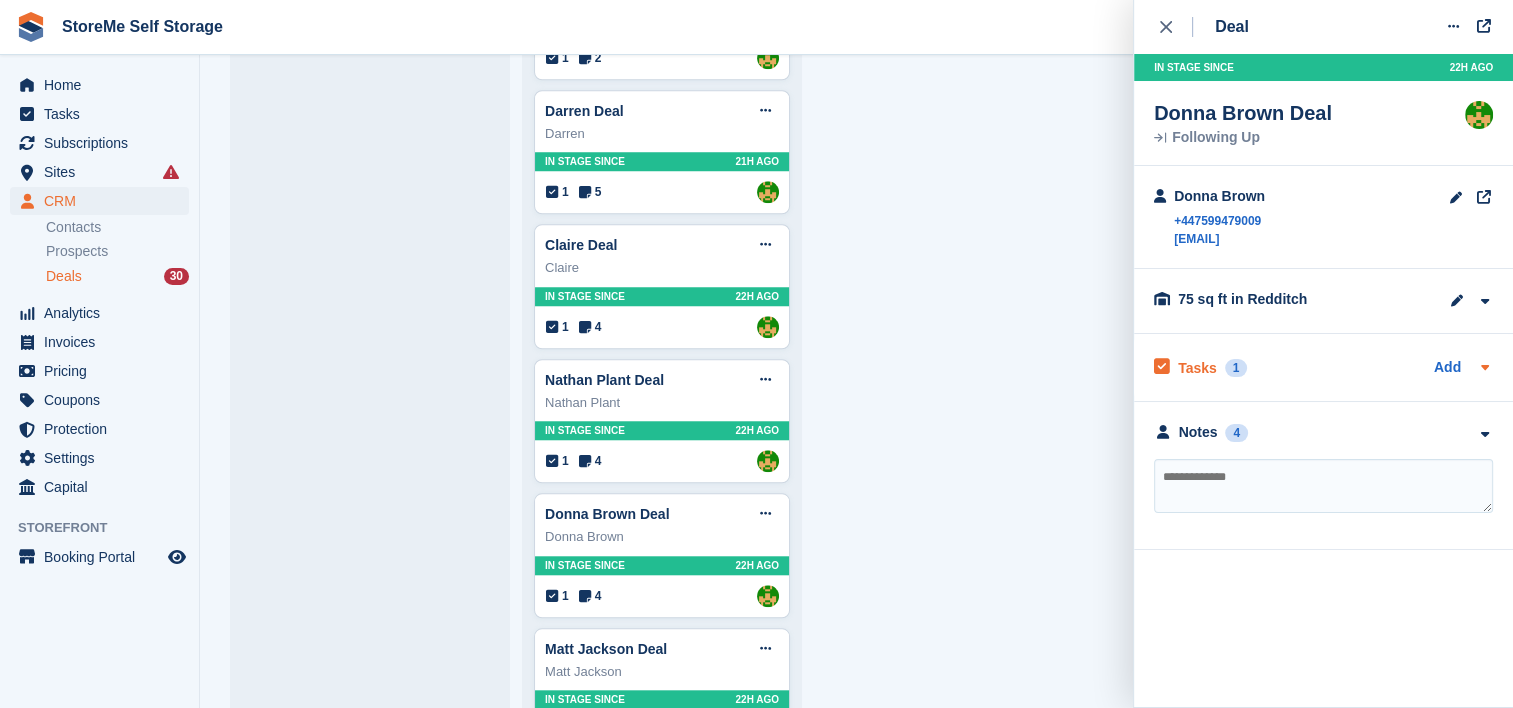 click on "Tasks" at bounding box center (1197, 368) 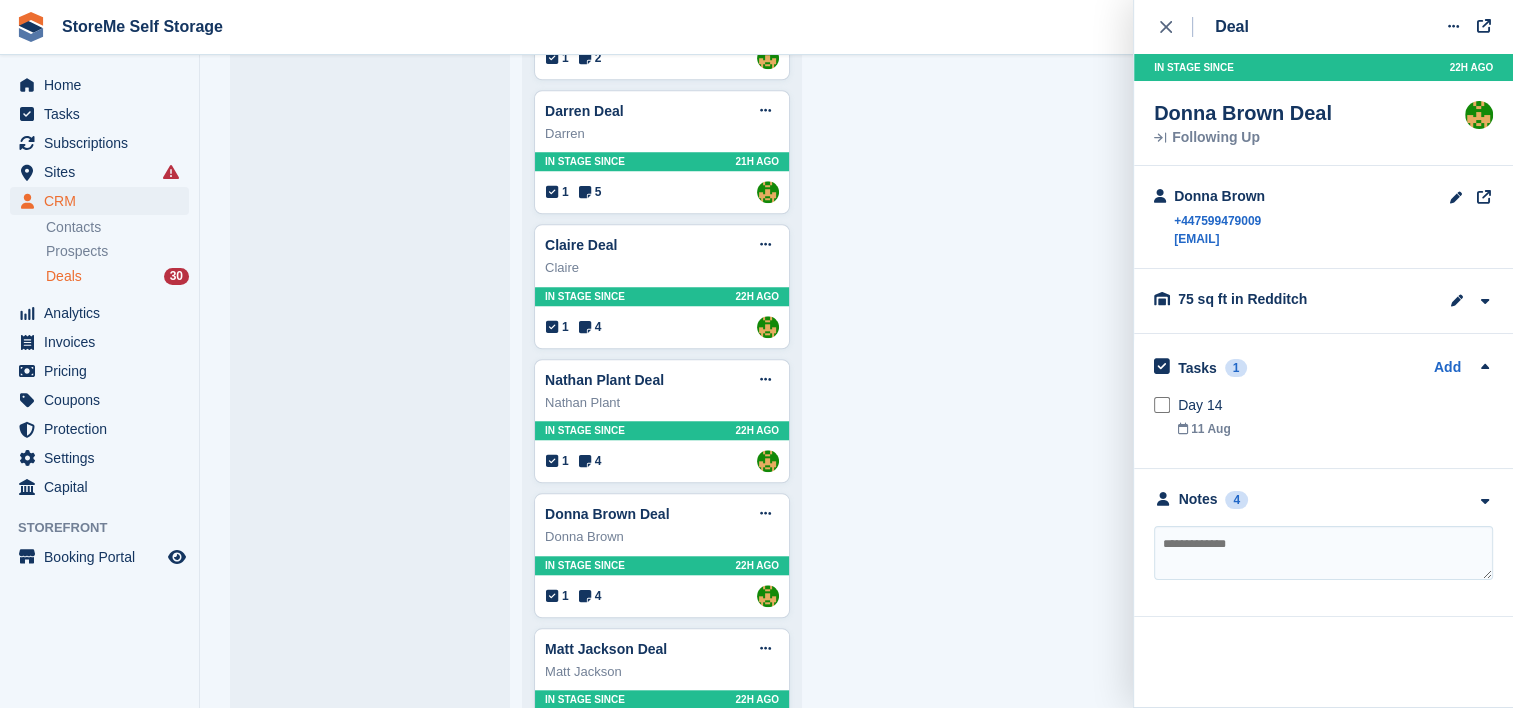 scroll, scrollTop: 1561, scrollLeft: 0, axis: vertical 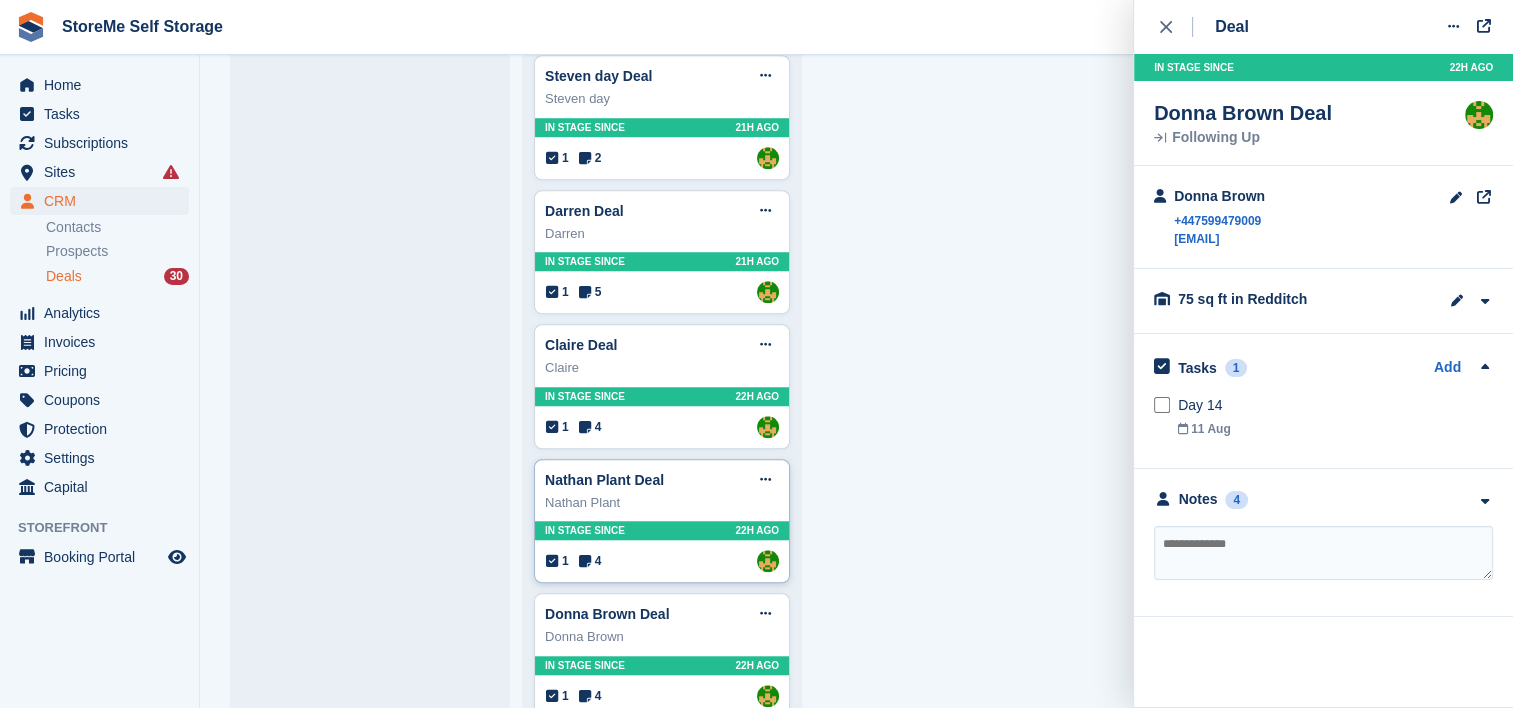 click on "Nathan Plant" at bounding box center (662, 503) 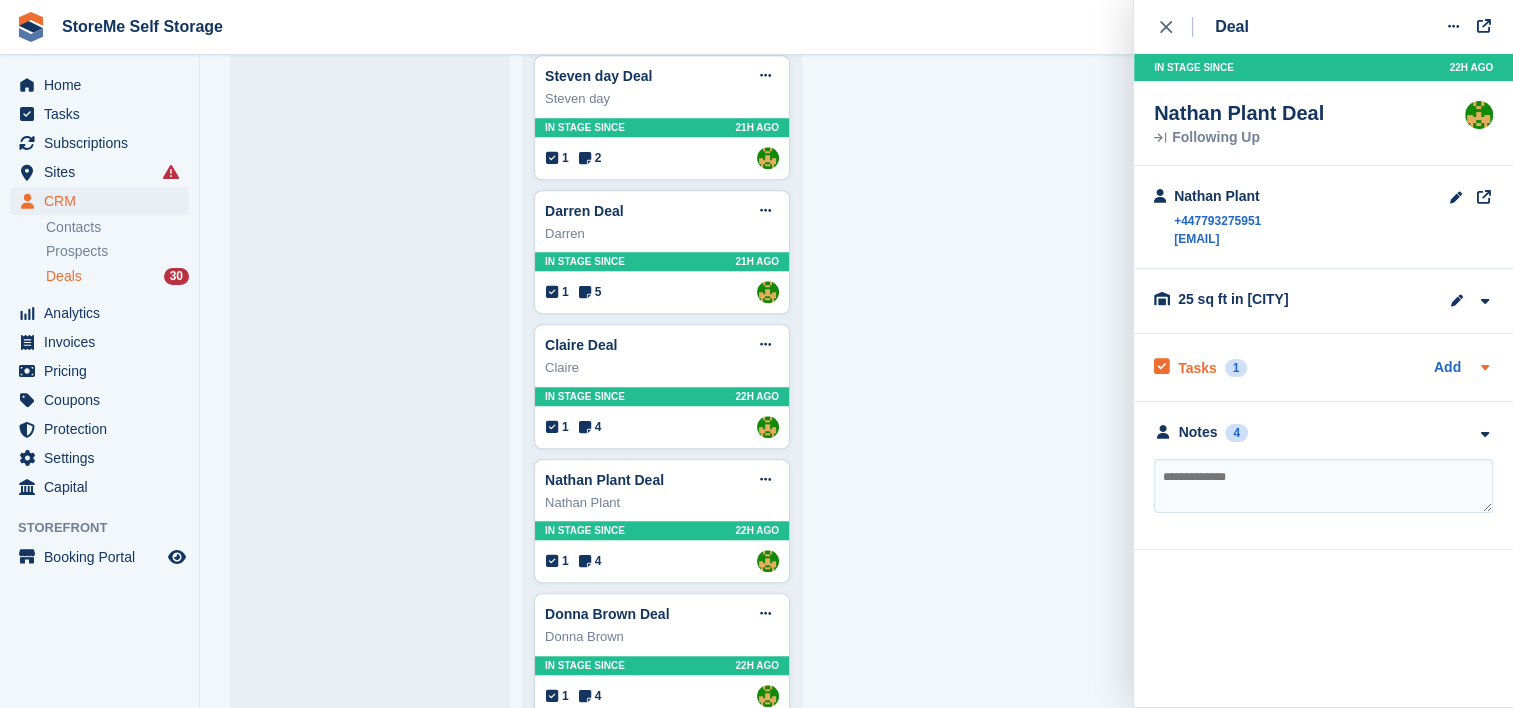 click on "Tasks" at bounding box center [1197, 368] 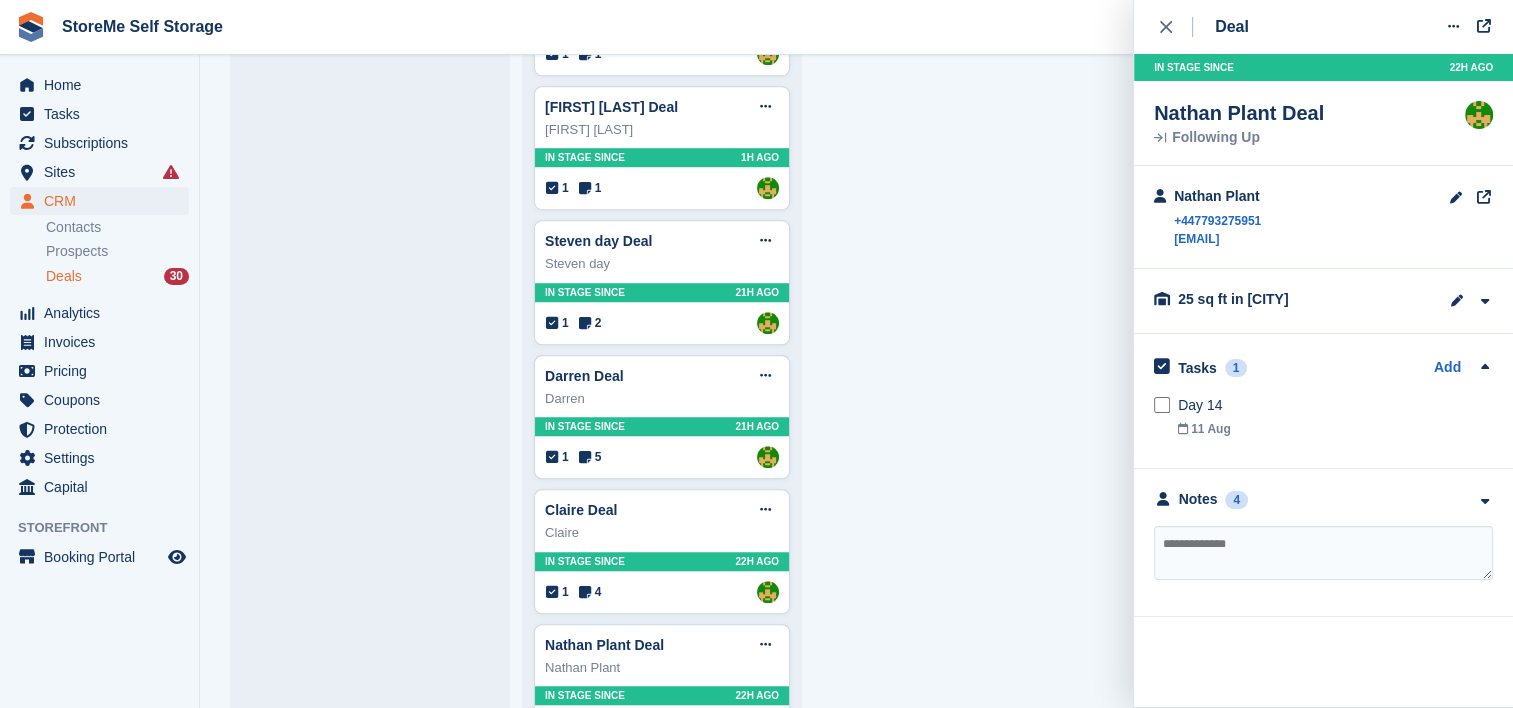 scroll, scrollTop: 1361, scrollLeft: 0, axis: vertical 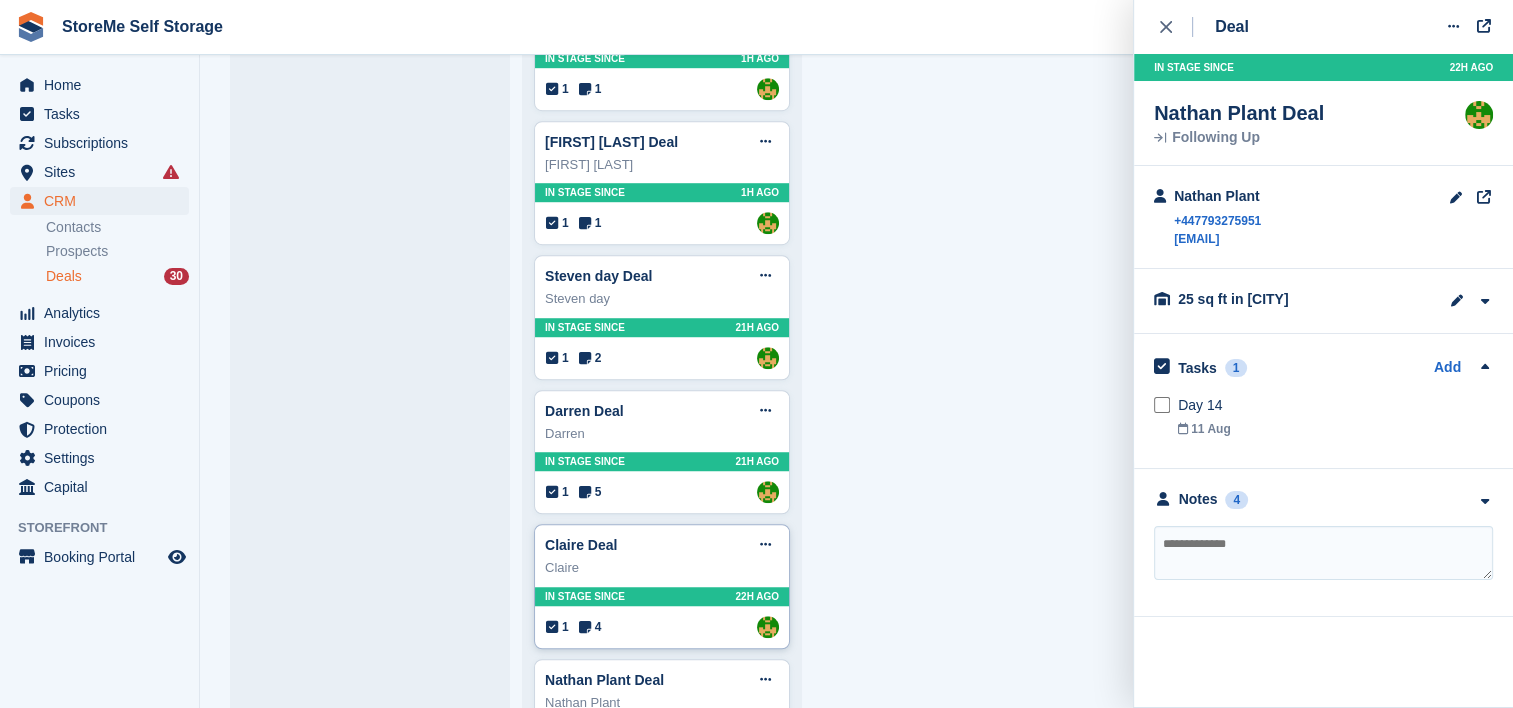 click on "Claire Deal
Edit deal
Mark as won
Mark as lost
Delete deal" at bounding box center (662, 545) 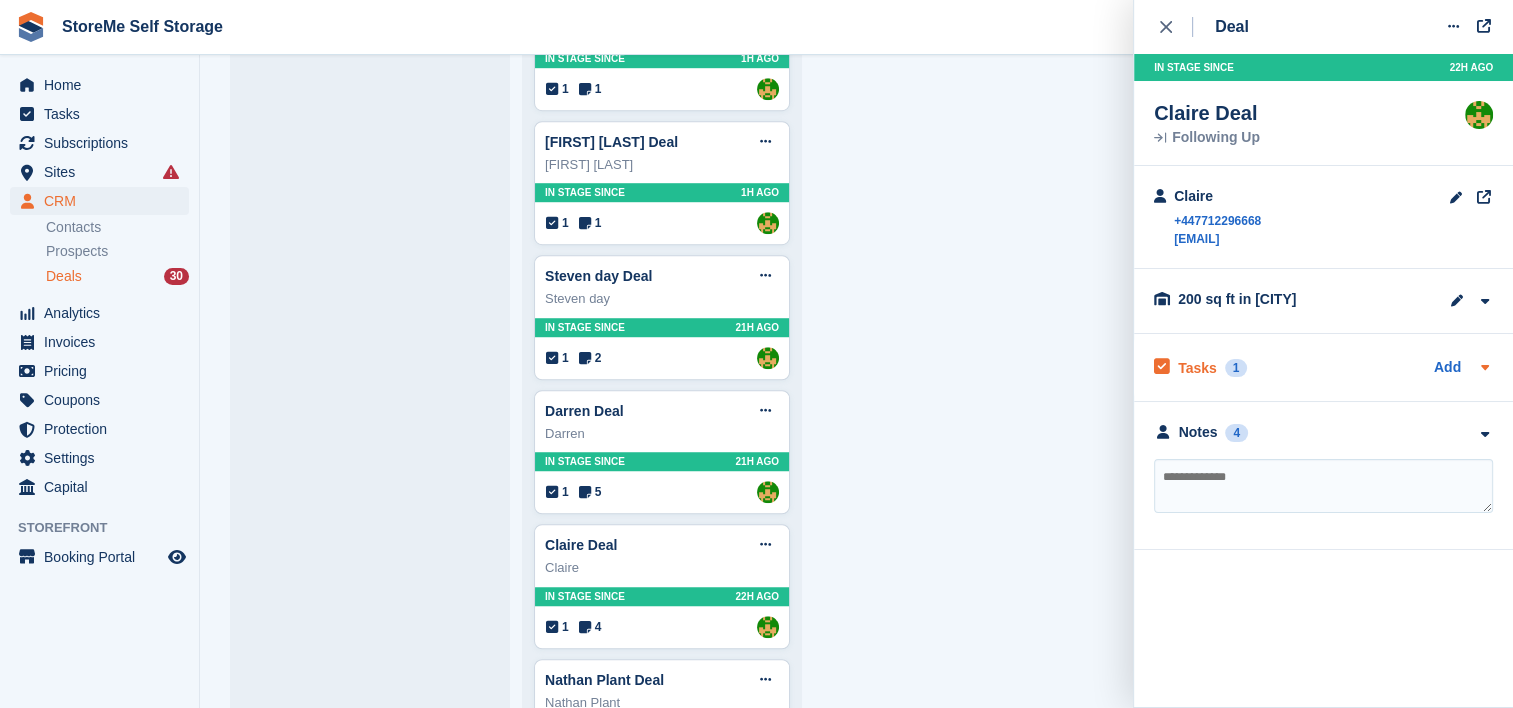 click on "Tasks" at bounding box center (1197, 368) 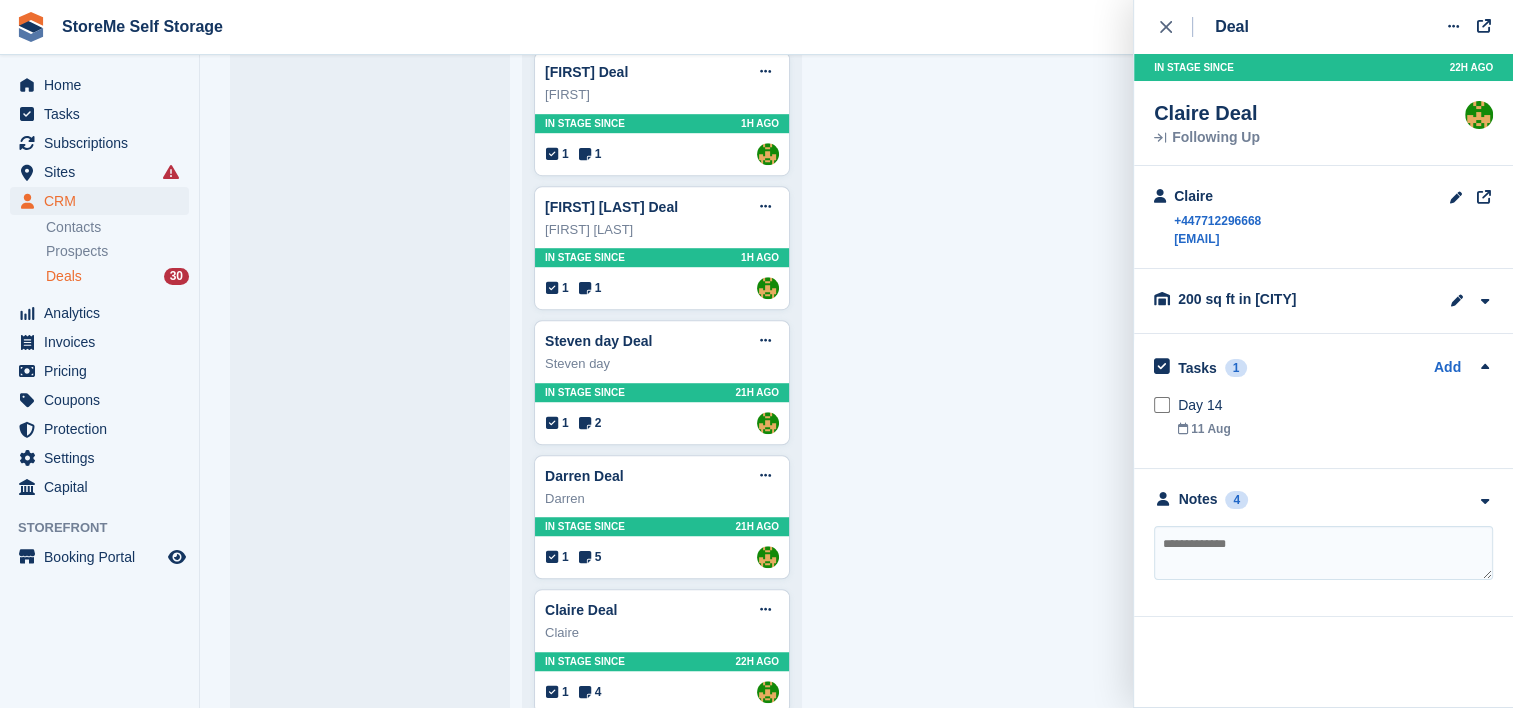 scroll, scrollTop: 1261, scrollLeft: 0, axis: vertical 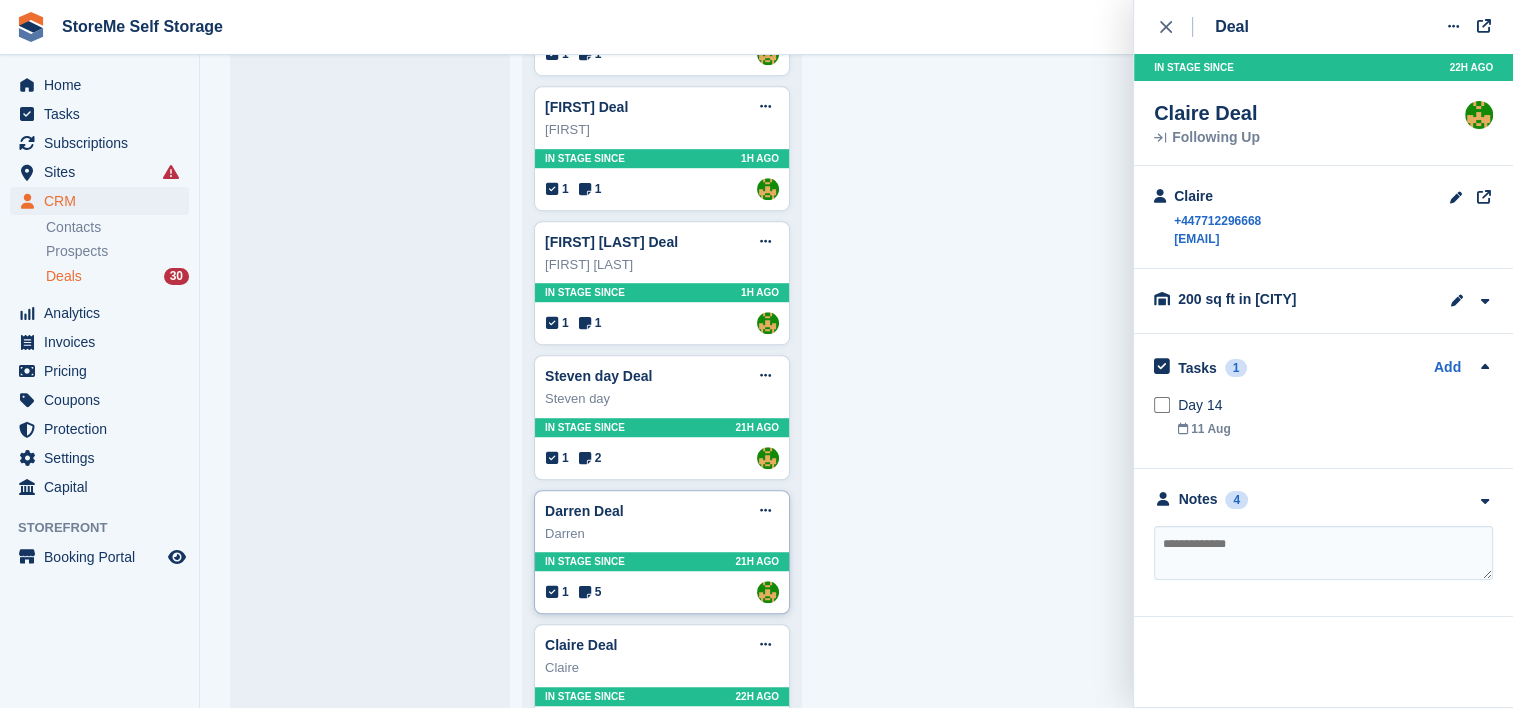 click on "Darren Deal
Edit deal
Mark as won
Mark as lost
Delete deal
Darren
In stage since 21H AGO
1
5
Assigned to StorMe" at bounding box center [662, 552] 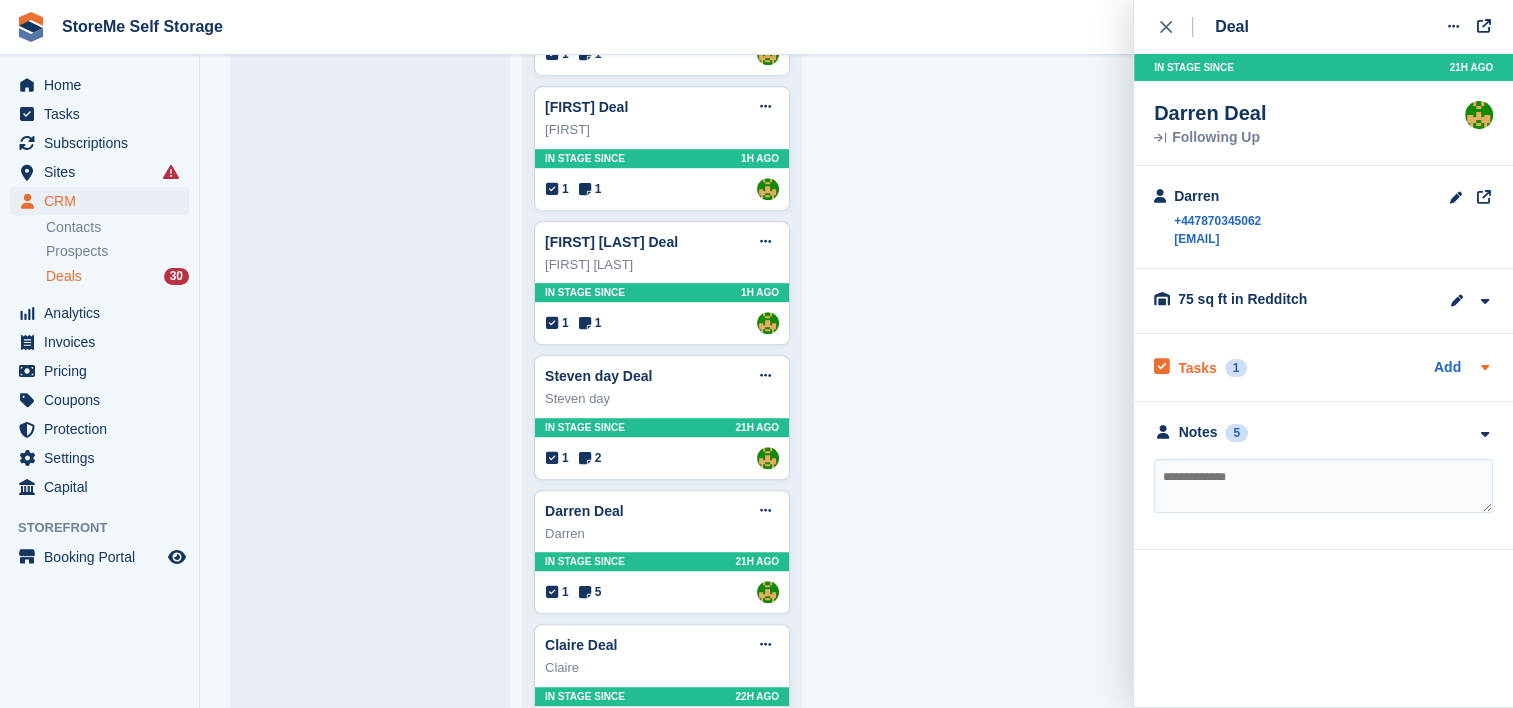click on "Tasks" at bounding box center [1197, 368] 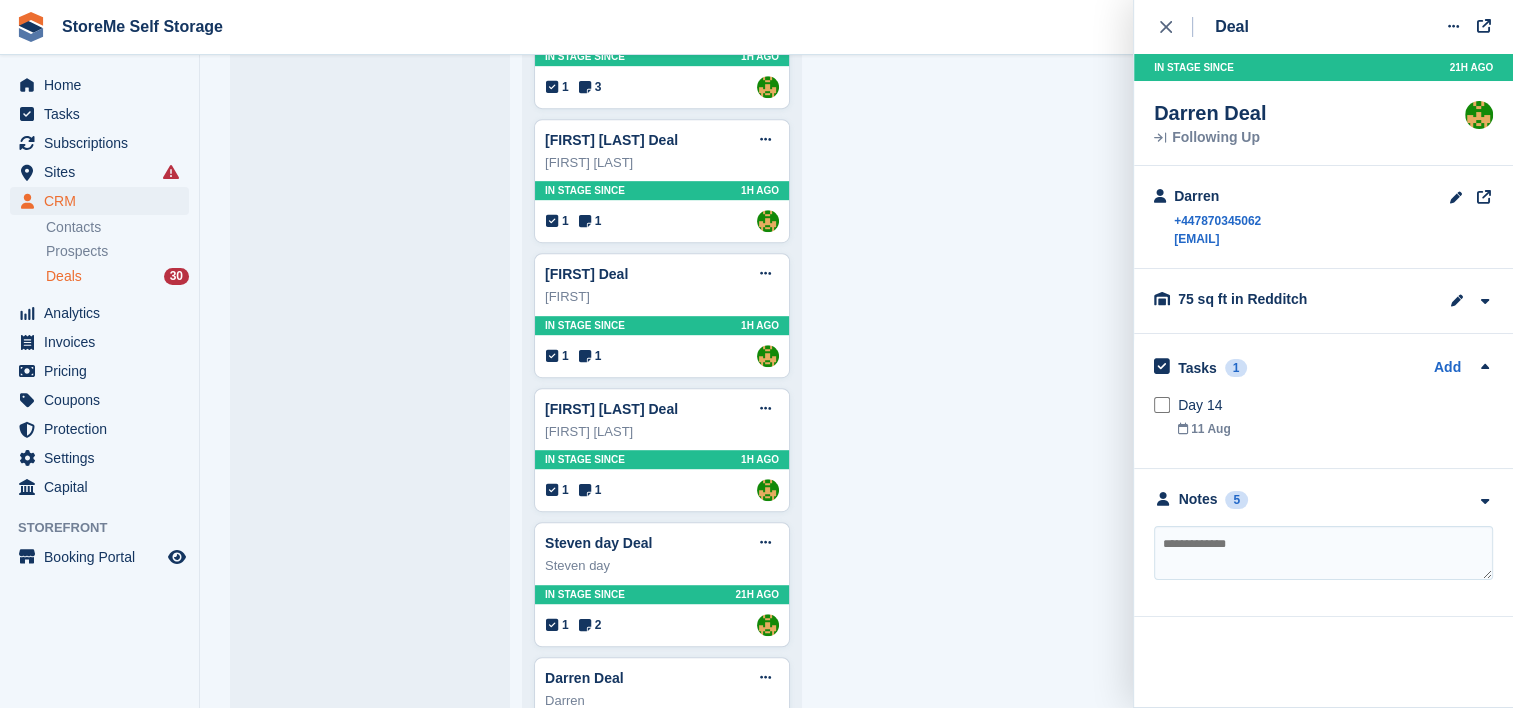 scroll, scrollTop: 1061, scrollLeft: 0, axis: vertical 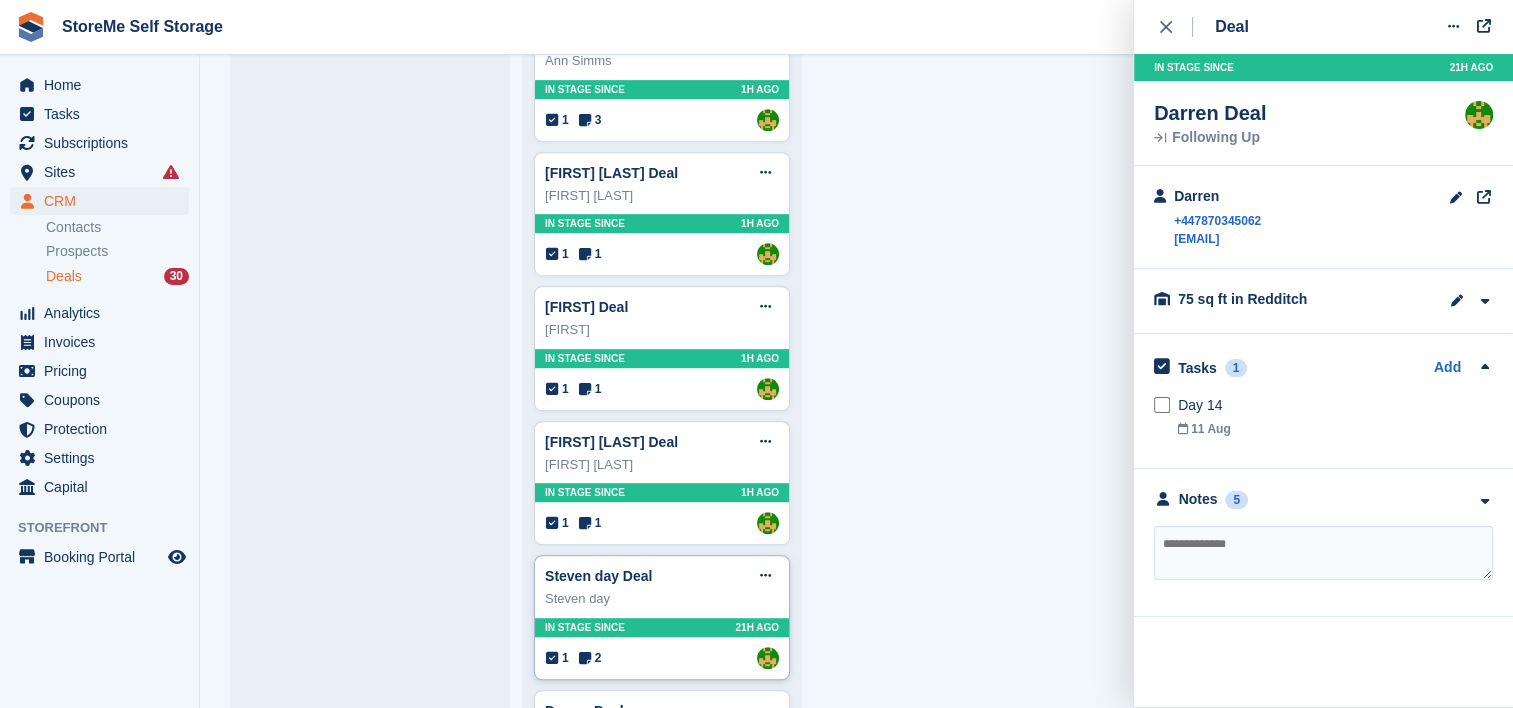 click on "In stage since 21H AGO" at bounding box center (662, 627) 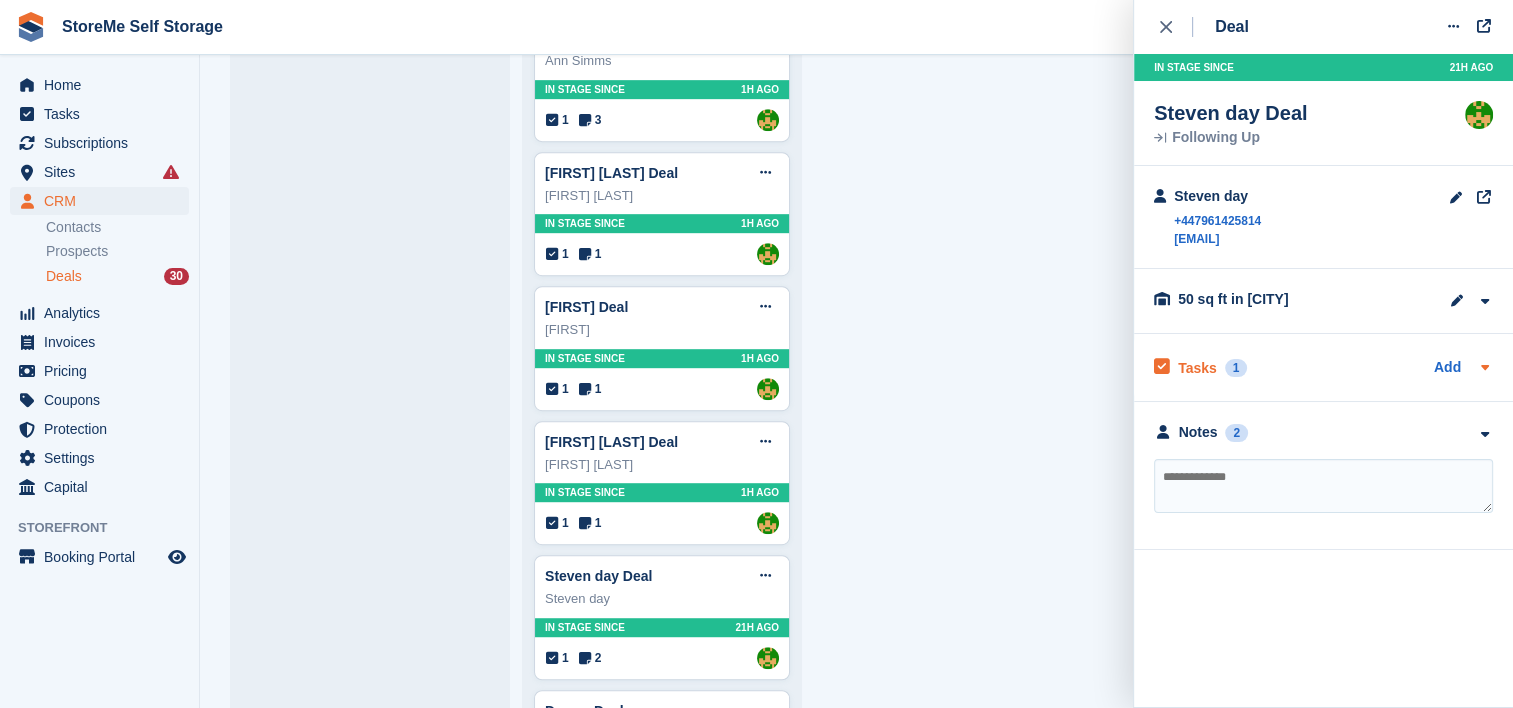click on "Tasks" at bounding box center [1197, 368] 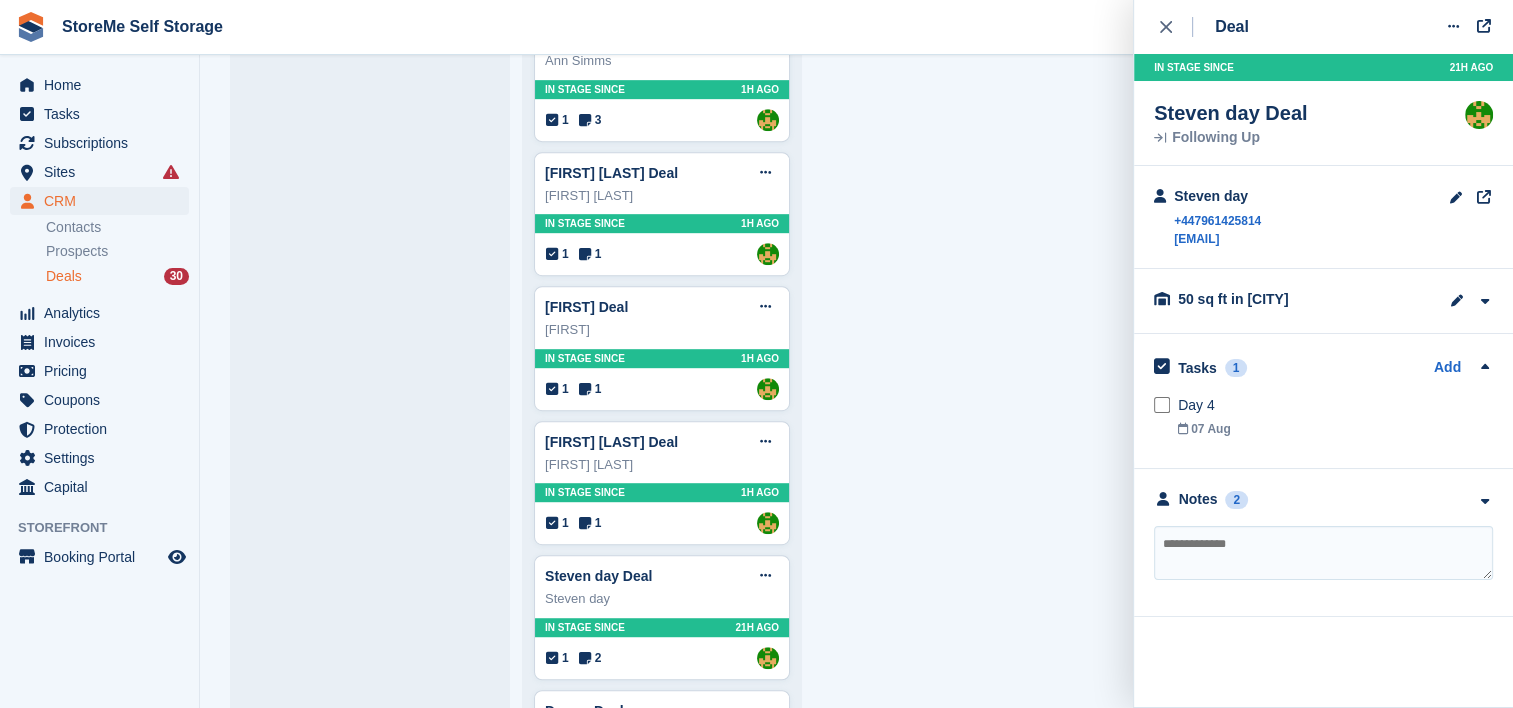 scroll, scrollTop: 961, scrollLeft: 0, axis: vertical 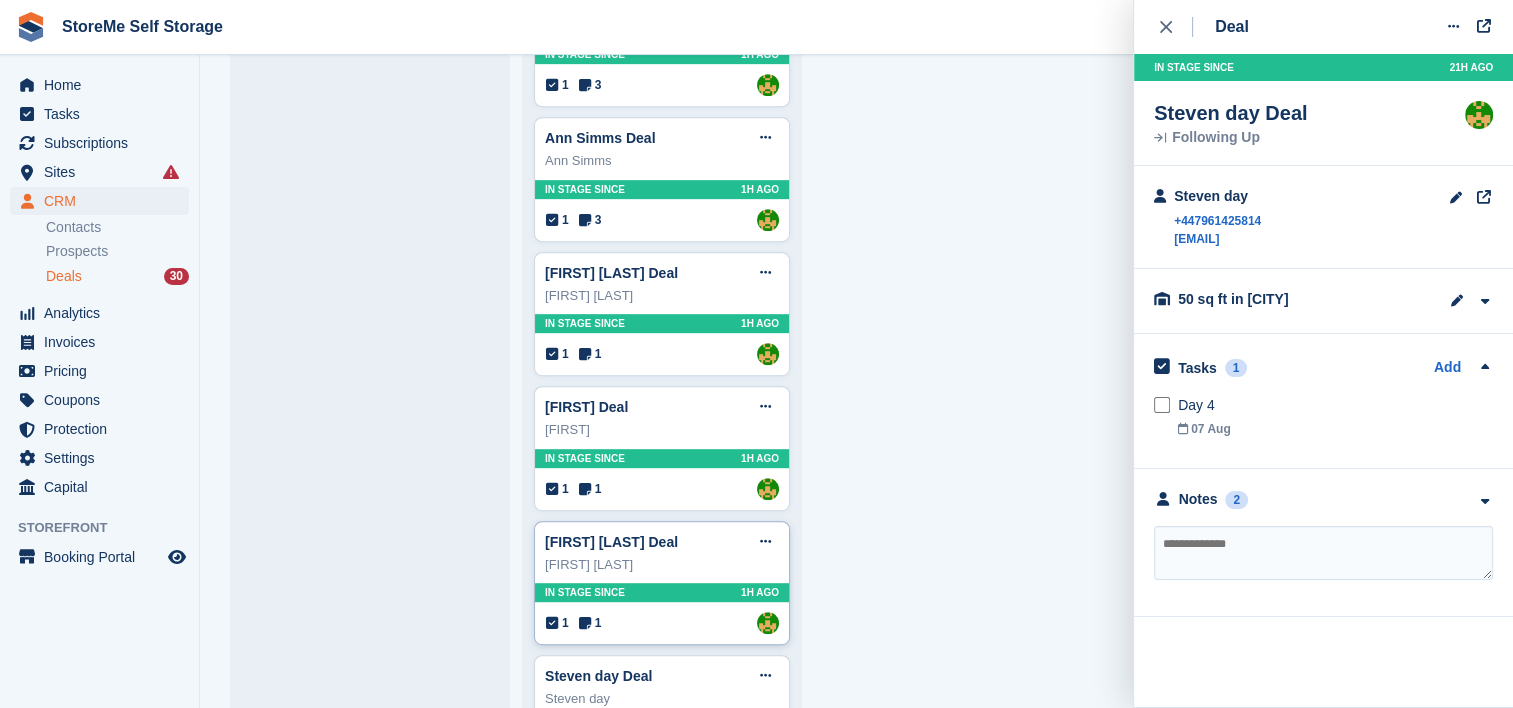 click on "Emma Nokes Deal
Edit deal
Mark as won
Mark as lost
Delete deal
Emma Nokes
In stage since 1H AGO
1
1
Assigned to StorMe" at bounding box center (662, 583) 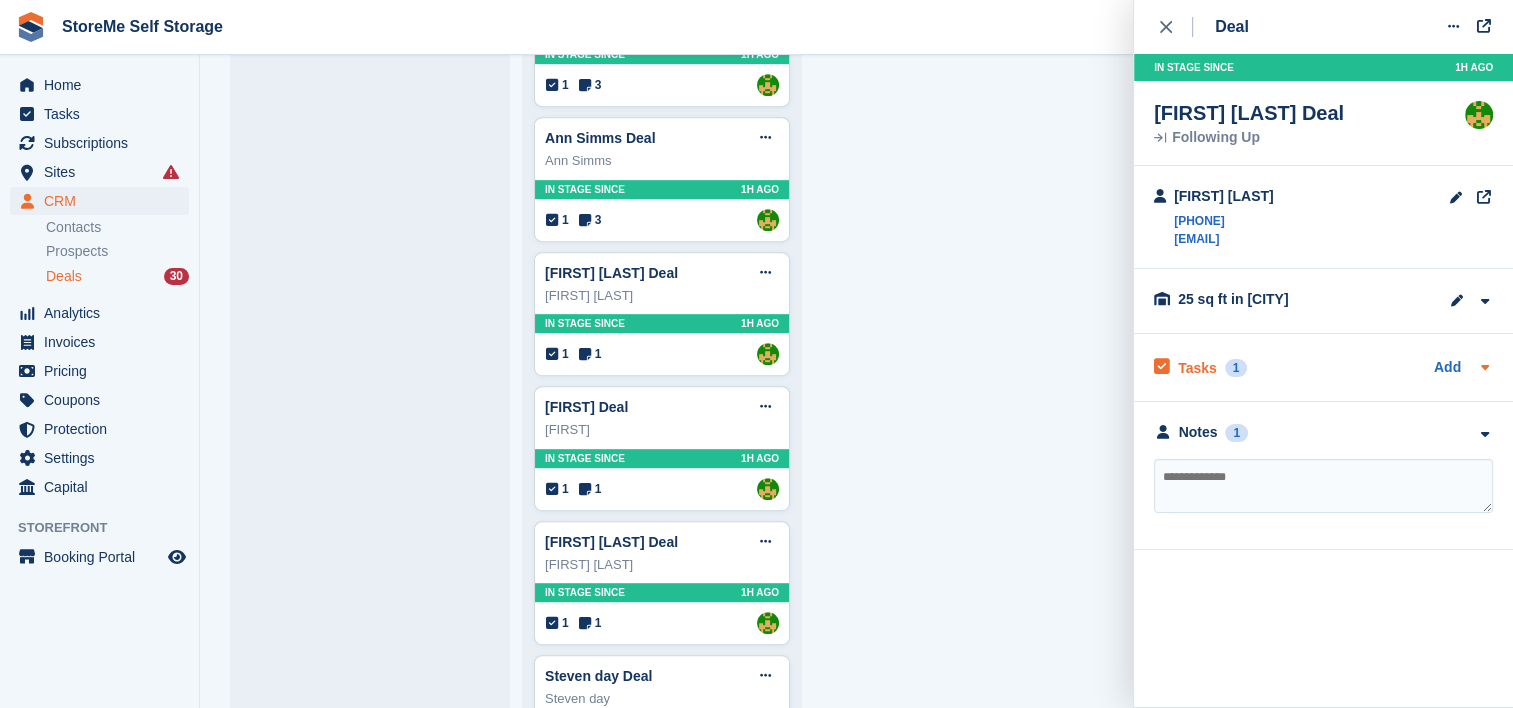 click on "Tasks" at bounding box center (1197, 368) 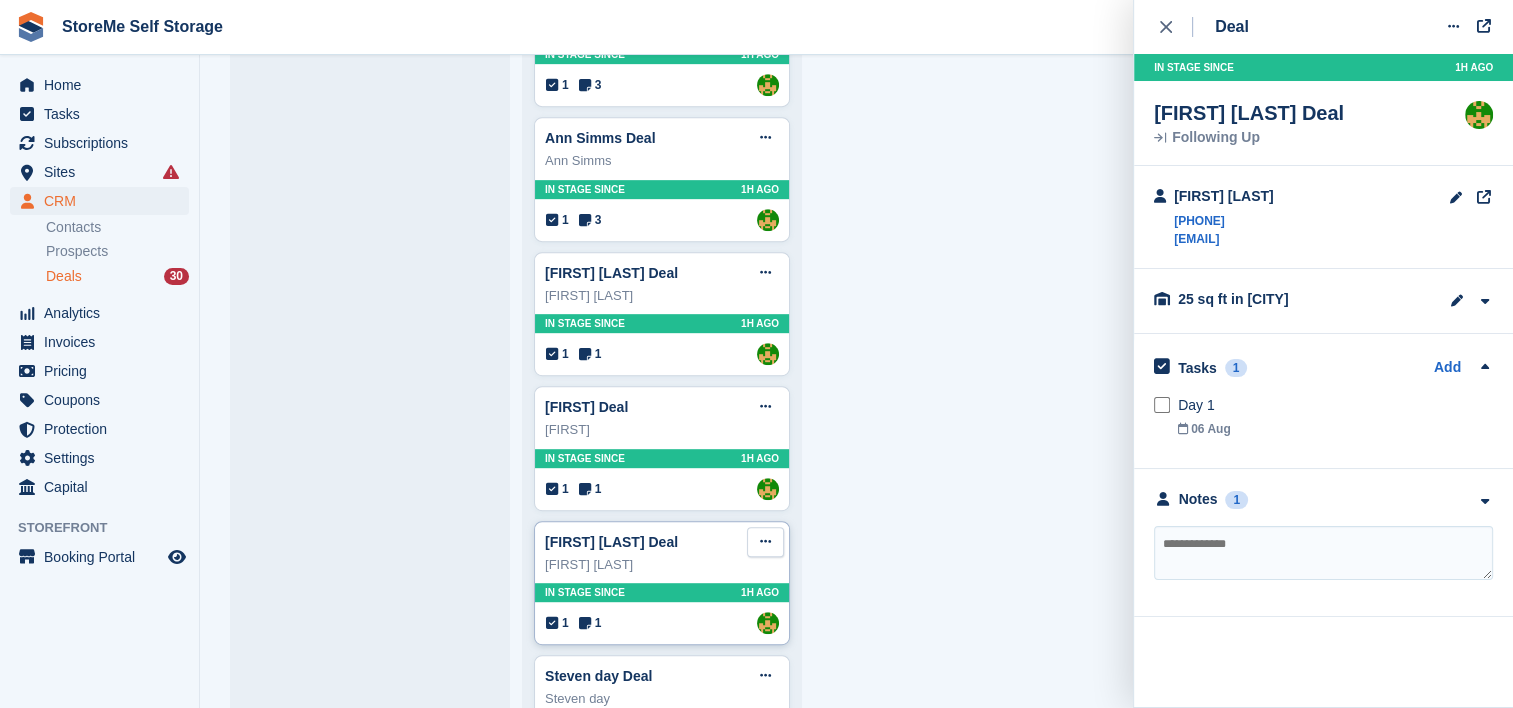click at bounding box center (765, 541) 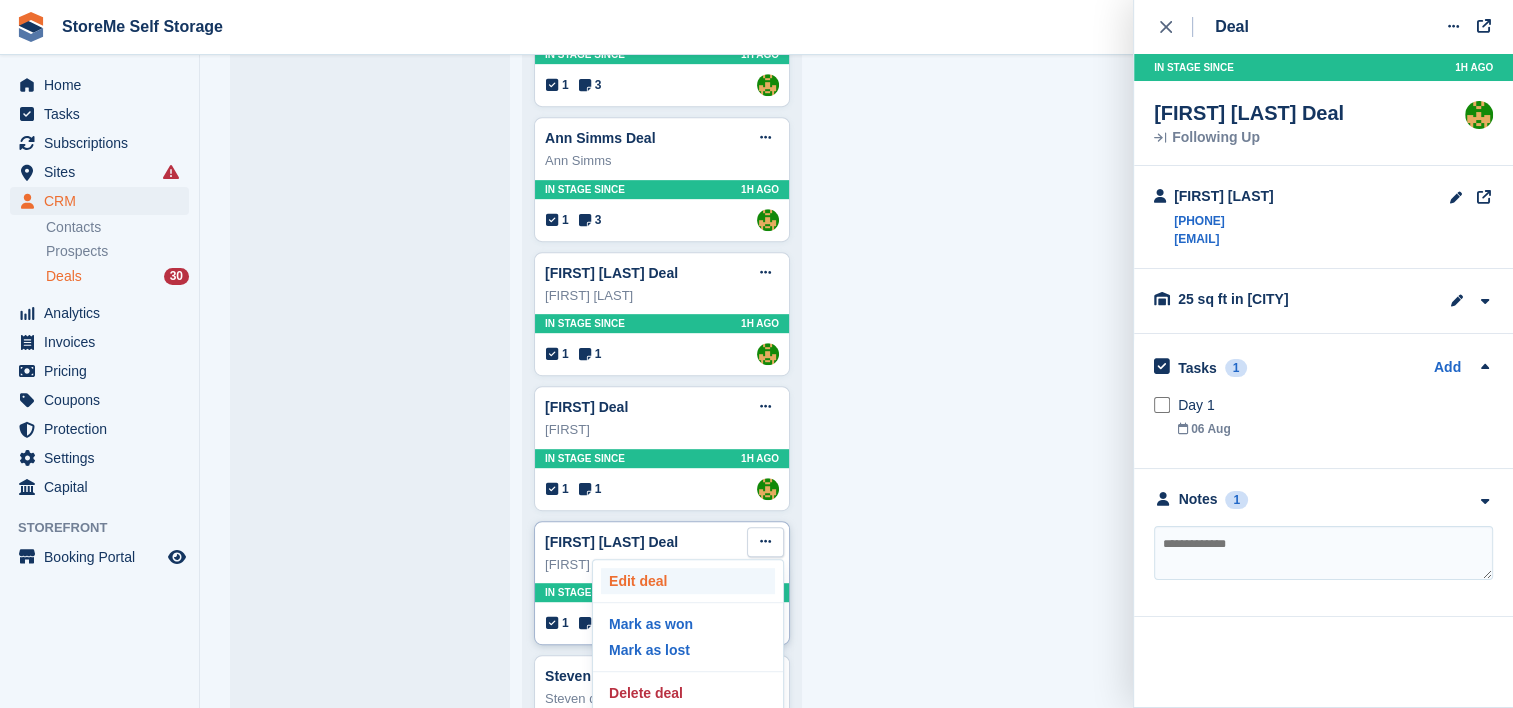 click on "Edit deal" at bounding box center (688, 581) 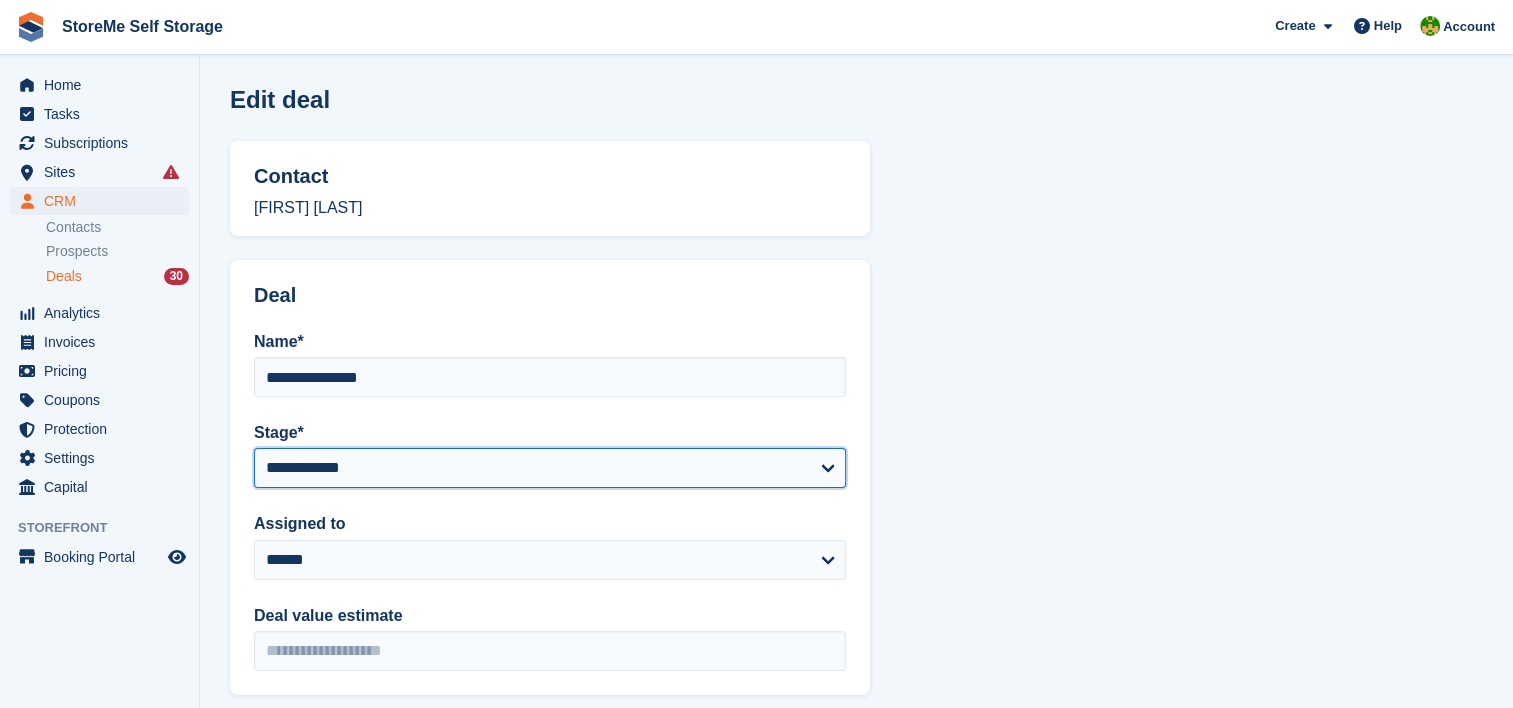 click on "**********" at bounding box center (550, 468) 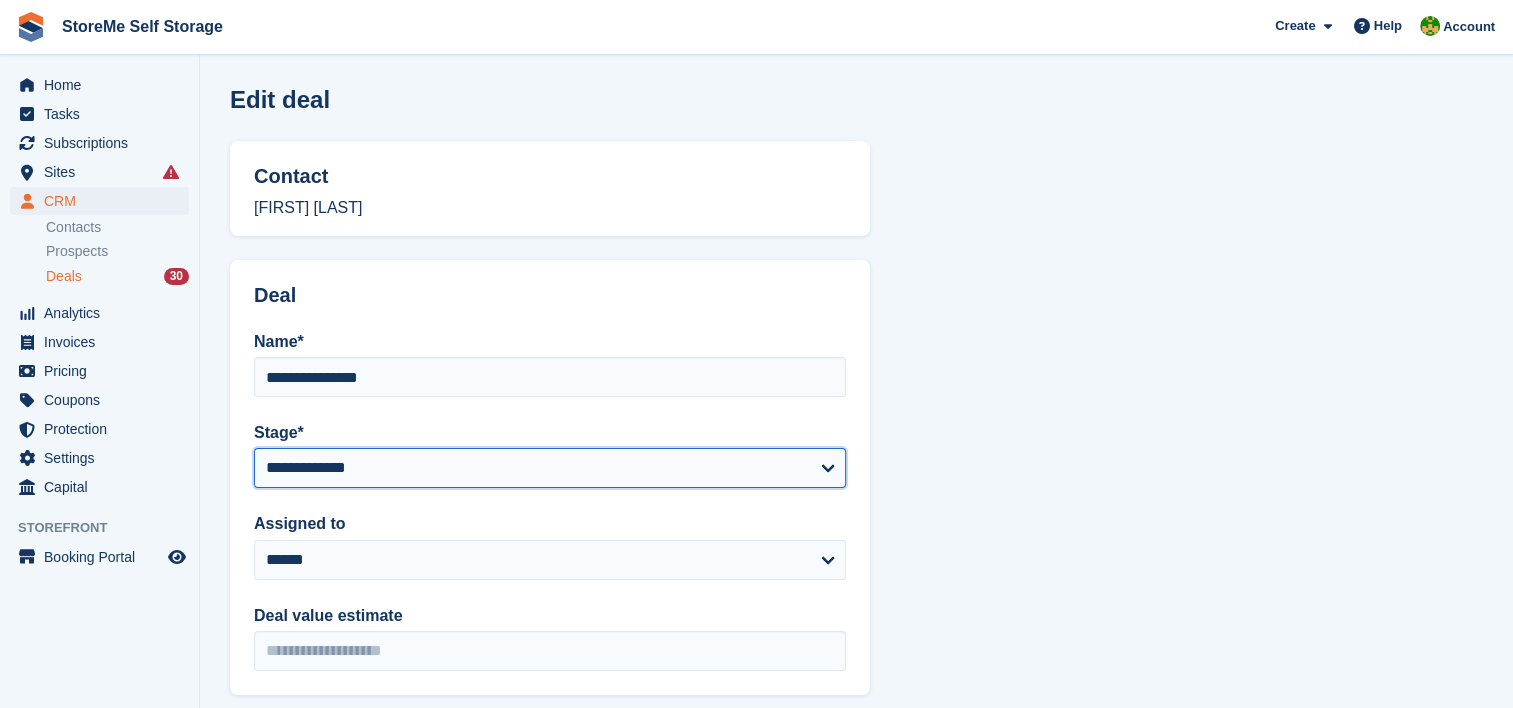 click on "**********" at bounding box center (550, 468) 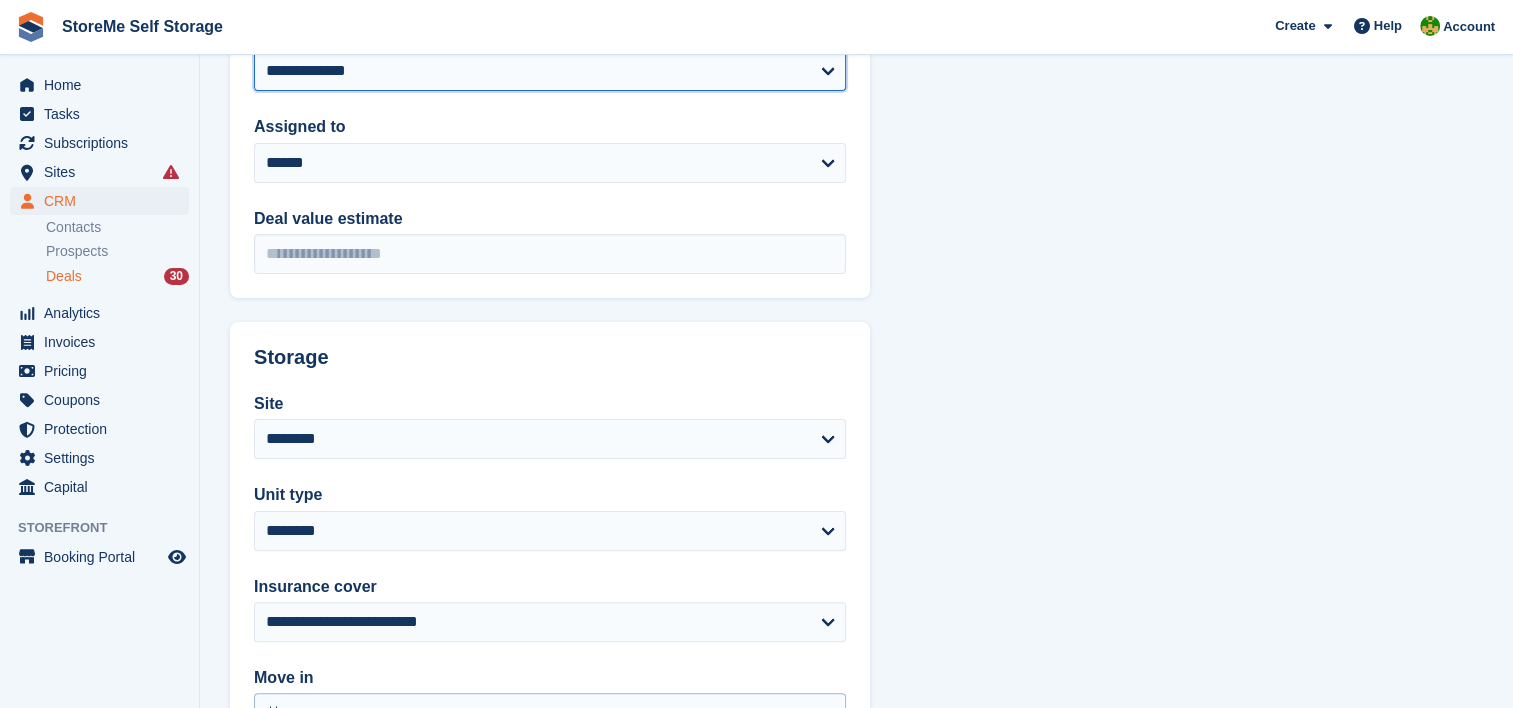 scroll, scrollTop: 564, scrollLeft: 0, axis: vertical 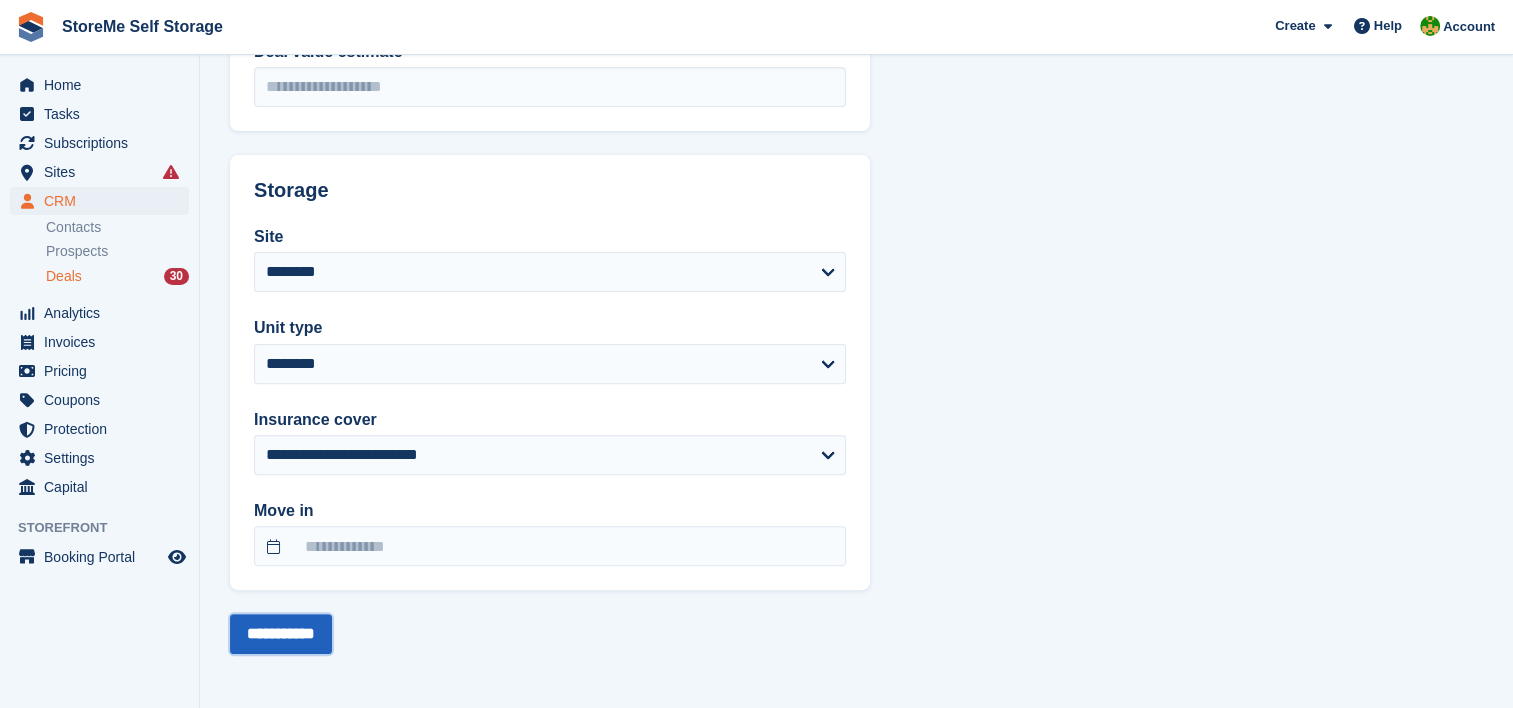 click on "**********" at bounding box center [281, 634] 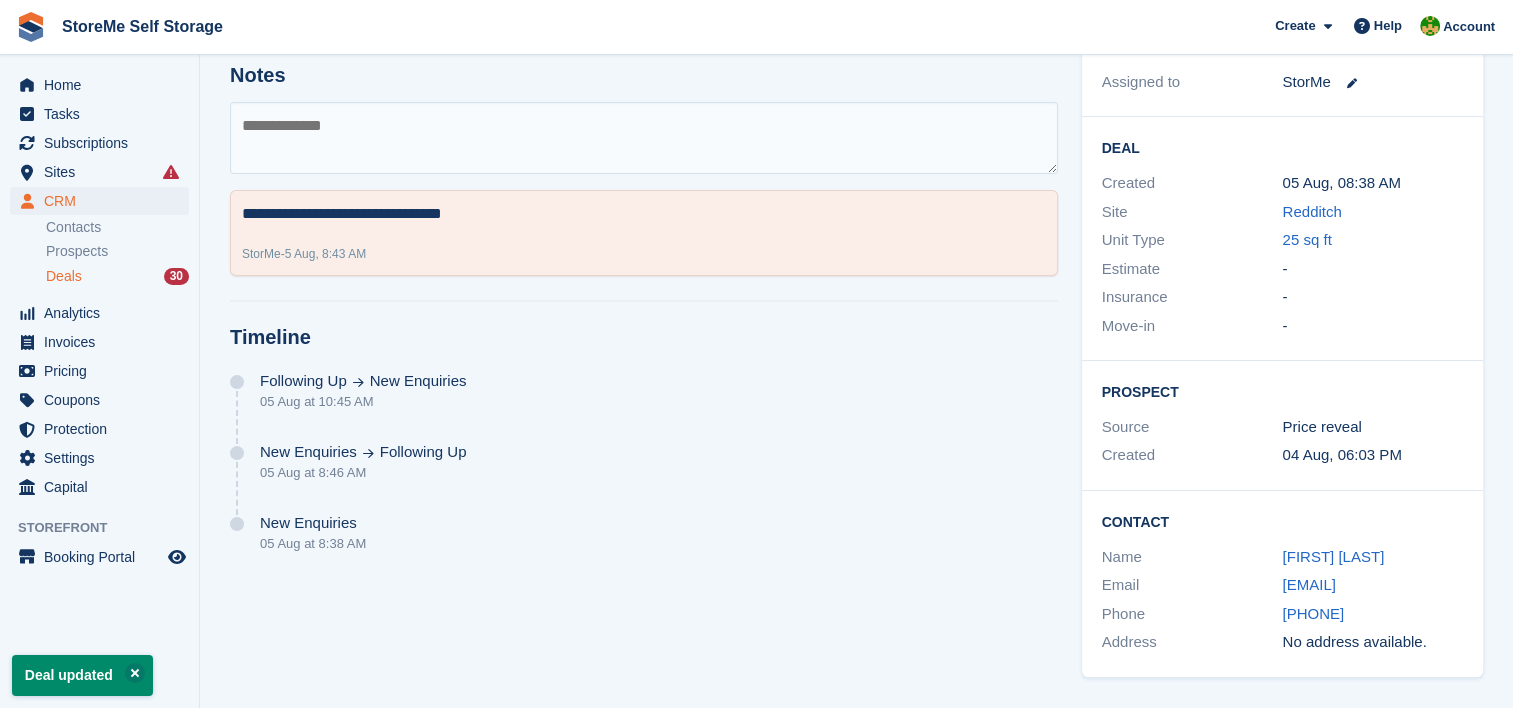 scroll, scrollTop: 0, scrollLeft: 0, axis: both 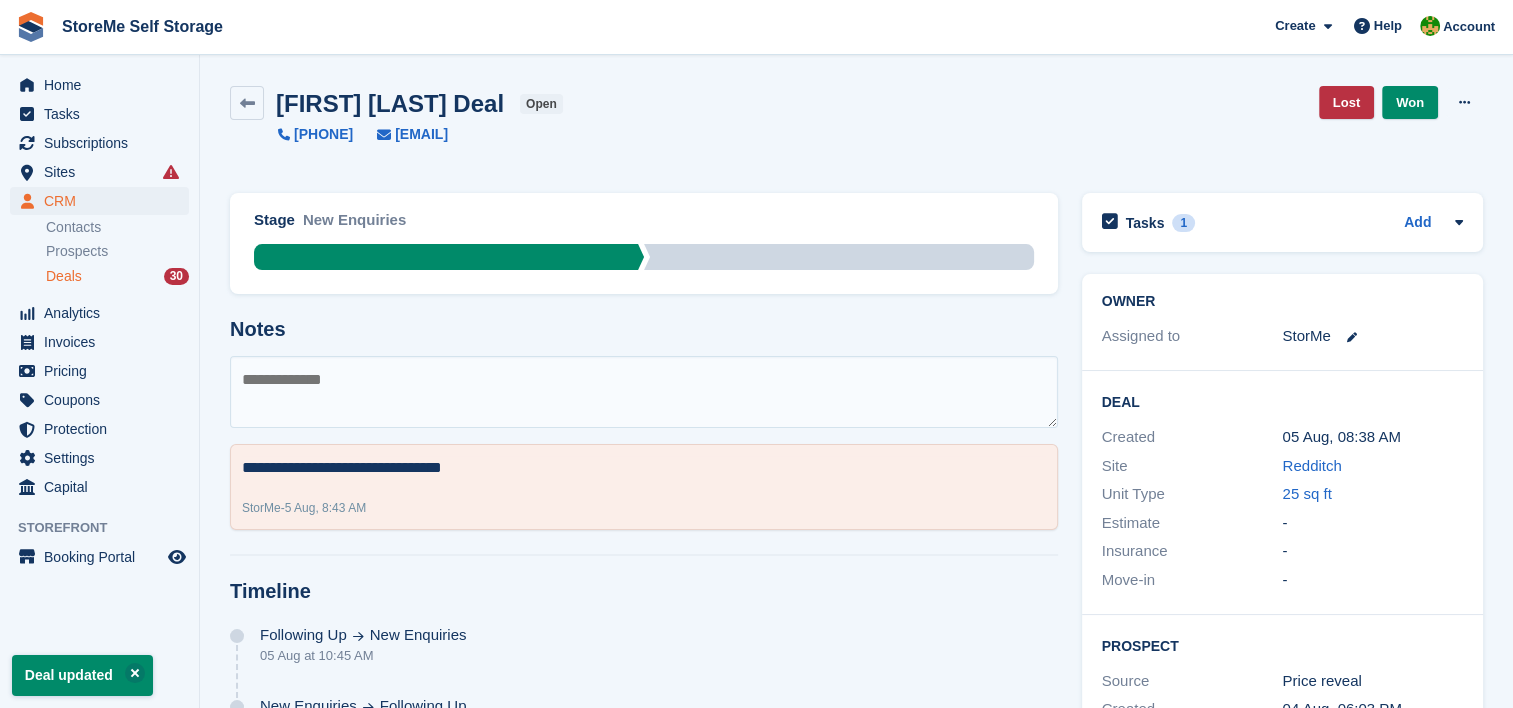 click on "Deals" at bounding box center (64, 276) 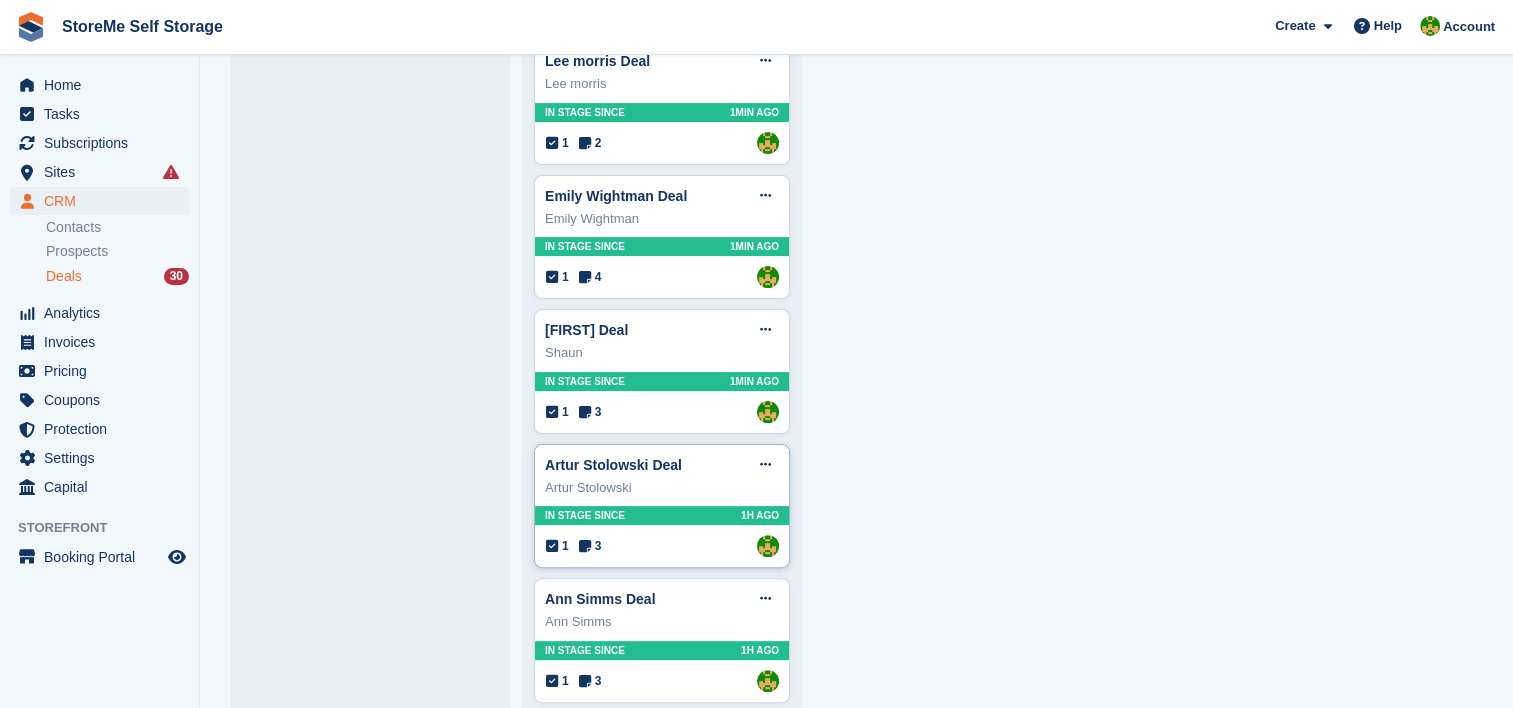 scroll, scrollTop: 600, scrollLeft: 0, axis: vertical 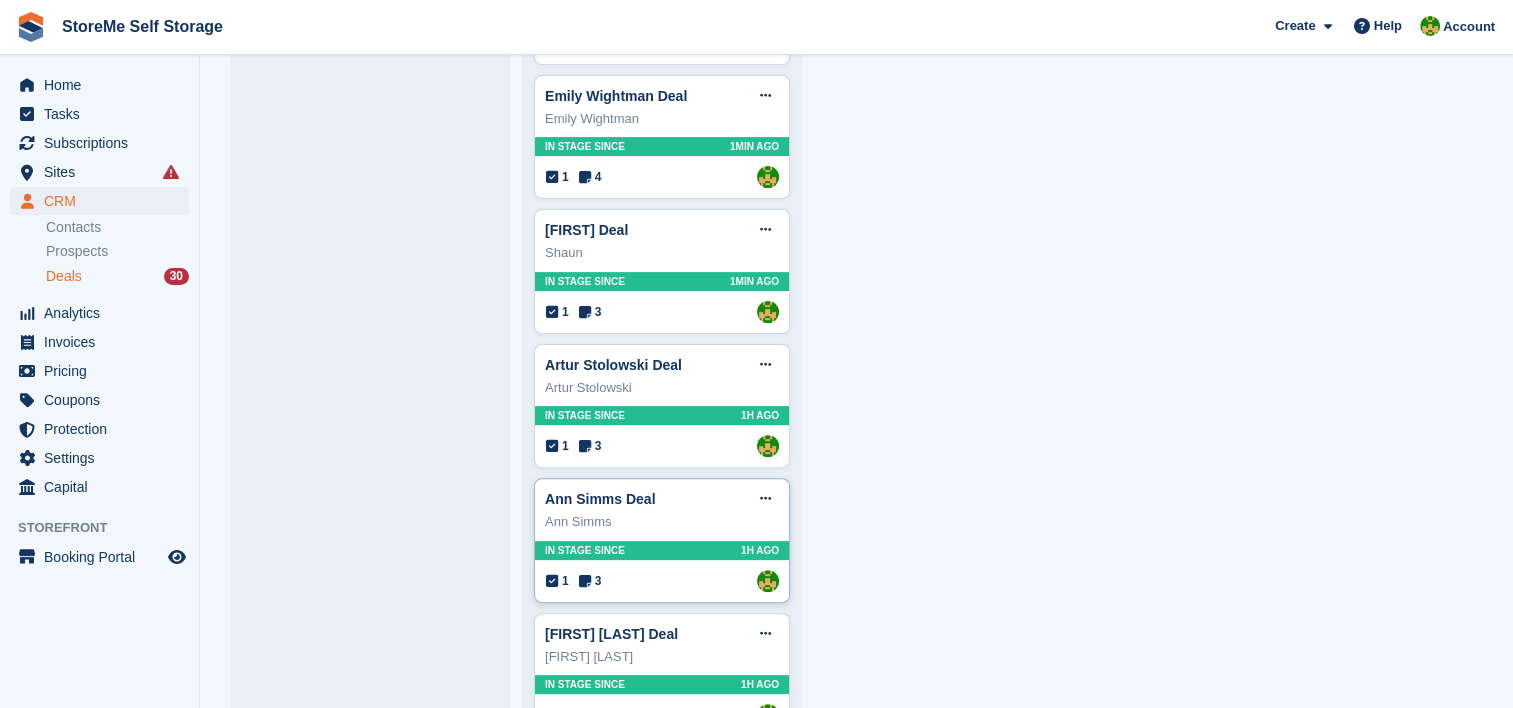click on "In stage since 1H AGO" at bounding box center [662, 550] 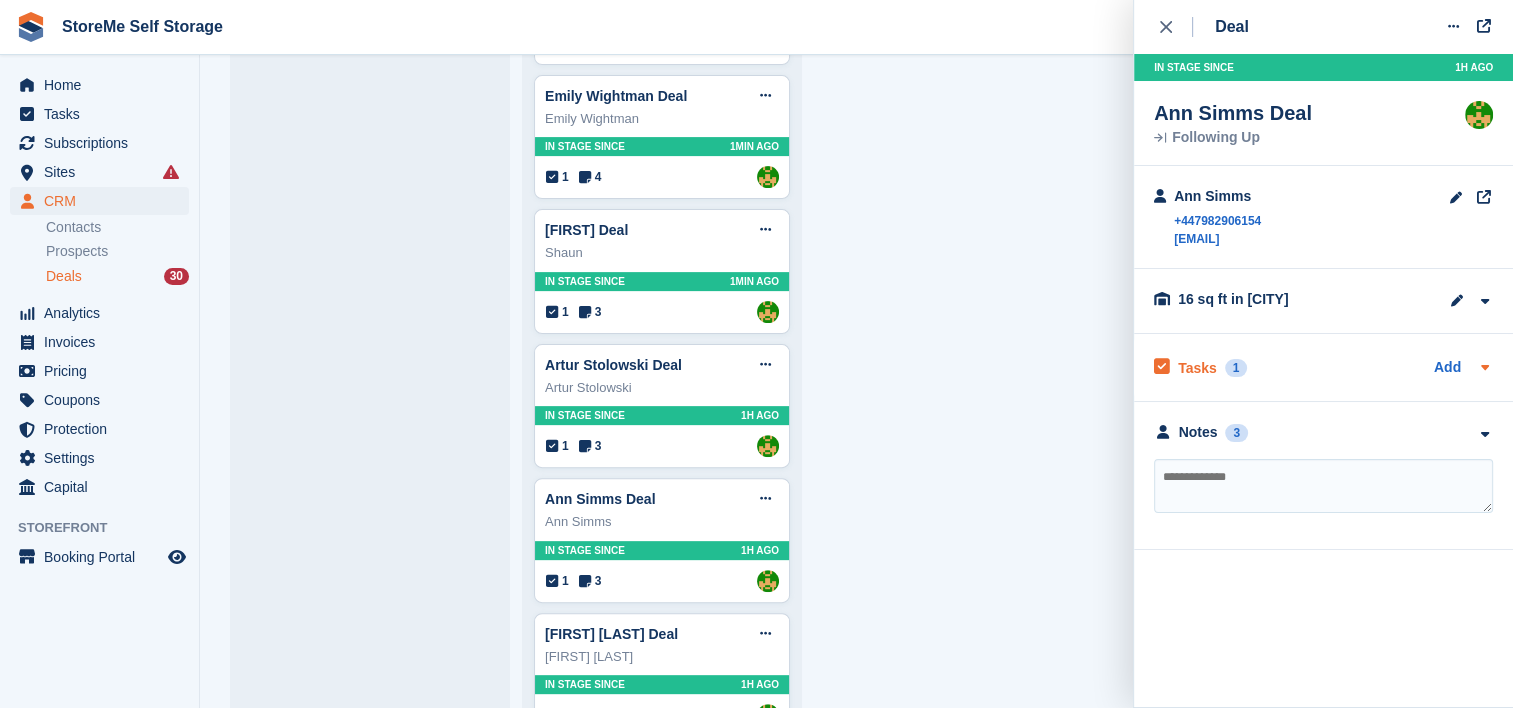 click on "Tasks" at bounding box center (1197, 368) 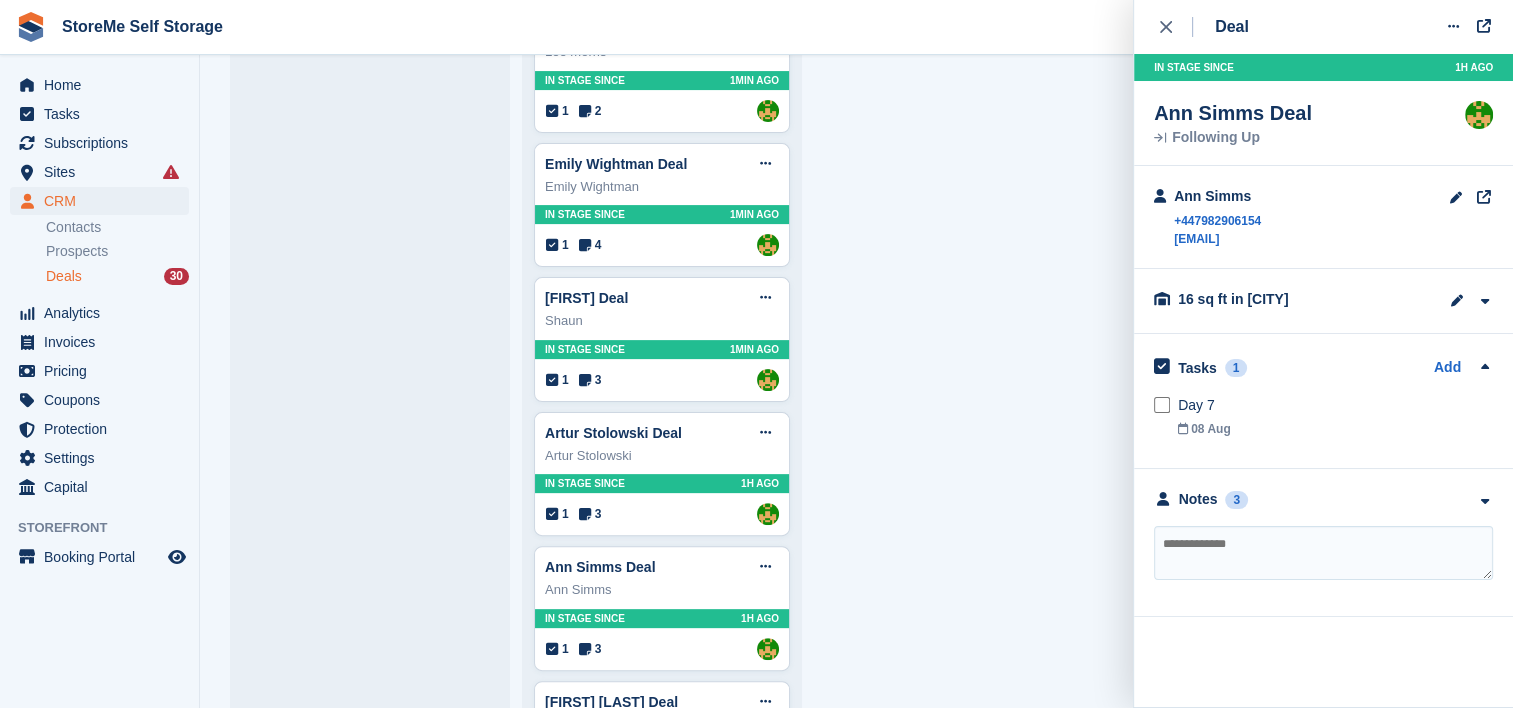 scroll, scrollTop: 500, scrollLeft: 0, axis: vertical 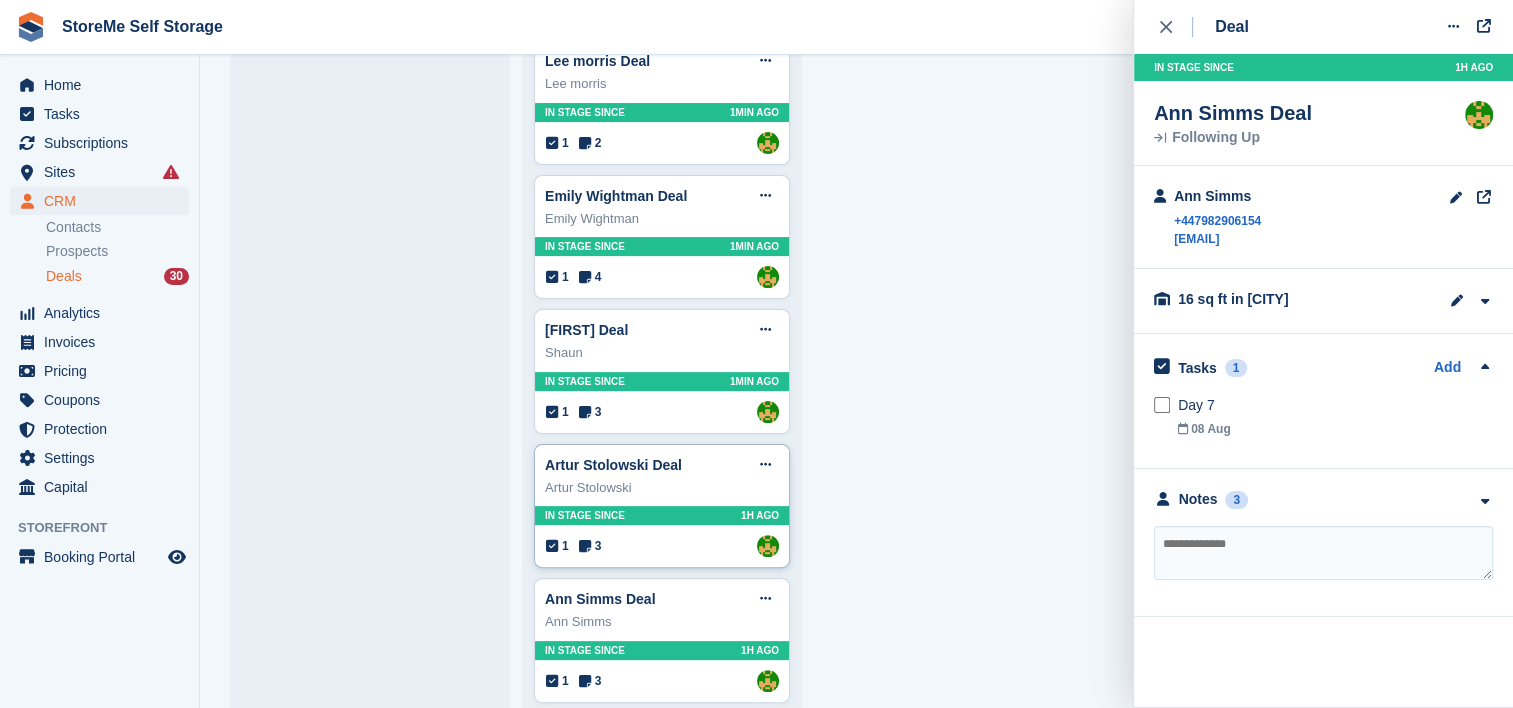 click on "In stage since 1H AGO" at bounding box center [662, 515] 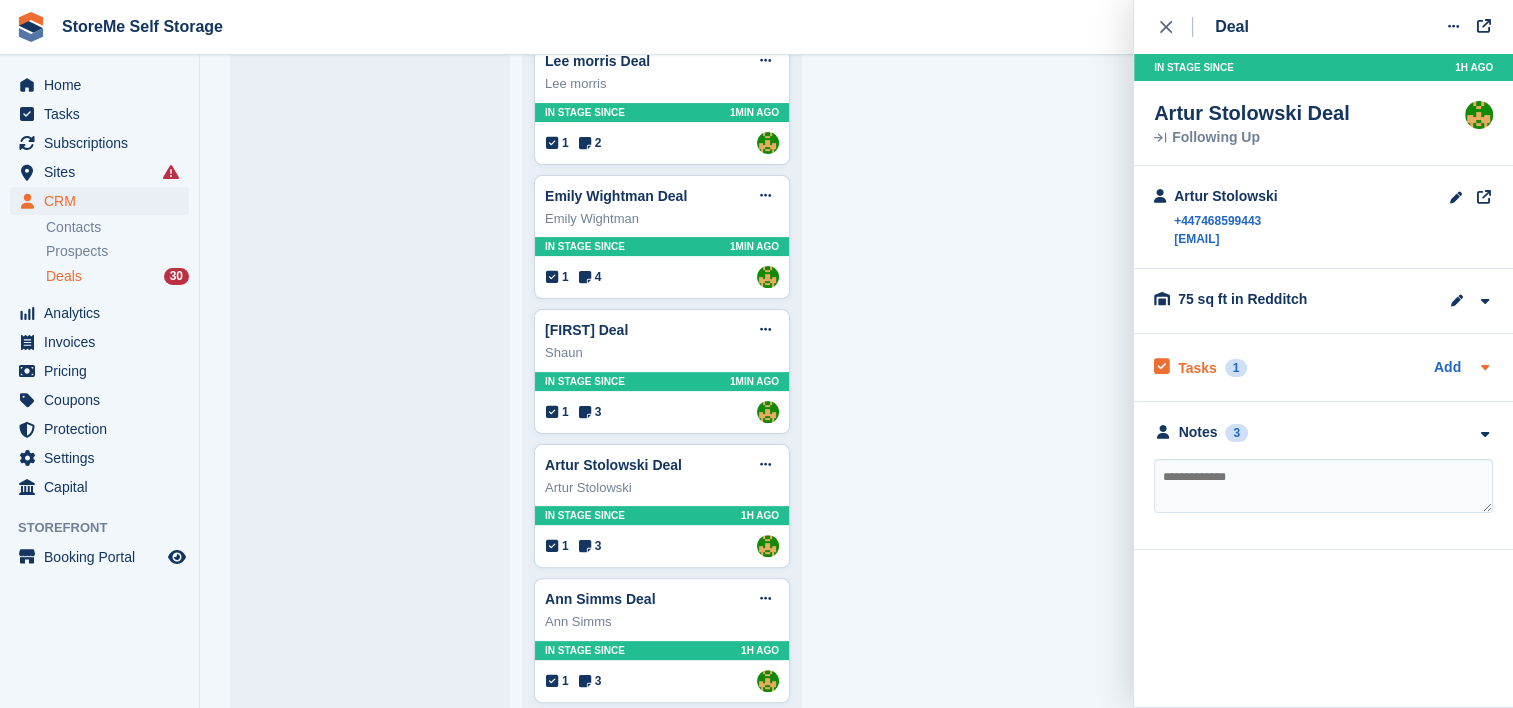click on "Tasks" at bounding box center (1197, 368) 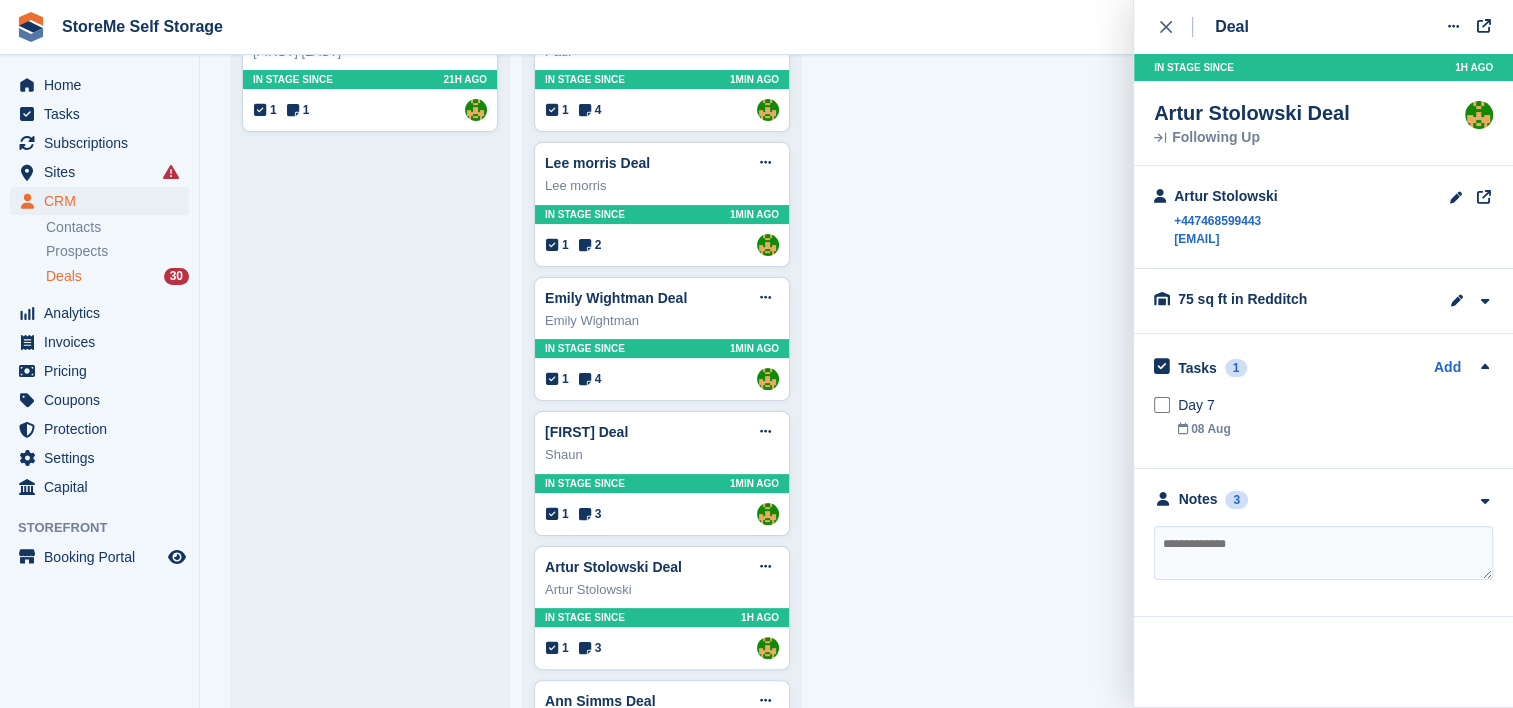scroll, scrollTop: 300, scrollLeft: 0, axis: vertical 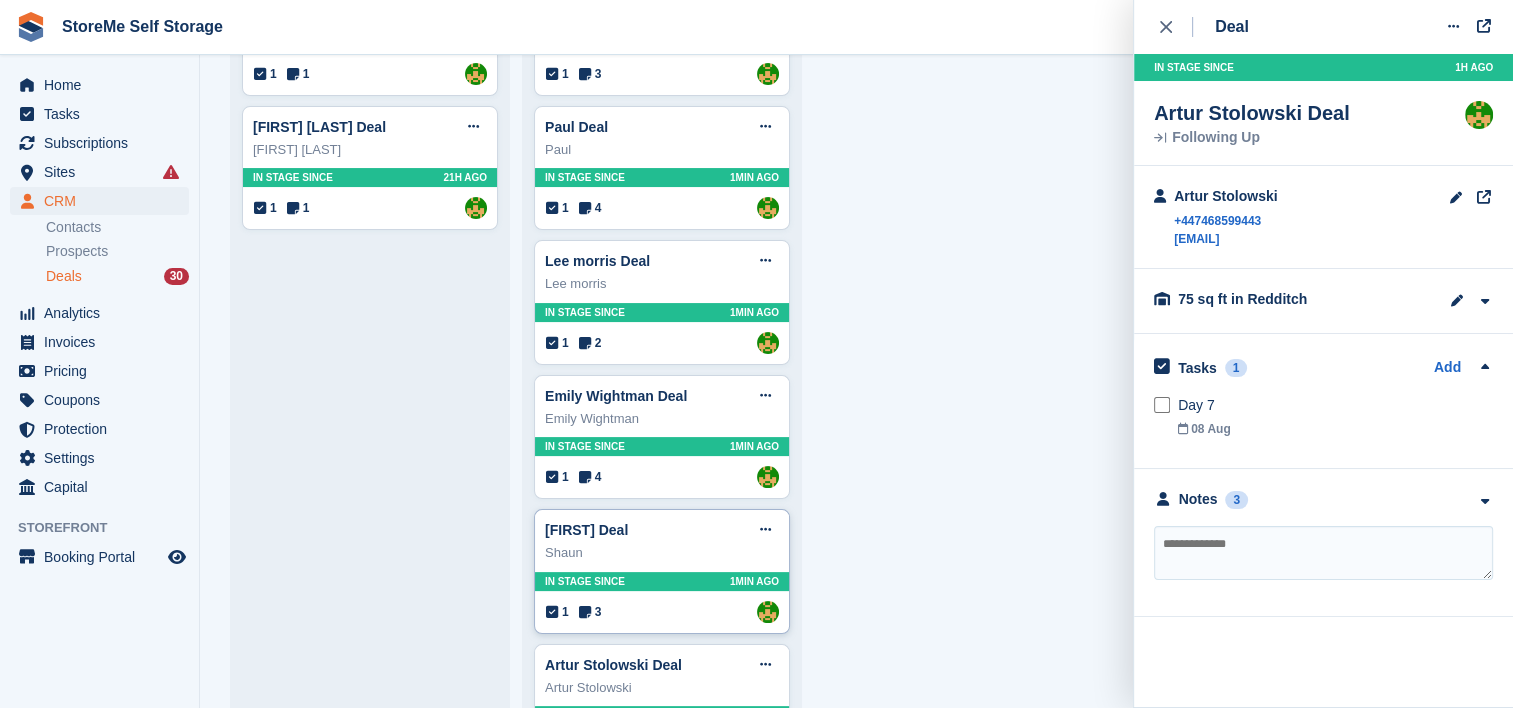 click on "Shaun" at bounding box center [662, 553] 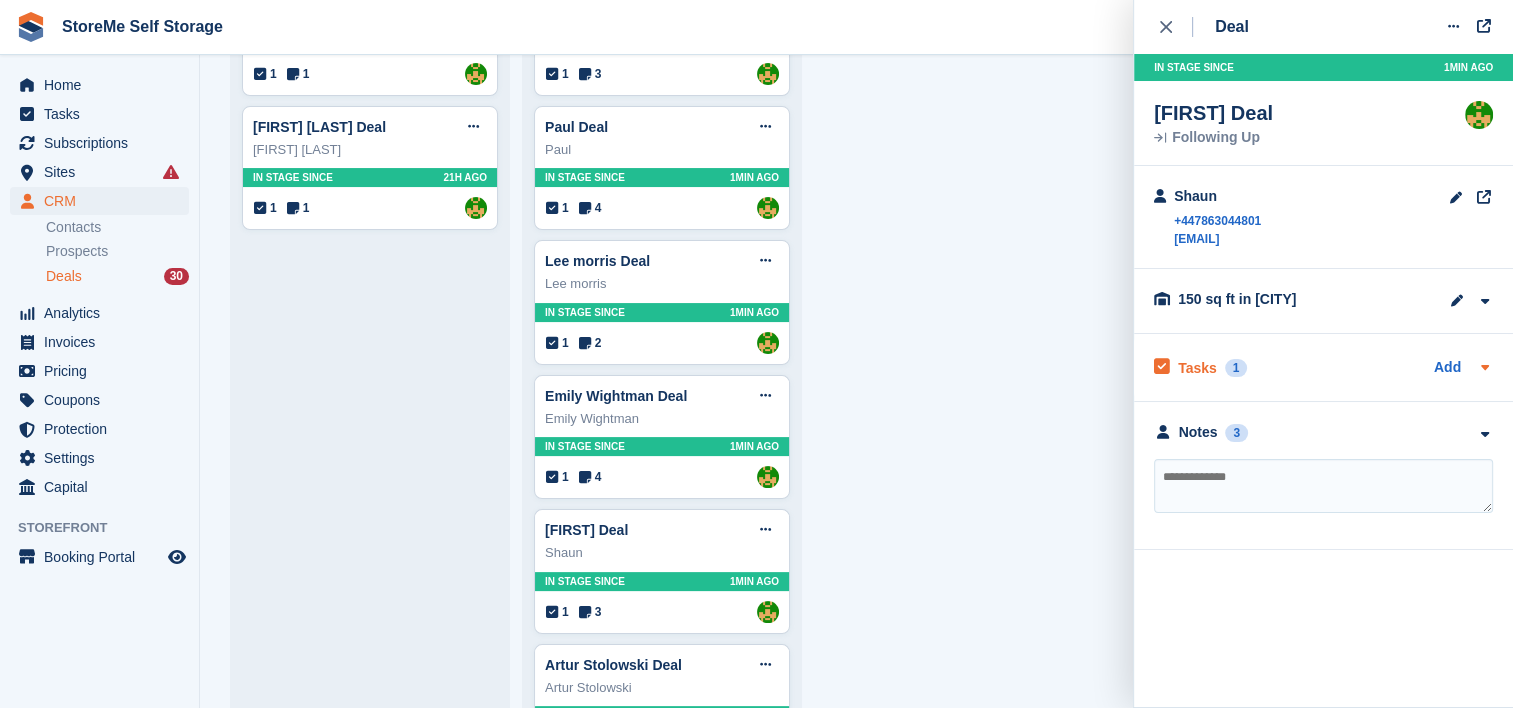 click on "Tasks" at bounding box center [1197, 368] 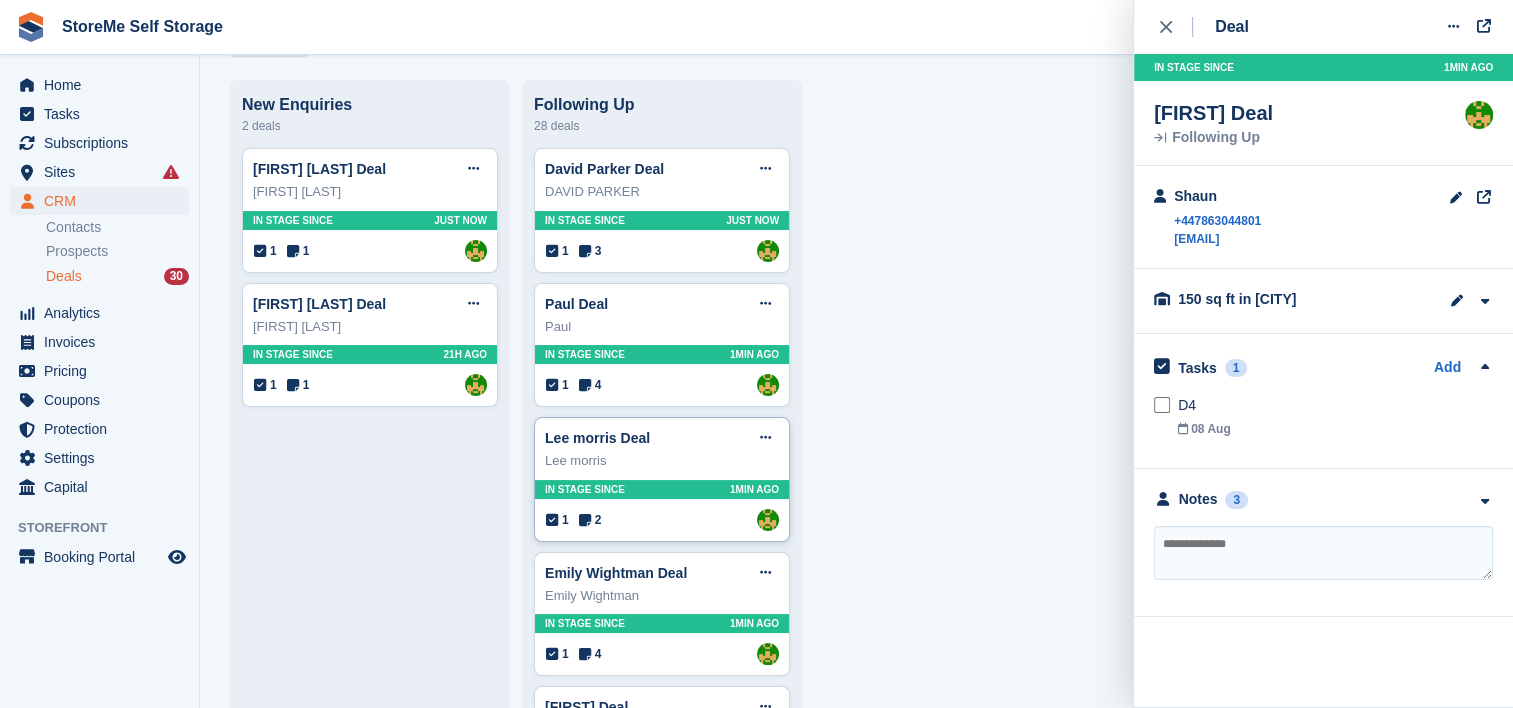 scroll, scrollTop: 100, scrollLeft: 0, axis: vertical 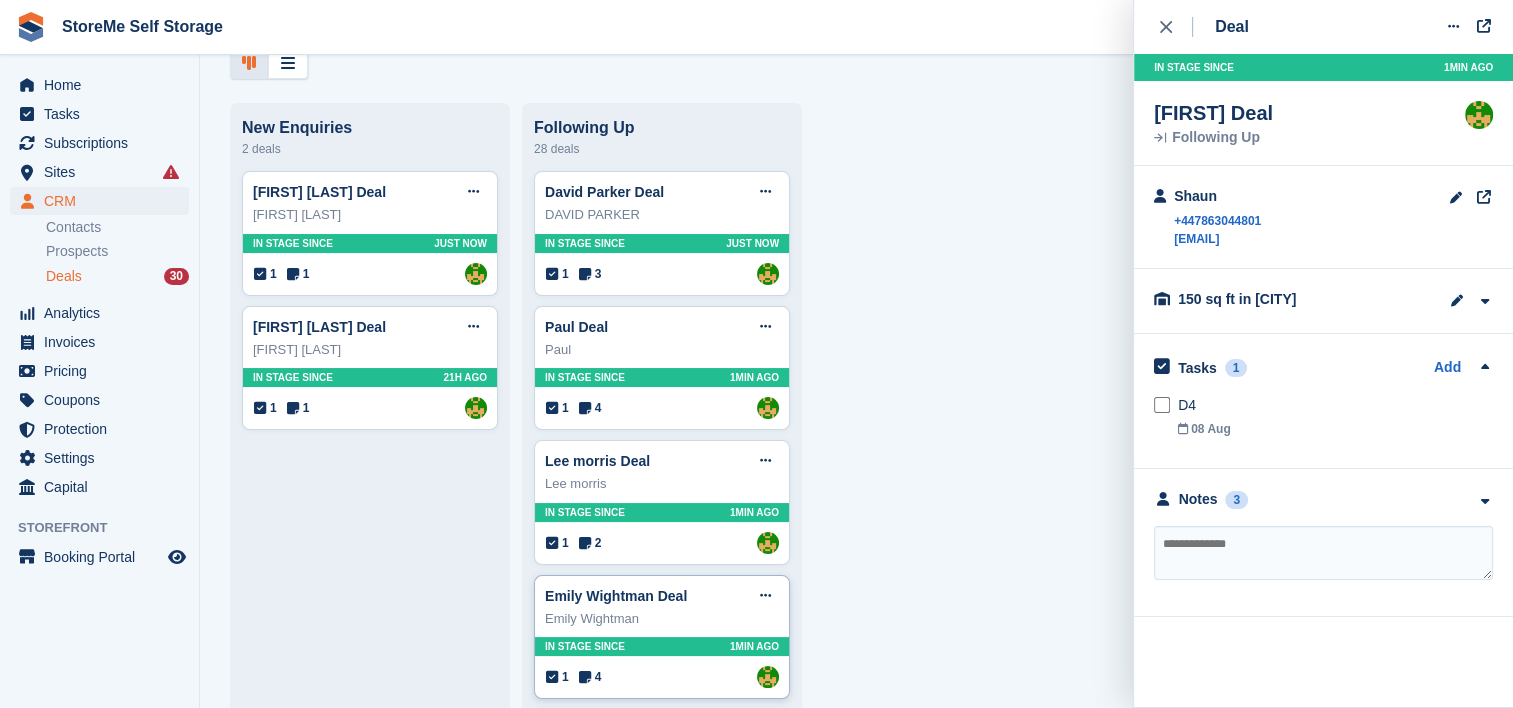 click on "Emily Wightman" at bounding box center (662, 619) 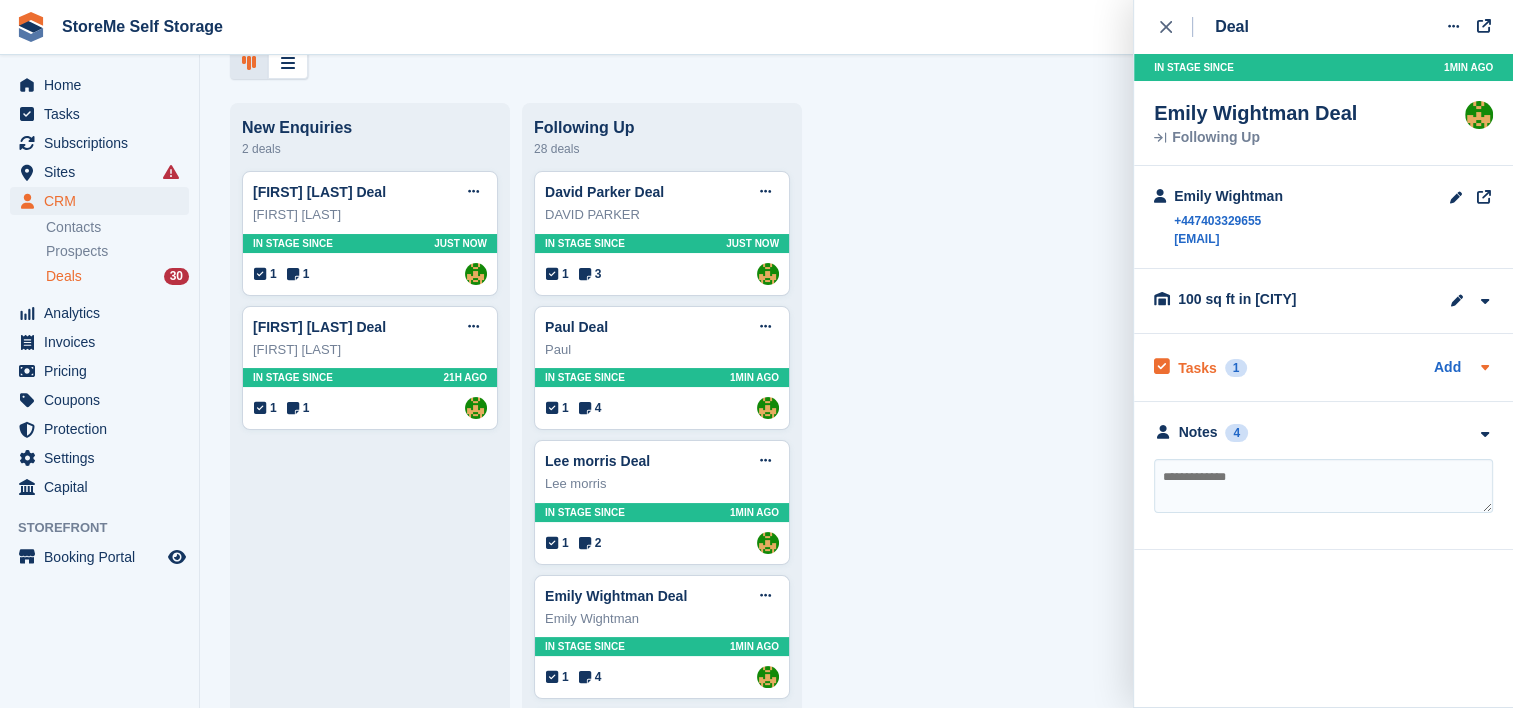 click on "Tasks" at bounding box center [1197, 368] 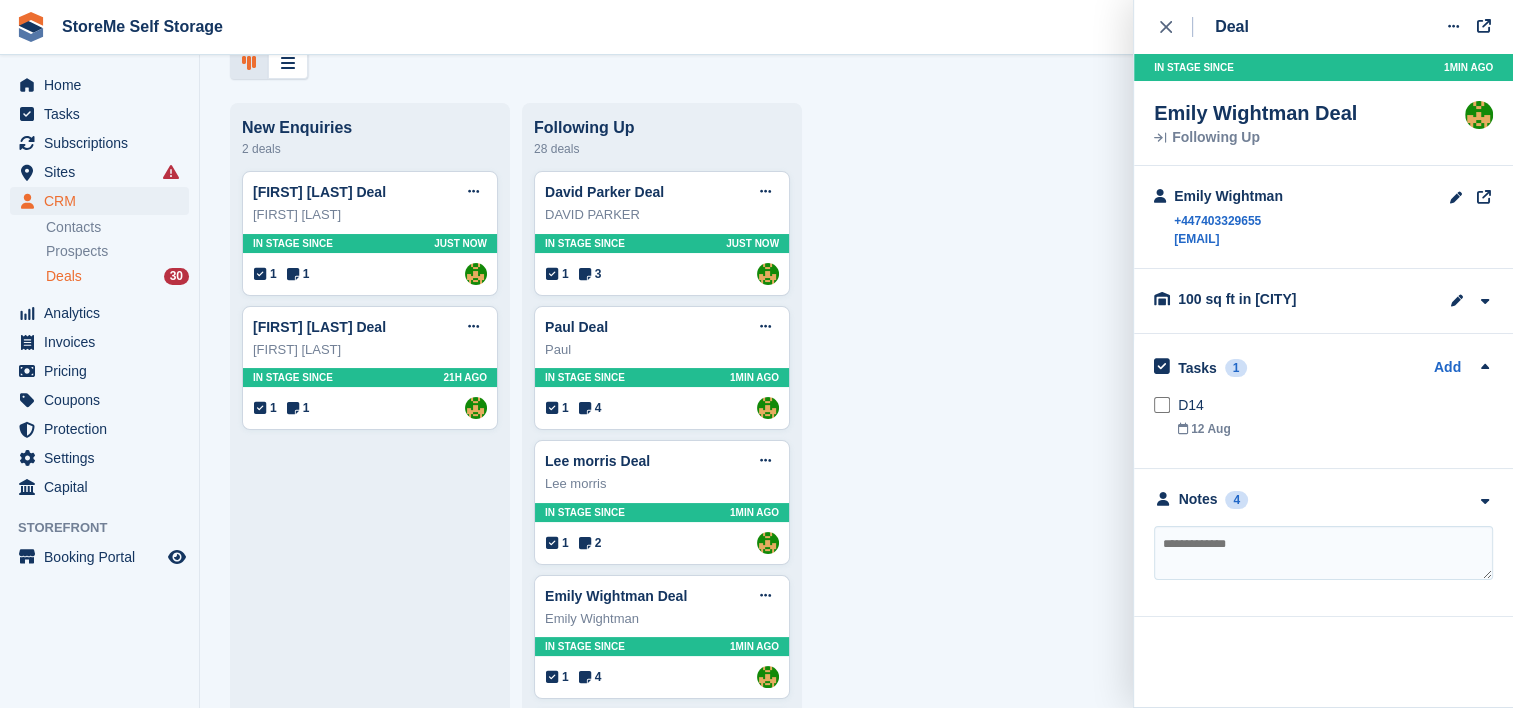 scroll, scrollTop: 0, scrollLeft: 0, axis: both 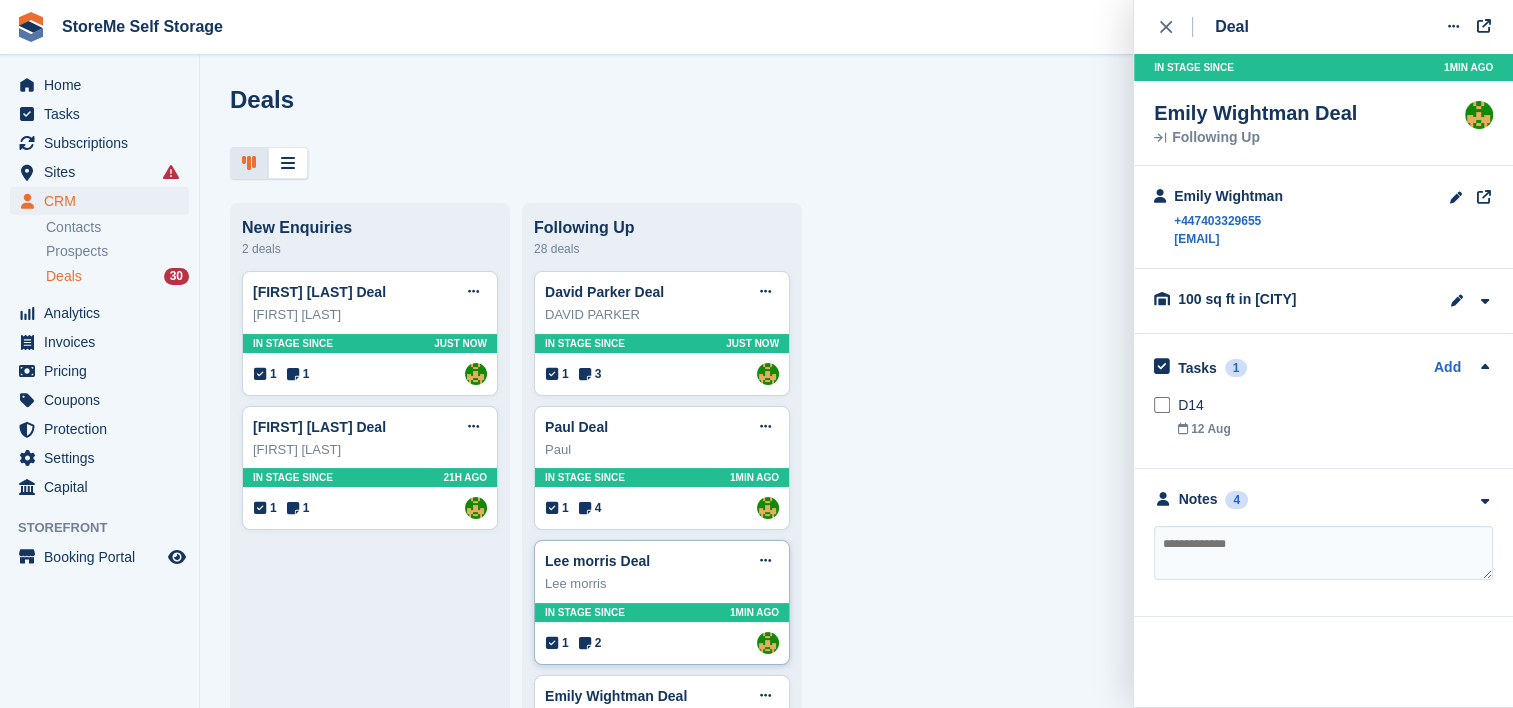 click on "In stage since 1MIN AGO" at bounding box center [662, 612] 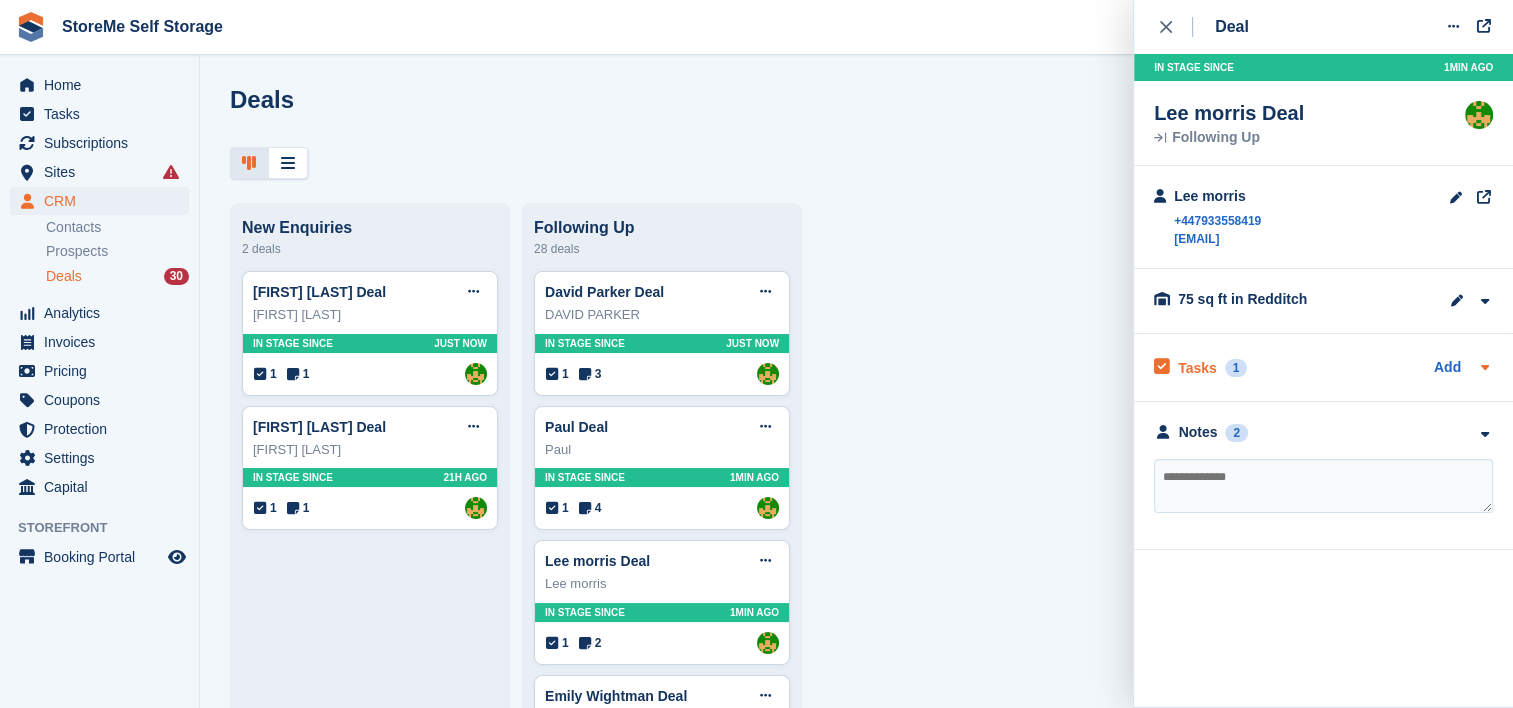 click on "Tasks" at bounding box center [1197, 368] 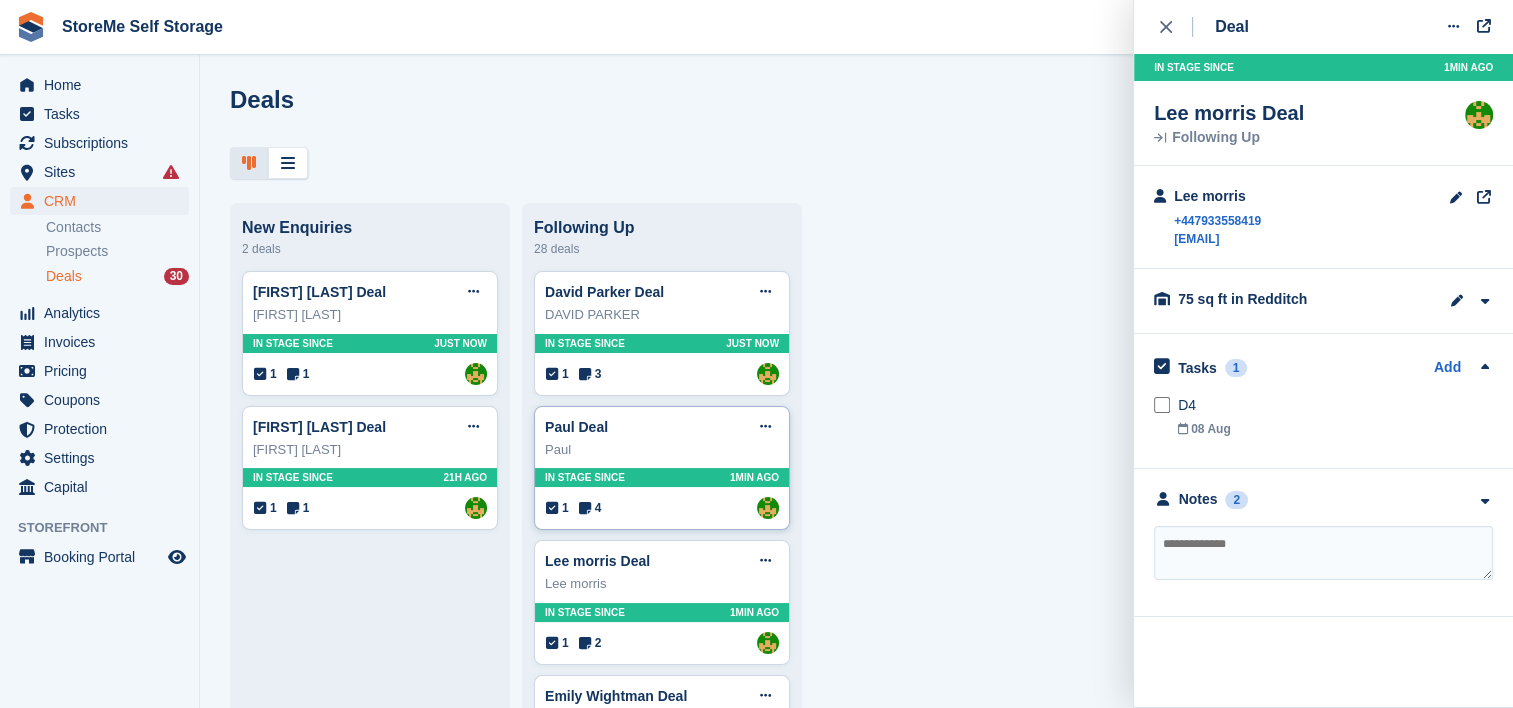 click on "Paul Deal
Edit deal
Mark as won
Mark as lost
Delete deal
Paul
In stage since 1MIN AGO
1
4
Assigned to StorMe" at bounding box center [662, 468] 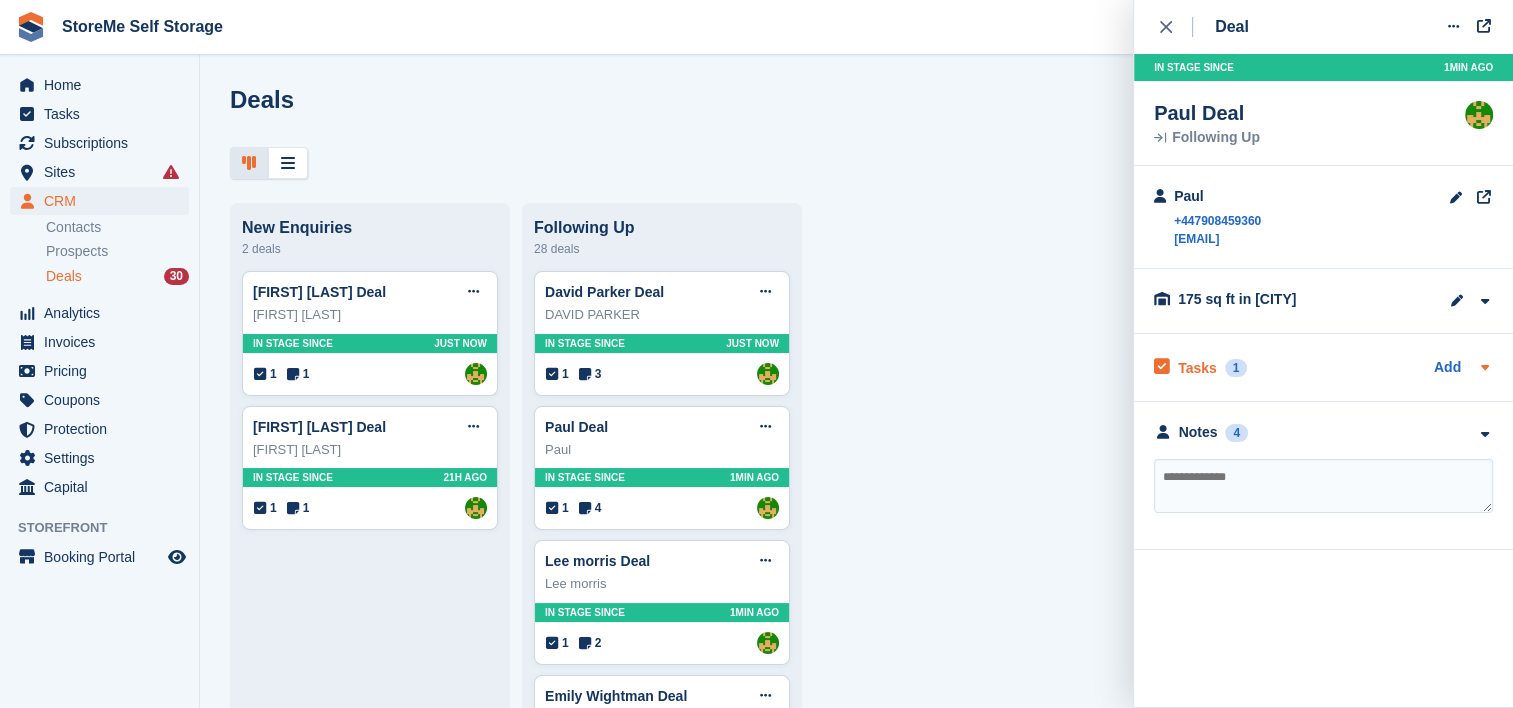 click on "Tasks" at bounding box center (1197, 368) 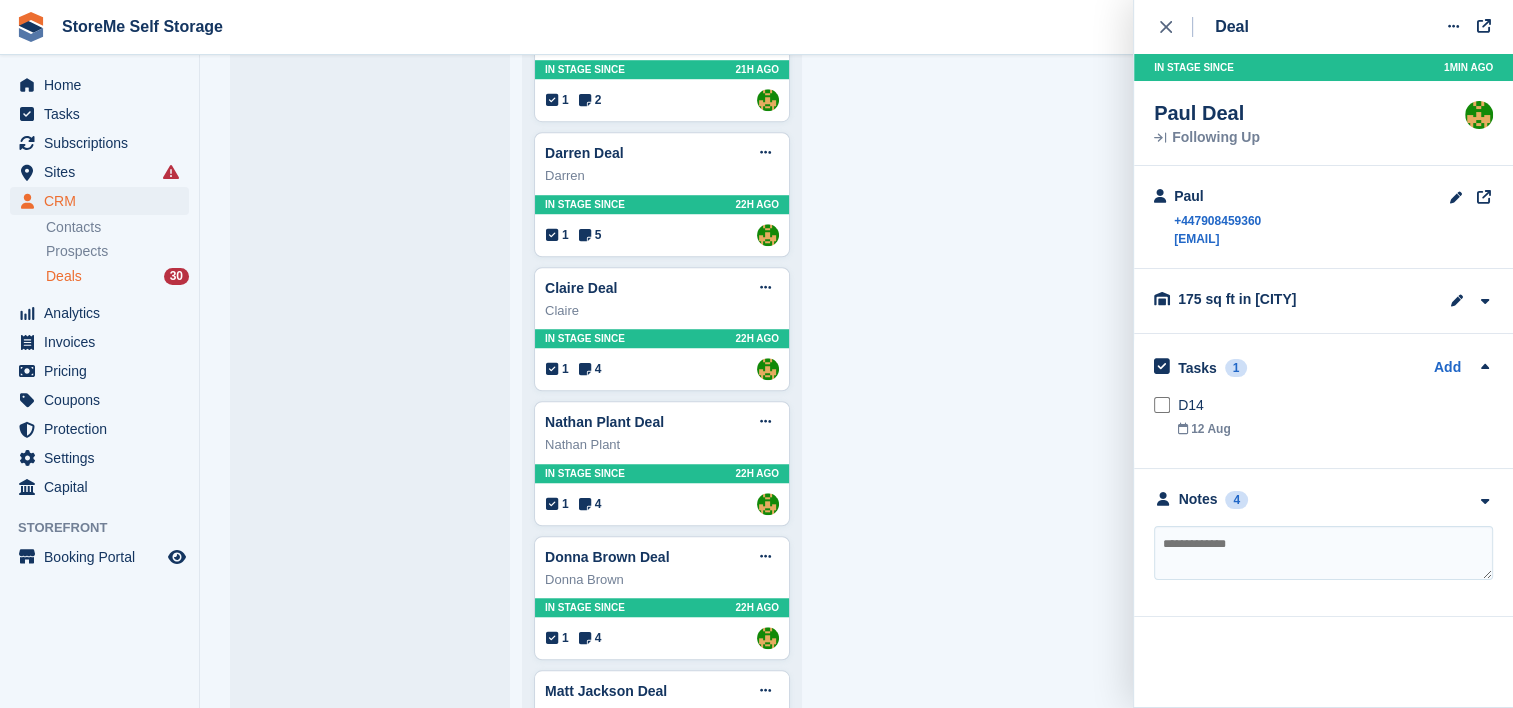 scroll, scrollTop: 1500, scrollLeft: 0, axis: vertical 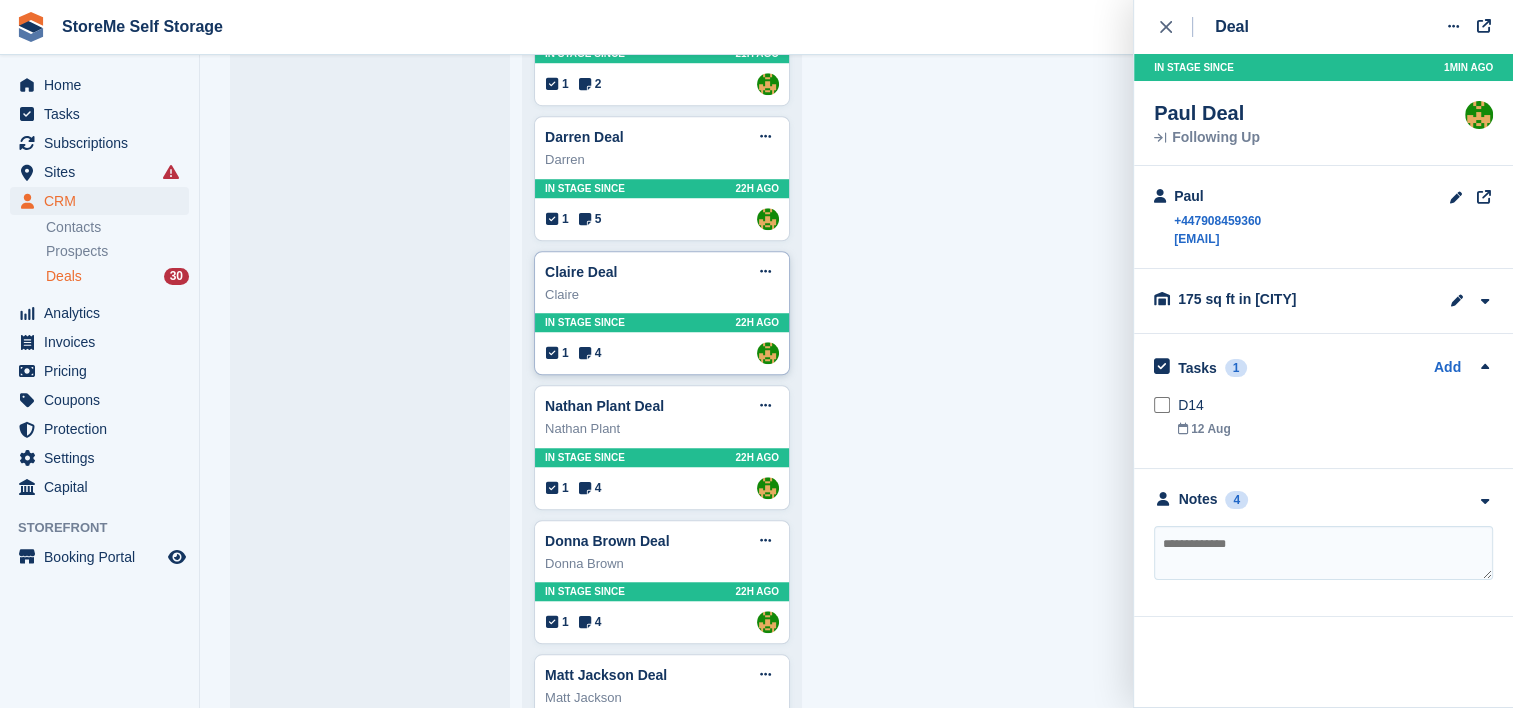 click on "Claire Deal
Edit deal
Mark as won
Mark as lost
Delete deal
Claire
In stage since 22H AGO
1
4
Assigned to StorMe" at bounding box center (662, 313) 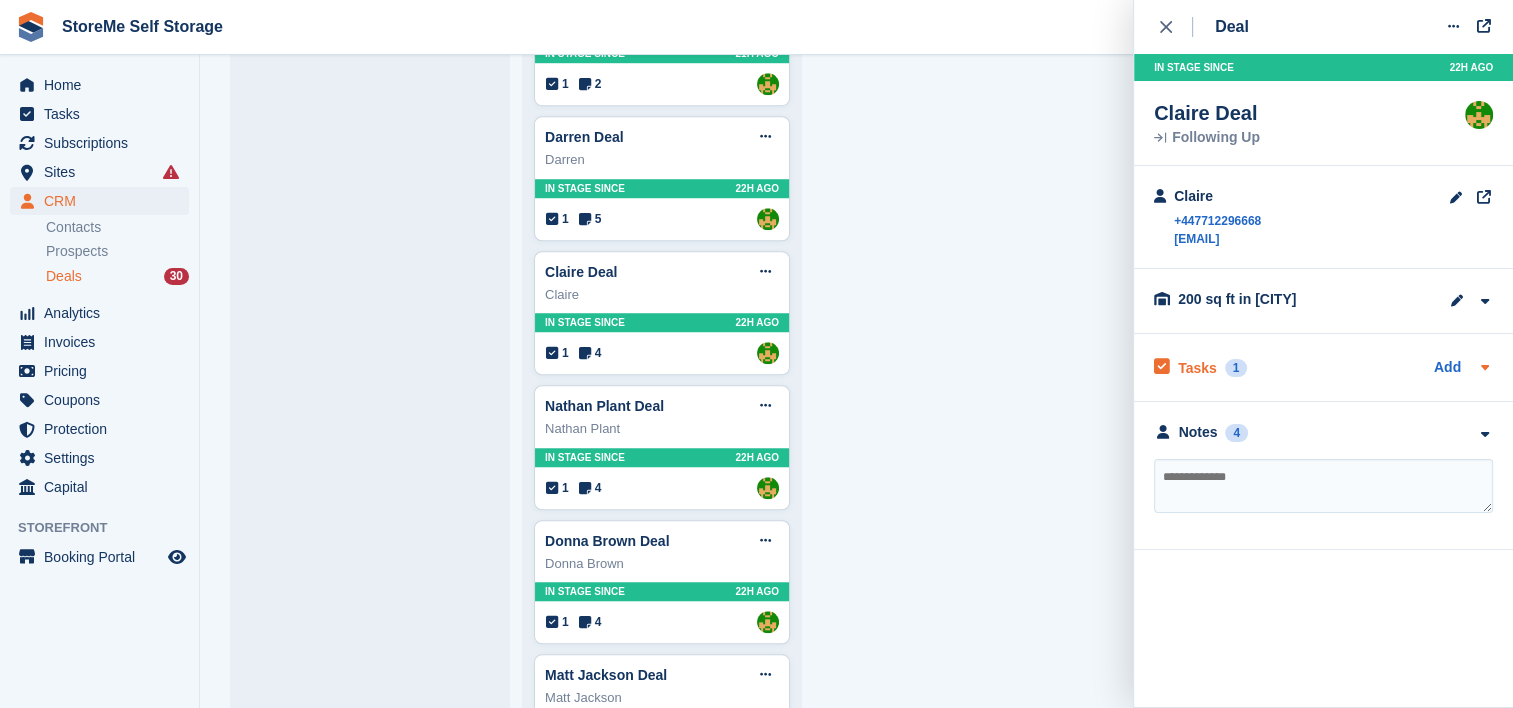 click on "Tasks" at bounding box center (1197, 368) 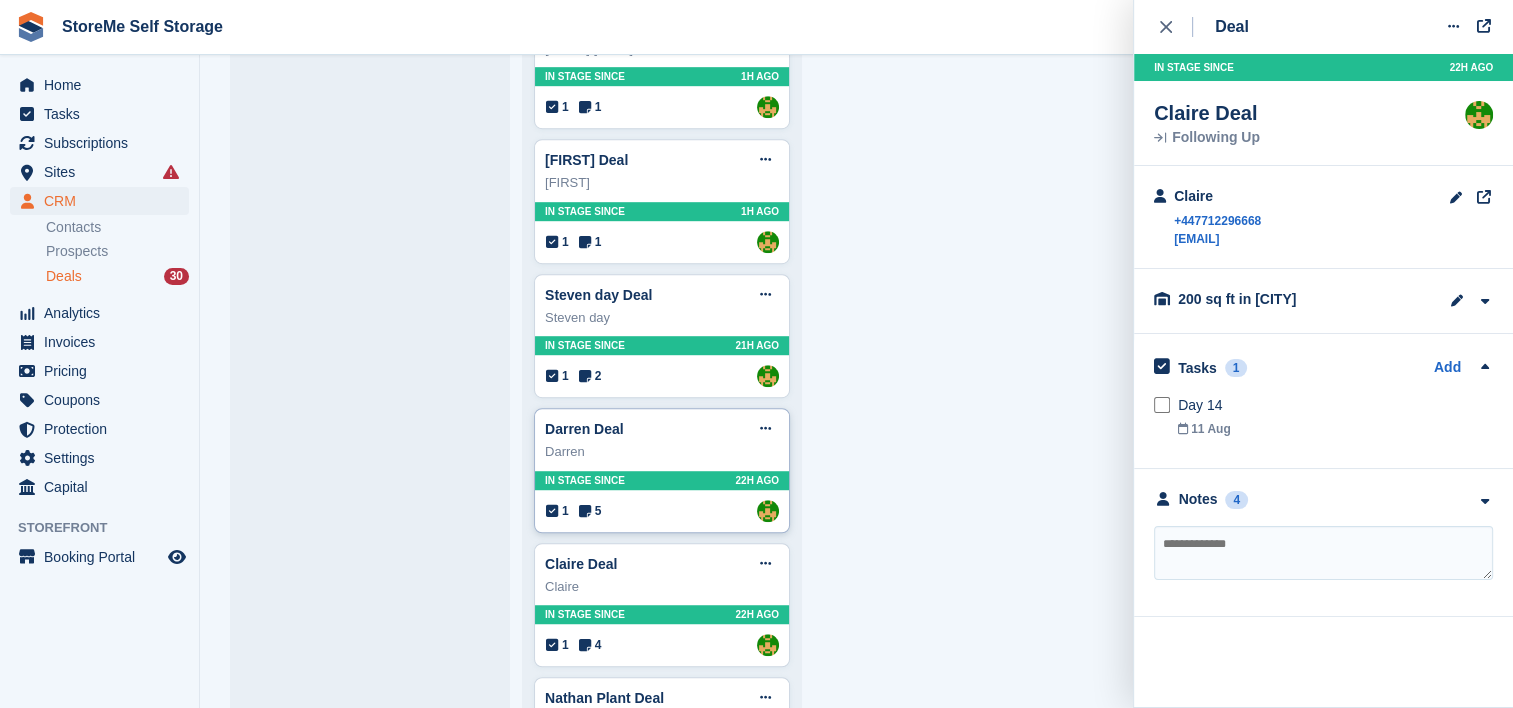 scroll, scrollTop: 1200, scrollLeft: 0, axis: vertical 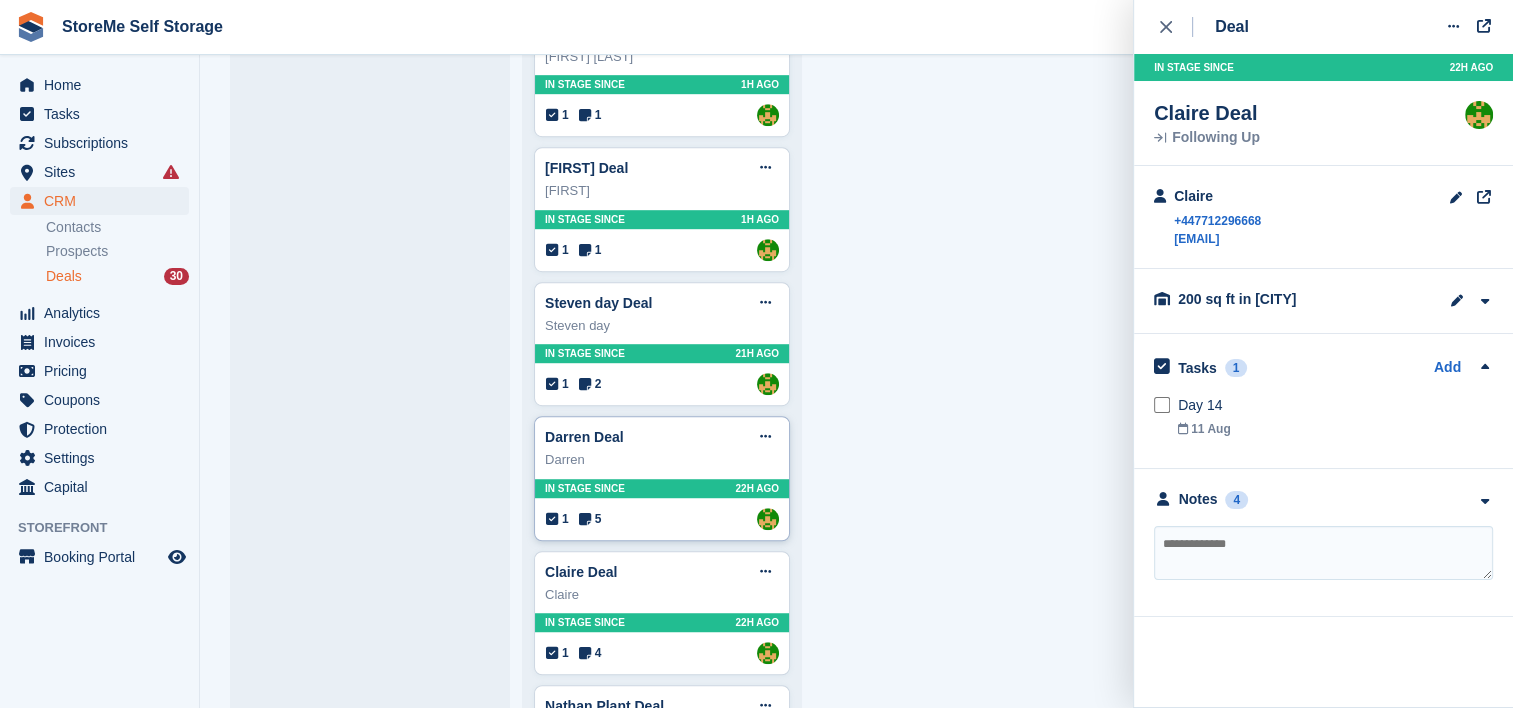 click on "Darren" at bounding box center (662, 460) 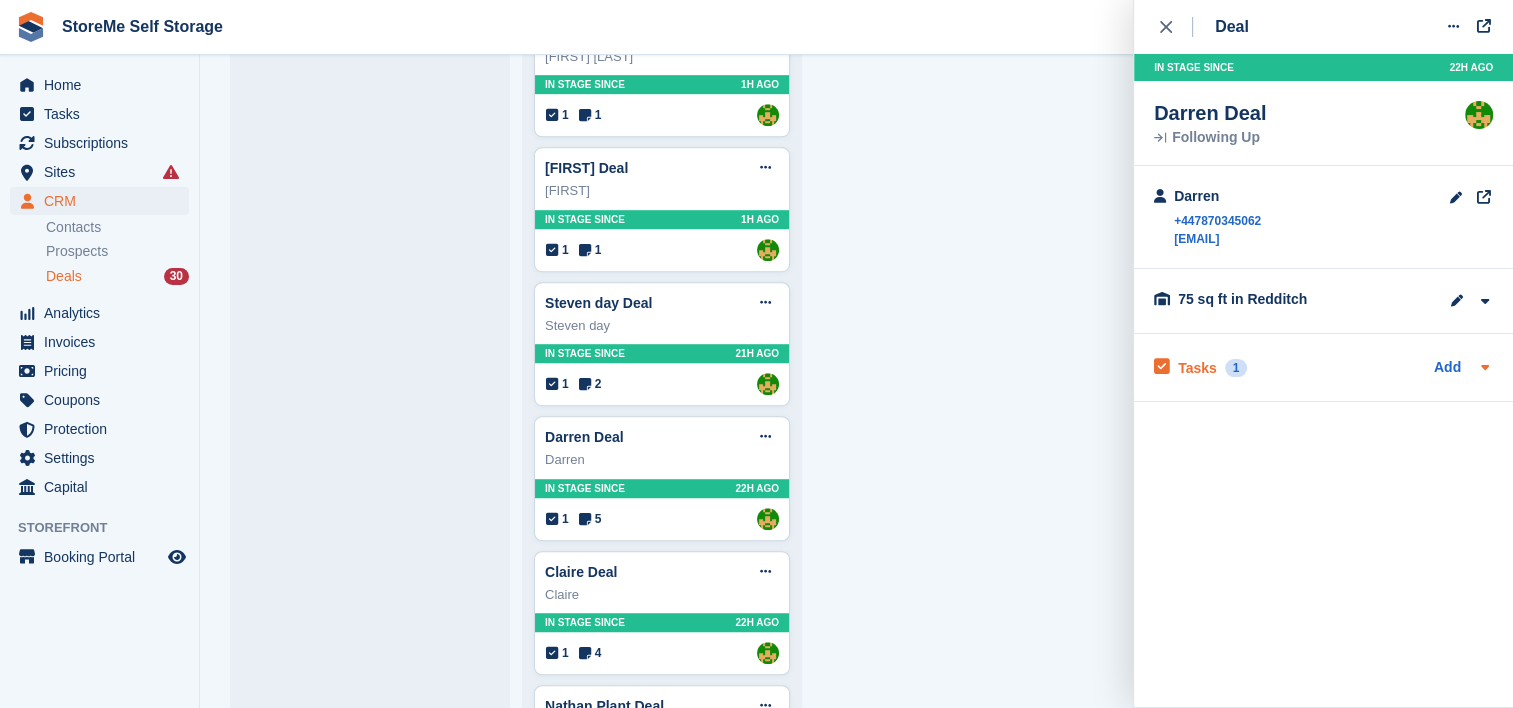 click on "Tasks" at bounding box center [1197, 368] 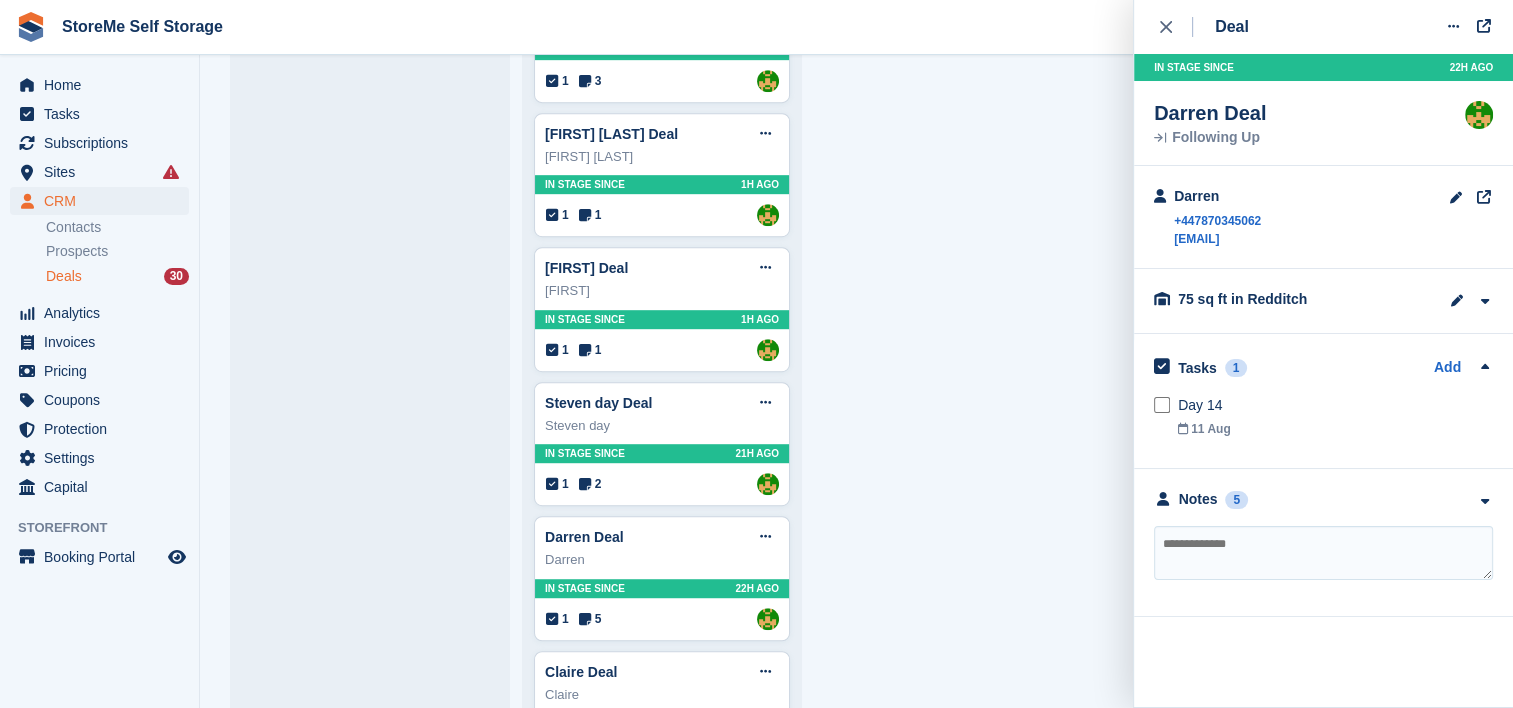 scroll, scrollTop: 1000, scrollLeft: 0, axis: vertical 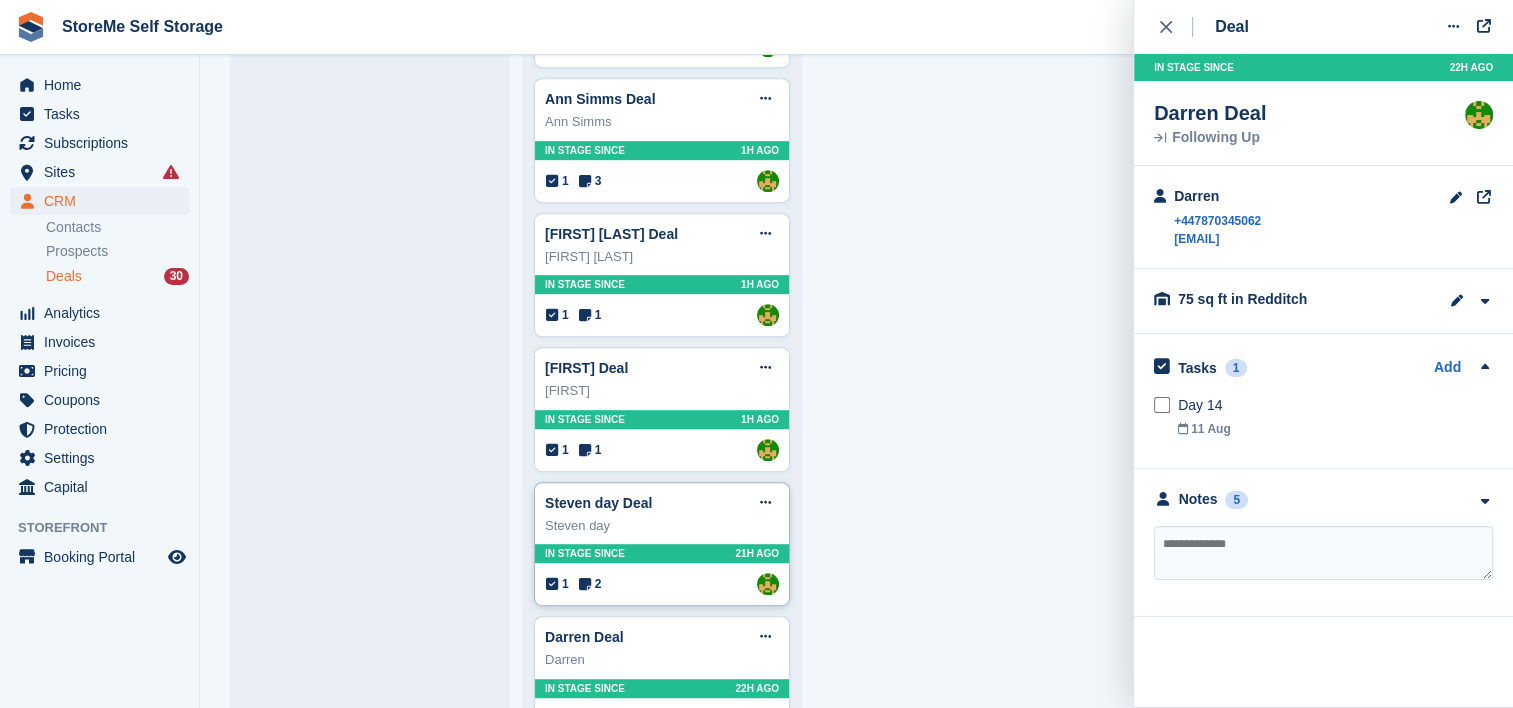 click on "Steven day Deal
Edit deal
Mark as won
Mark as lost
Delete deal
Steven day
In stage since 21H AGO
1
2
Assigned to StorMe" at bounding box center [662, 544] 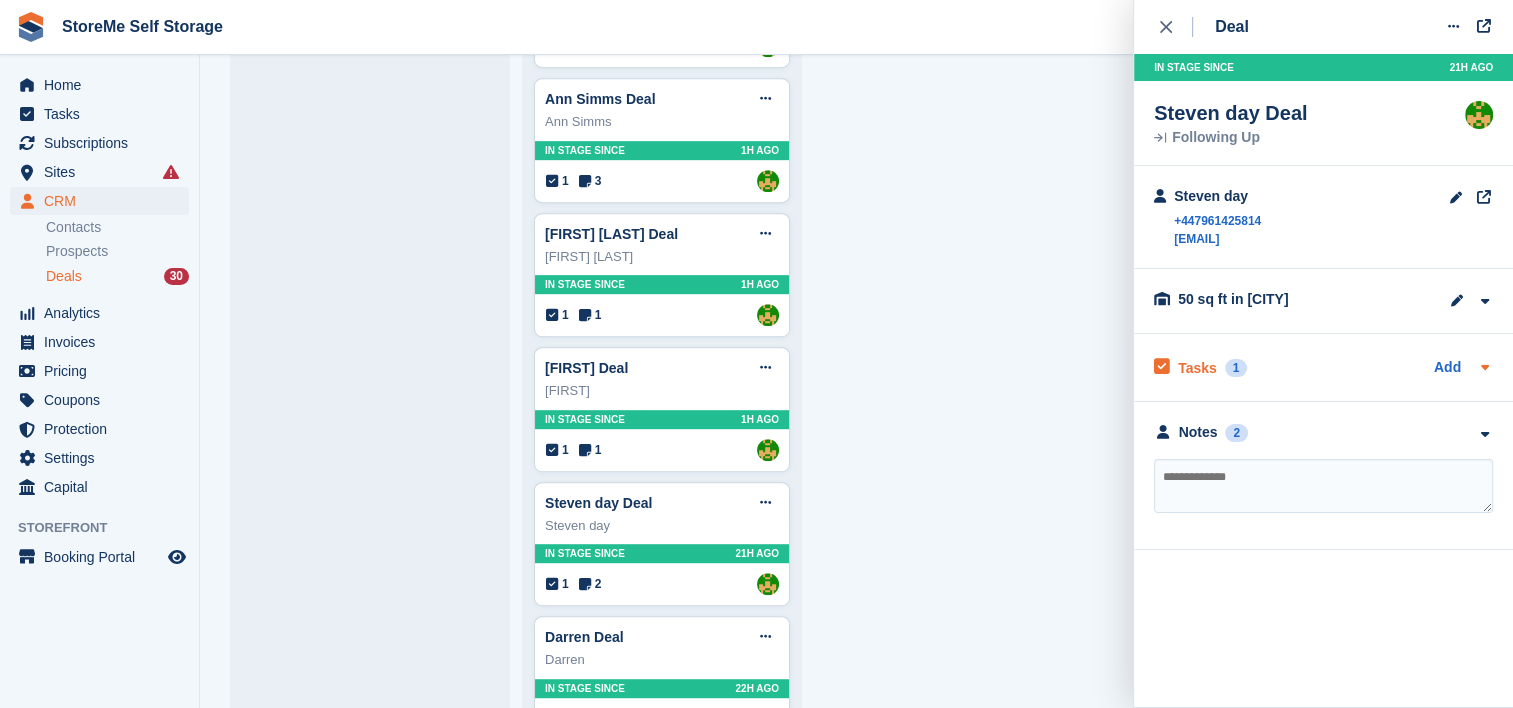 click on "Tasks" at bounding box center (1197, 368) 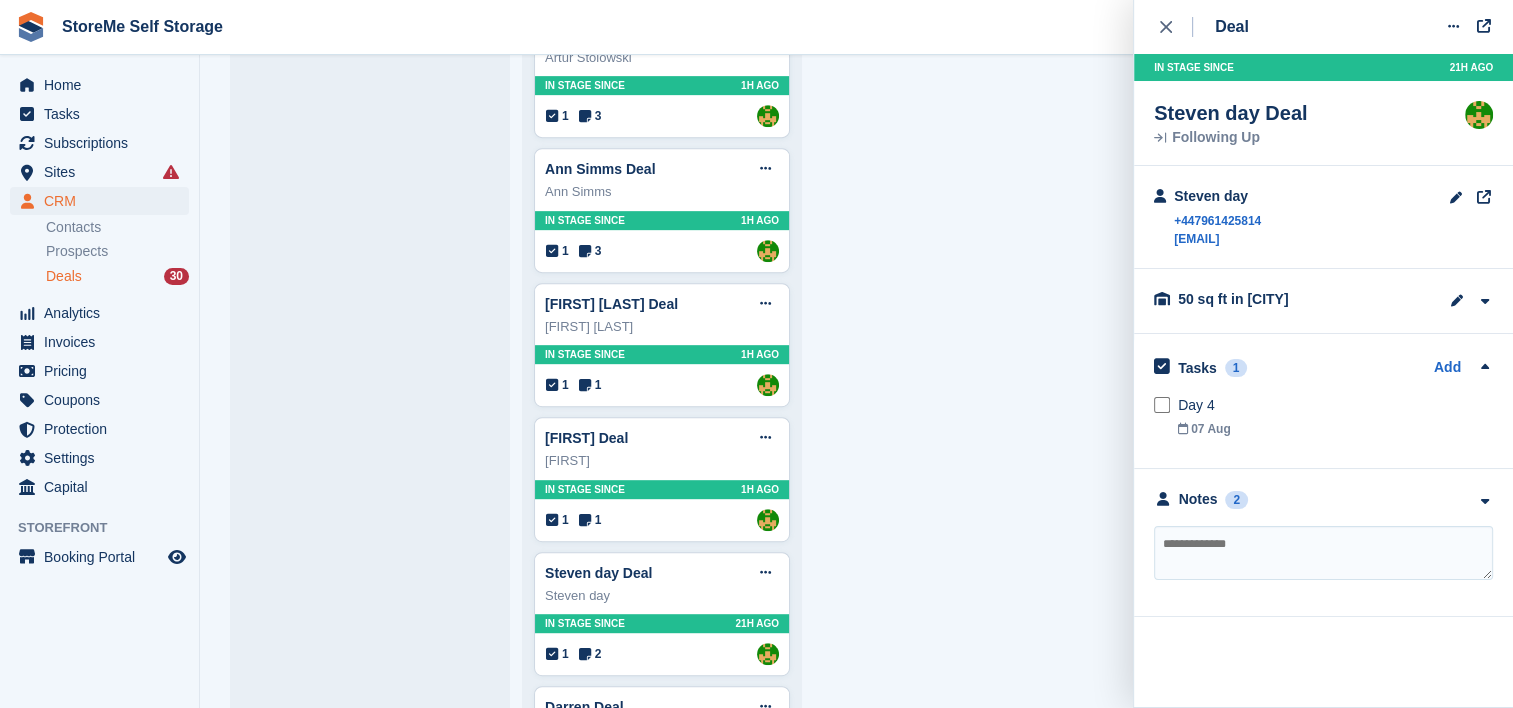 scroll, scrollTop: 900, scrollLeft: 0, axis: vertical 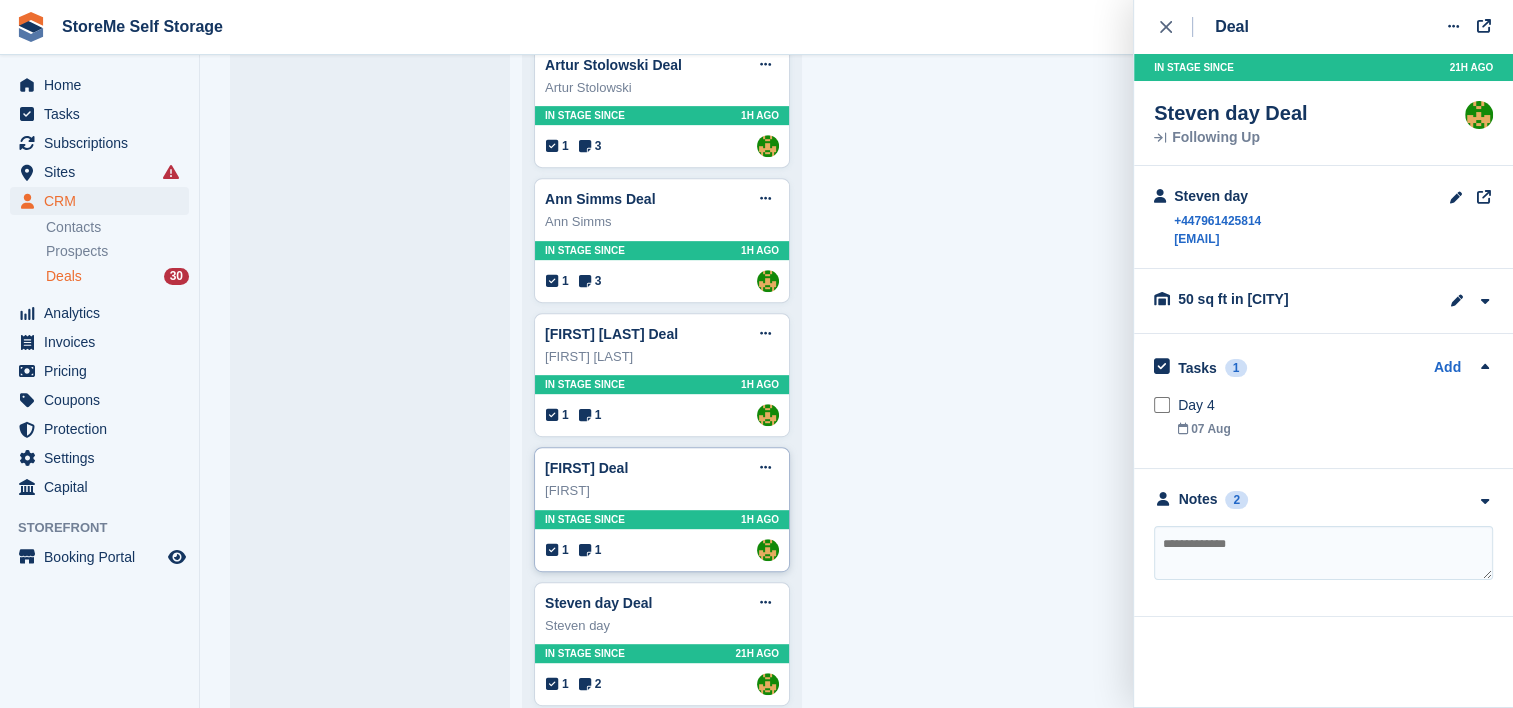 click on "In stage since 1H AGO" at bounding box center [662, 519] 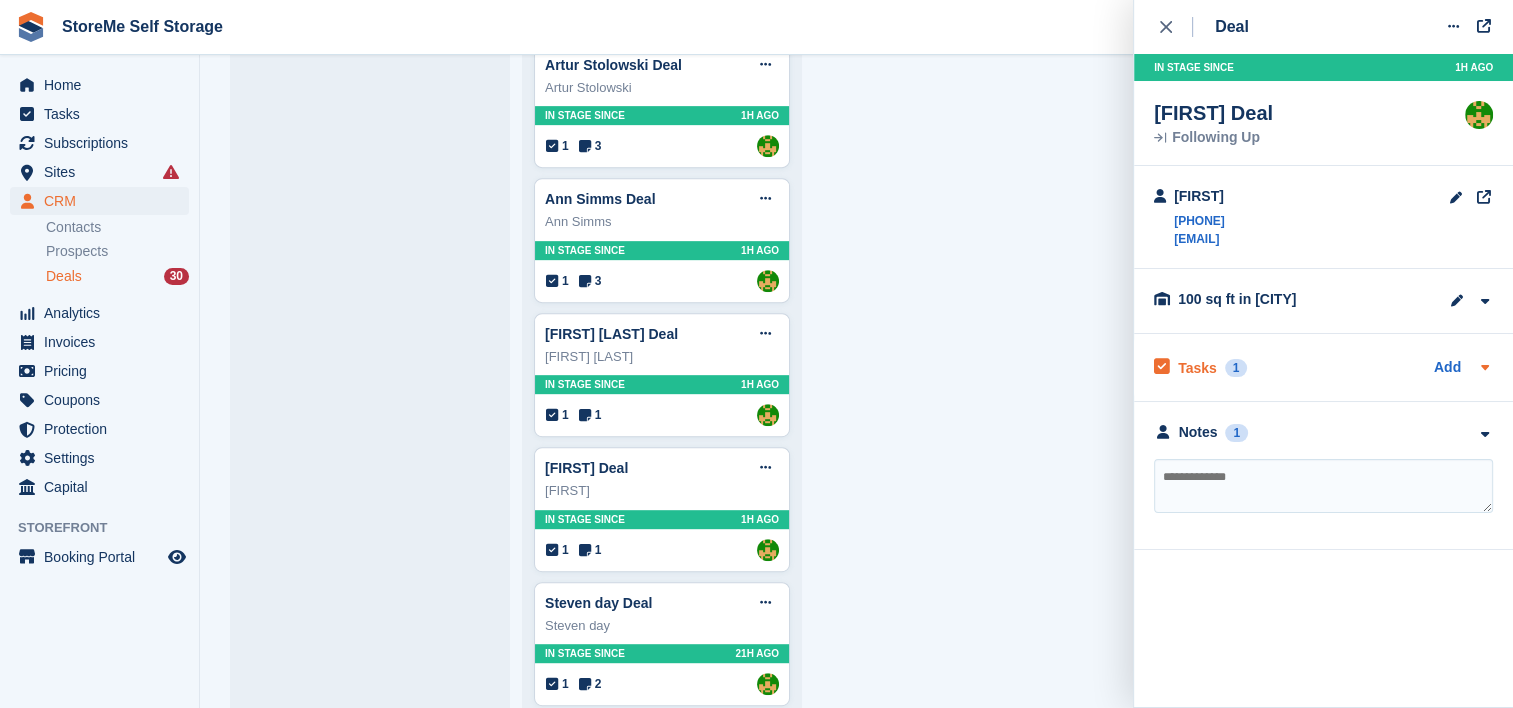 click on "Tasks" at bounding box center [1197, 368] 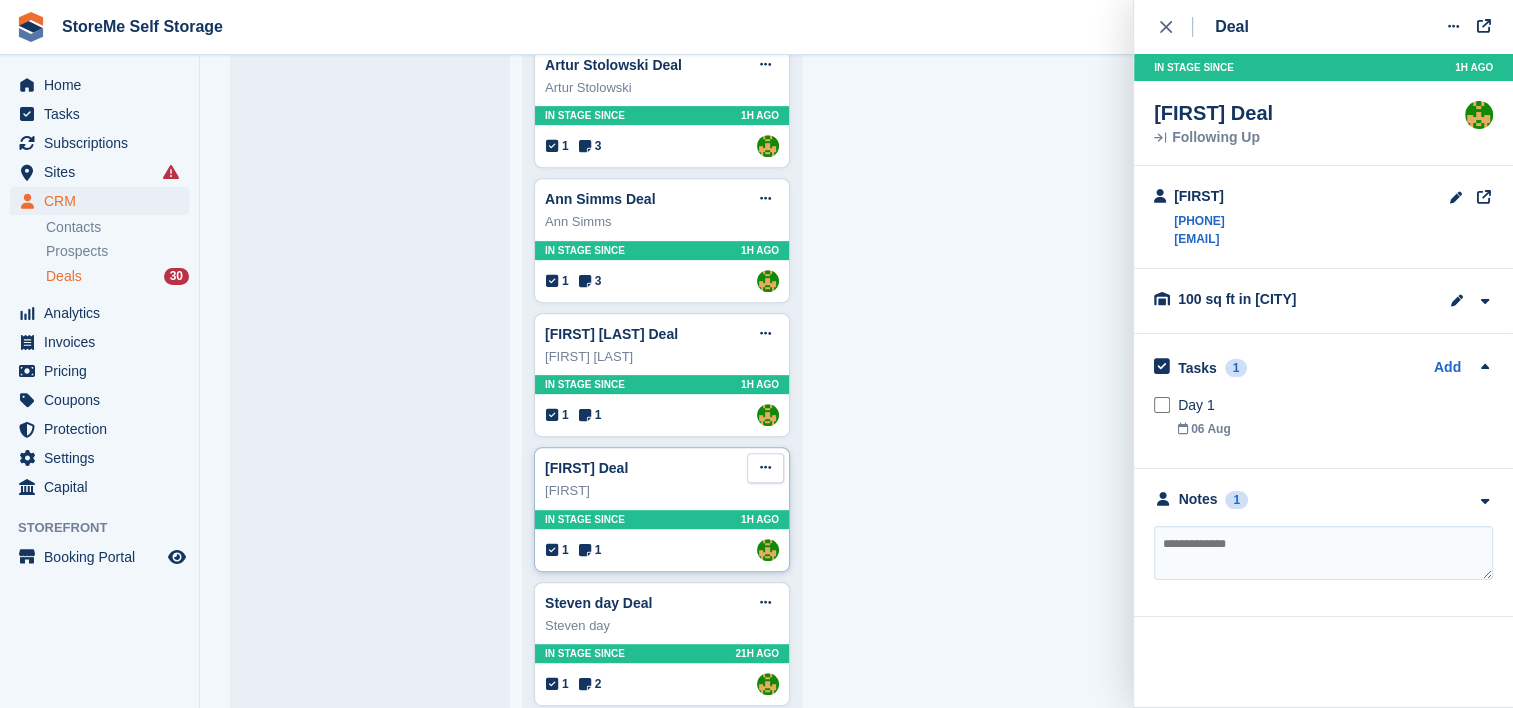 click at bounding box center (765, 467) 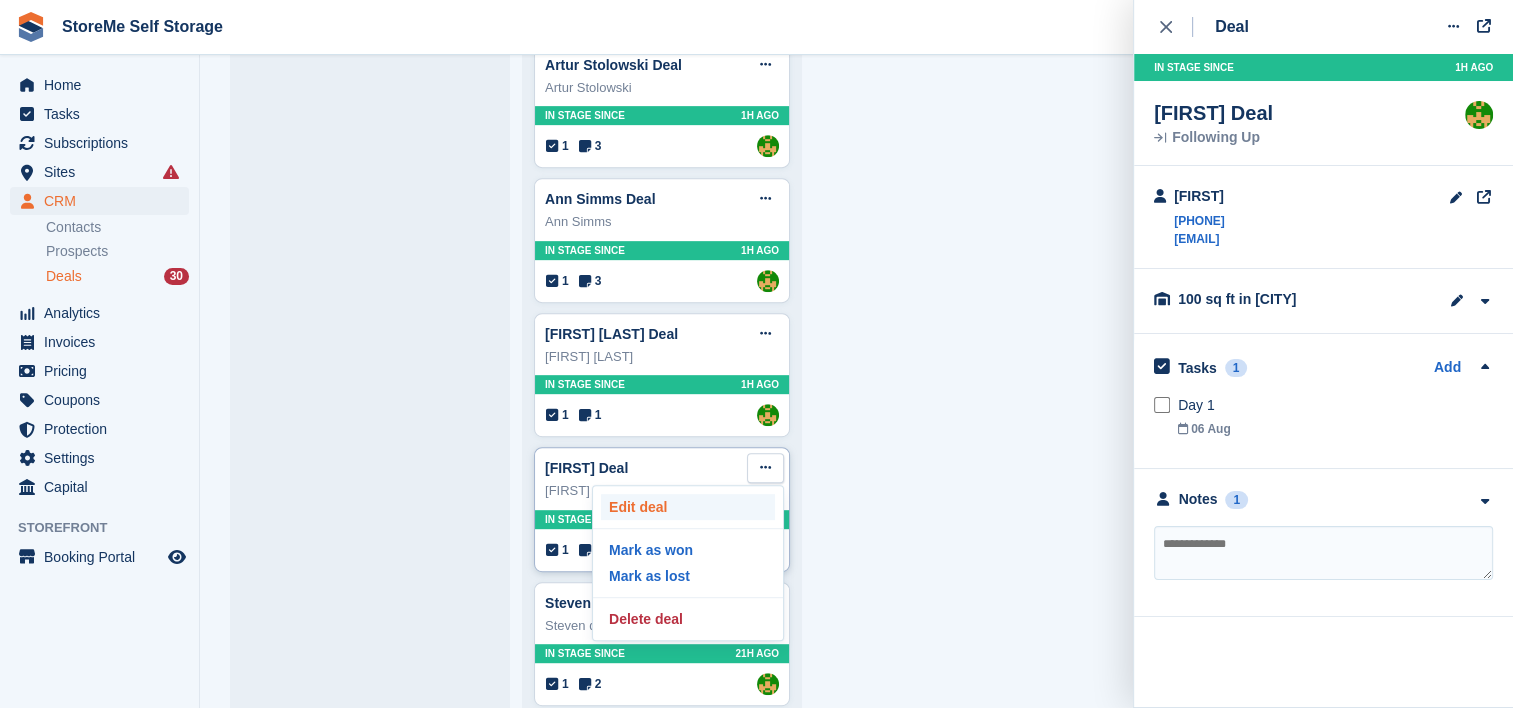click on "Edit deal" at bounding box center (688, 507) 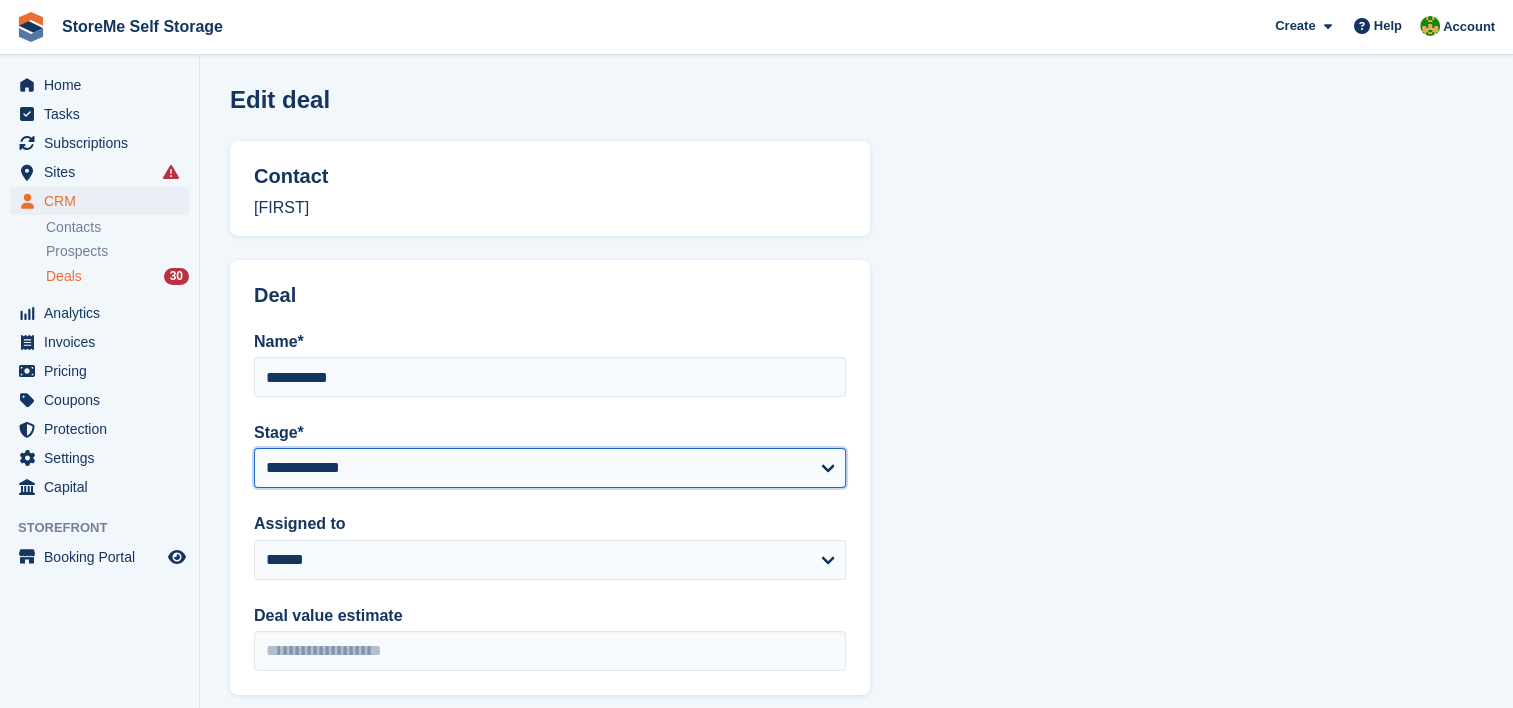 click on "**********" at bounding box center (550, 468) 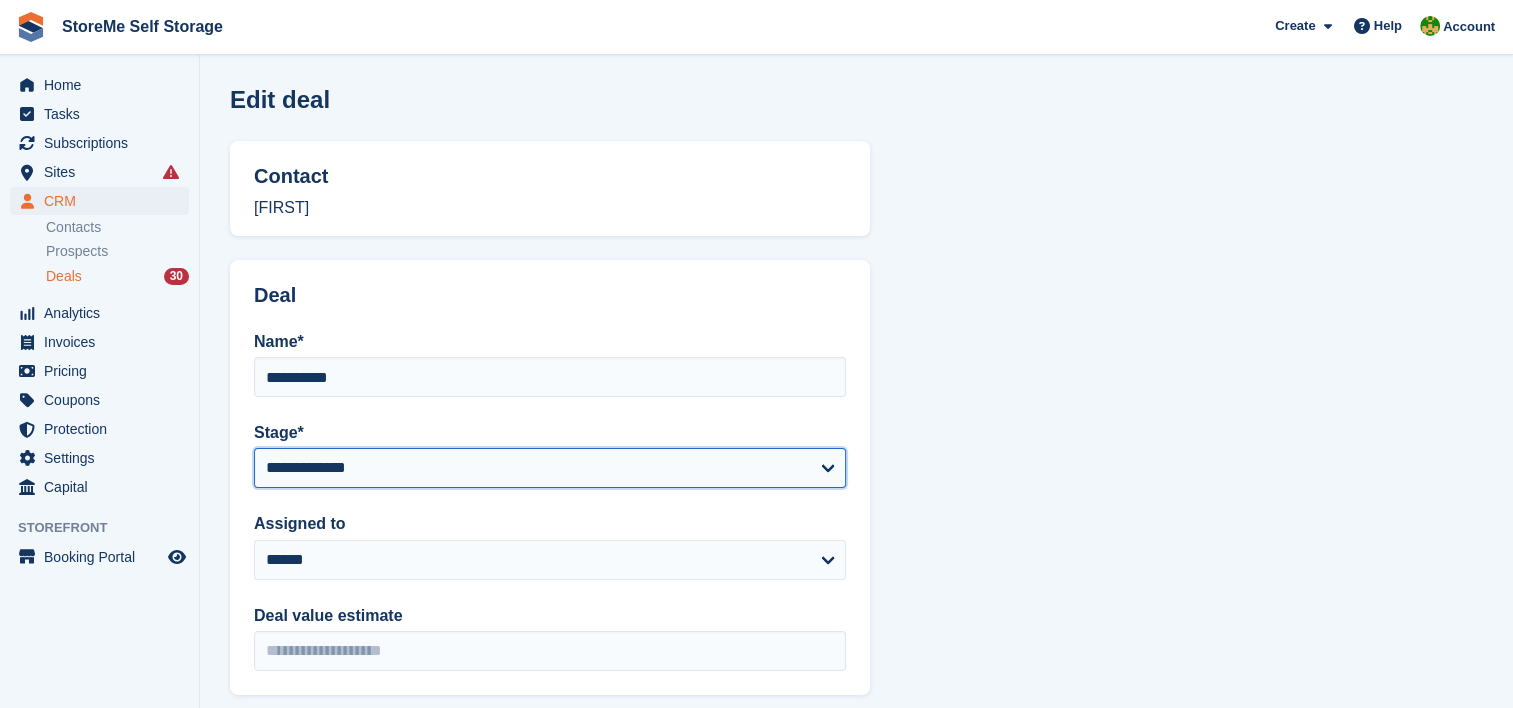 click on "**********" at bounding box center (550, 468) 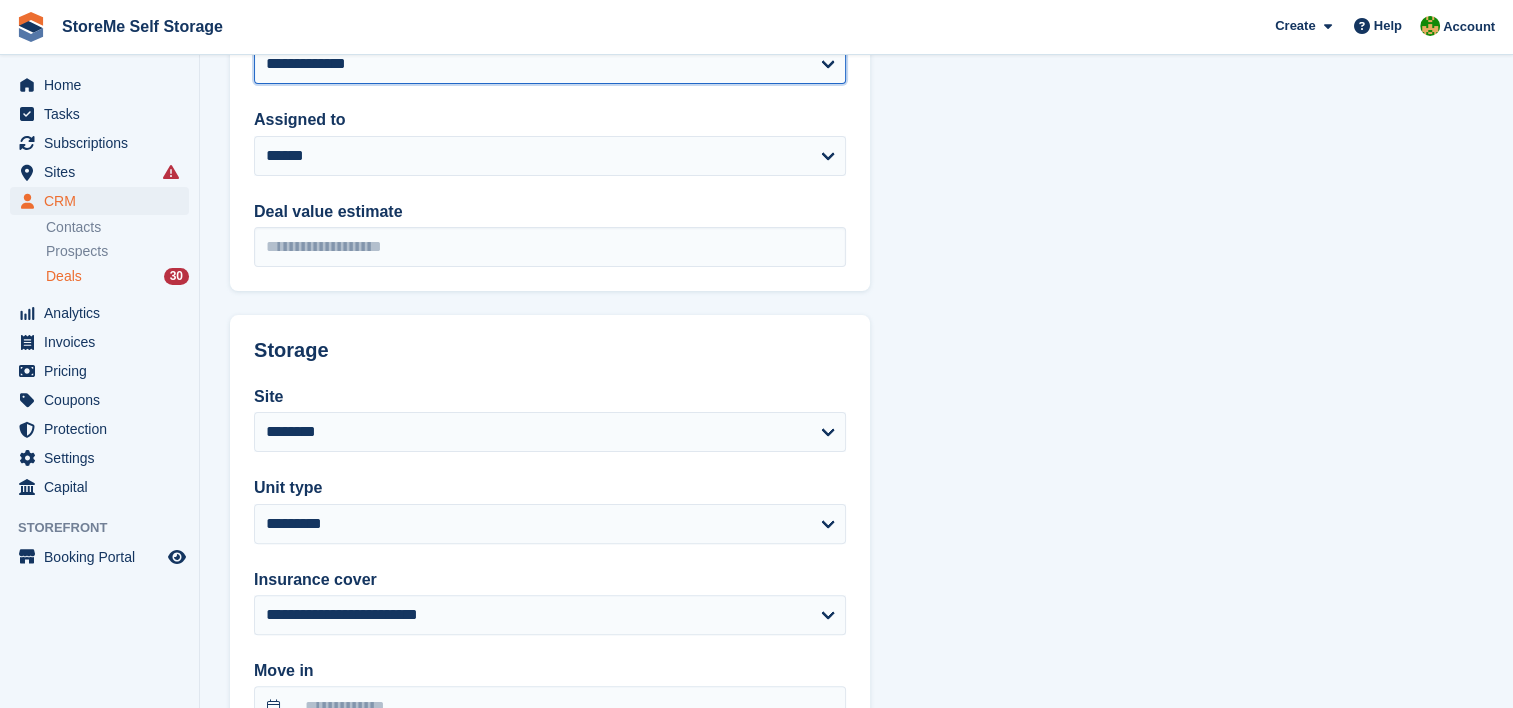 scroll, scrollTop: 564, scrollLeft: 0, axis: vertical 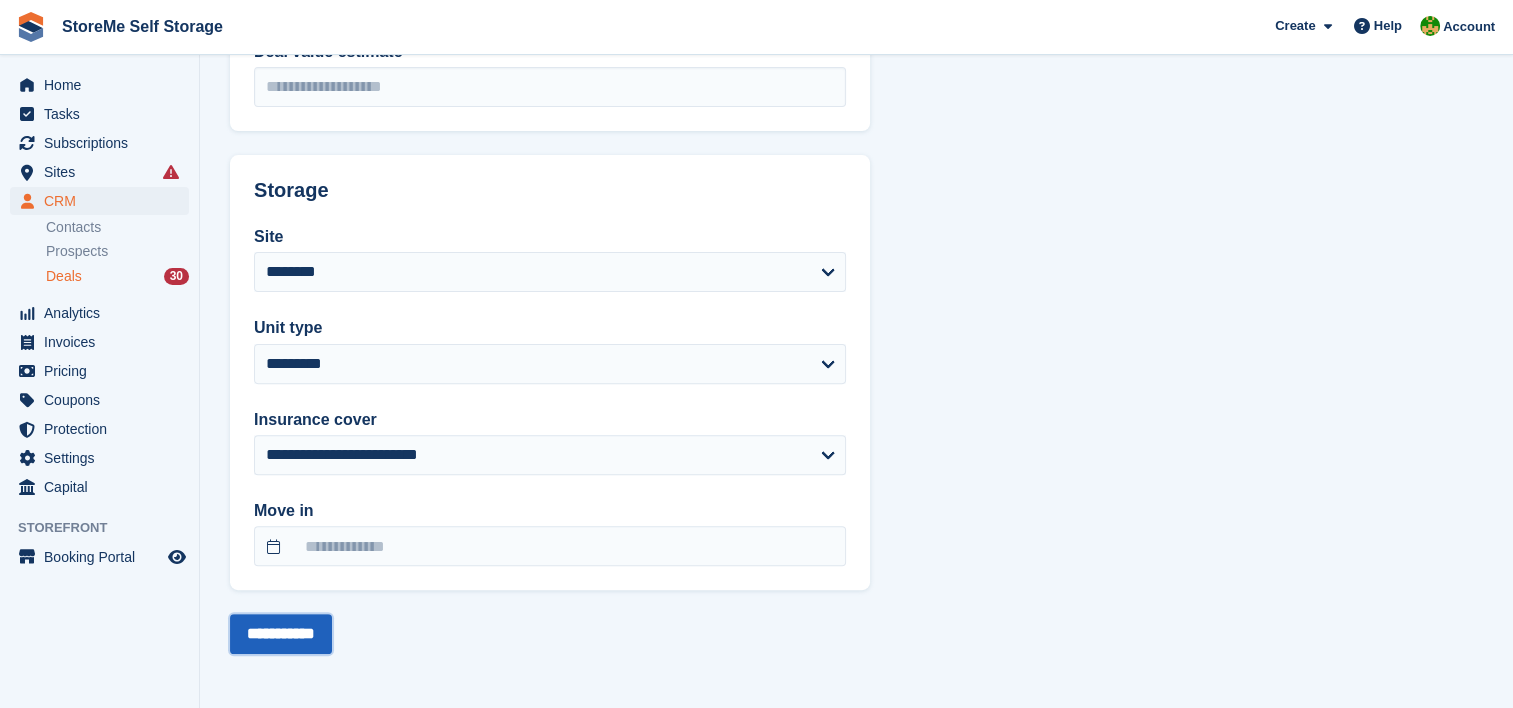 click on "**********" at bounding box center (281, 634) 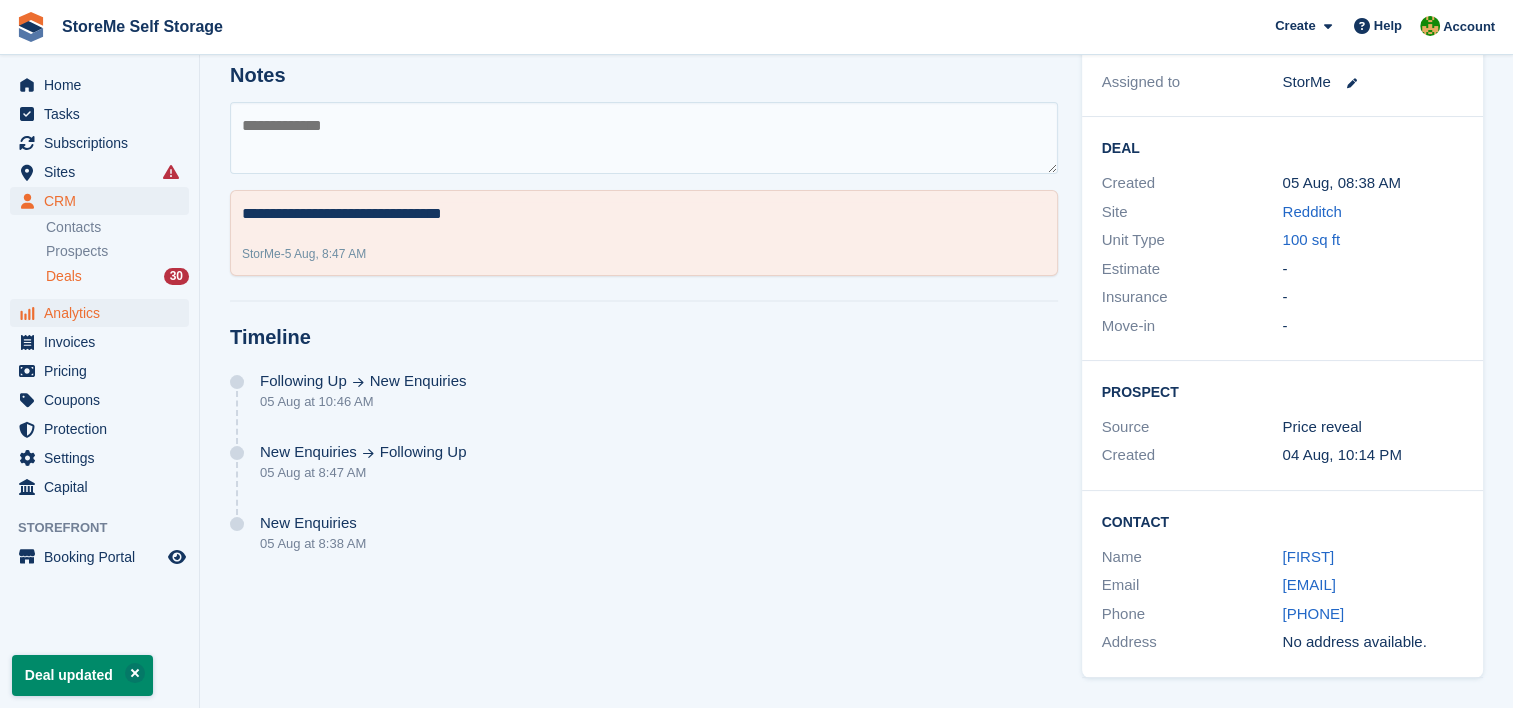 scroll, scrollTop: 0, scrollLeft: 0, axis: both 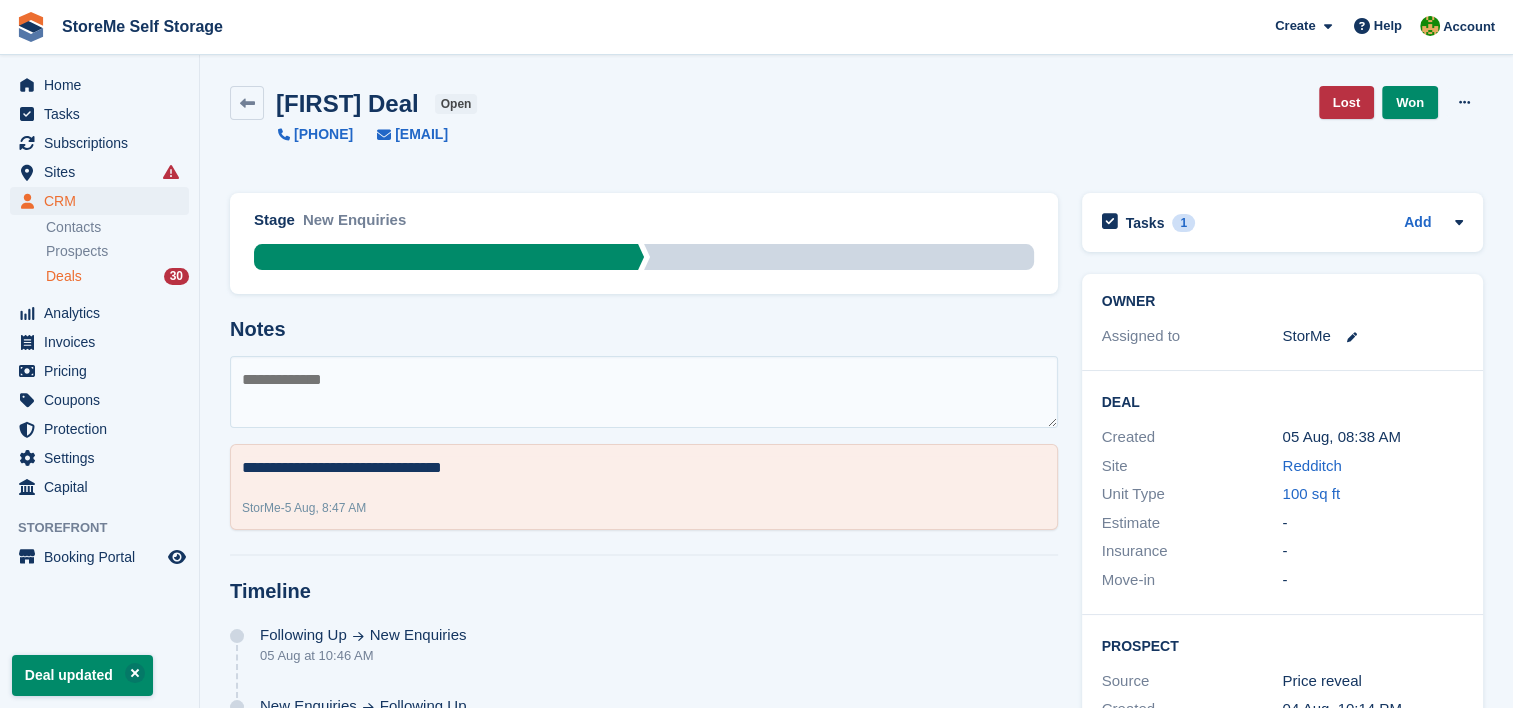 click on "Deals" at bounding box center [64, 276] 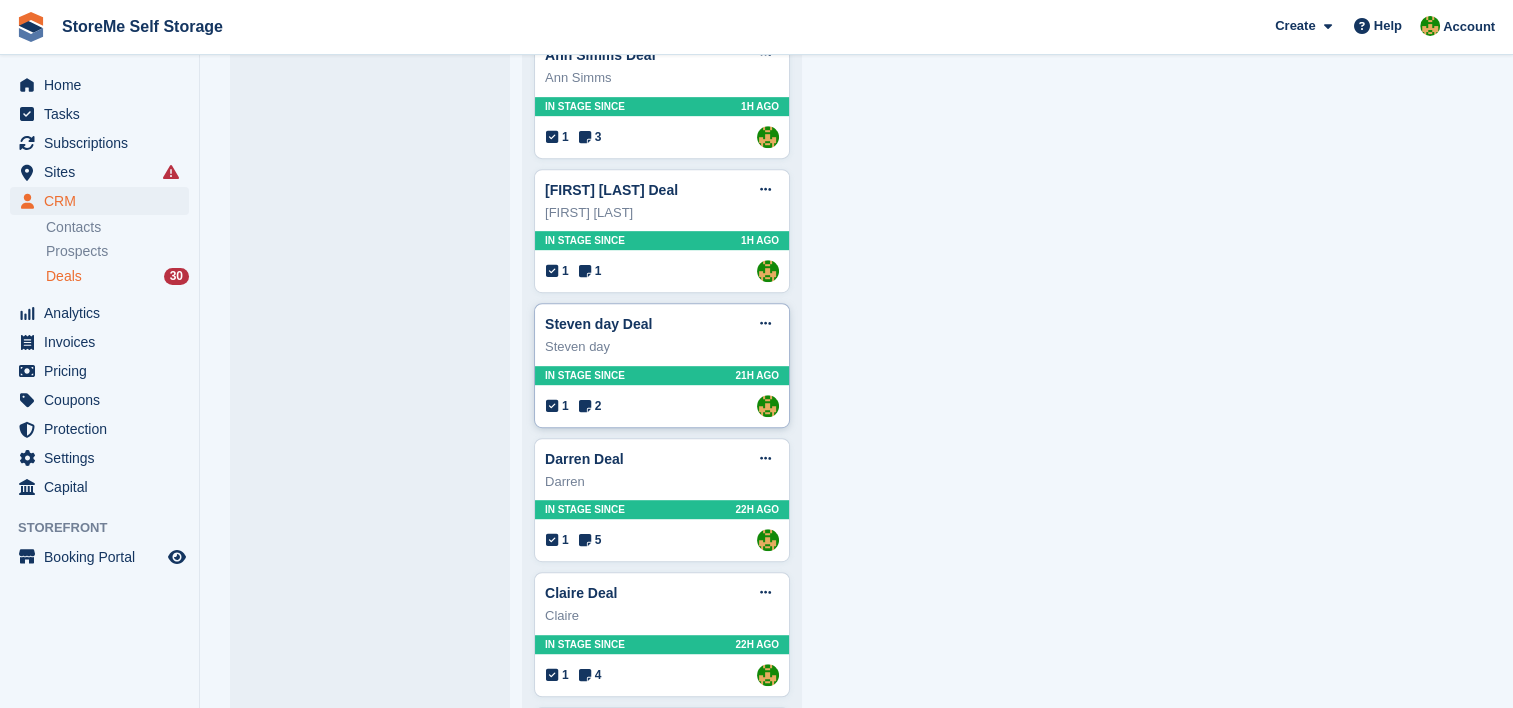 scroll, scrollTop: 1000, scrollLeft: 0, axis: vertical 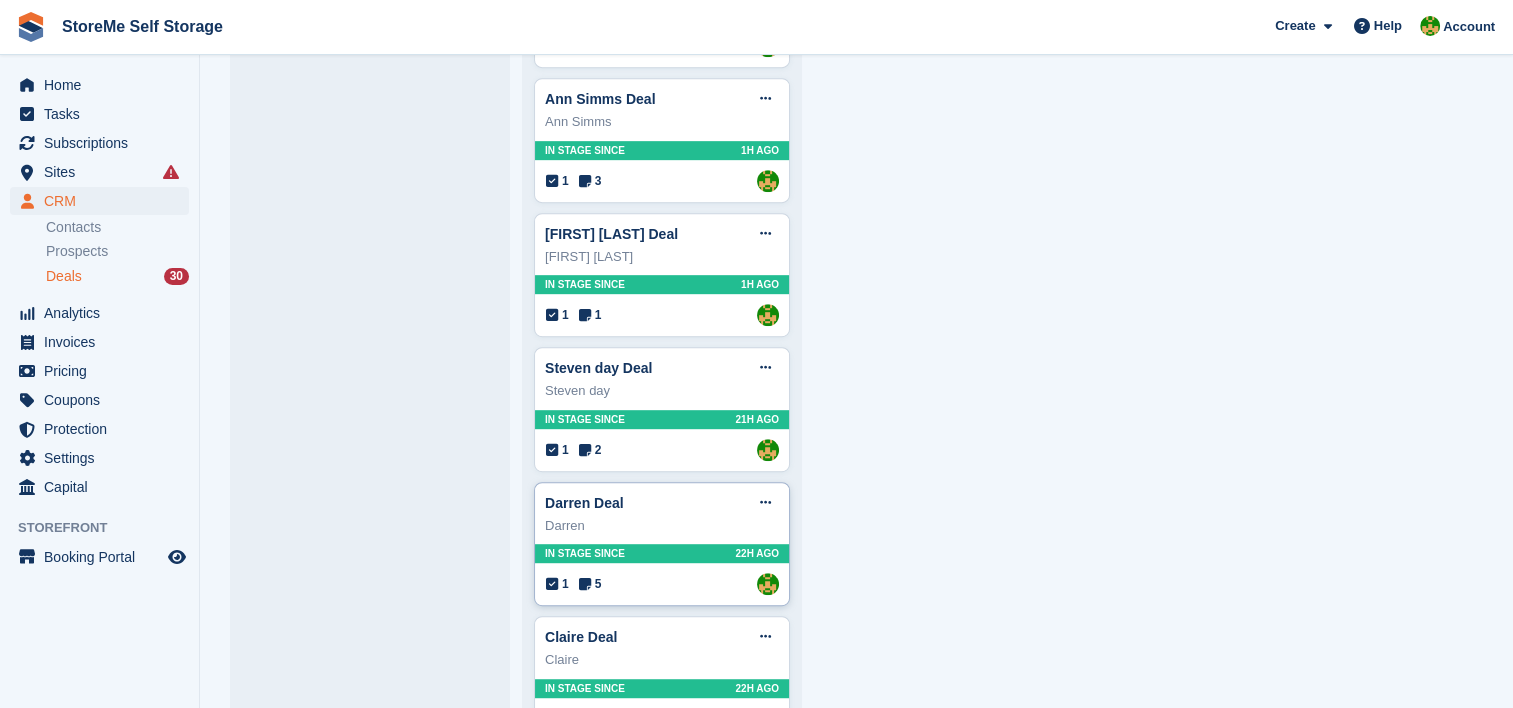 click on "Darren" at bounding box center [662, 526] 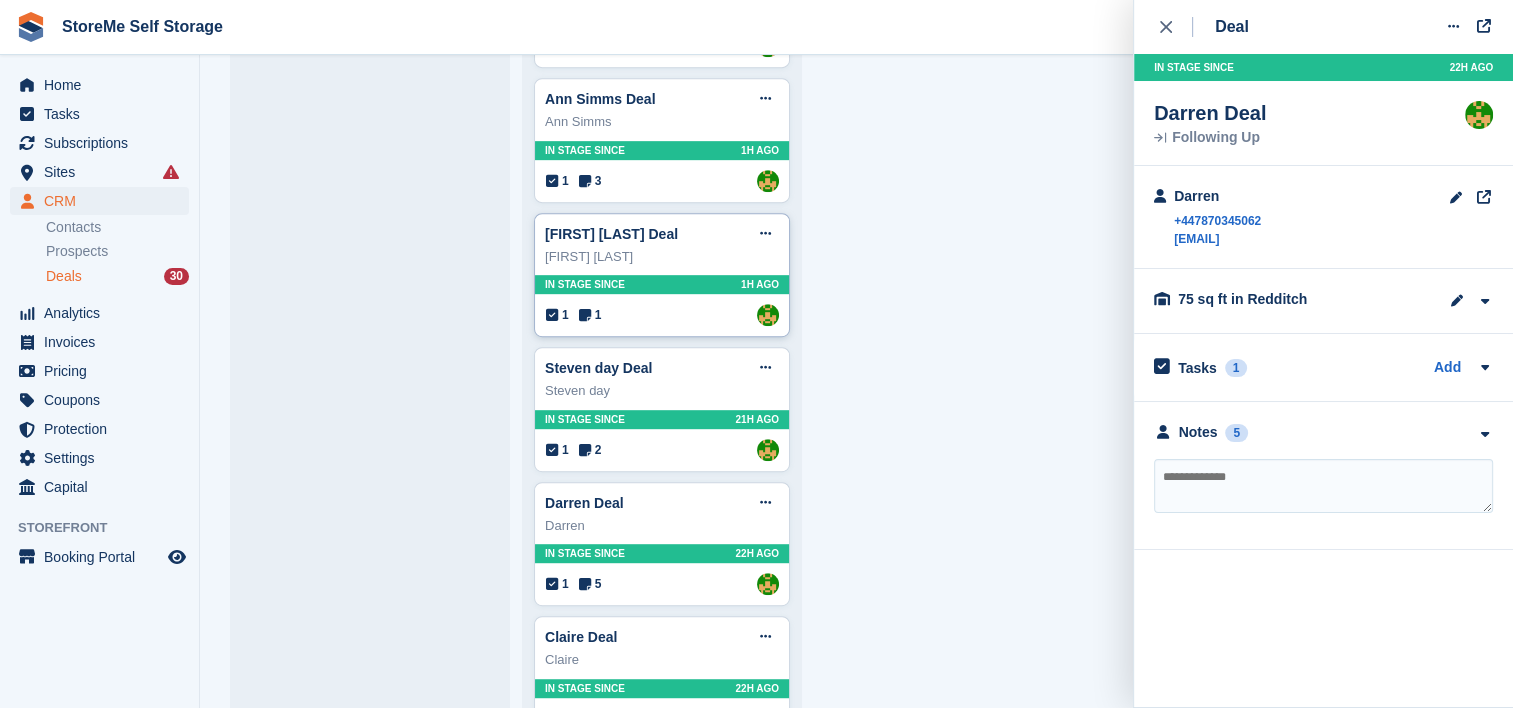 click on "In stage since 1H AGO" at bounding box center (662, 284) 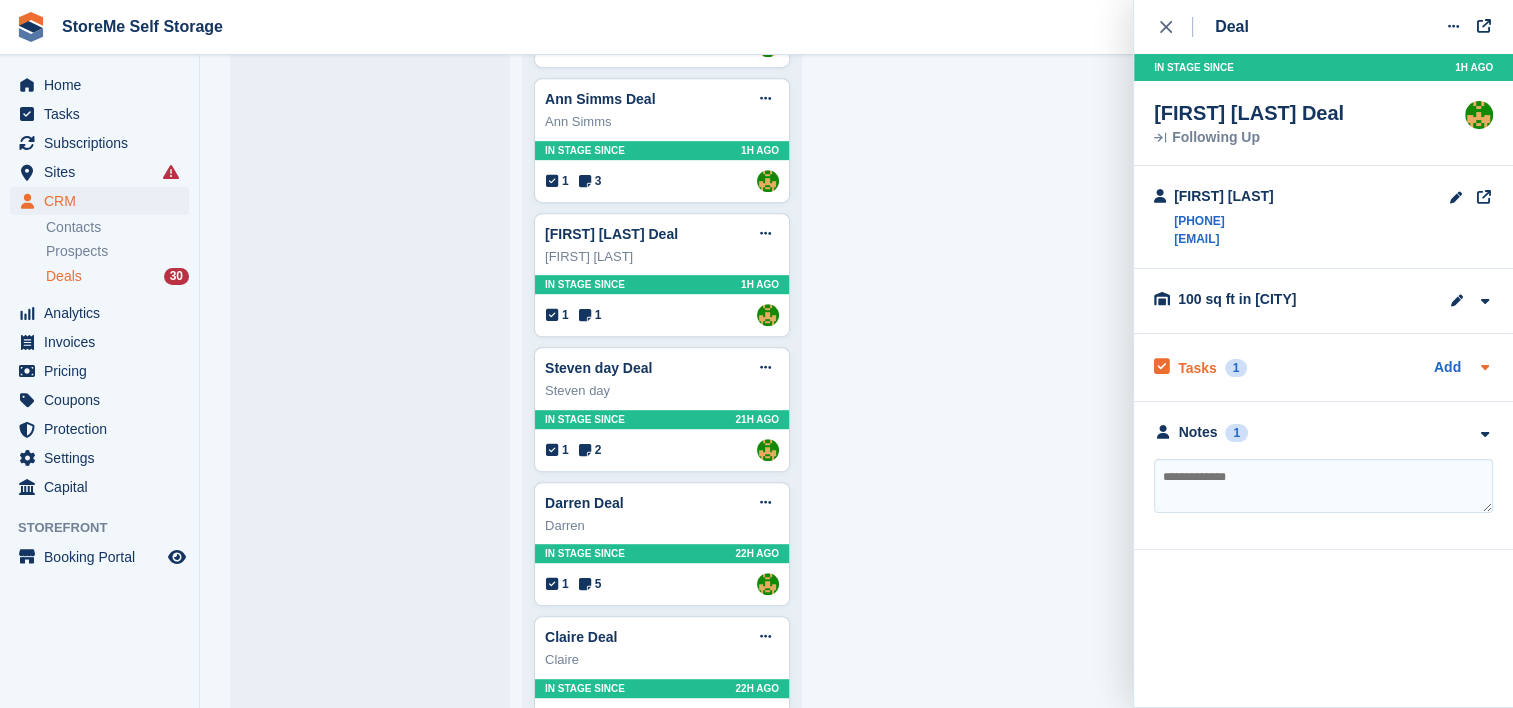 click on "Tasks" at bounding box center [1197, 368] 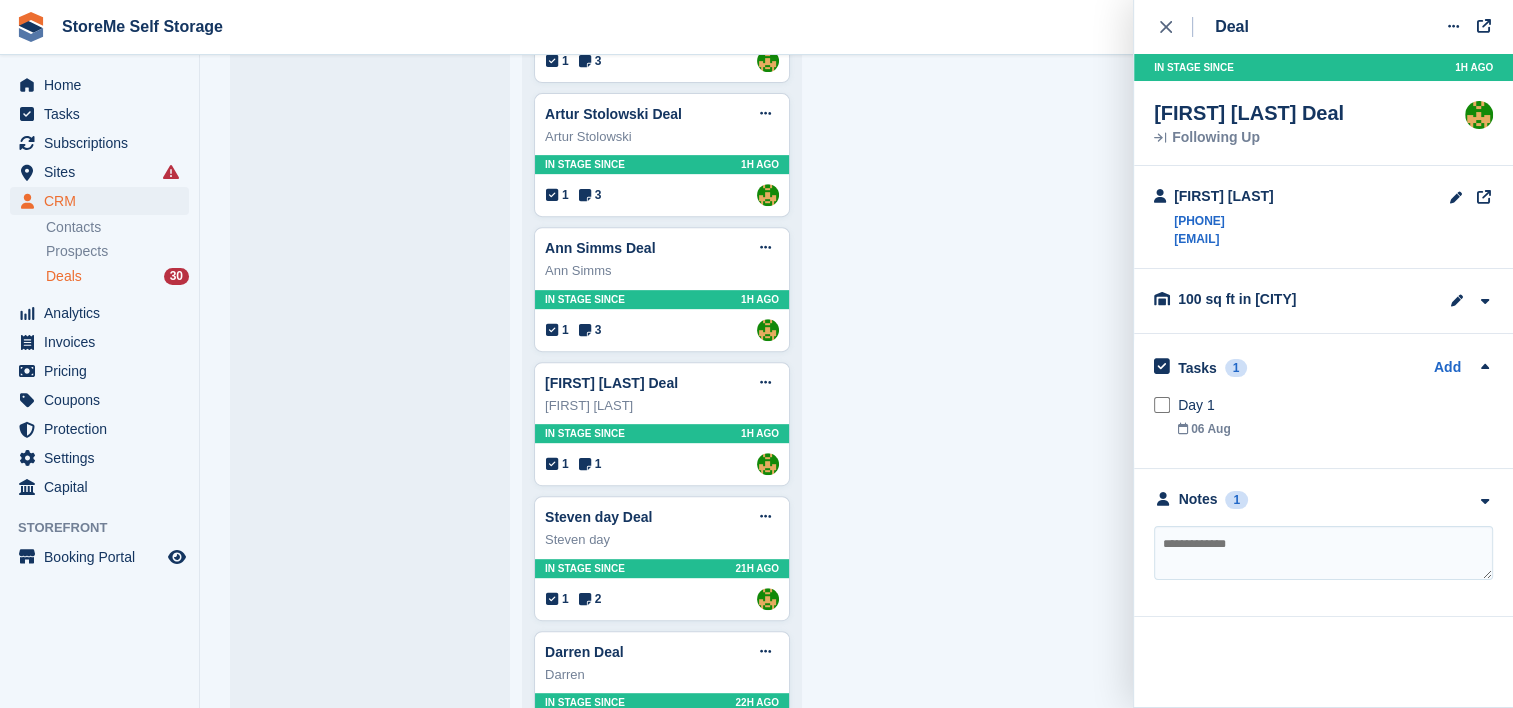 scroll, scrollTop: 800, scrollLeft: 0, axis: vertical 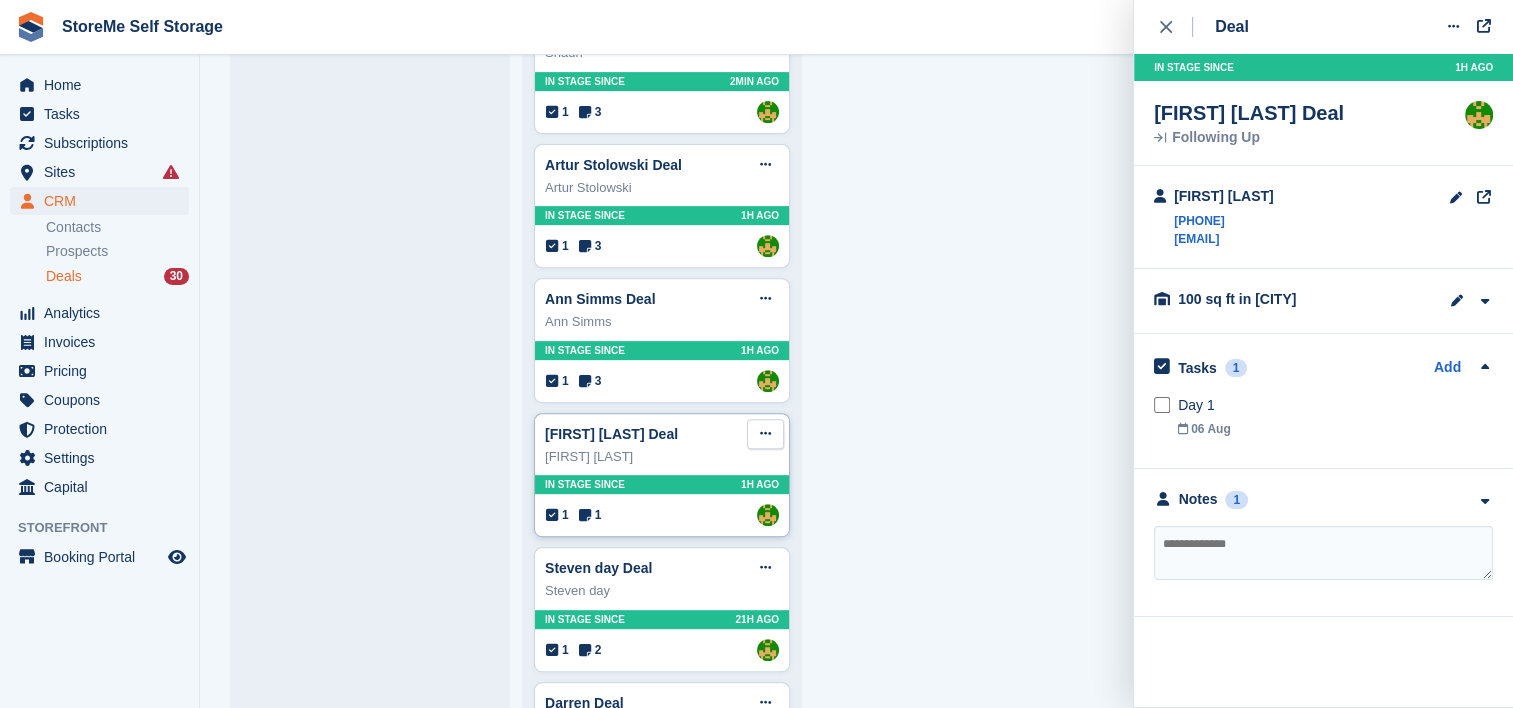 click at bounding box center (765, 433) 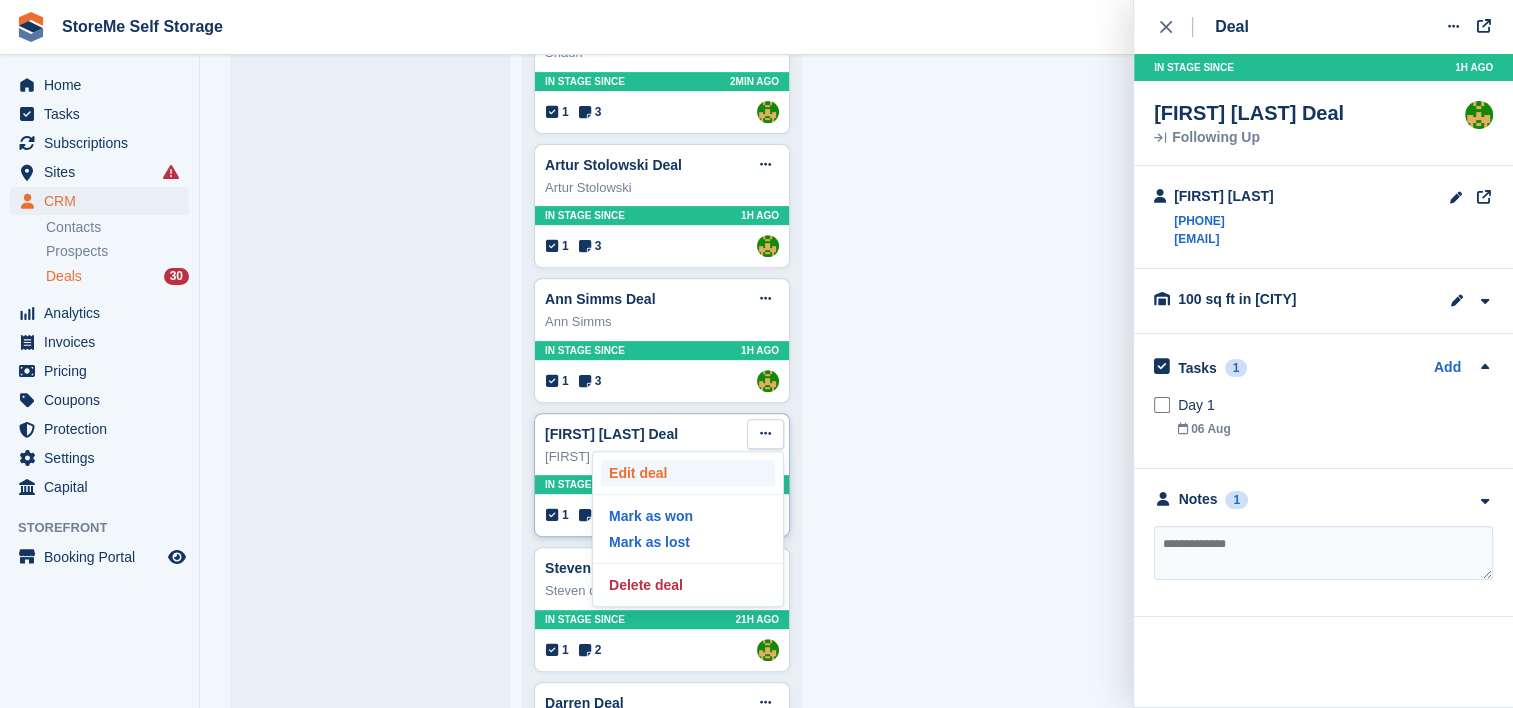click on "Edit deal" at bounding box center (688, 473) 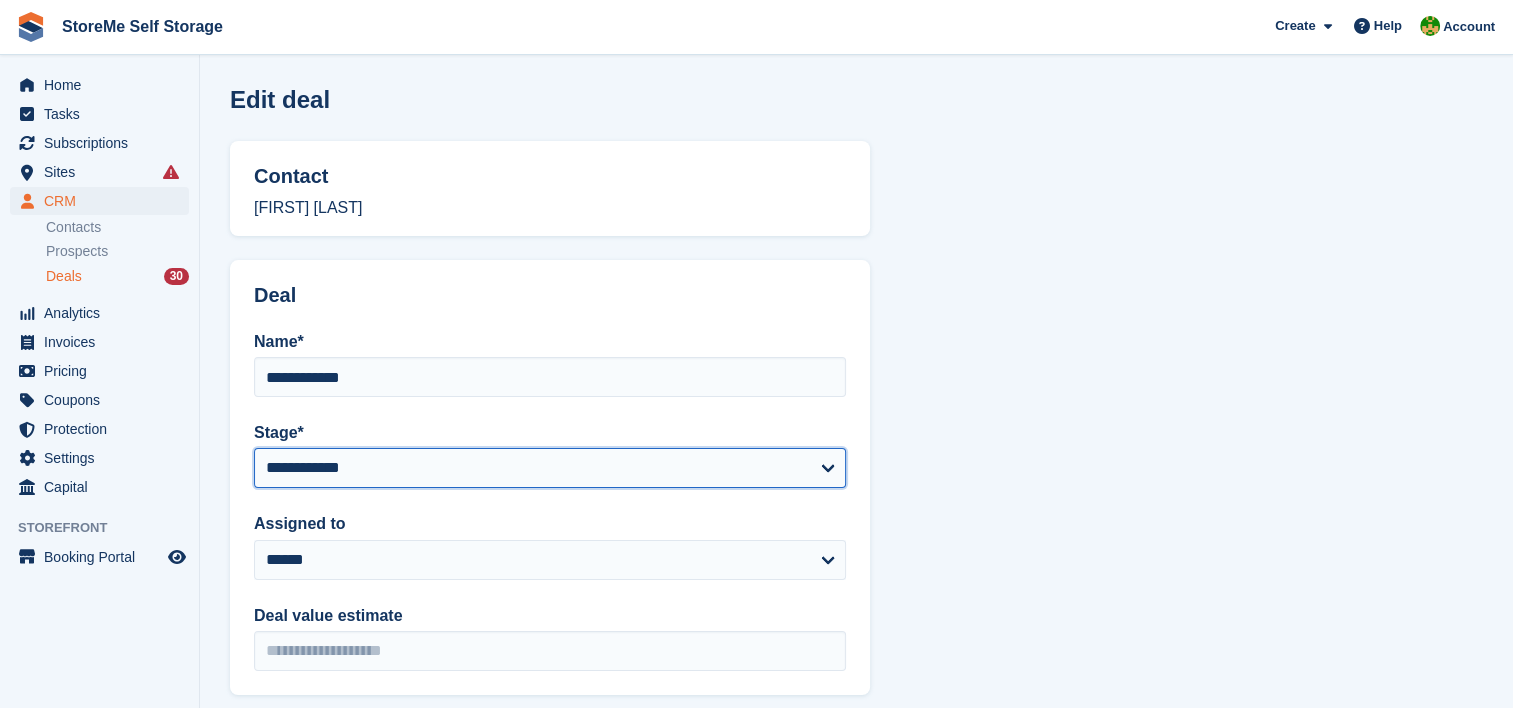 click on "**********" at bounding box center [550, 468] 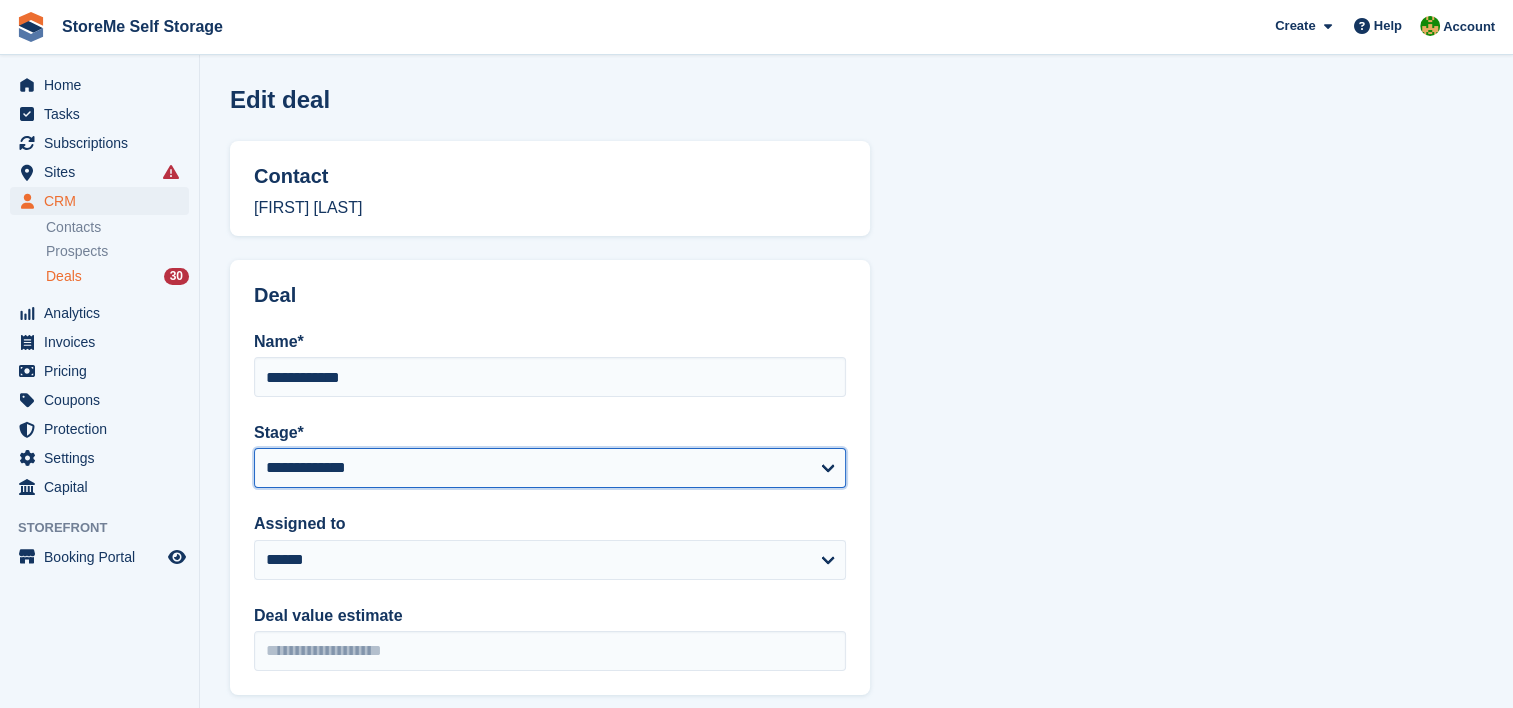 click on "**********" at bounding box center [550, 468] 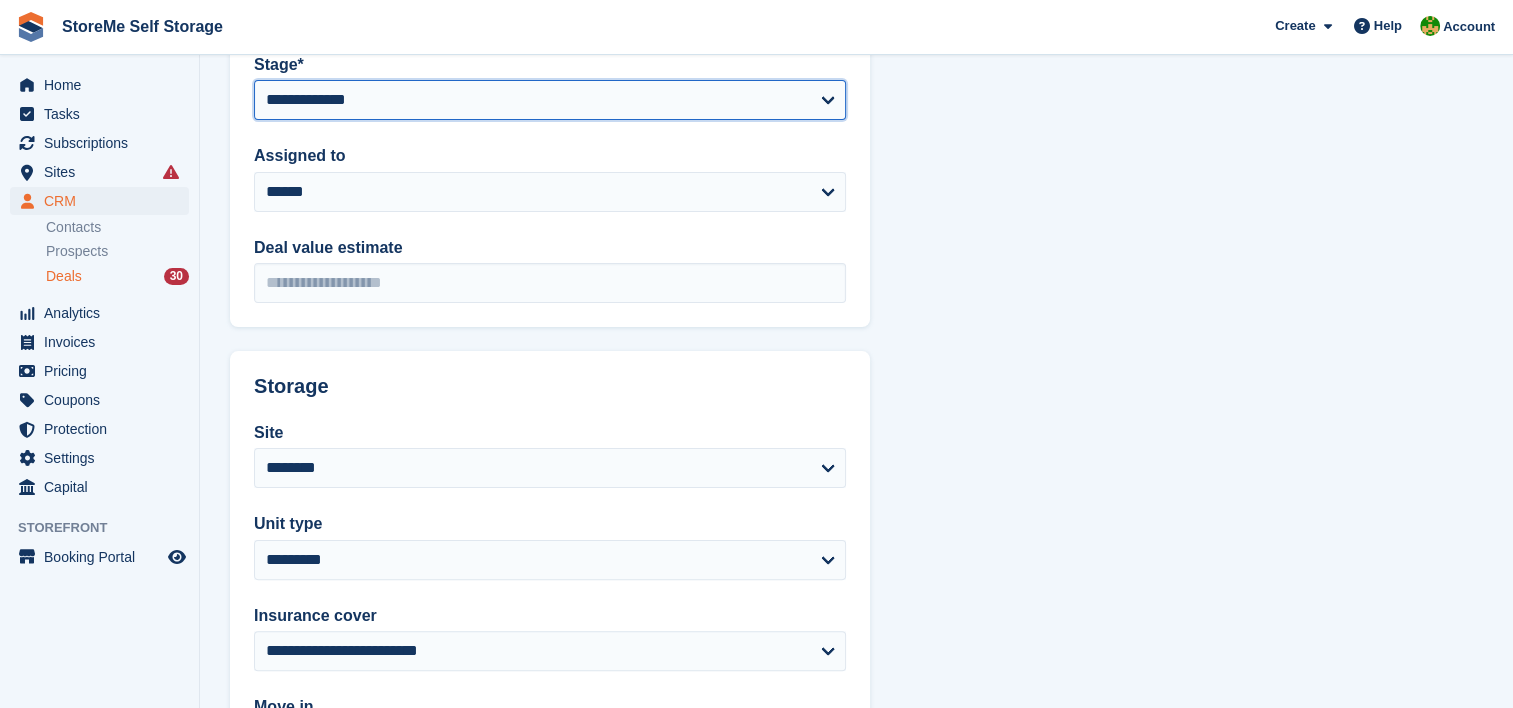 scroll, scrollTop: 564, scrollLeft: 0, axis: vertical 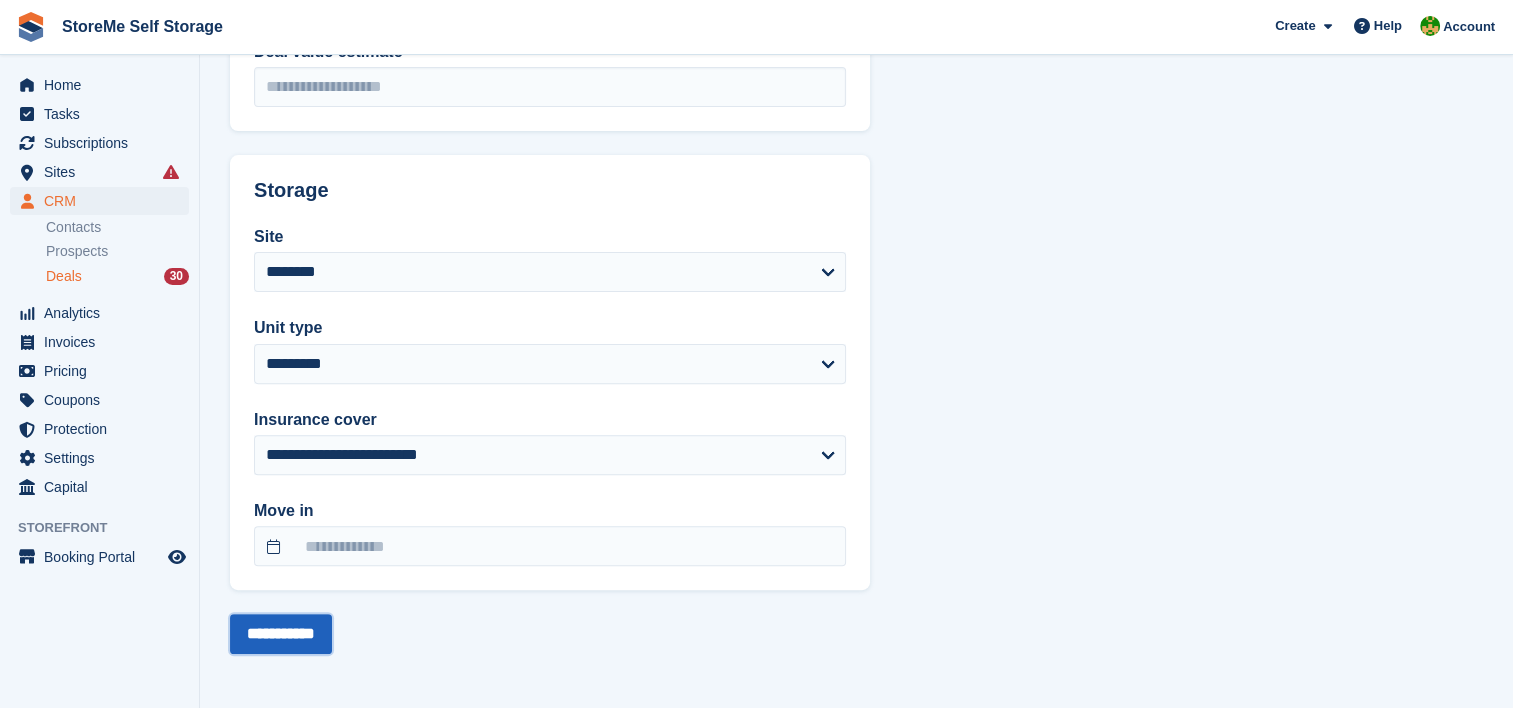 click on "**********" at bounding box center [281, 634] 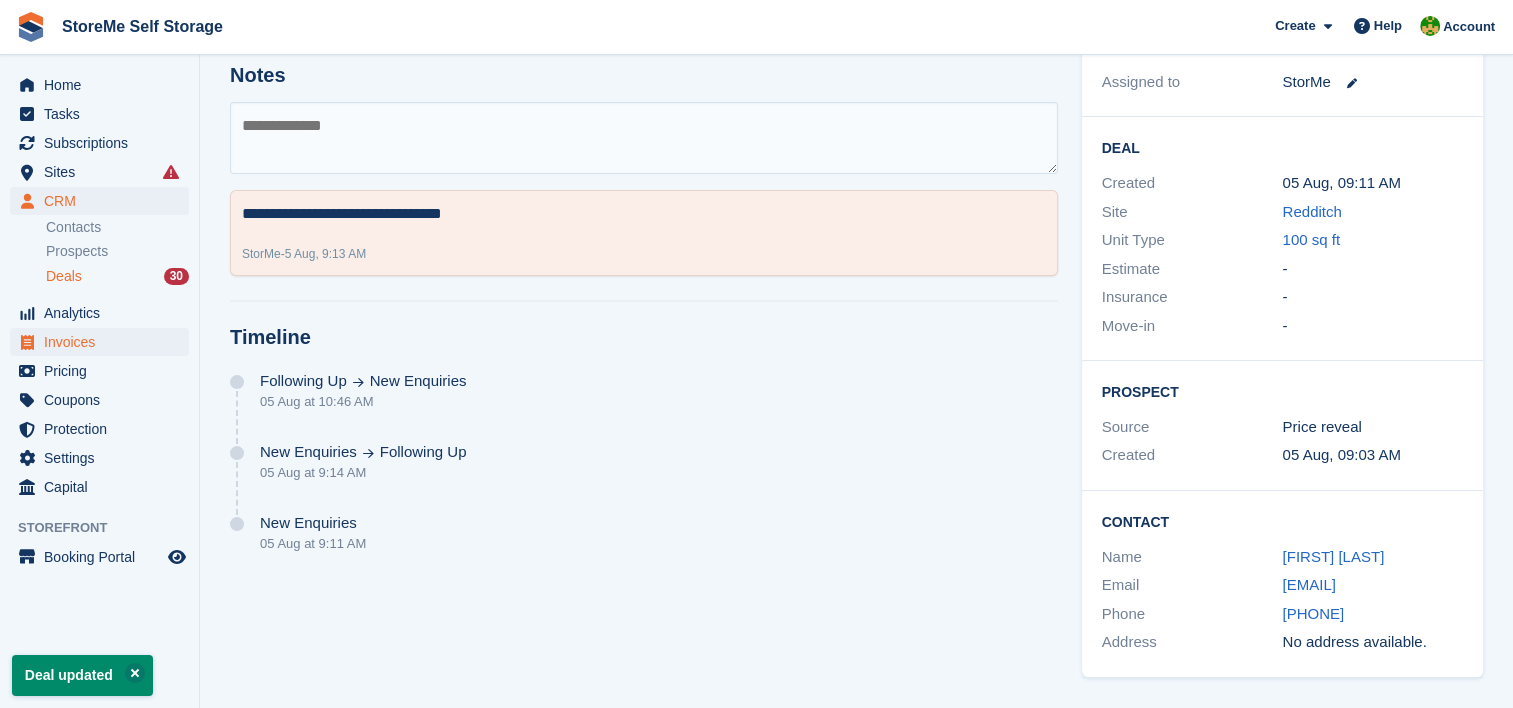 scroll, scrollTop: 0, scrollLeft: 0, axis: both 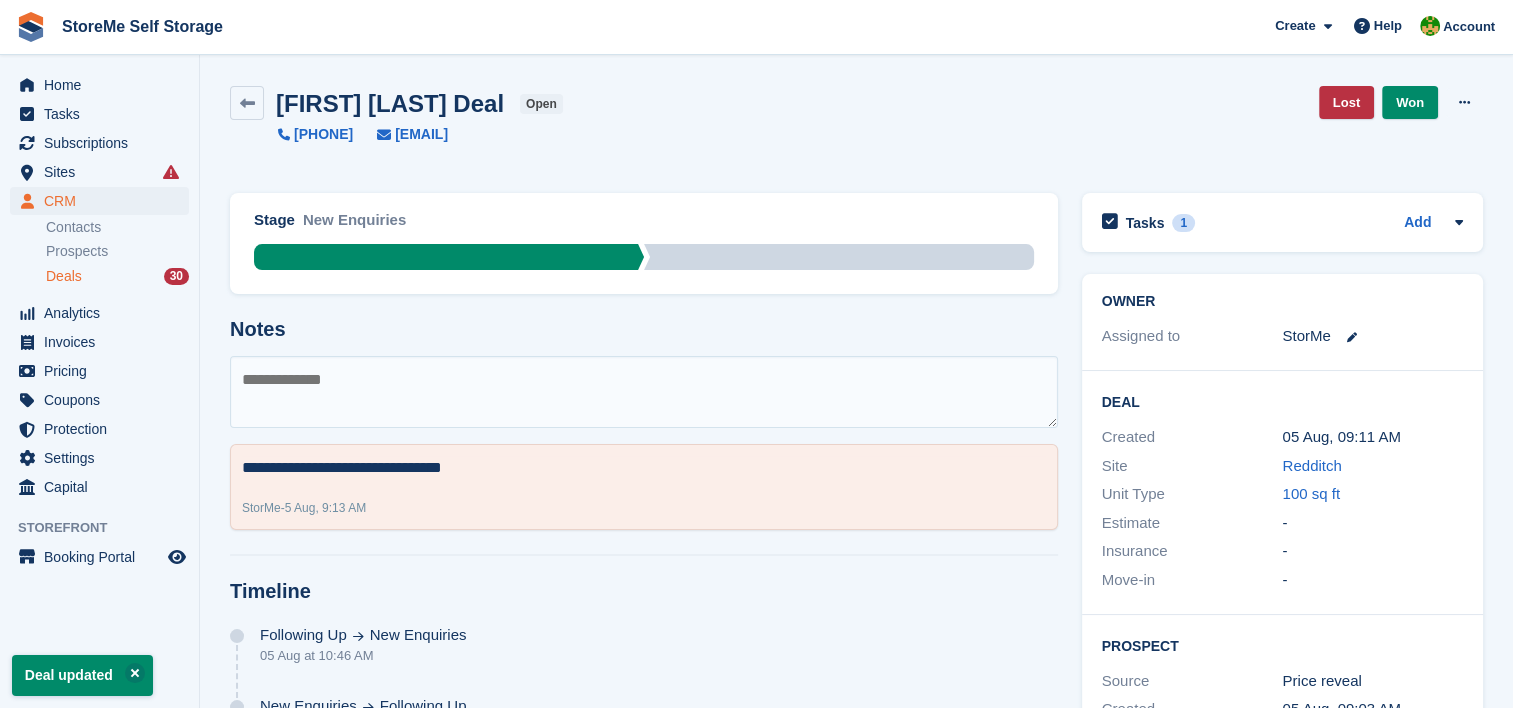 click on "Deals
30" at bounding box center (117, 276) 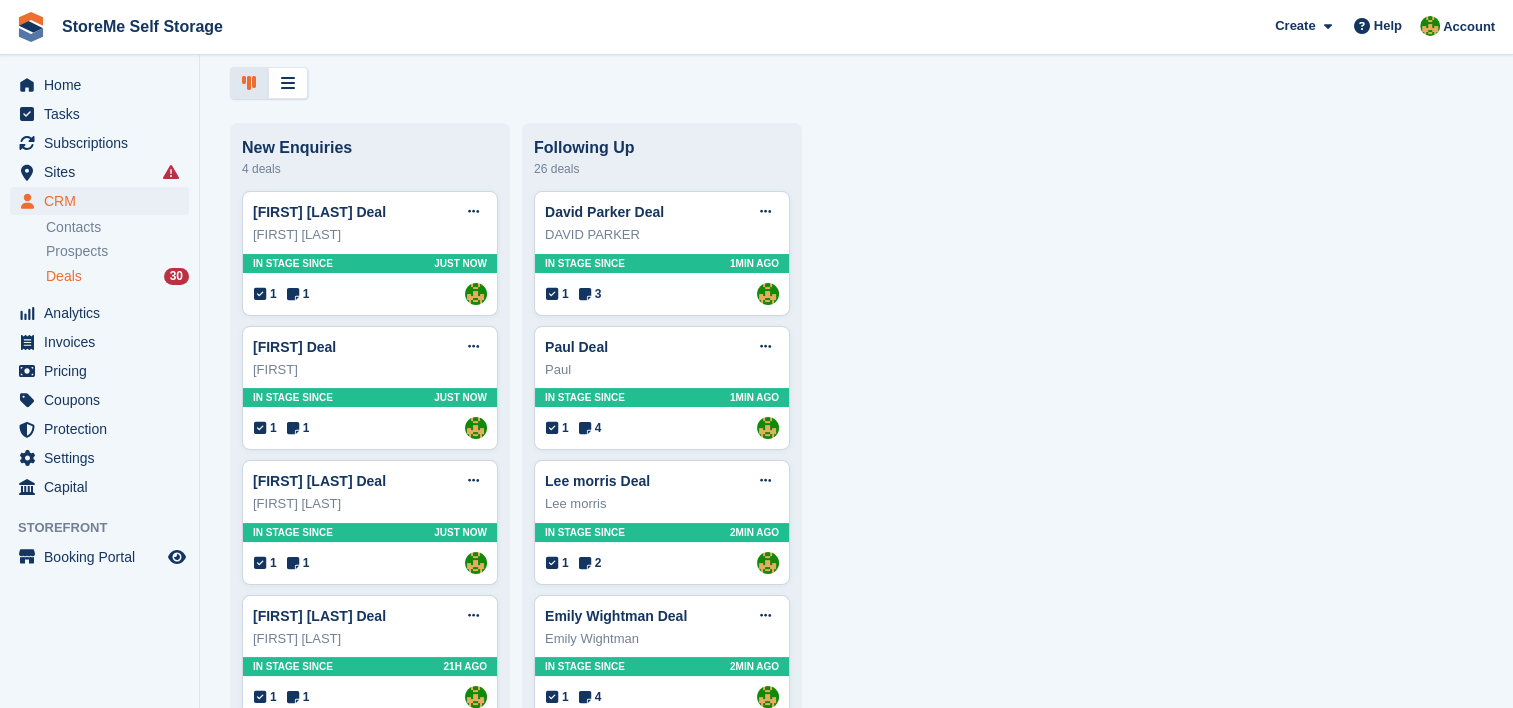scroll, scrollTop: 0, scrollLeft: 0, axis: both 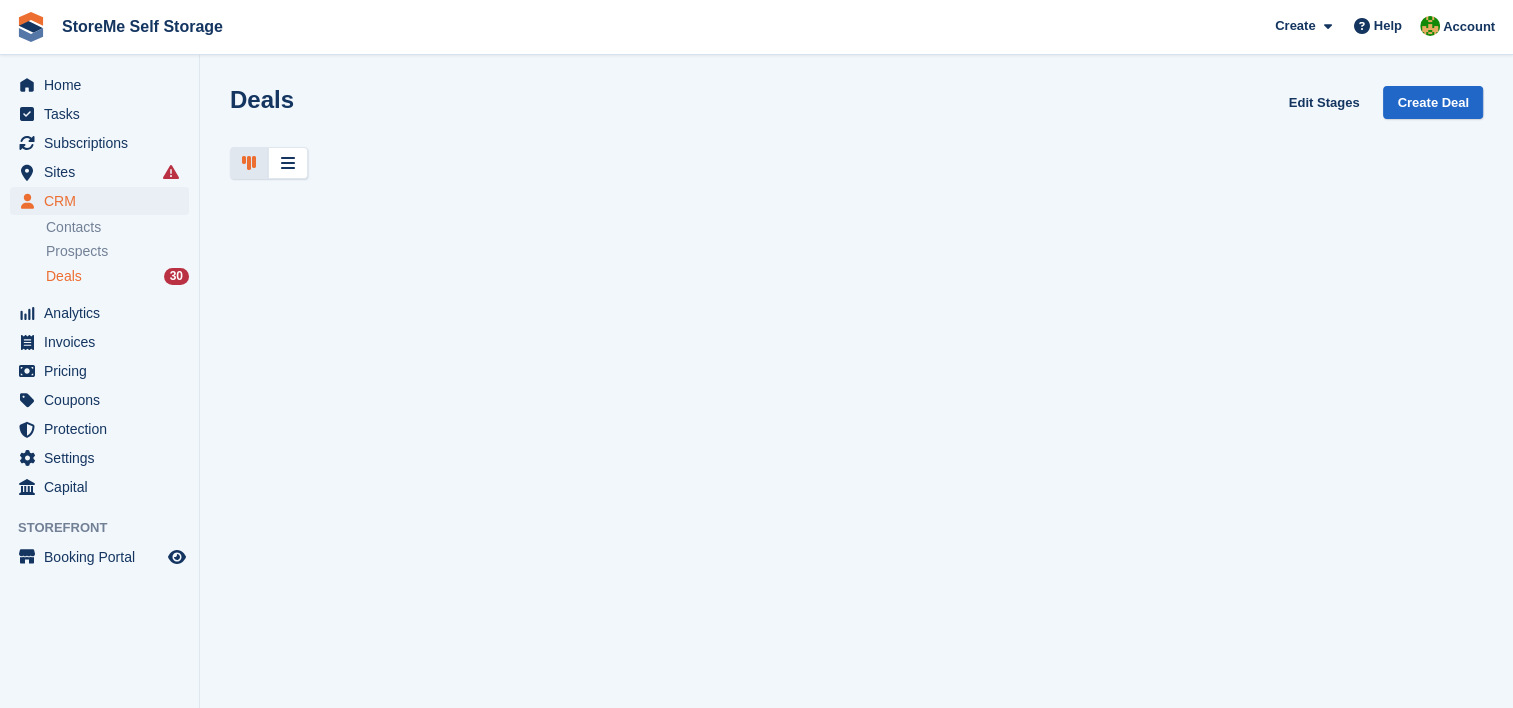 type 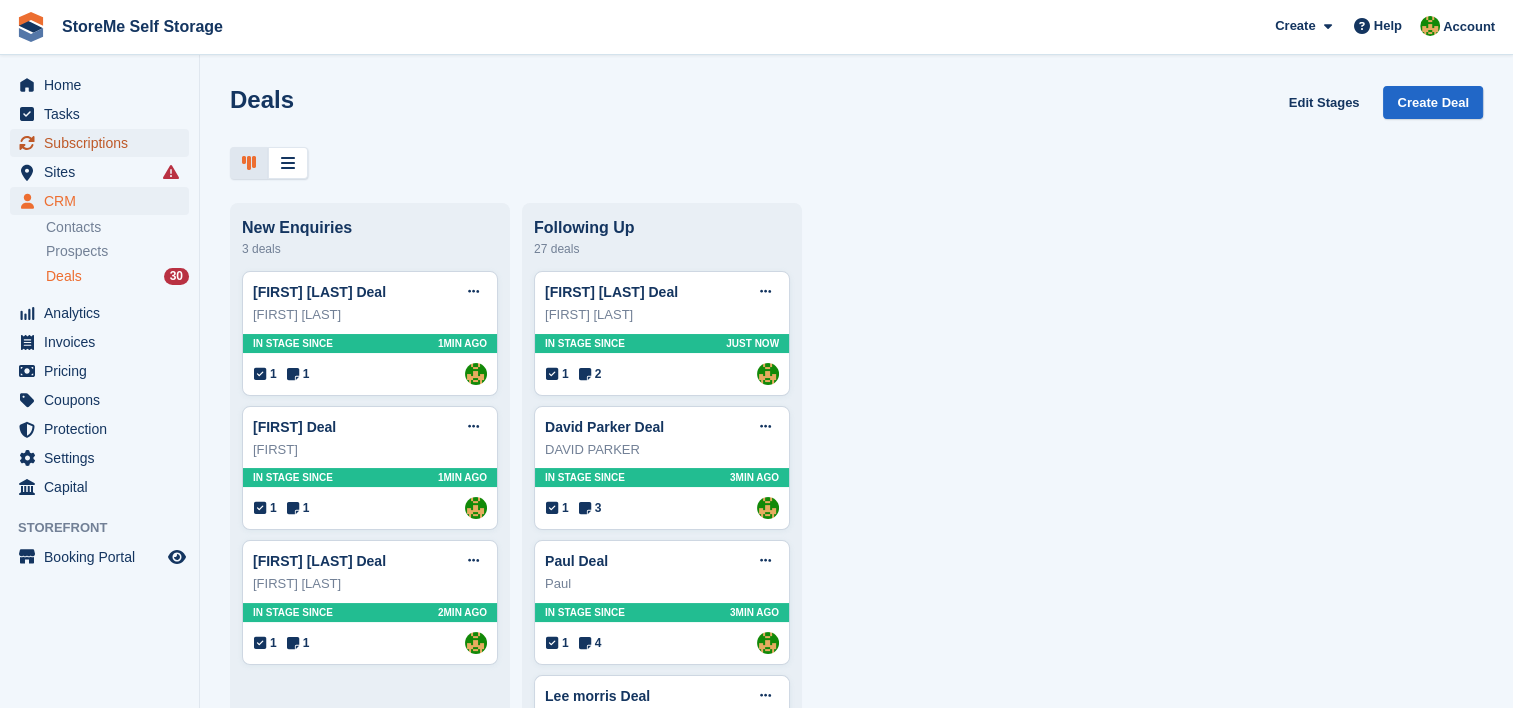 click on "Subscriptions" at bounding box center (104, 143) 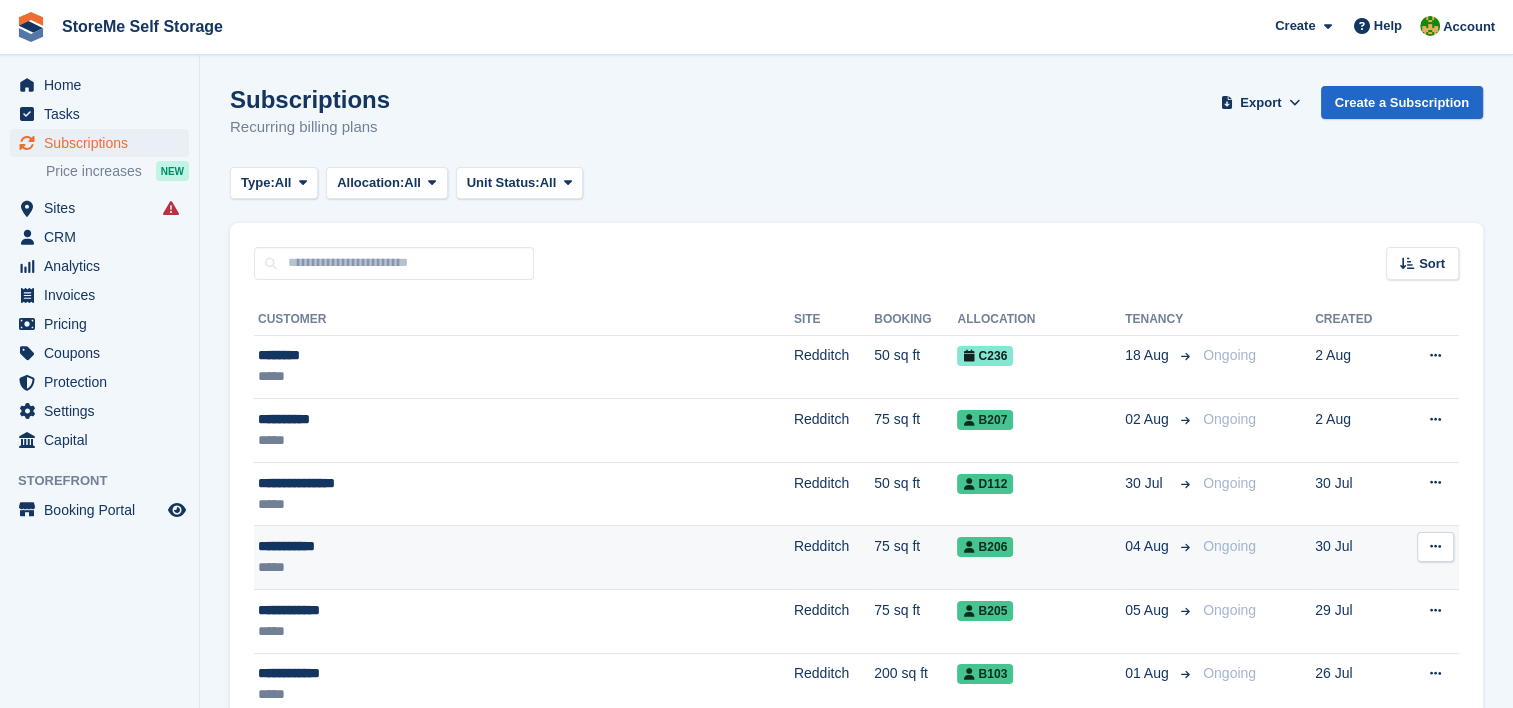 click on "Redditch" at bounding box center [834, 558] 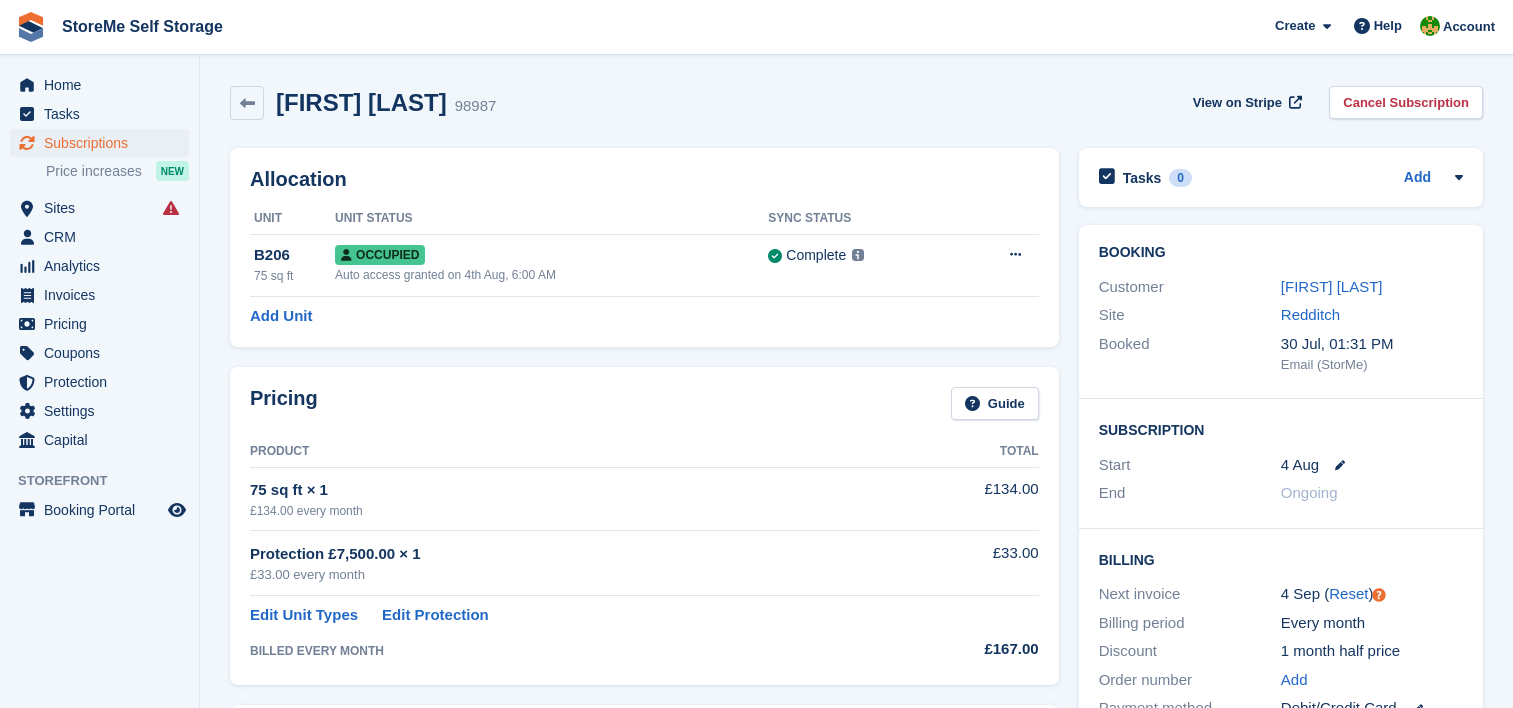 scroll, scrollTop: 0, scrollLeft: 0, axis: both 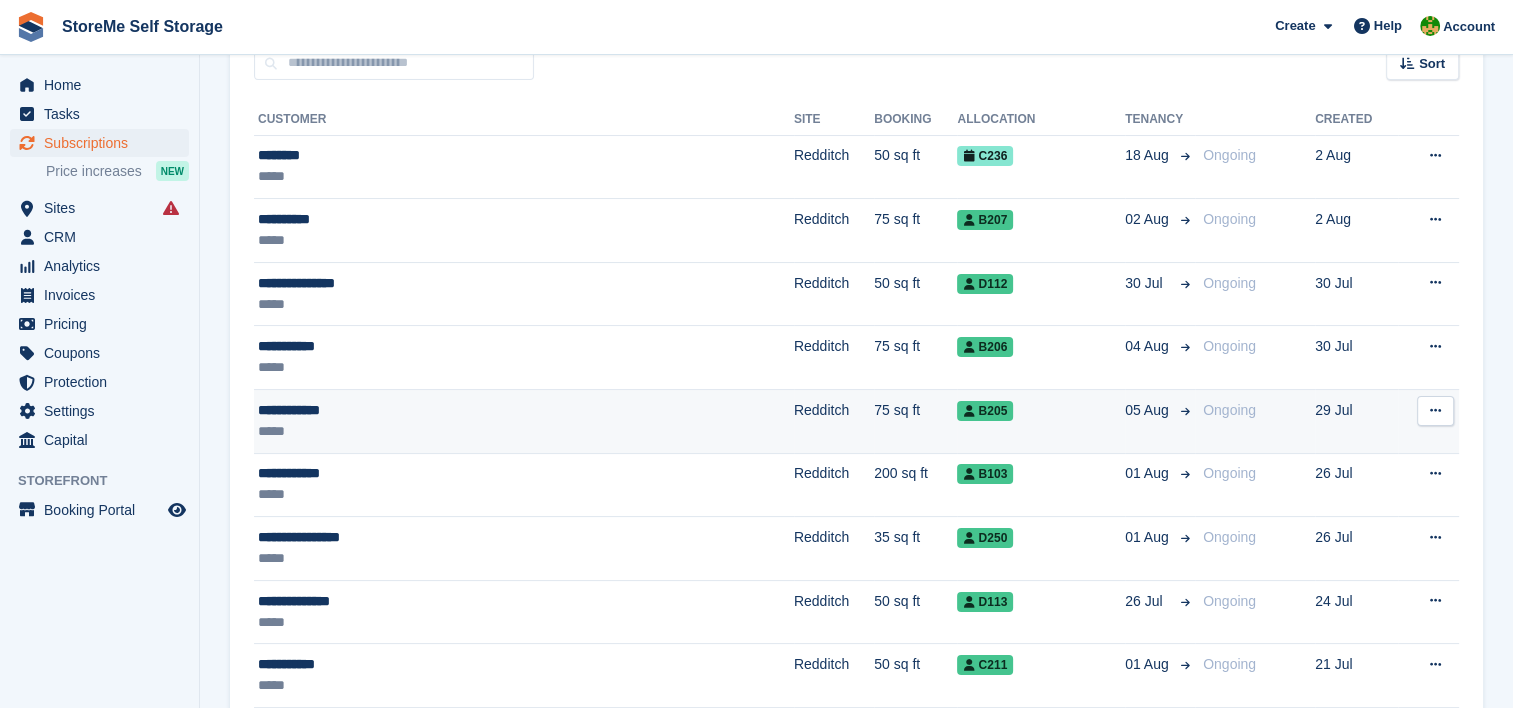 click on "**********" at bounding box center [441, 410] 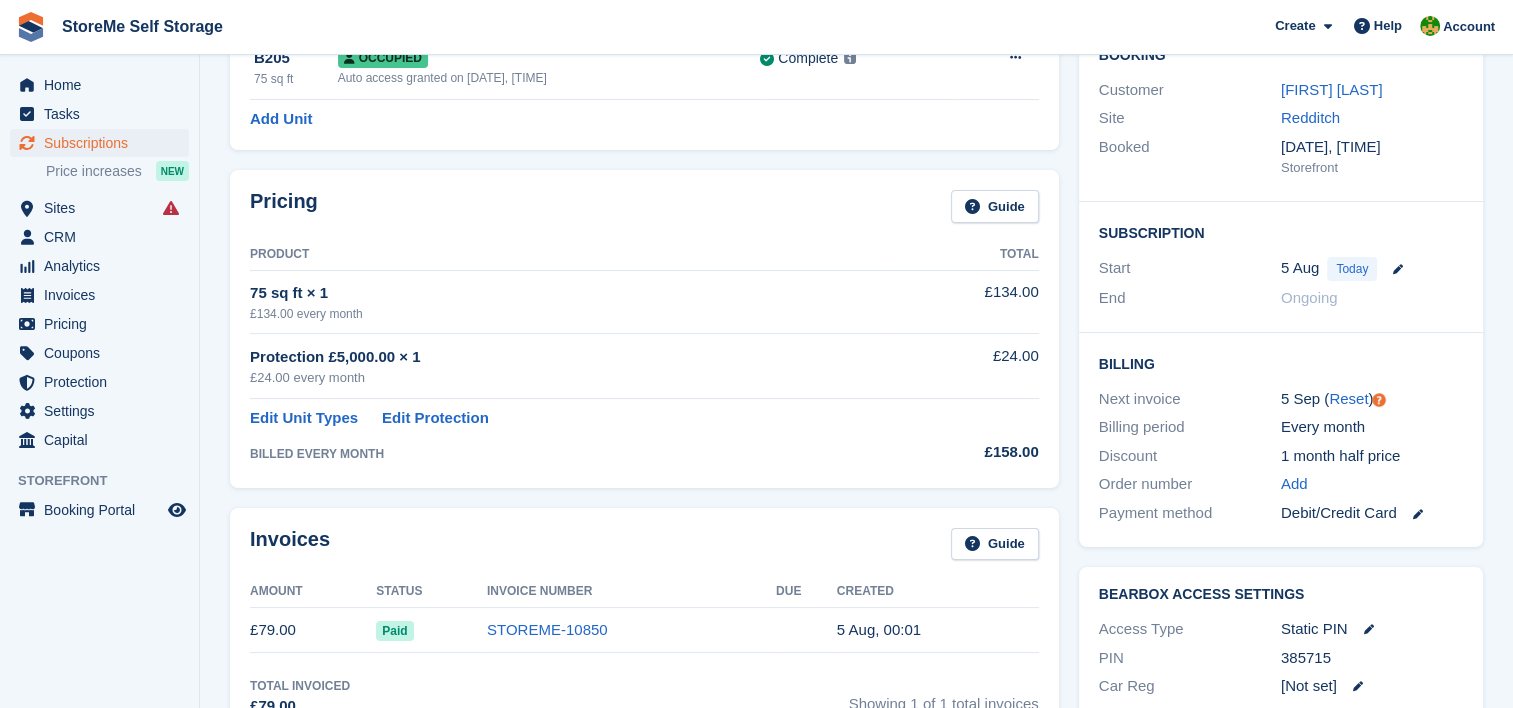 scroll, scrollTop: 200, scrollLeft: 0, axis: vertical 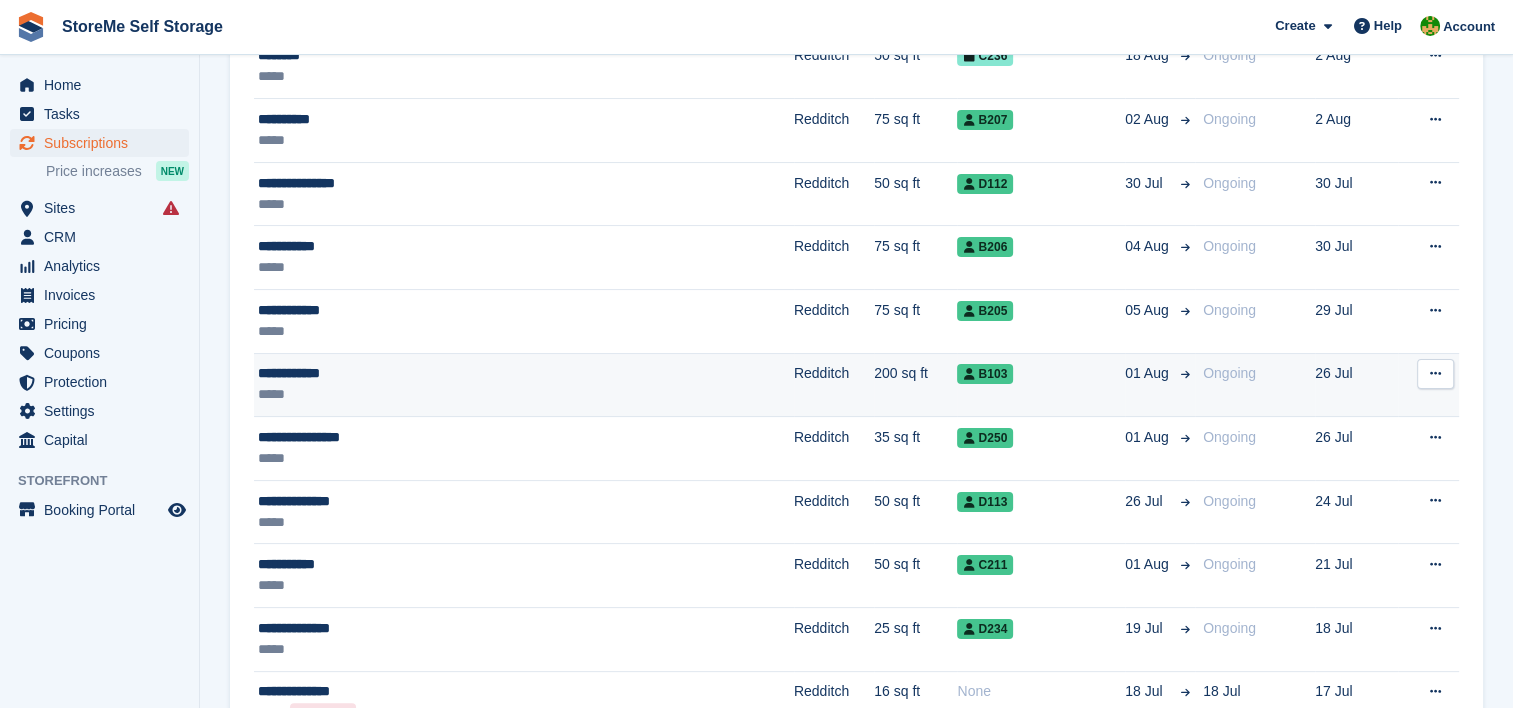 click on "**********" at bounding box center [441, 373] 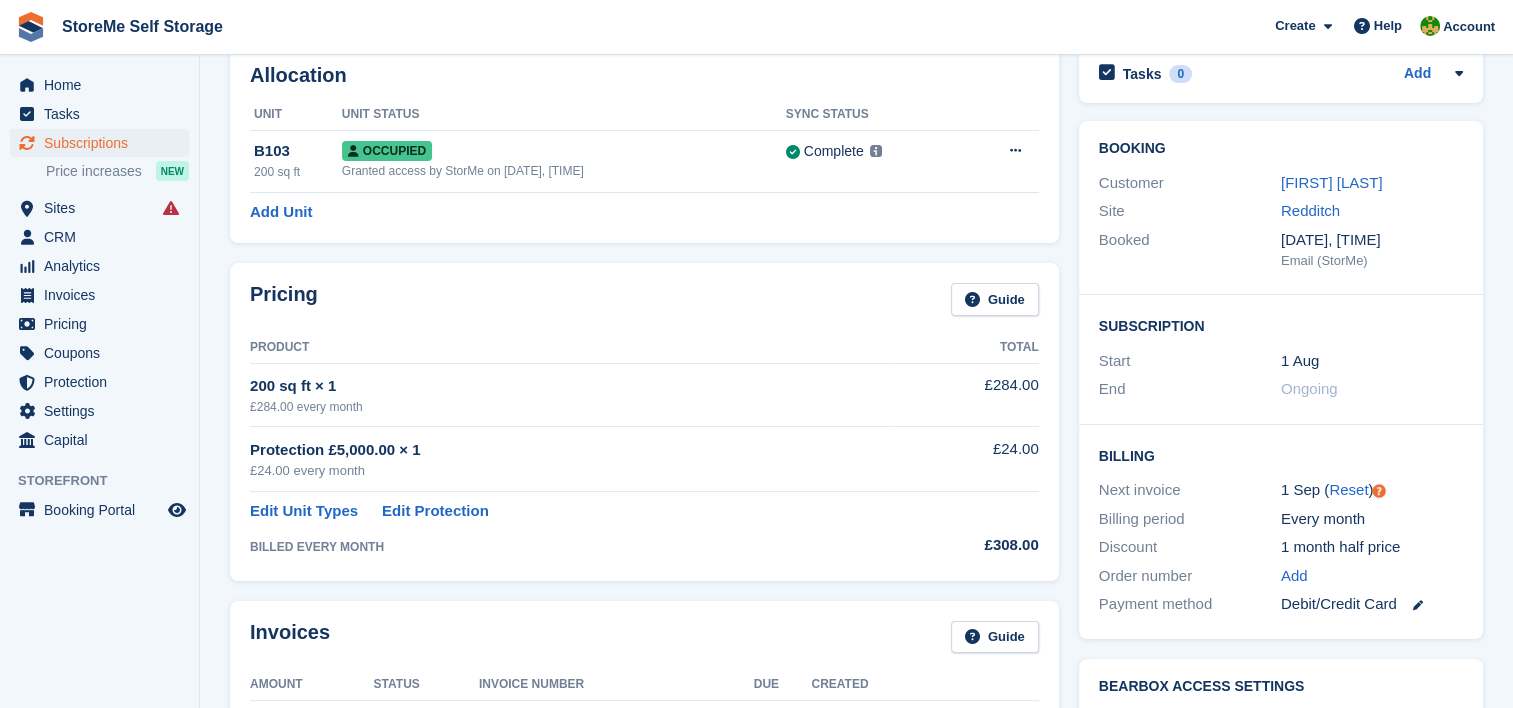 scroll, scrollTop: 100, scrollLeft: 0, axis: vertical 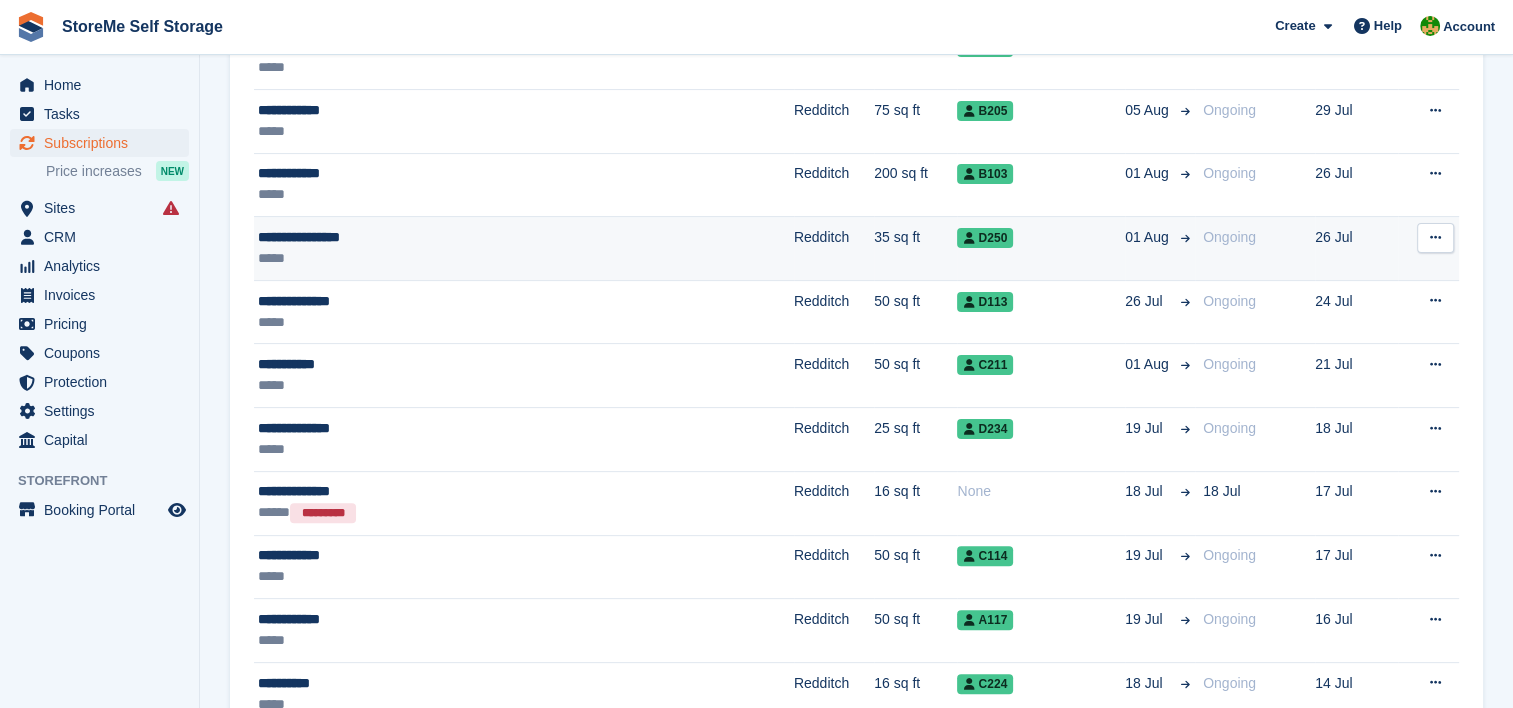 click on "**********" at bounding box center (441, 237) 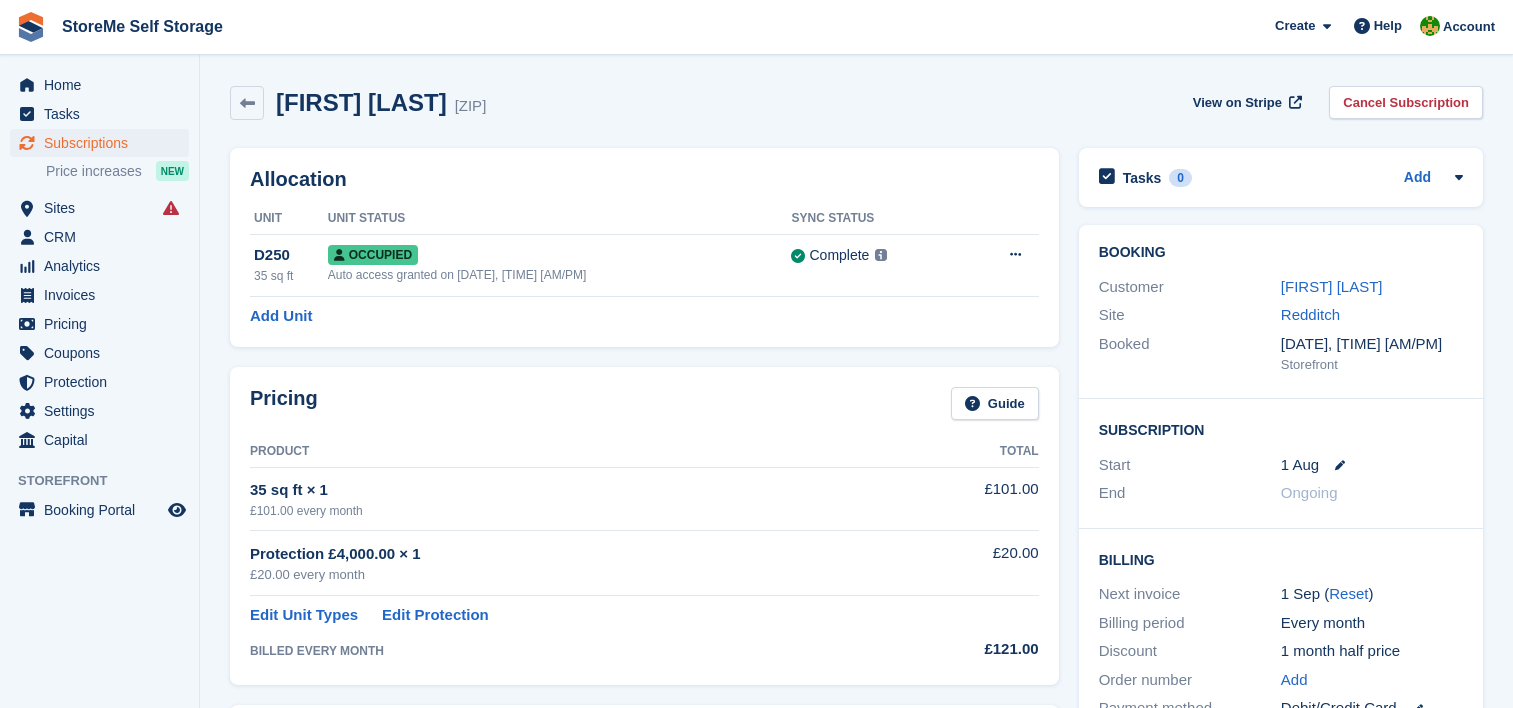 scroll, scrollTop: 0, scrollLeft: 0, axis: both 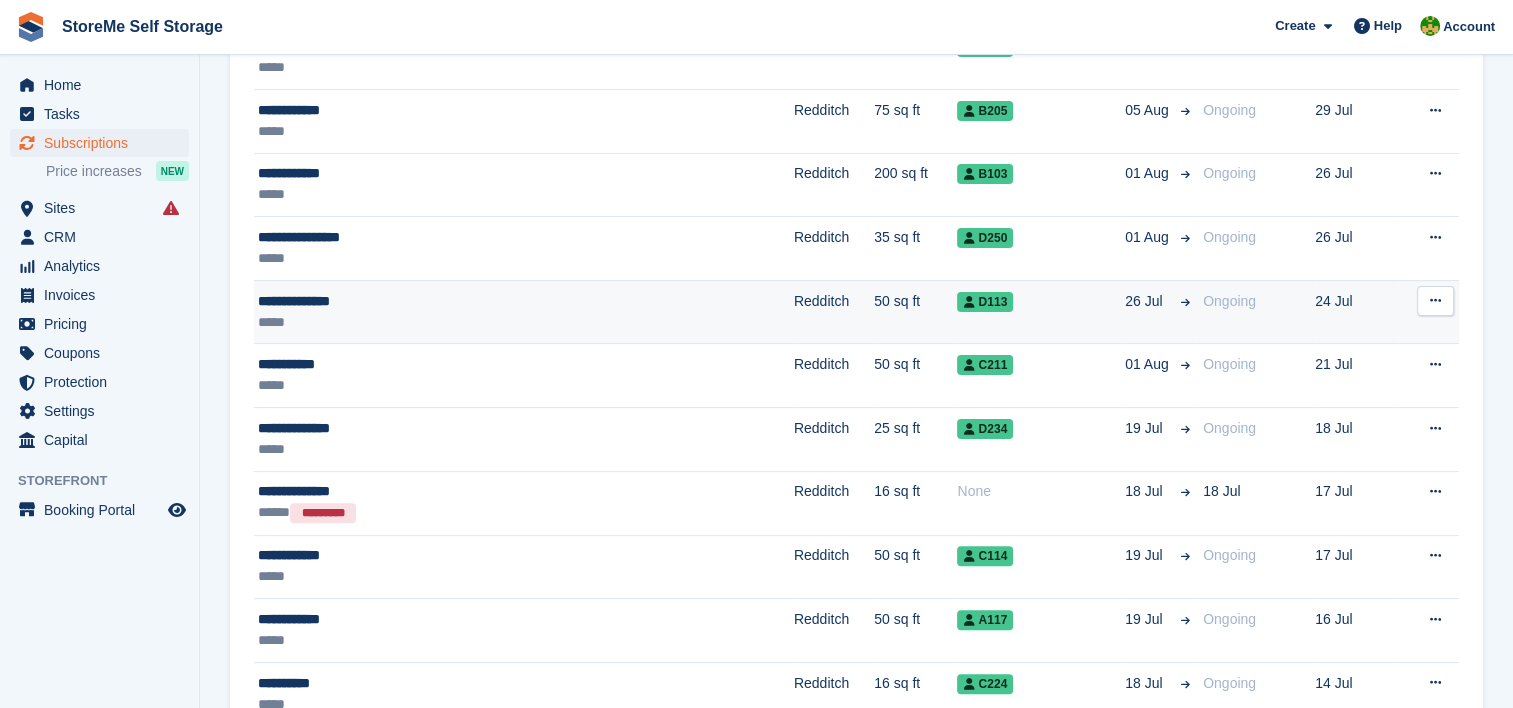 click on "**********" at bounding box center [441, 301] 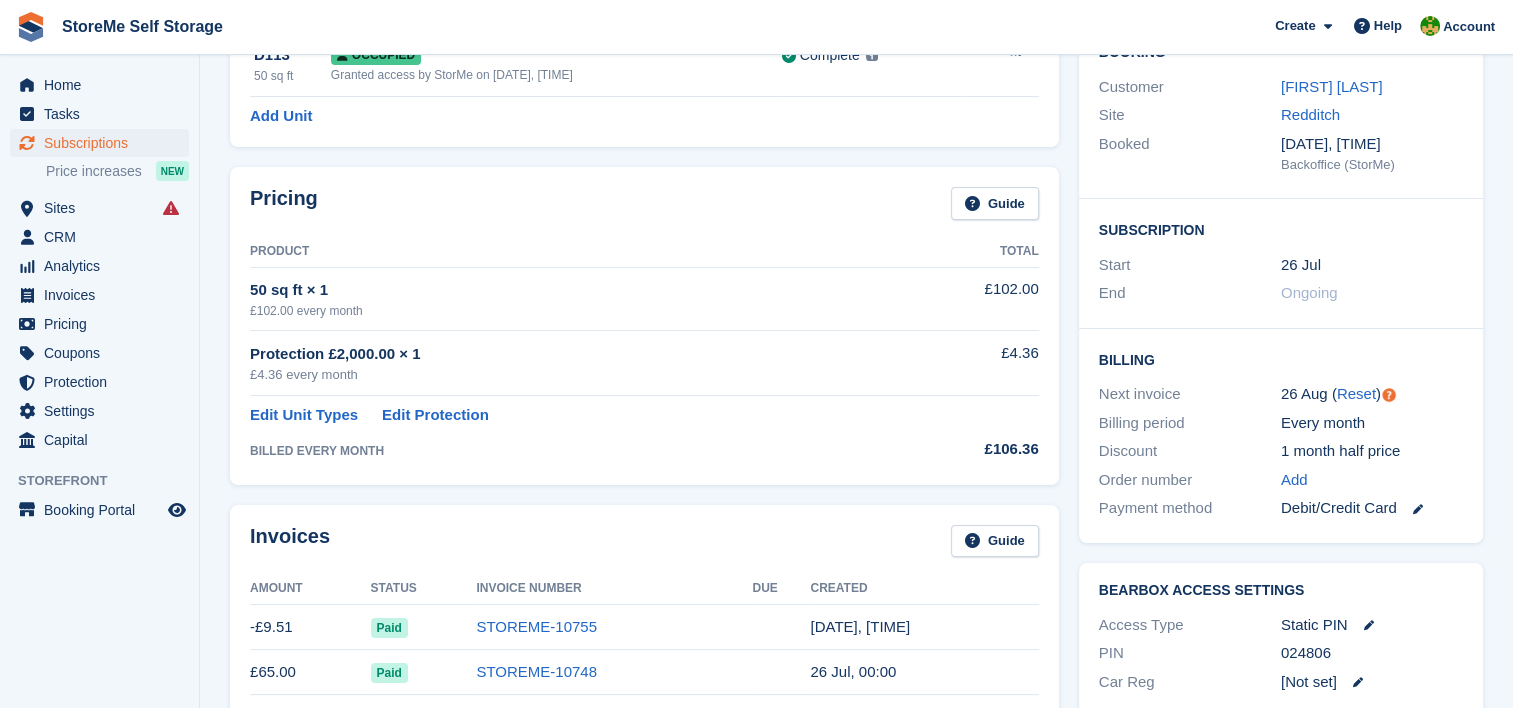 scroll, scrollTop: 0, scrollLeft: 0, axis: both 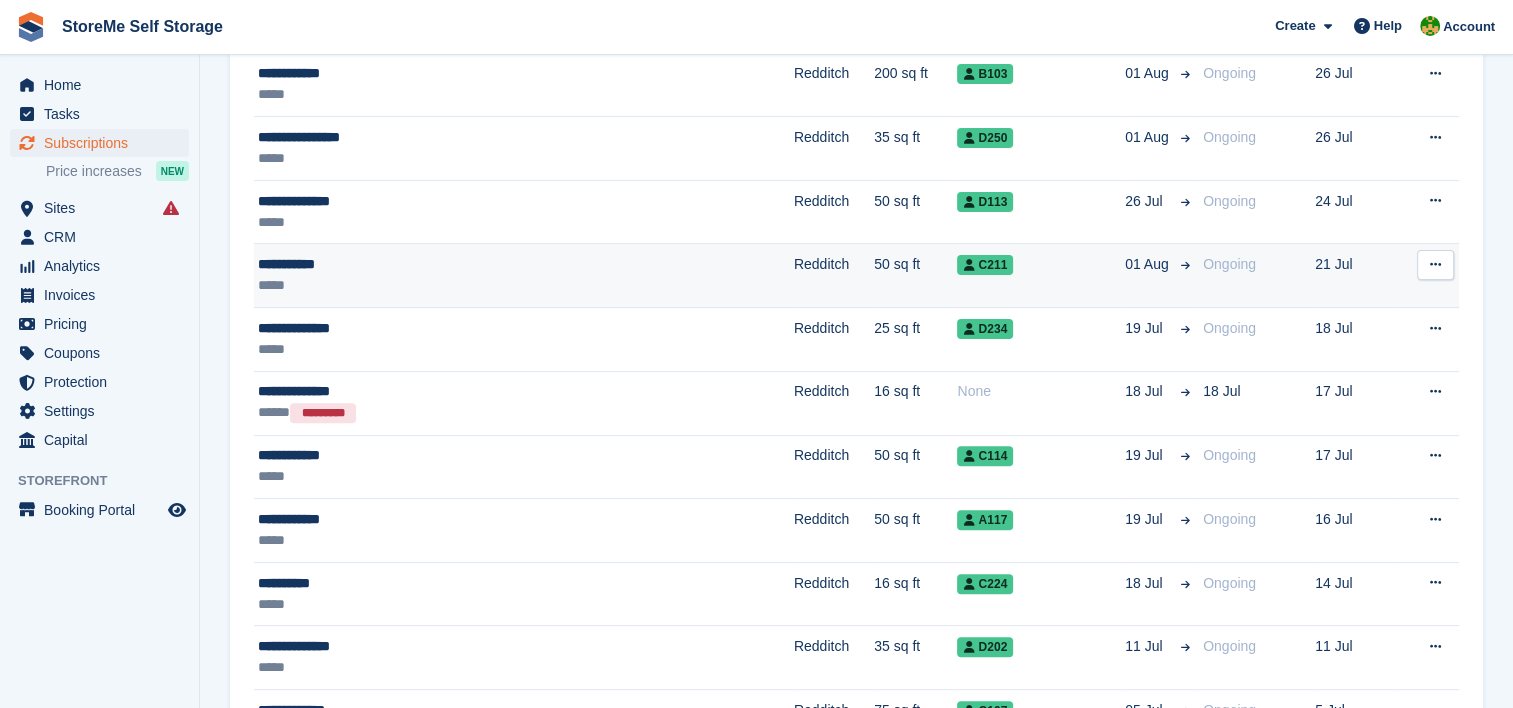 click on "**********" at bounding box center (441, 264) 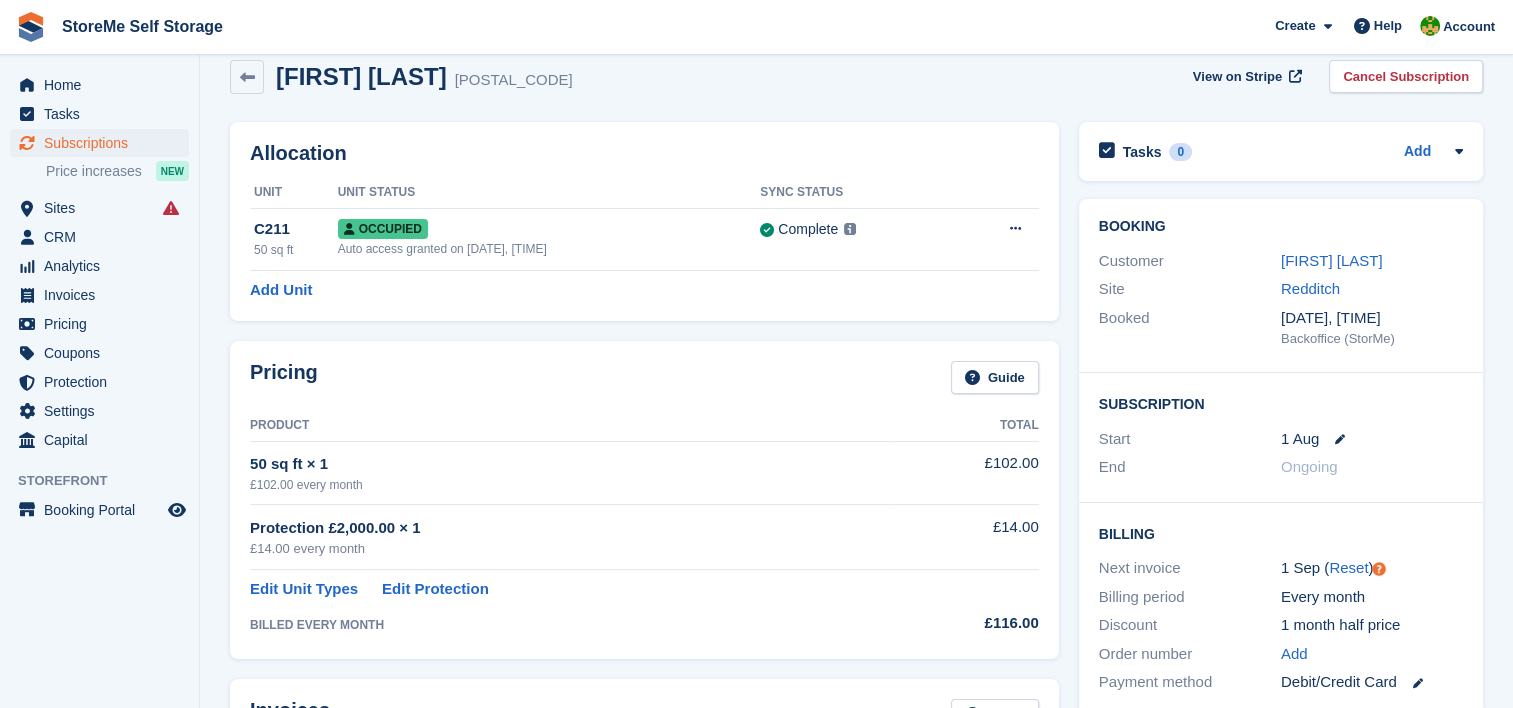 scroll, scrollTop: 0, scrollLeft: 0, axis: both 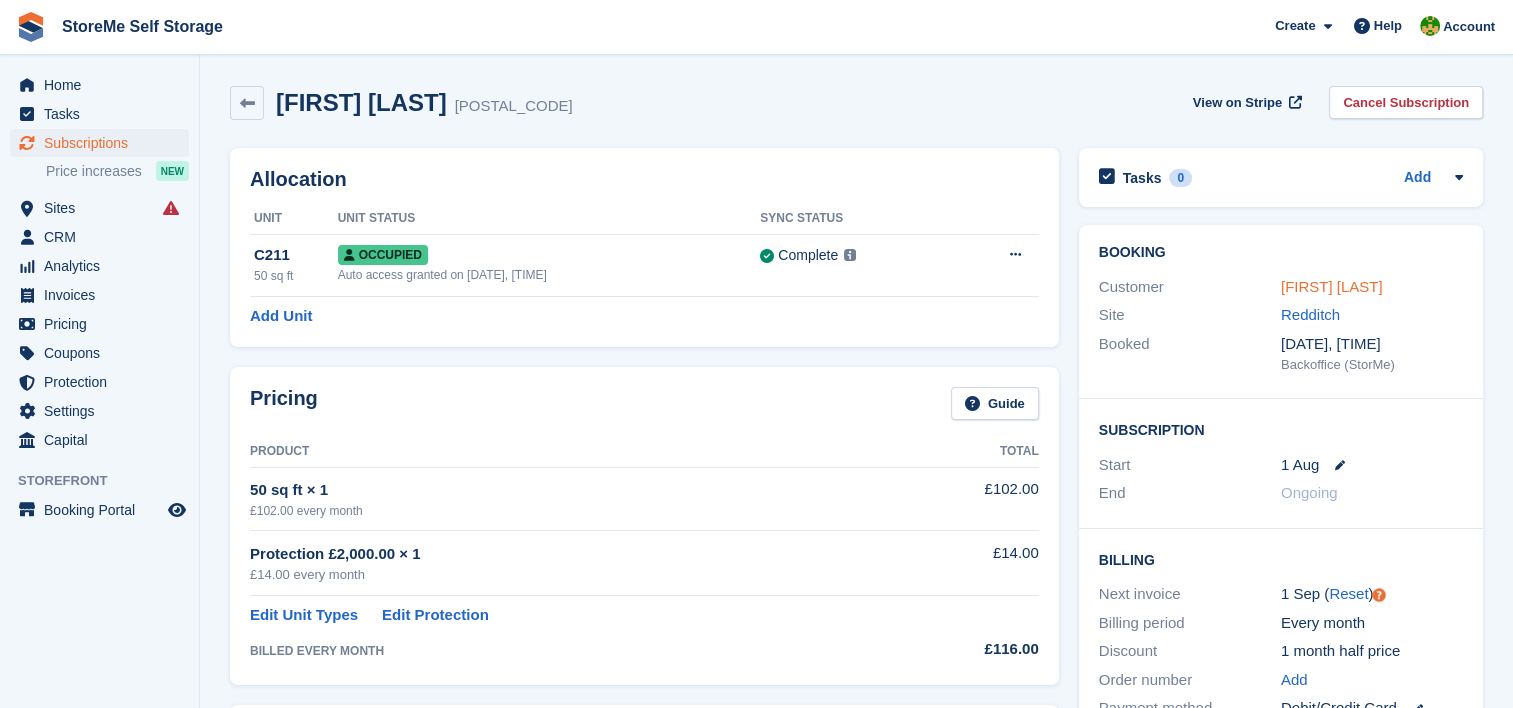 click on "Anna Murray" at bounding box center [1332, 286] 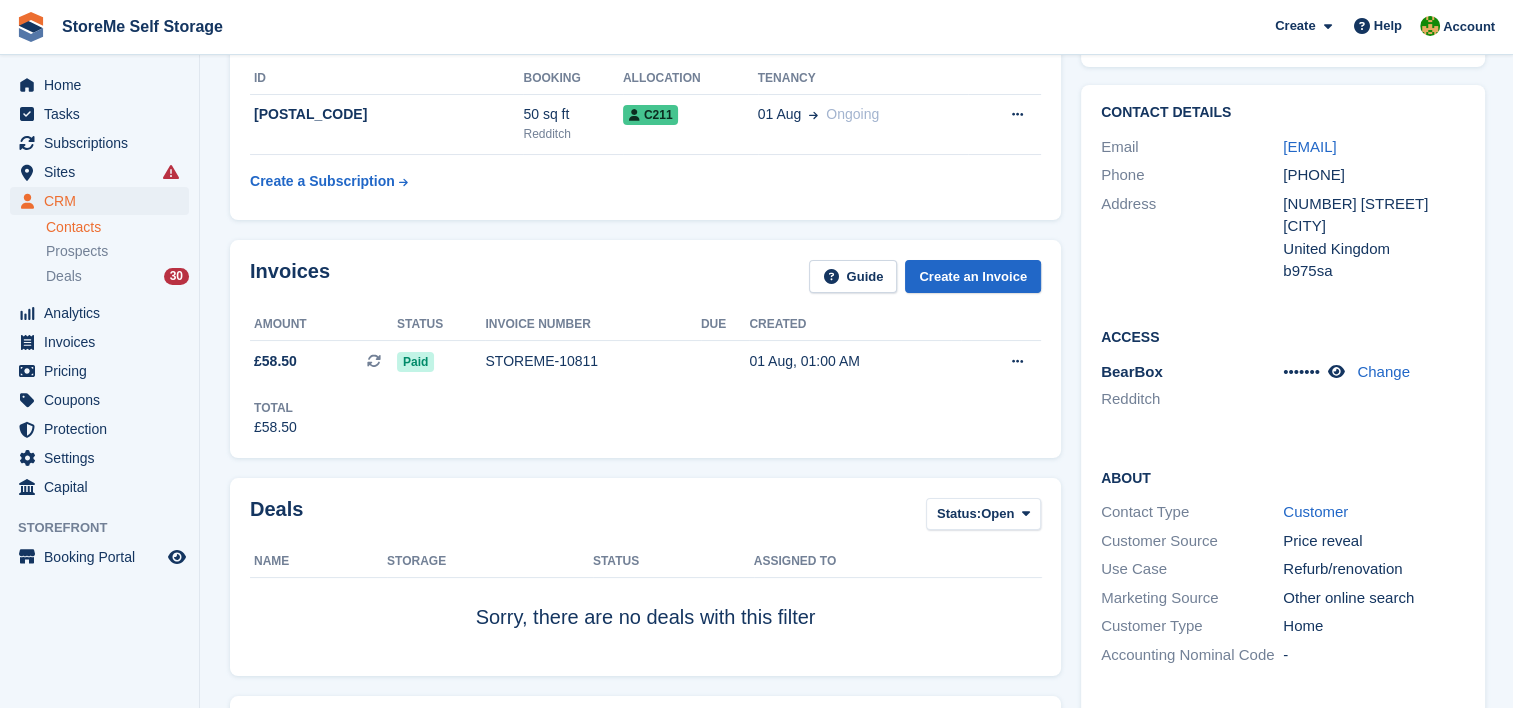scroll, scrollTop: 0, scrollLeft: 0, axis: both 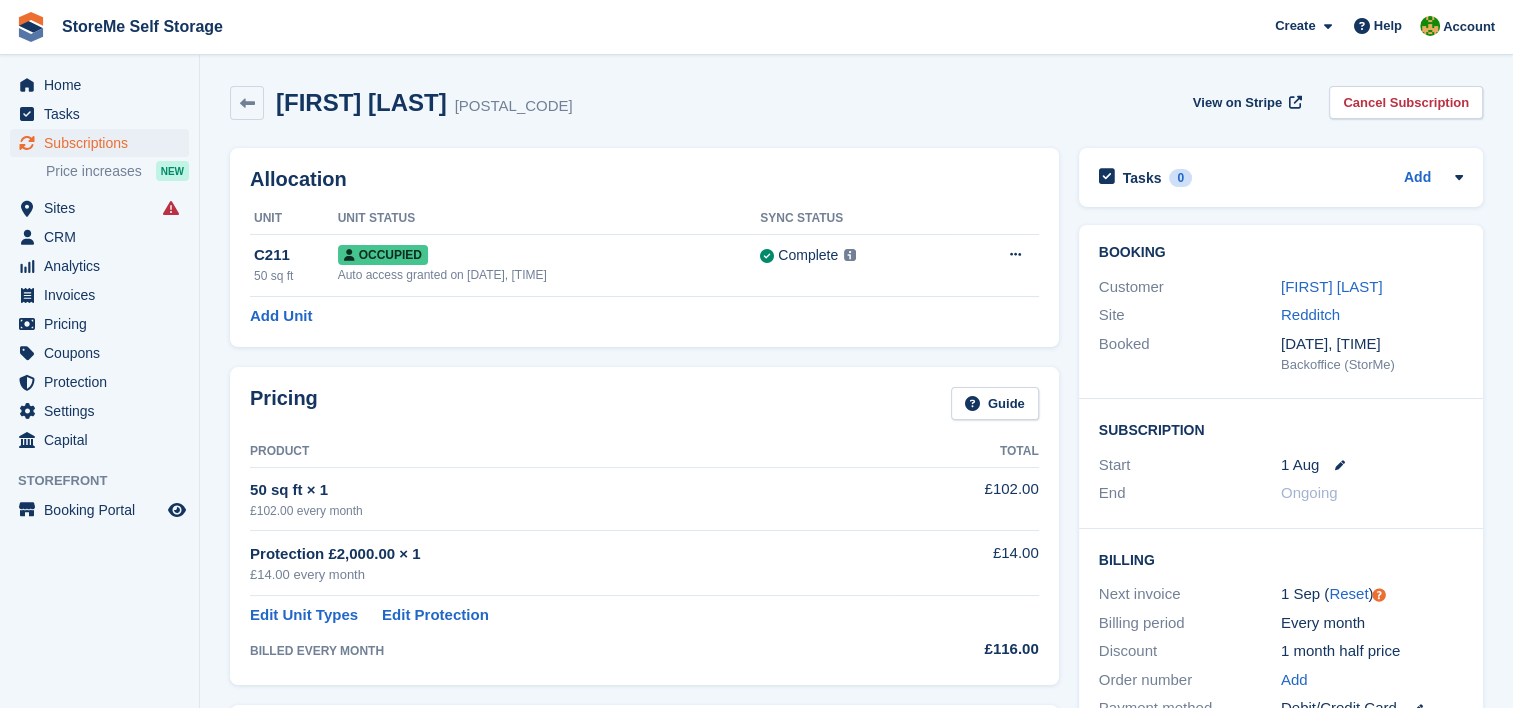 click on "Anna Murray" at bounding box center [1372, 287] 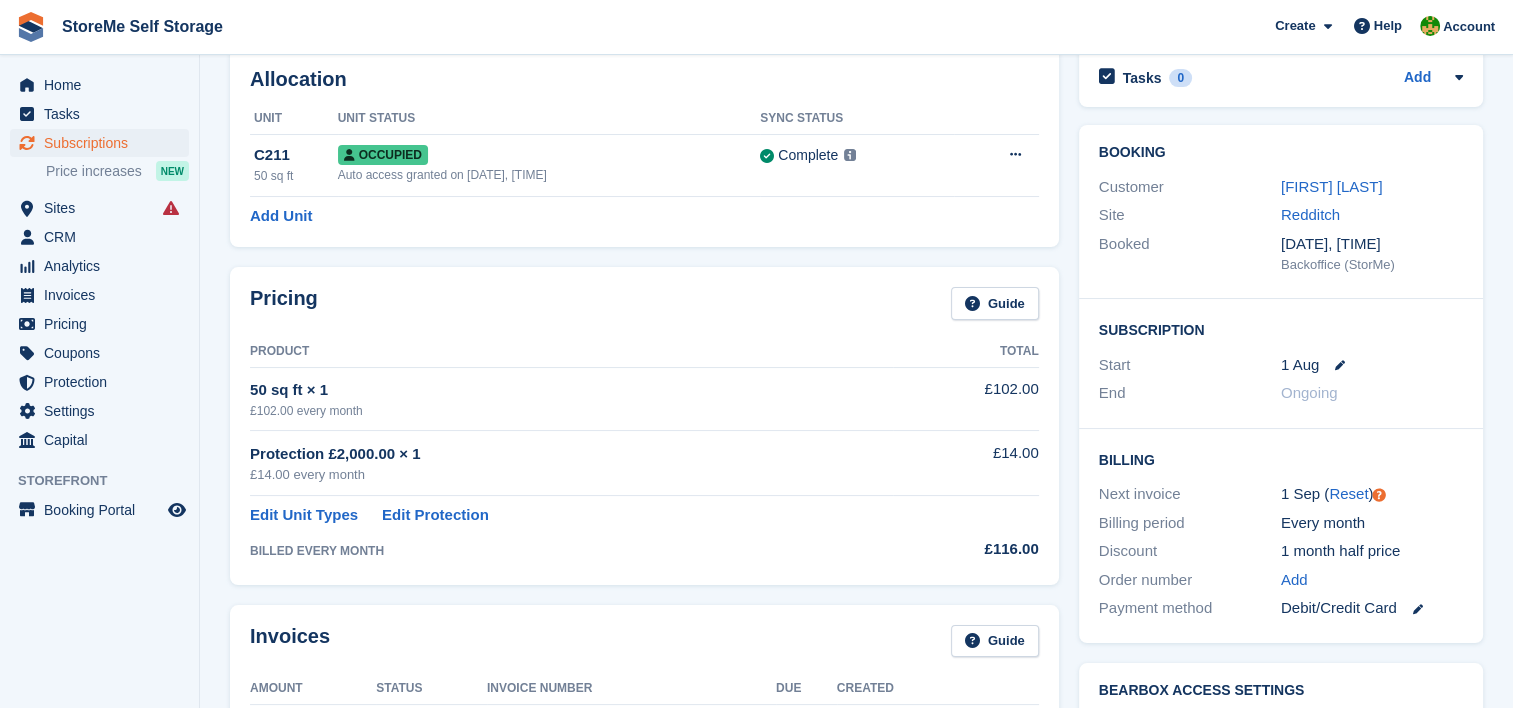scroll, scrollTop: 0, scrollLeft: 0, axis: both 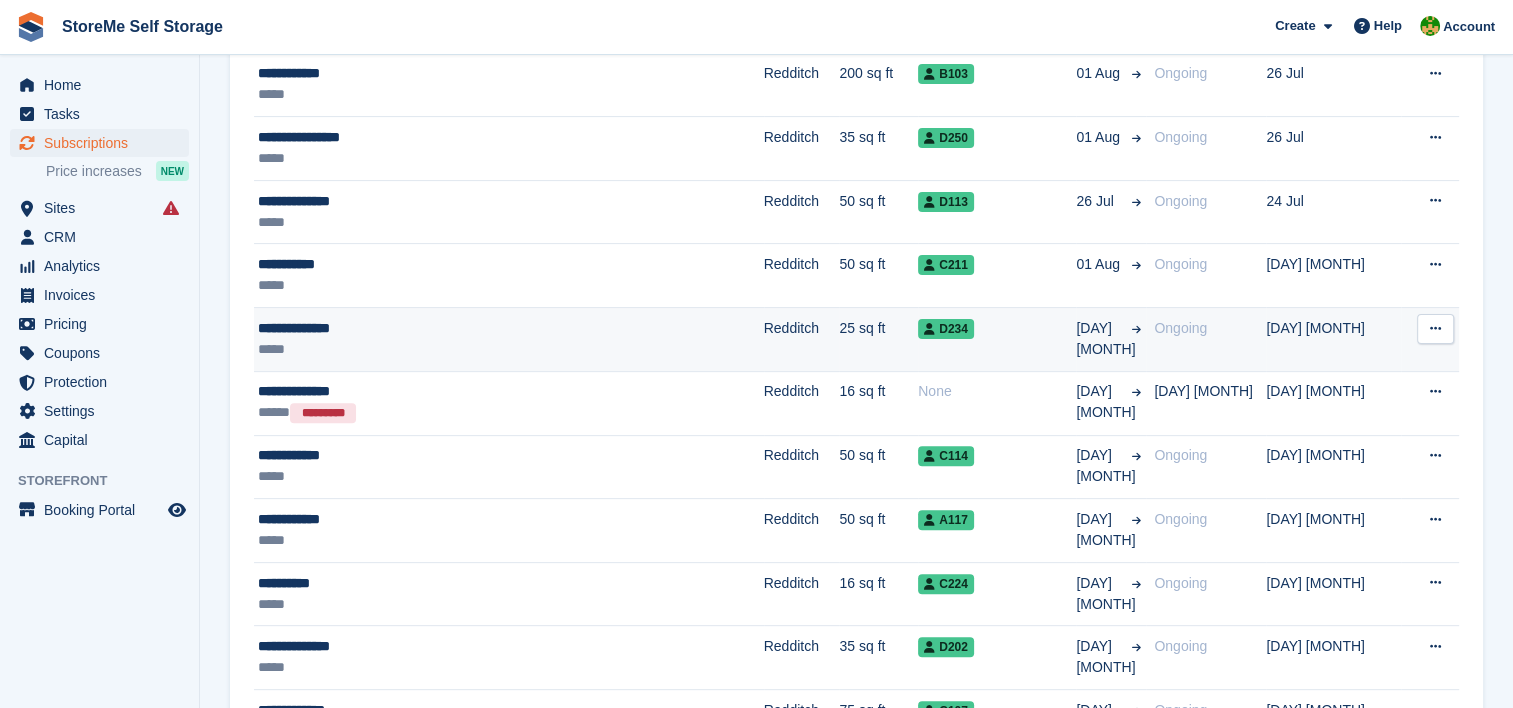 click on "*****" at bounding box center (441, 349) 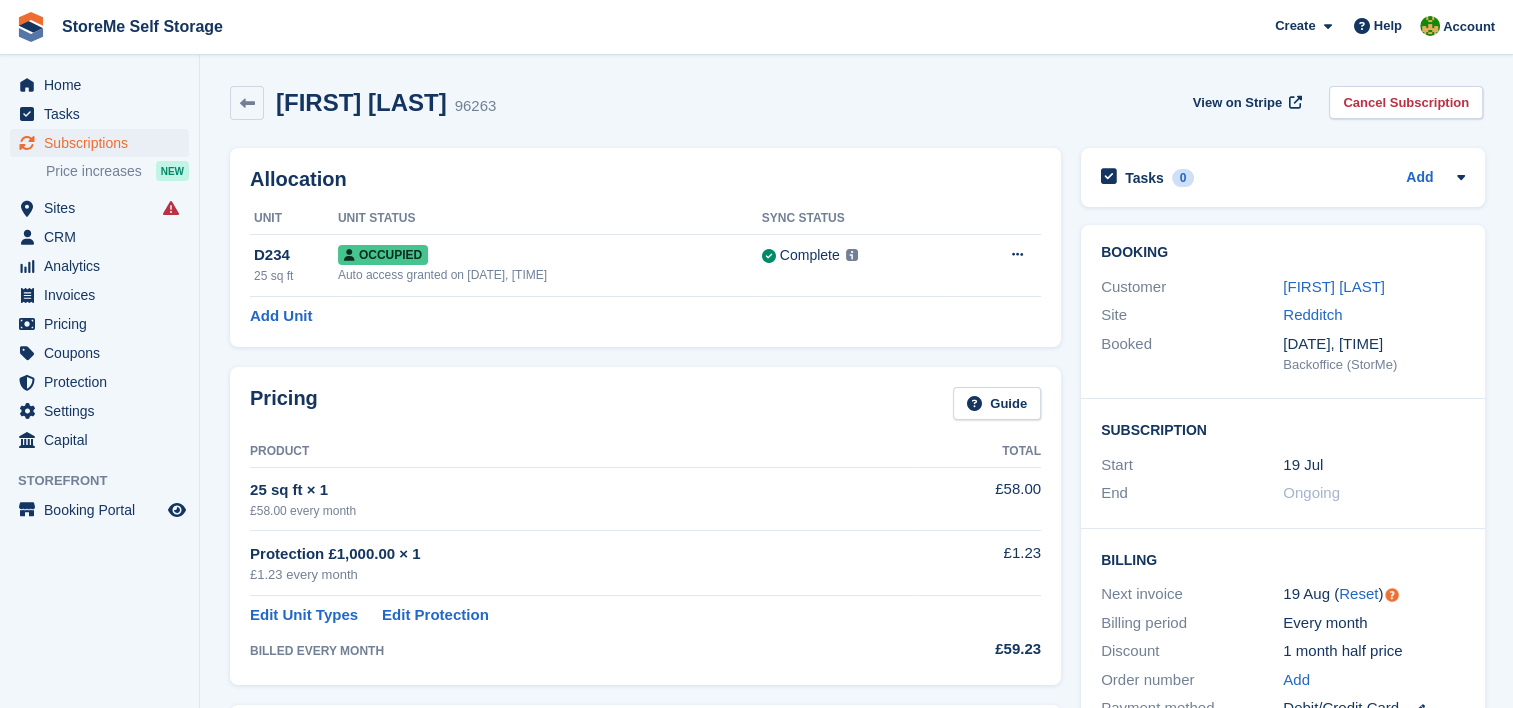 scroll, scrollTop: 0, scrollLeft: 0, axis: both 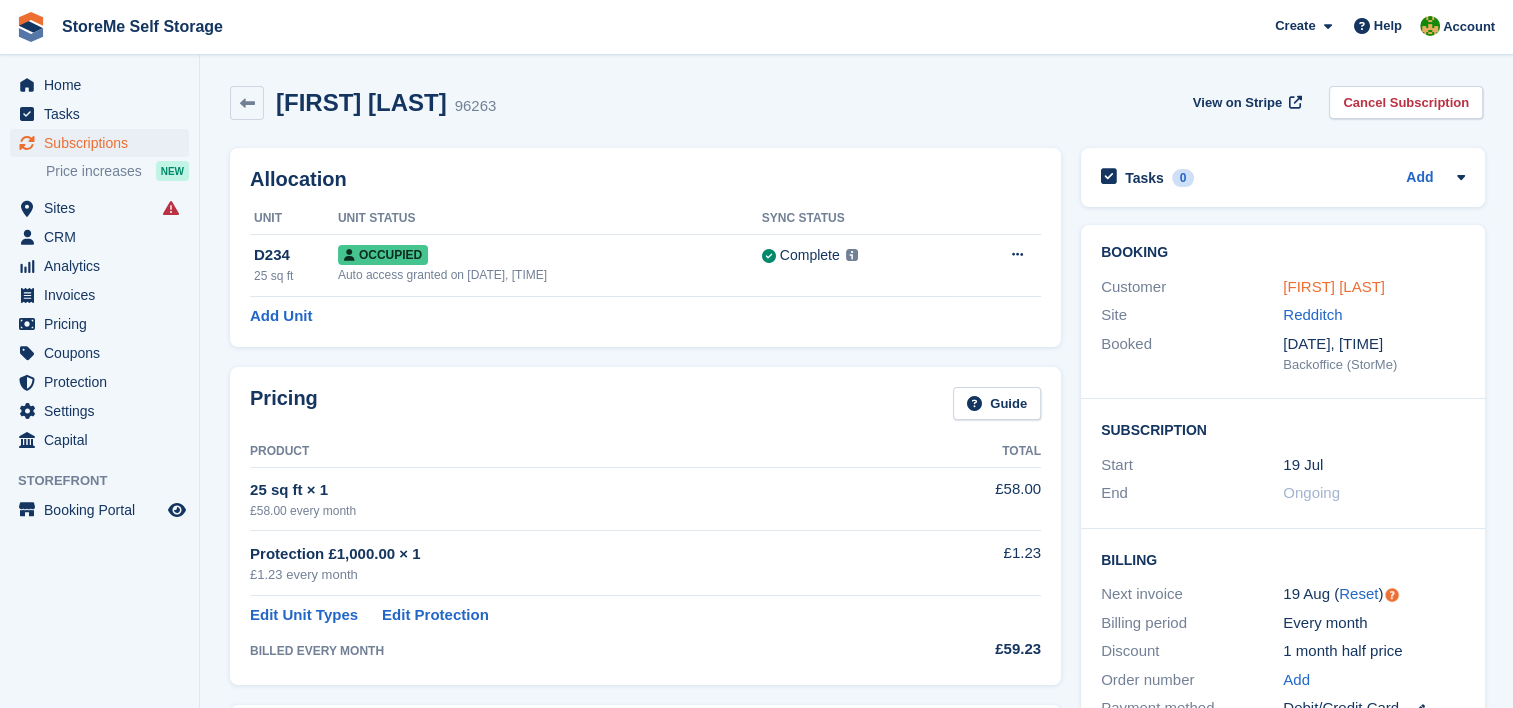 click on "Julie lanckham" at bounding box center [1334, 286] 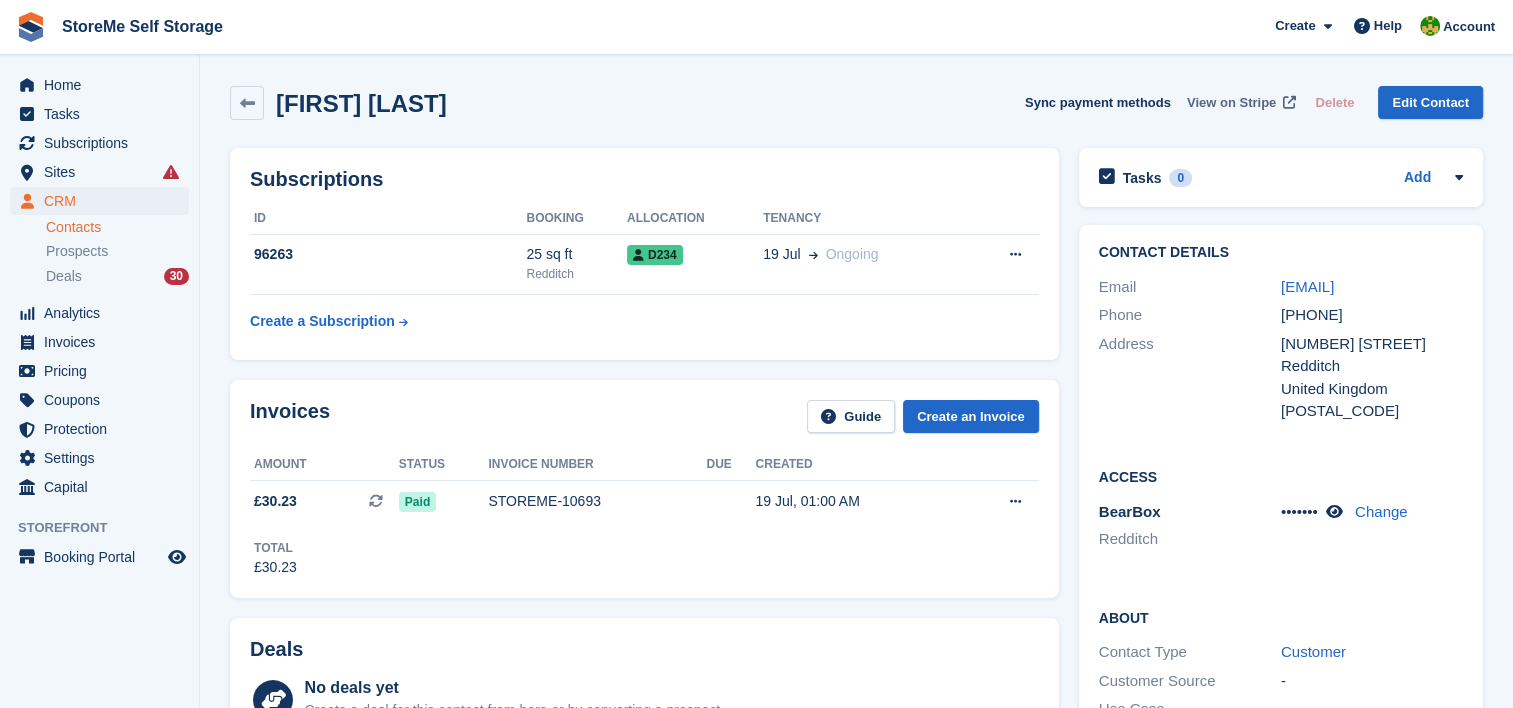 click on "View on Stripe" at bounding box center [1231, 103] 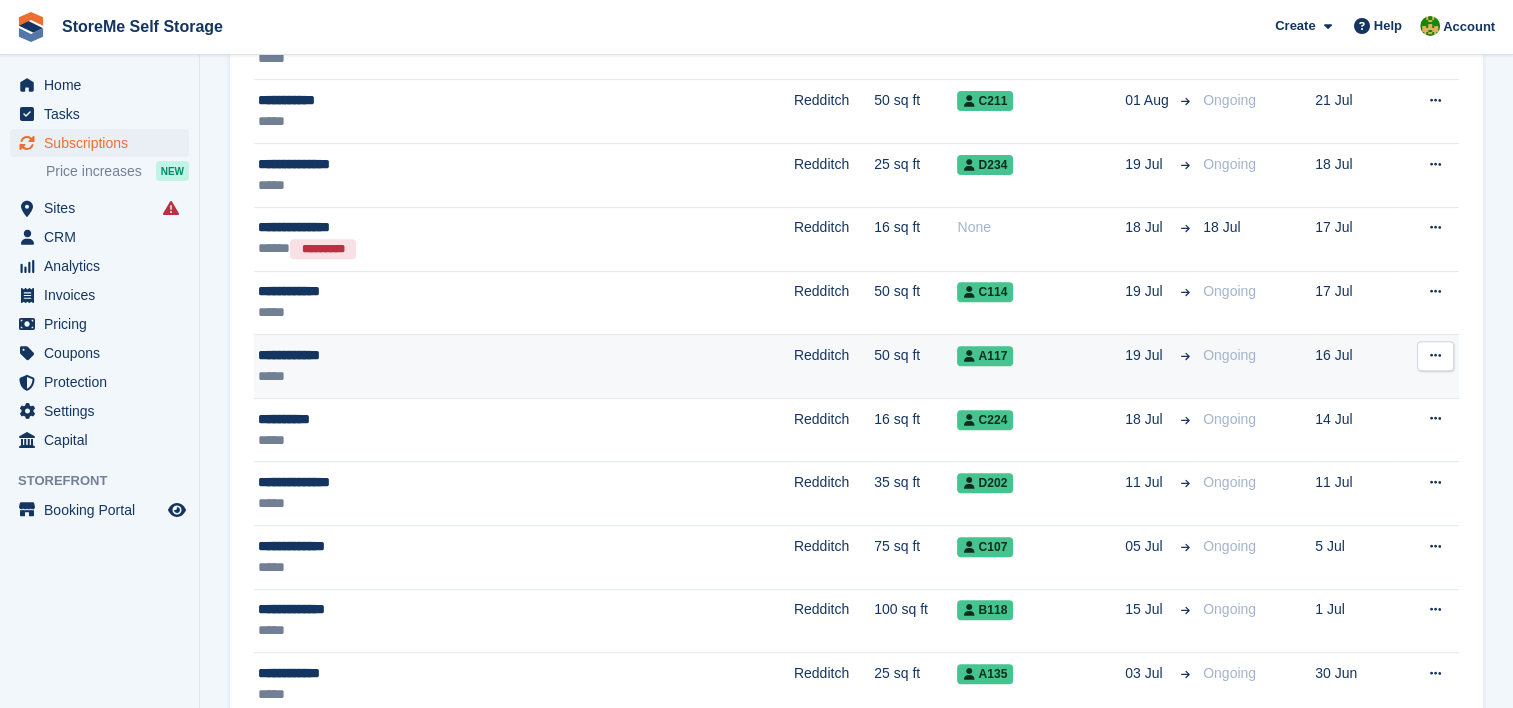 scroll, scrollTop: 800, scrollLeft: 0, axis: vertical 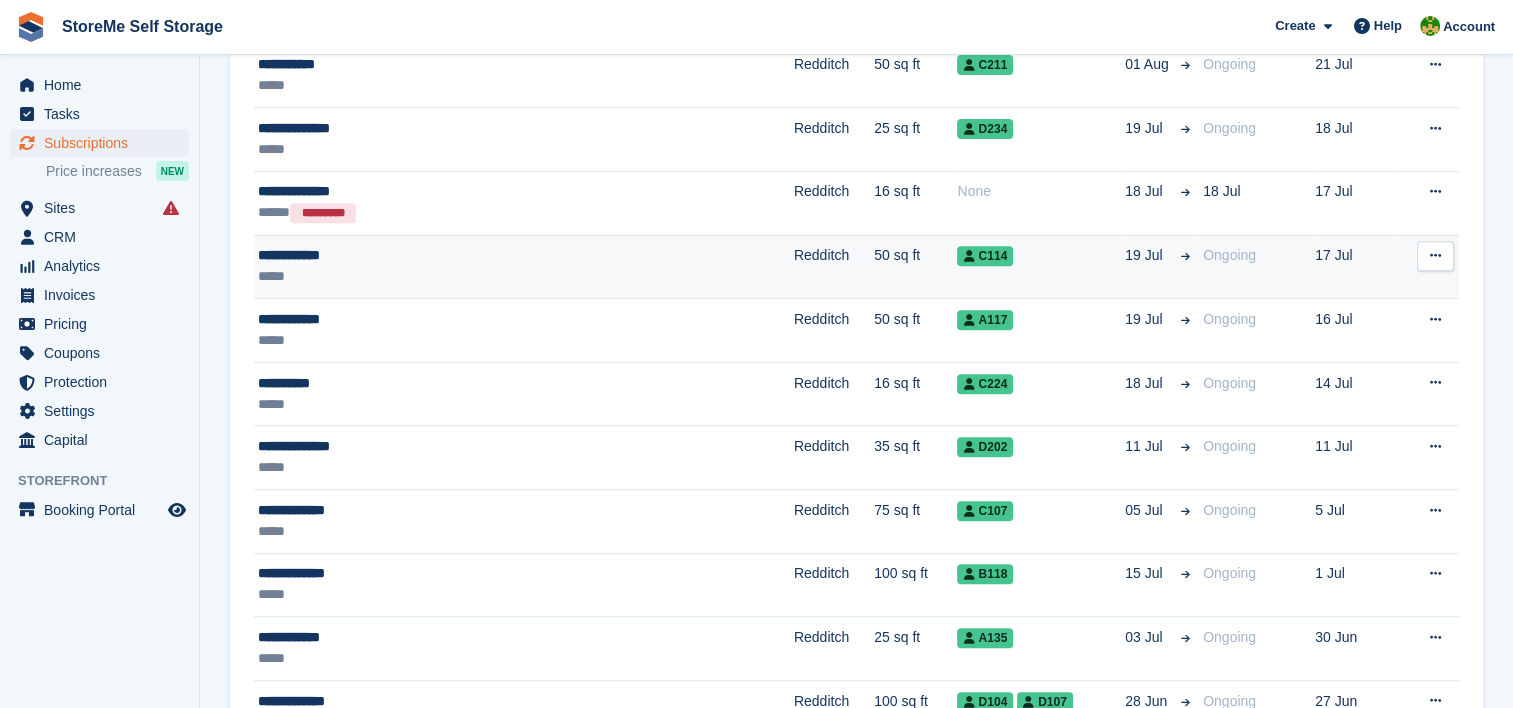 click on "*****" at bounding box center [441, 276] 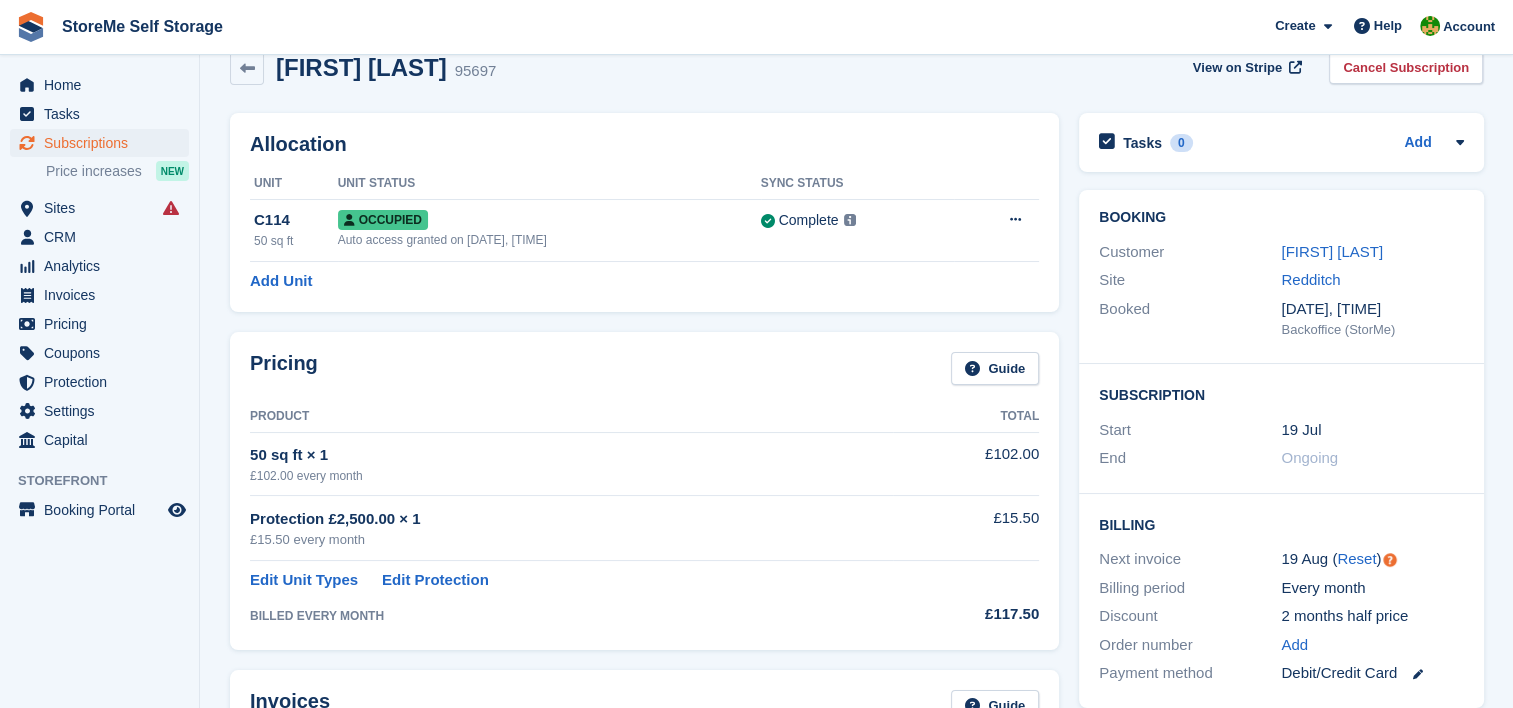 scroll, scrollTop: 0, scrollLeft: 0, axis: both 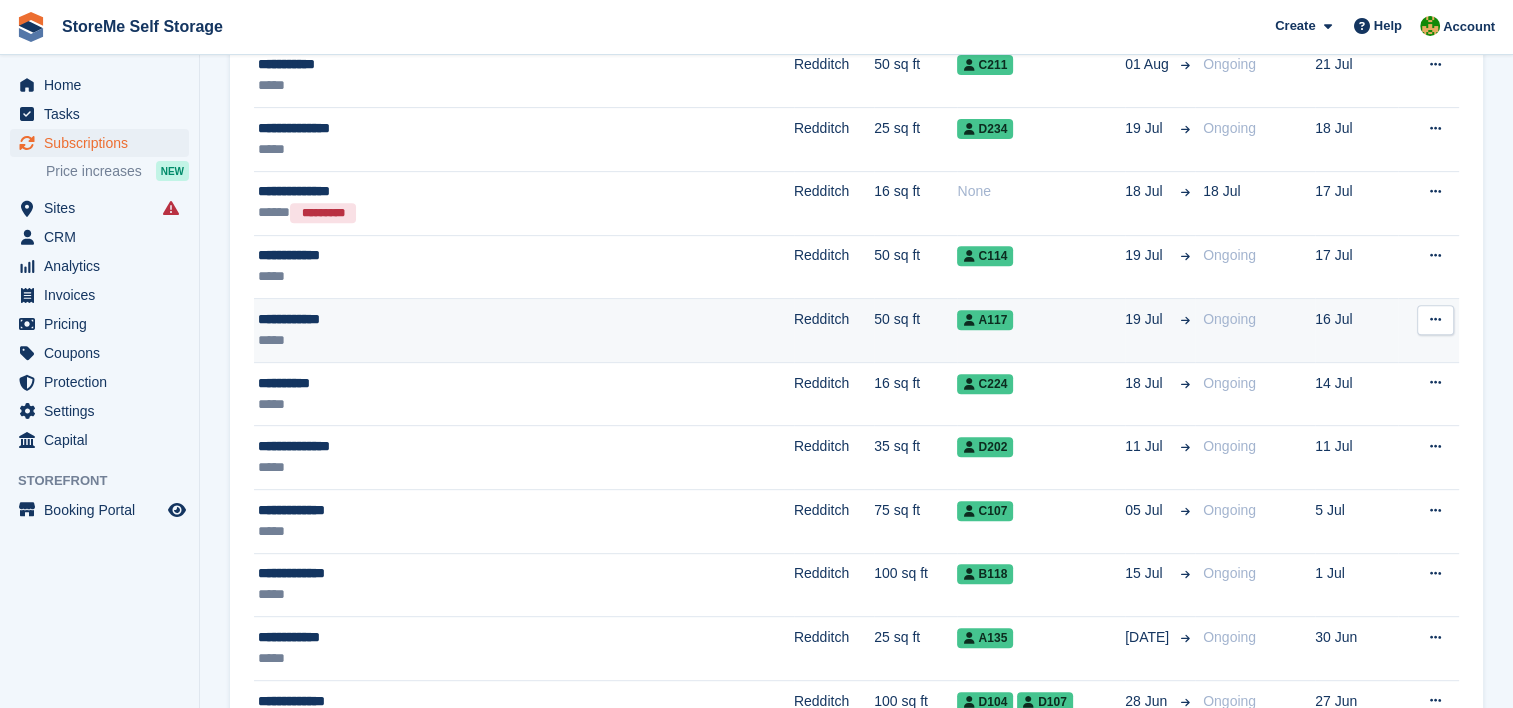 click on "Redditch" at bounding box center [834, 331] 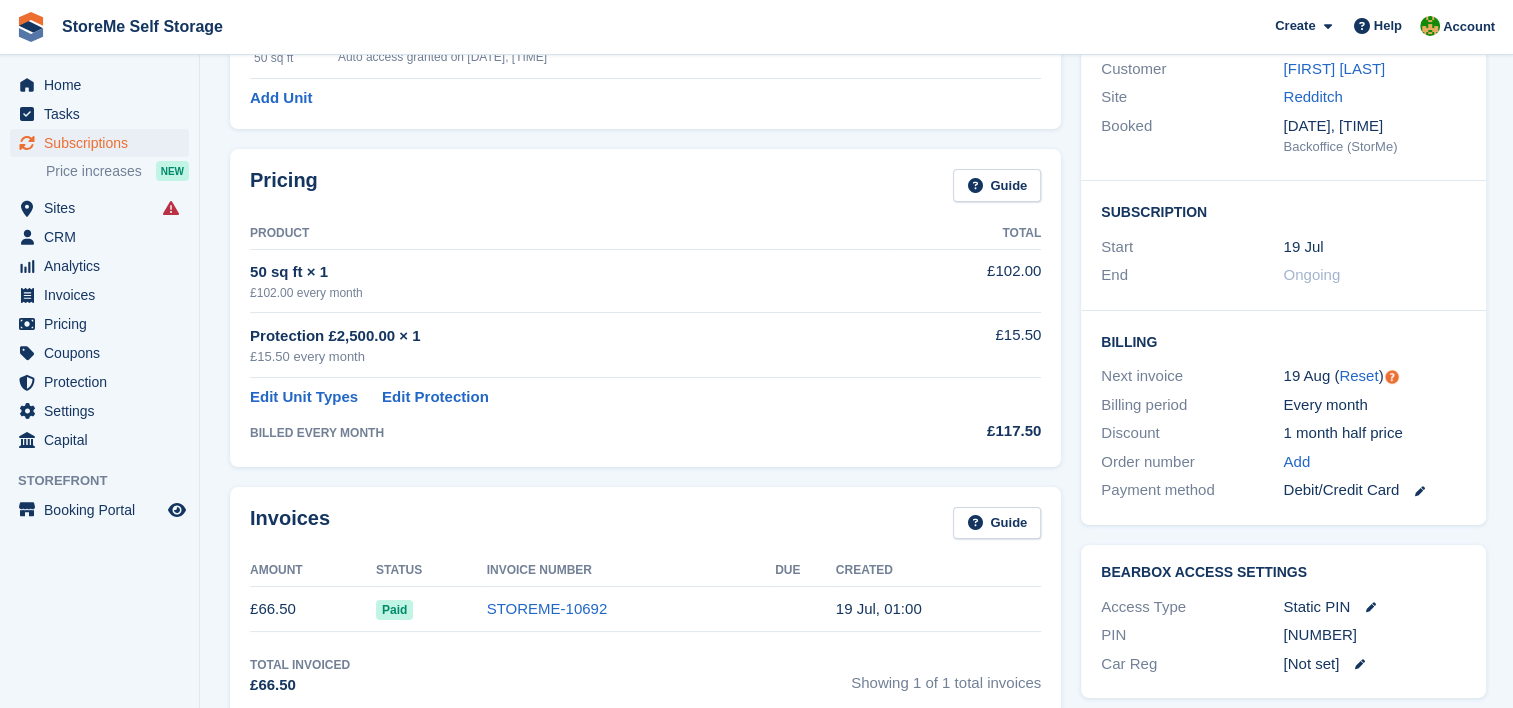 scroll, scrollTop: 0, scrollLeft: 0, axis: both 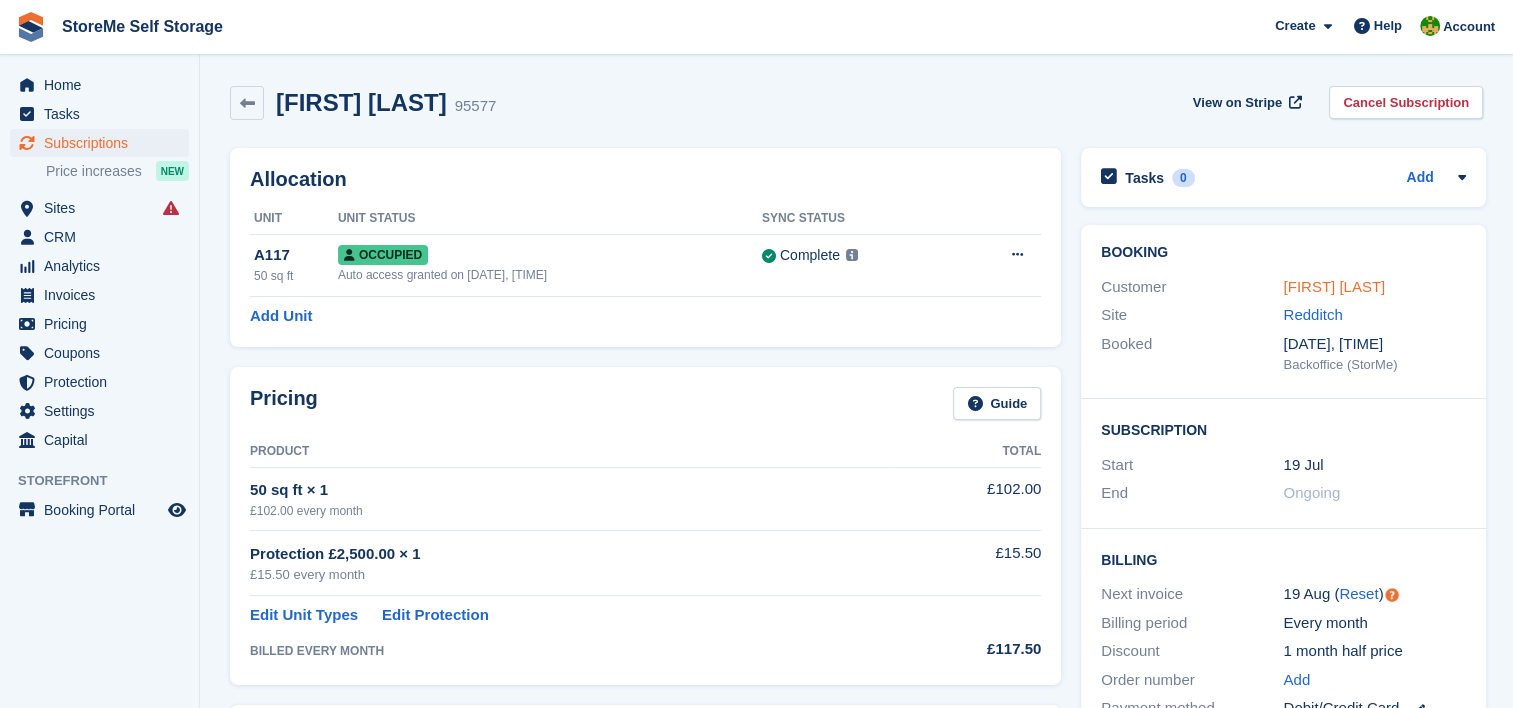 click on "[FIRST] [LAST]" at bounding box center [1334, 286] 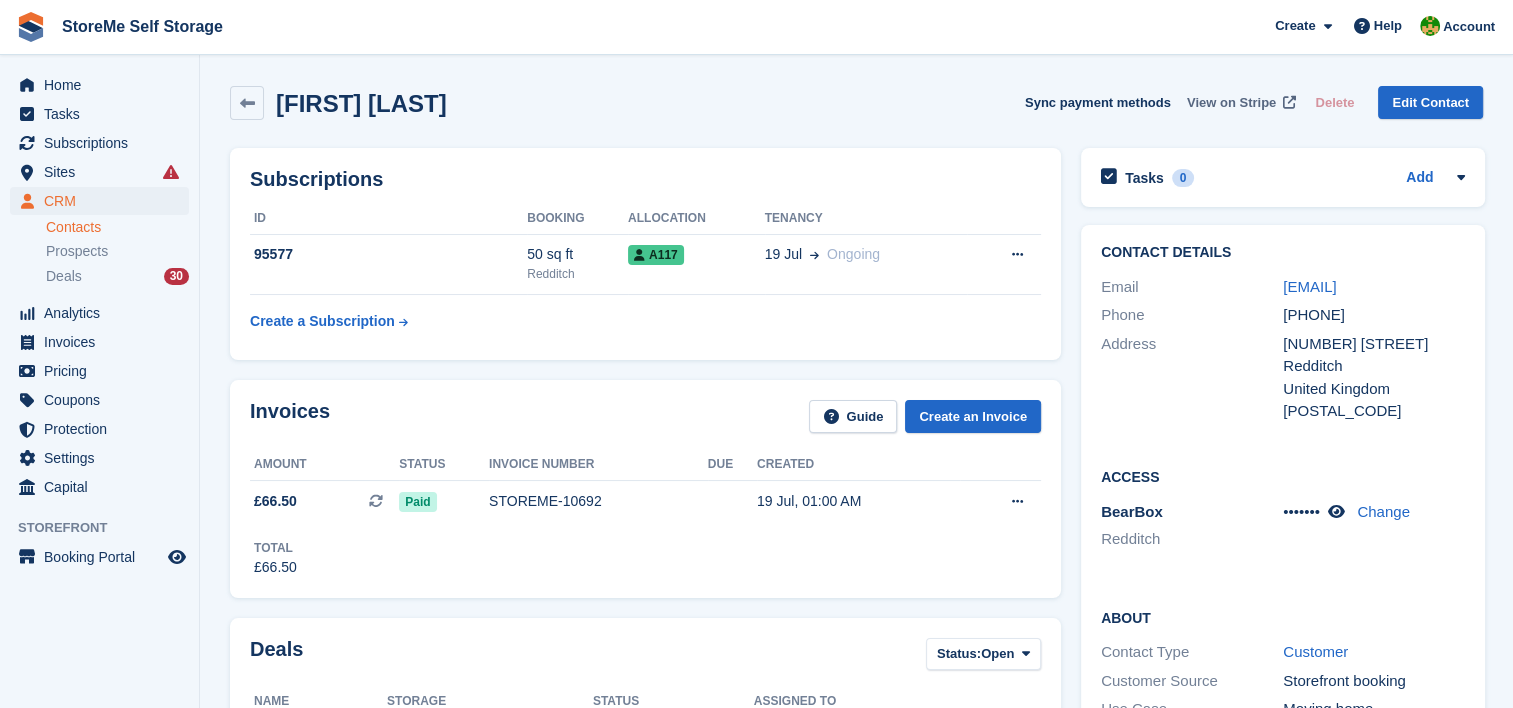 click on "View on Stripe" at bounding box center (1231, 103) 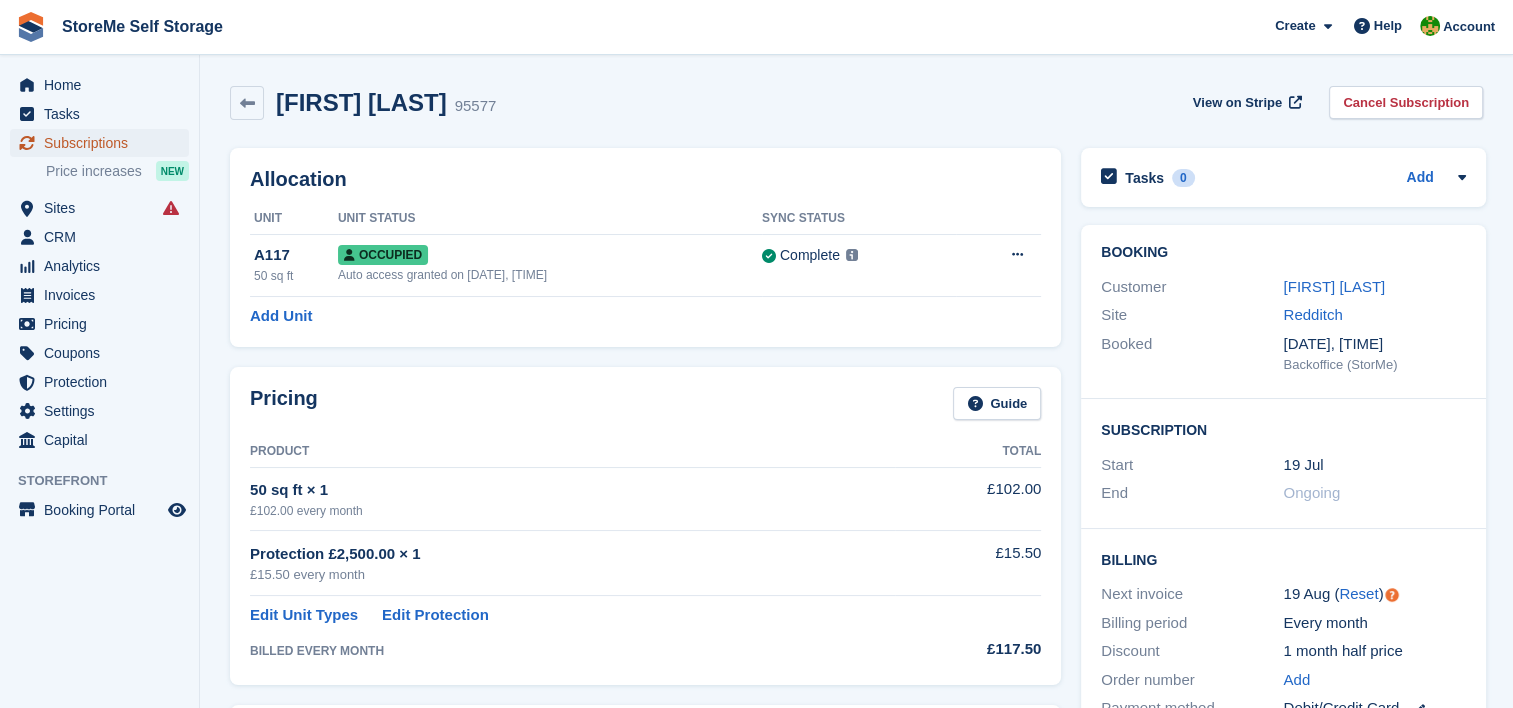click on "Subscriptions" at bounding box center [104, 143] 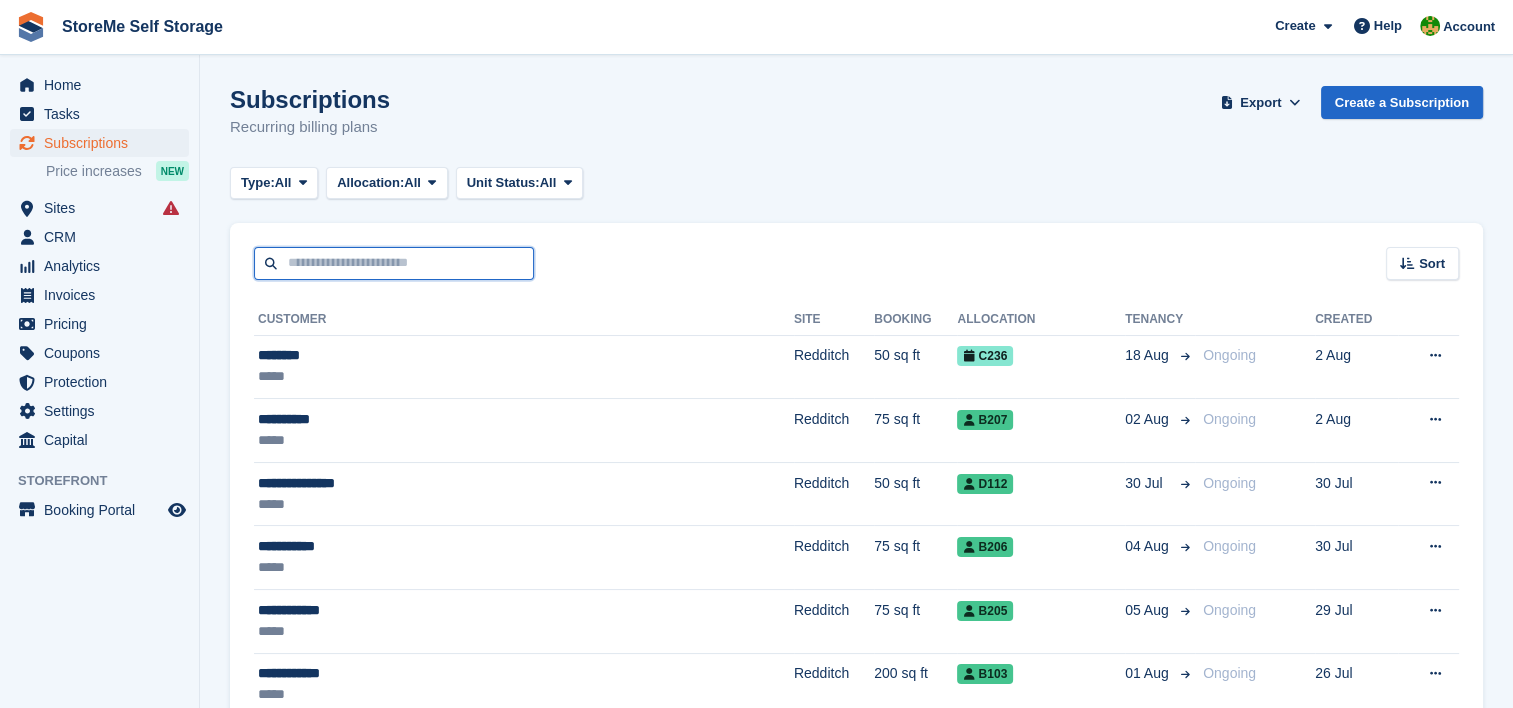 click at bounding box center [394, 263] 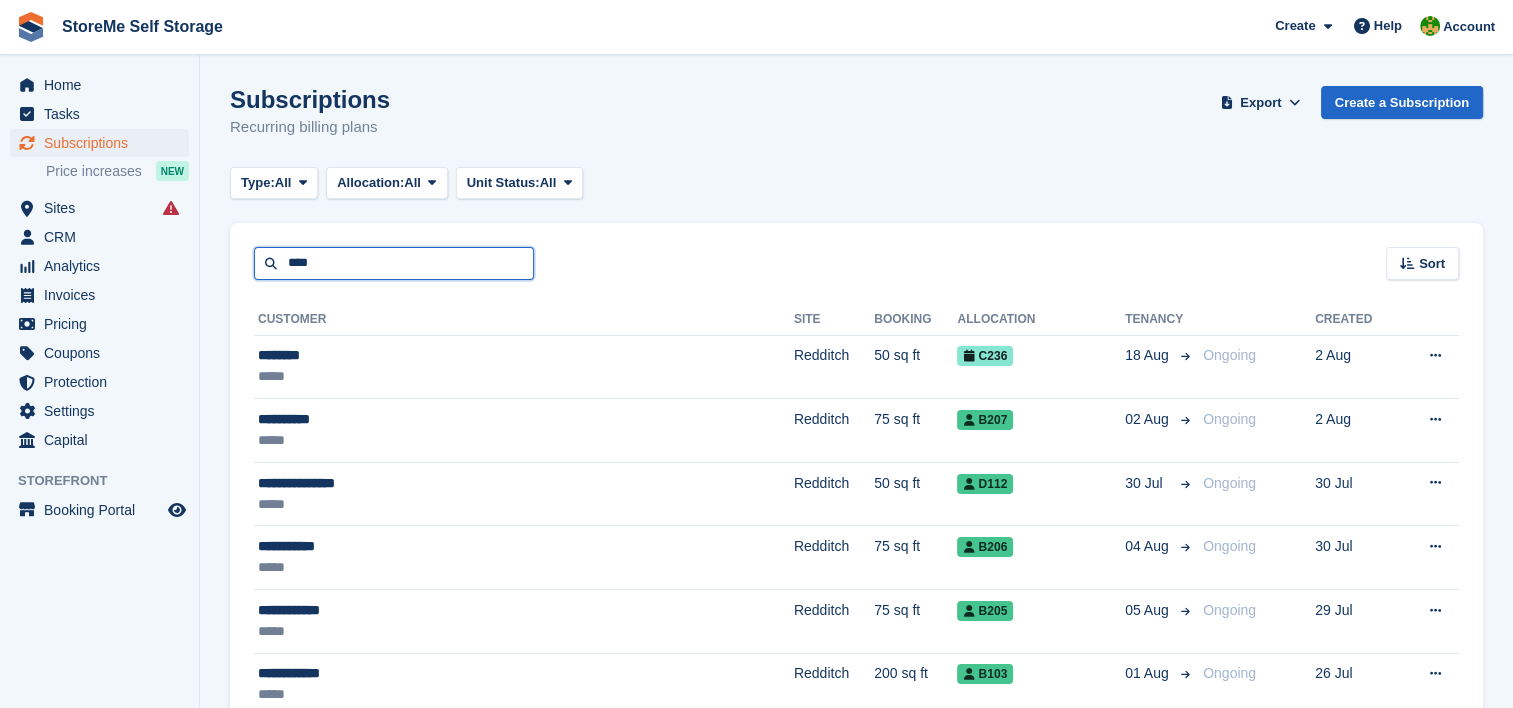 type on "****" 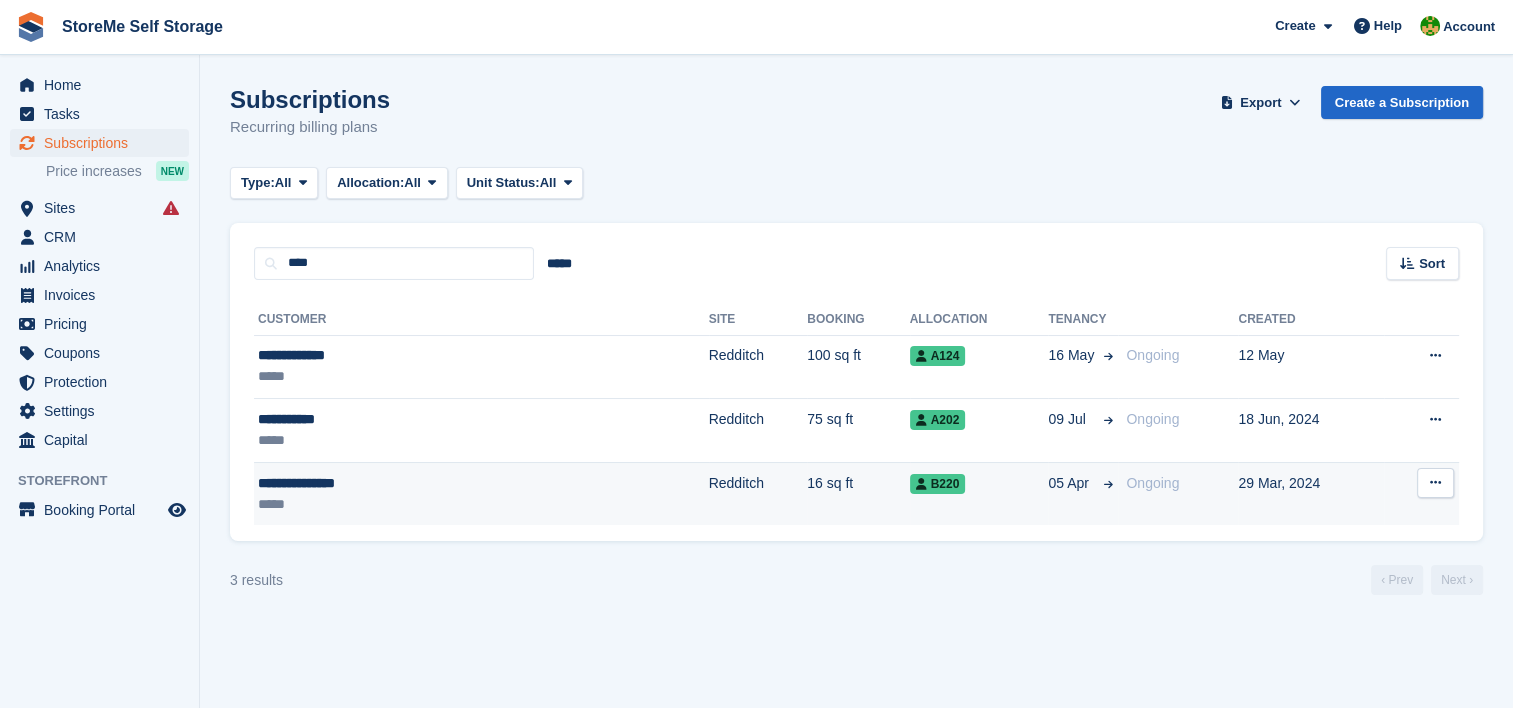 click on "Redditch" at bounding box center (758, 493) 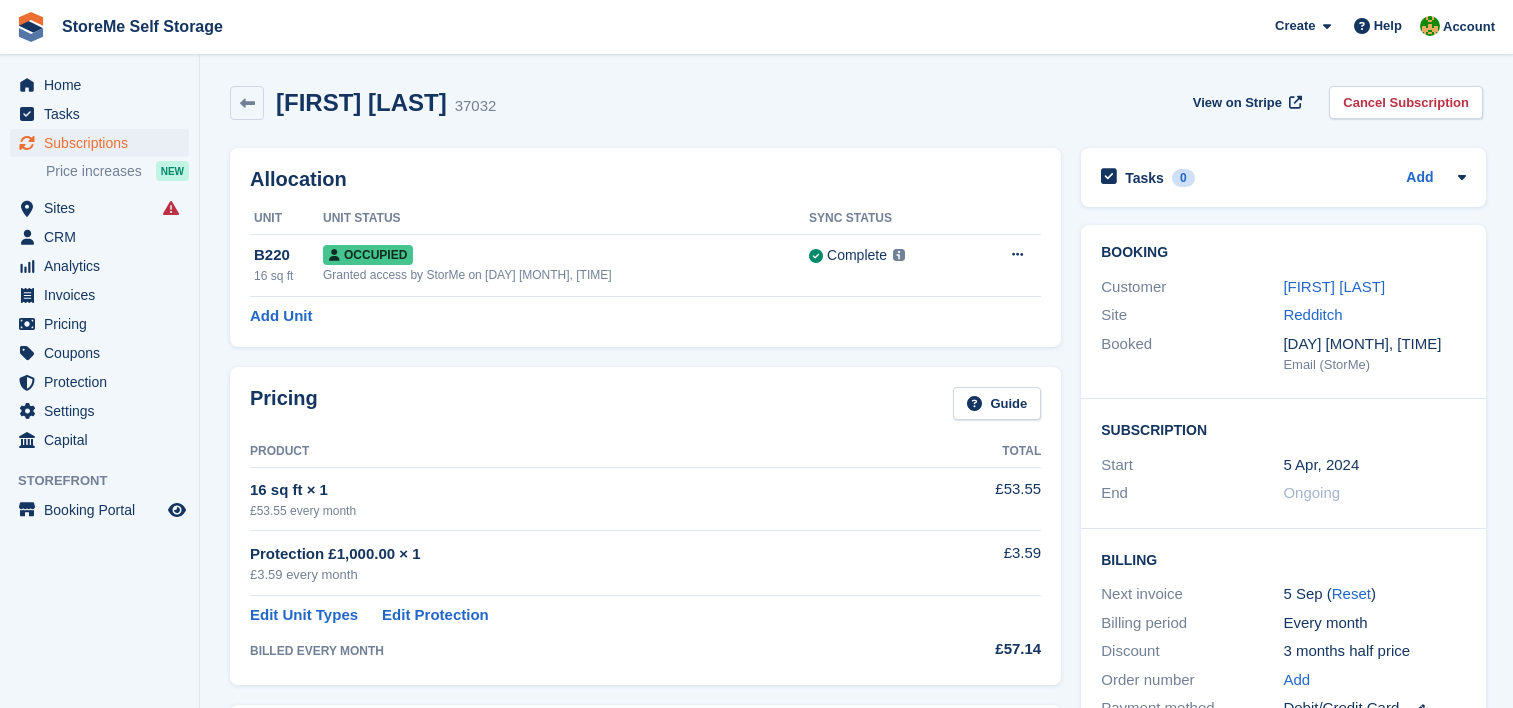 scroll, scrollTop: 0, scrollLeft: 0, axis: both 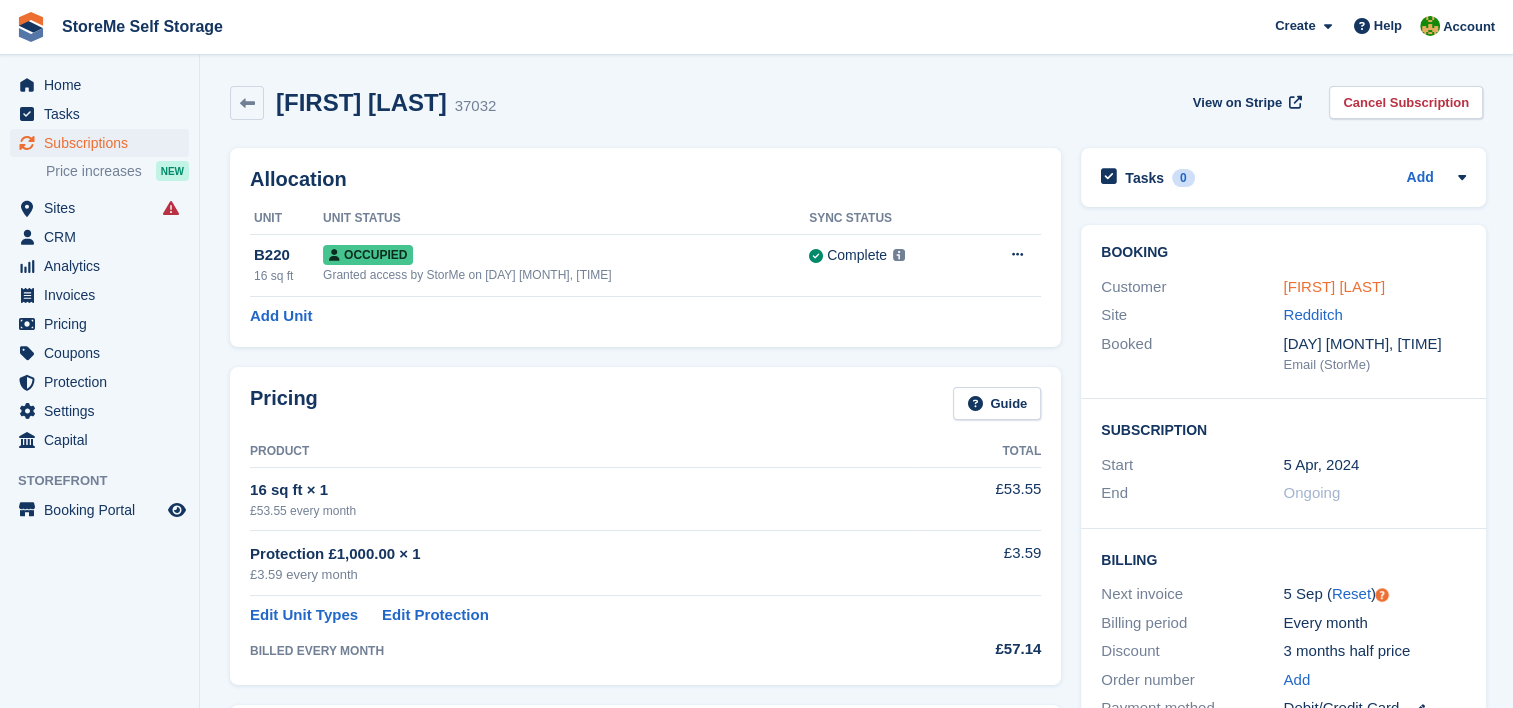 click on "[FIRST] [LAST]" at bounding box center (1334, 286) 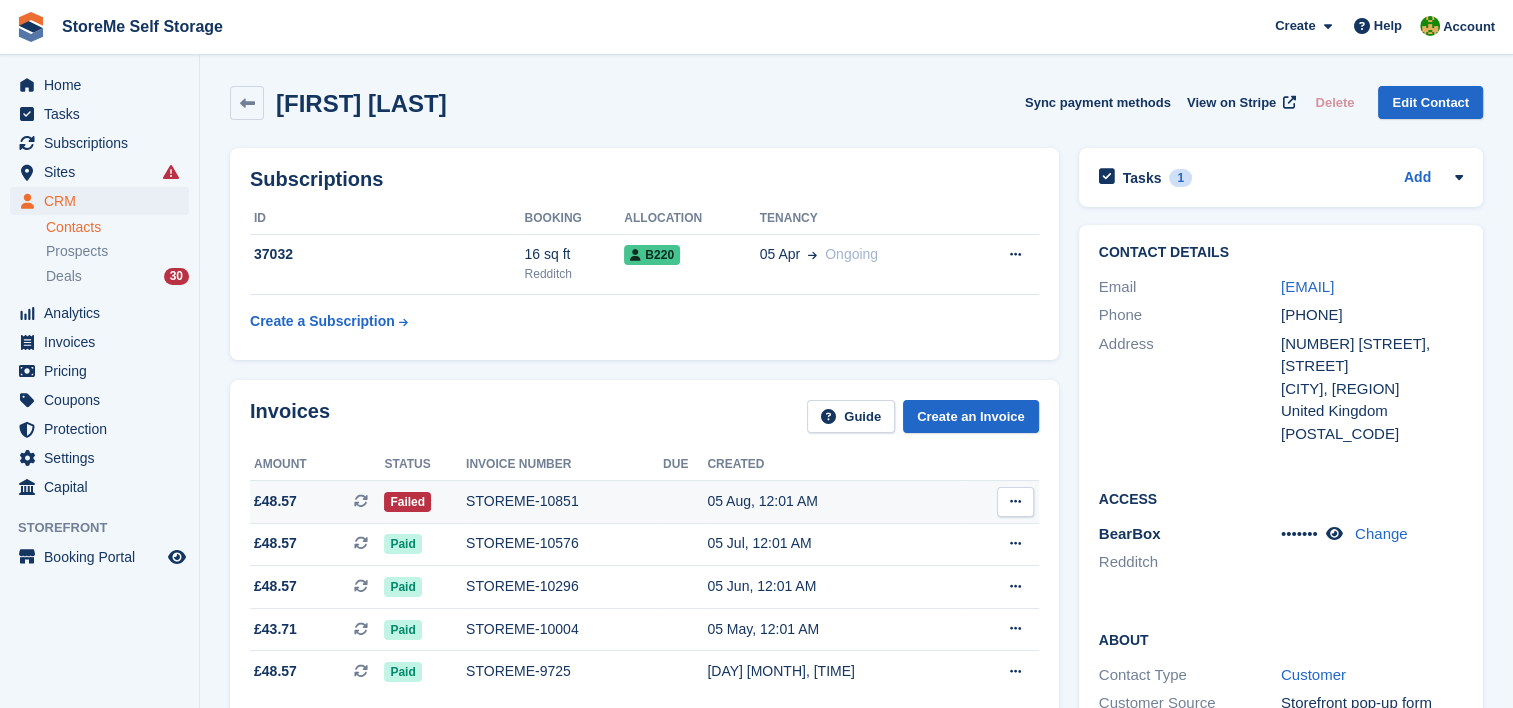 click on "STOREME-10851" at bounding box center [564, 501] 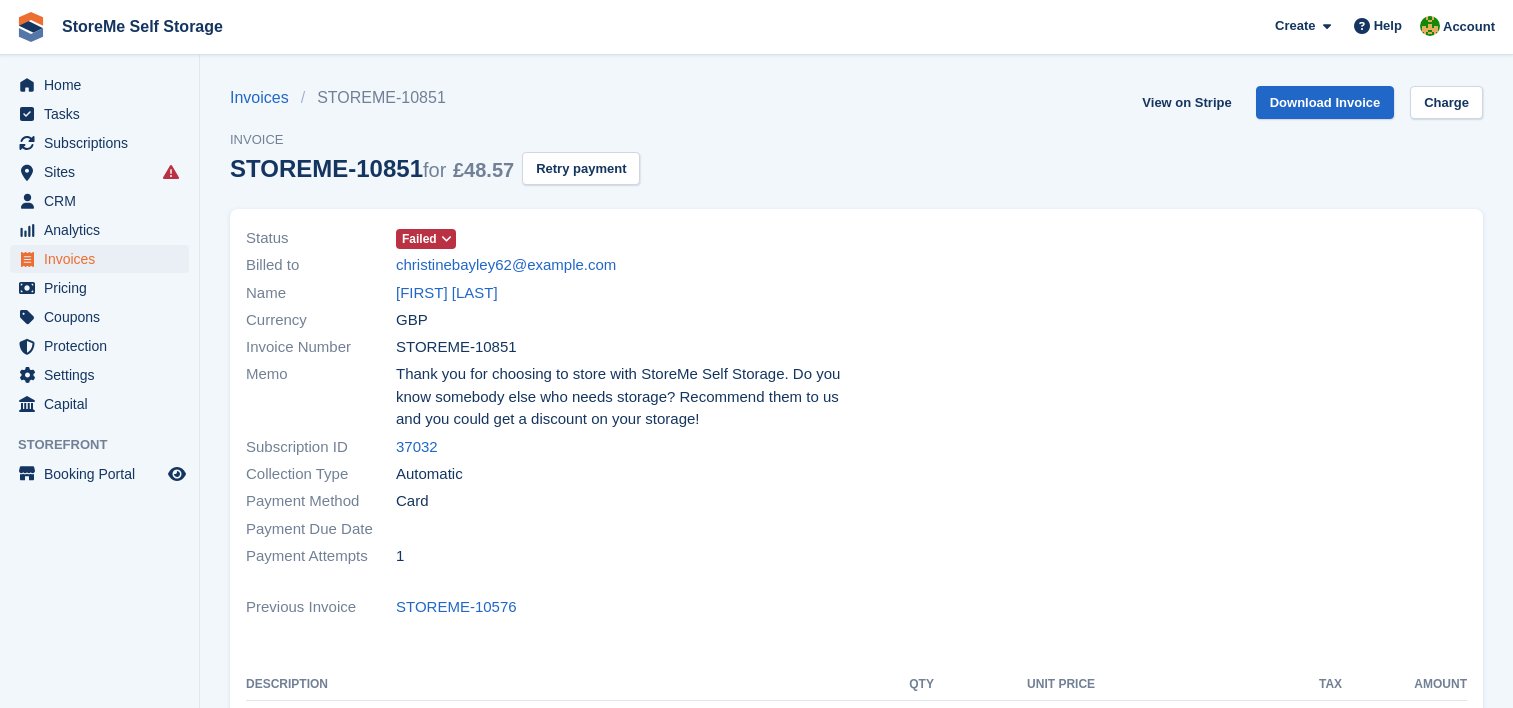 scroll, scrollTop: 0, scrollLeft: 0, axis: both 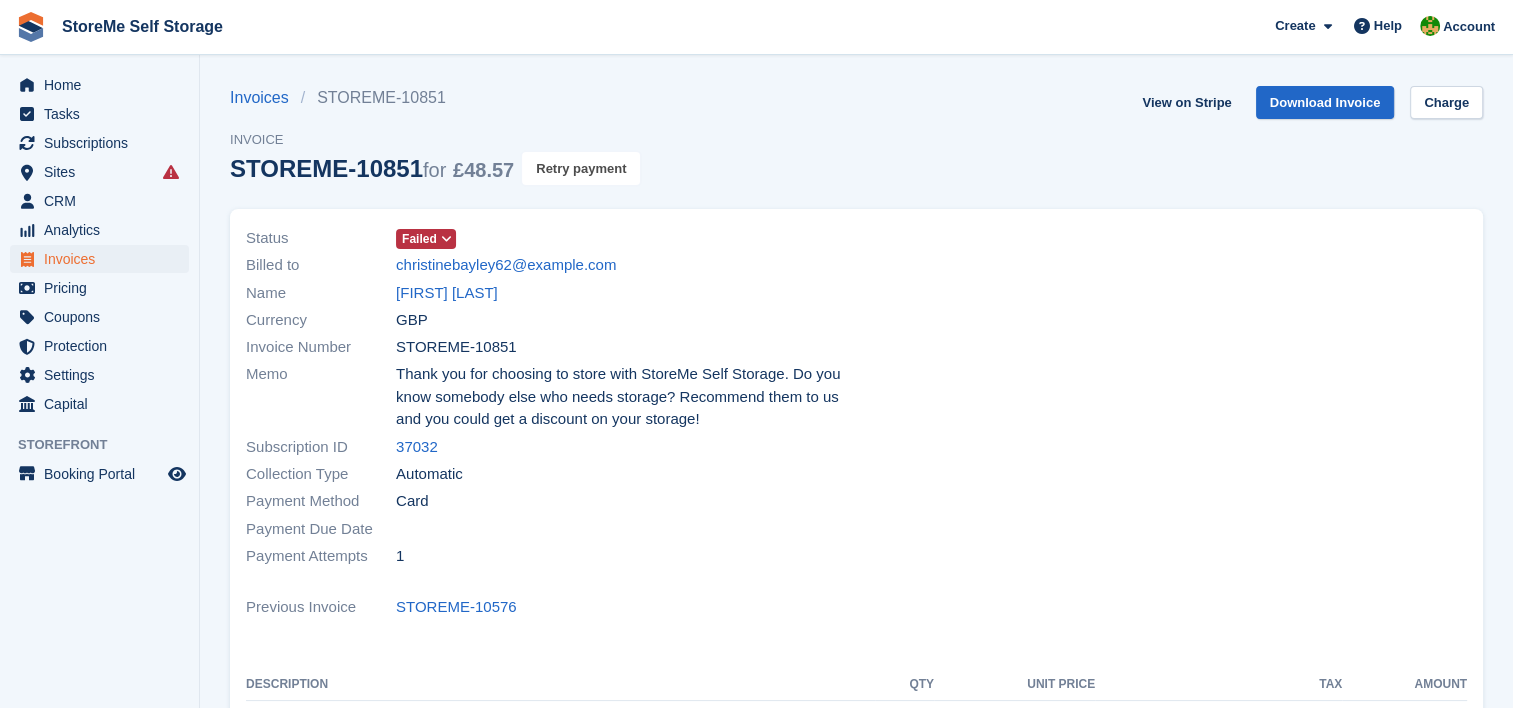 click on "Retry payment" at bounding box center (581, 168) 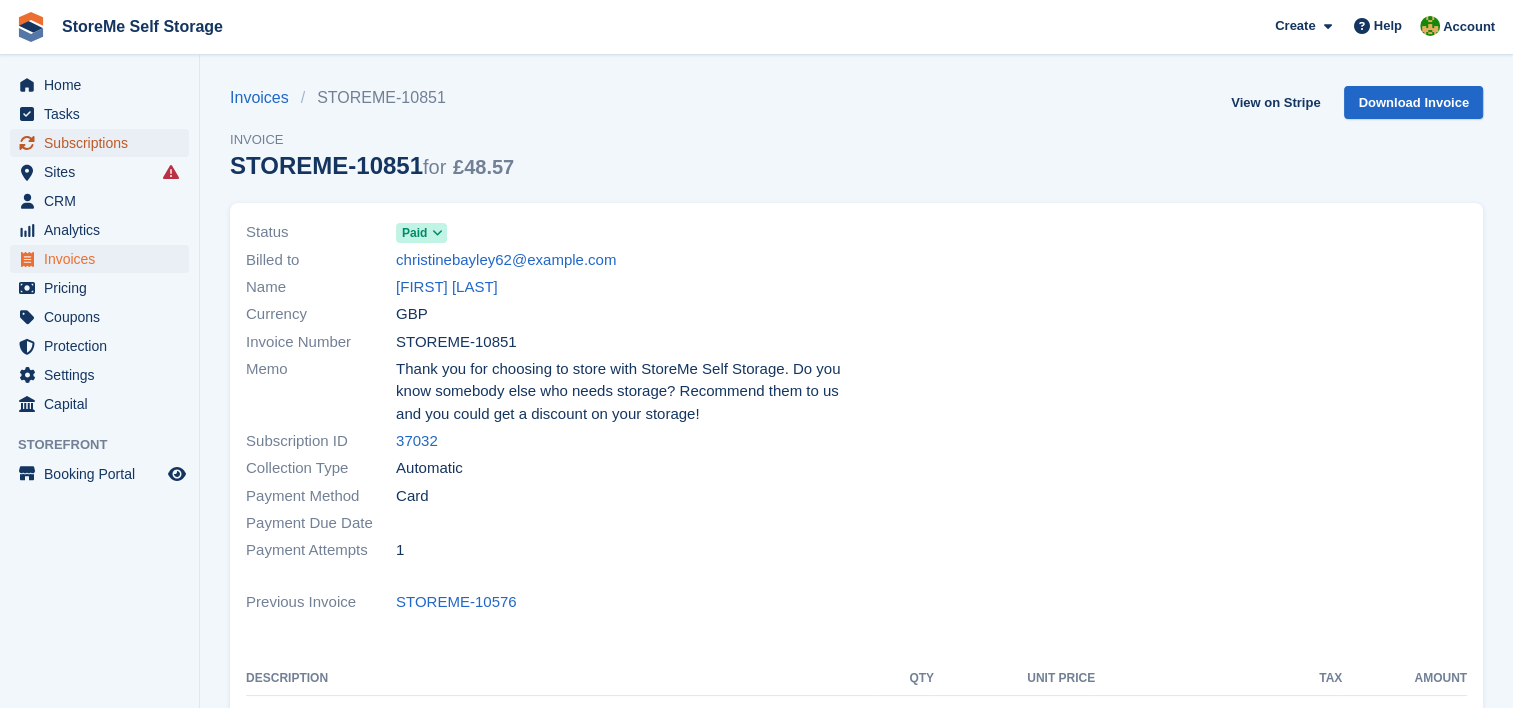 click on "Subscriptions" at bounding box center (104, 143) 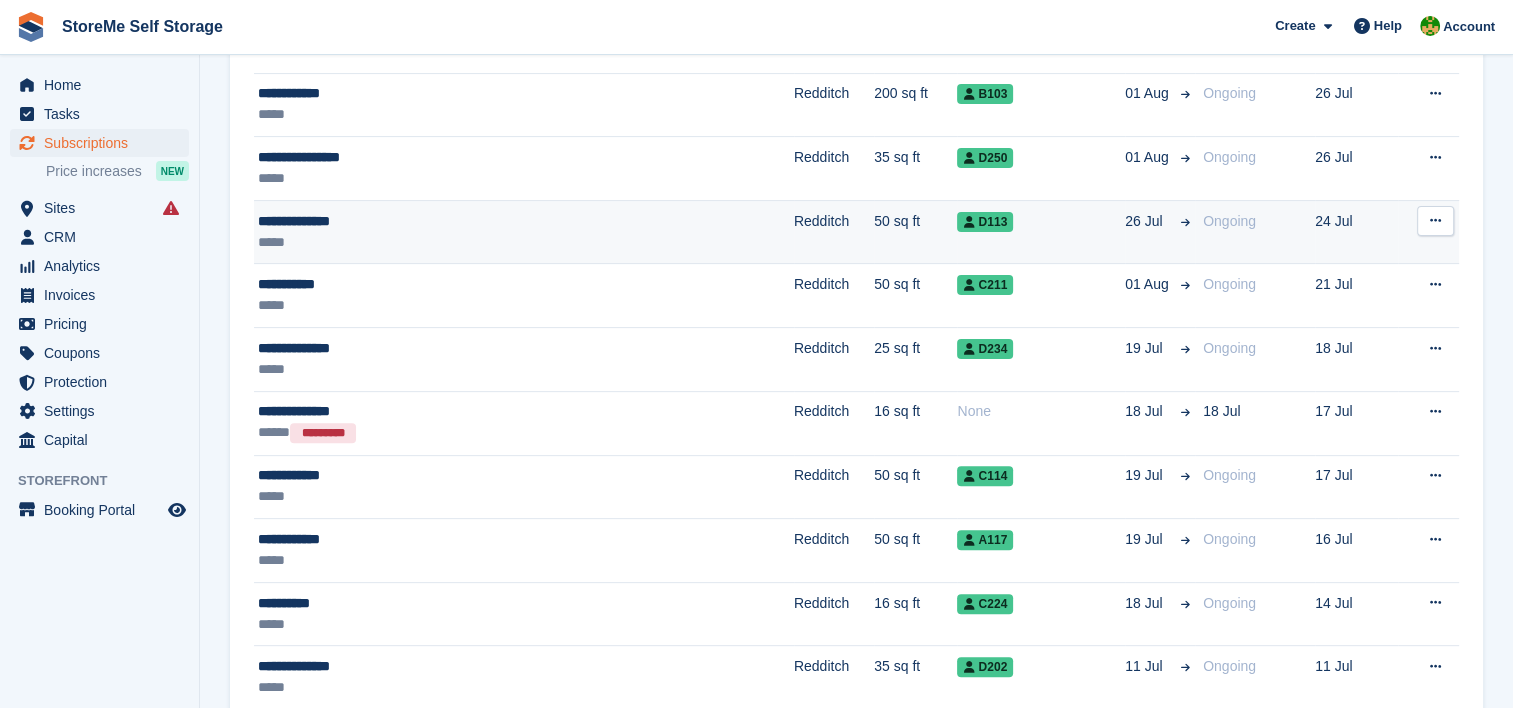 scroll, scrollTop: 600, scrollLeft: 0, axis: vertical 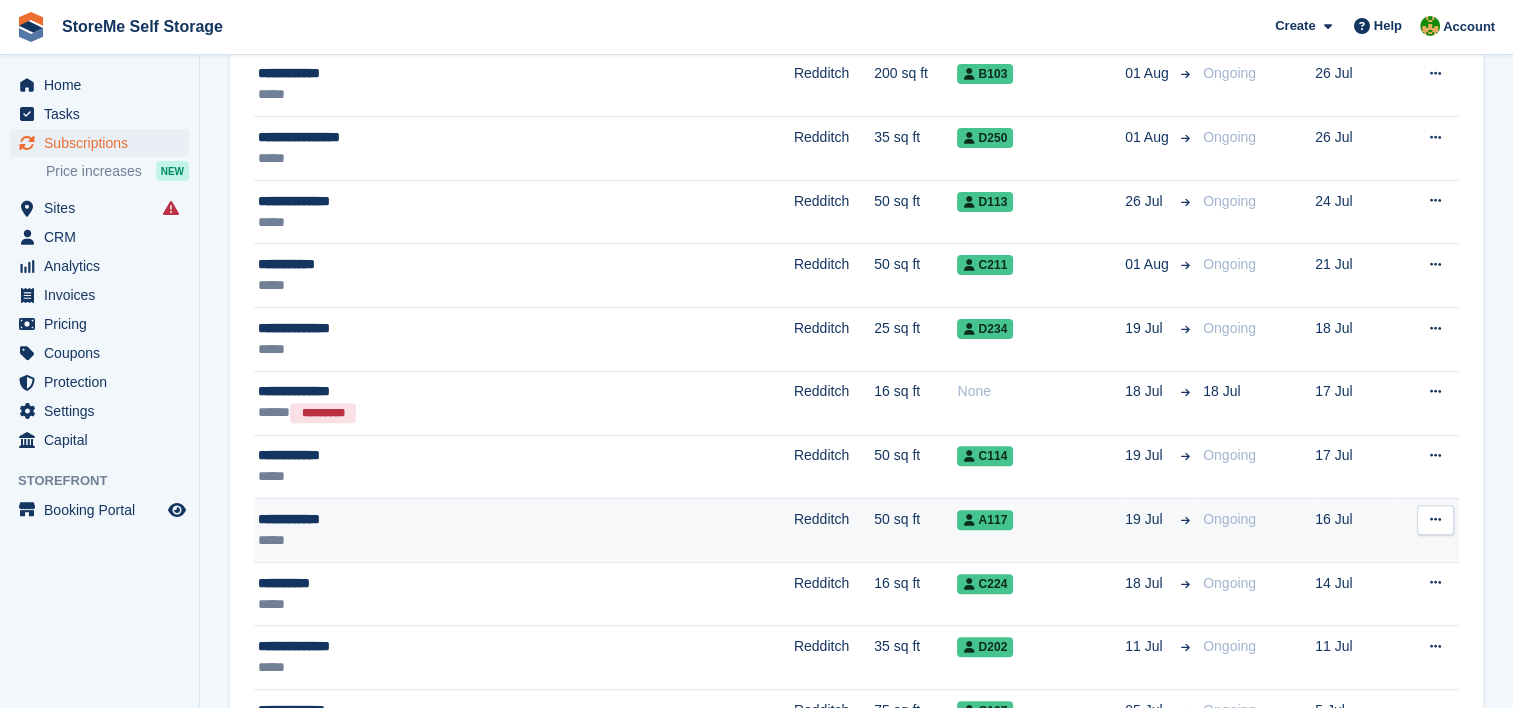 click on "Redditch" at bounding box center (834, 531) 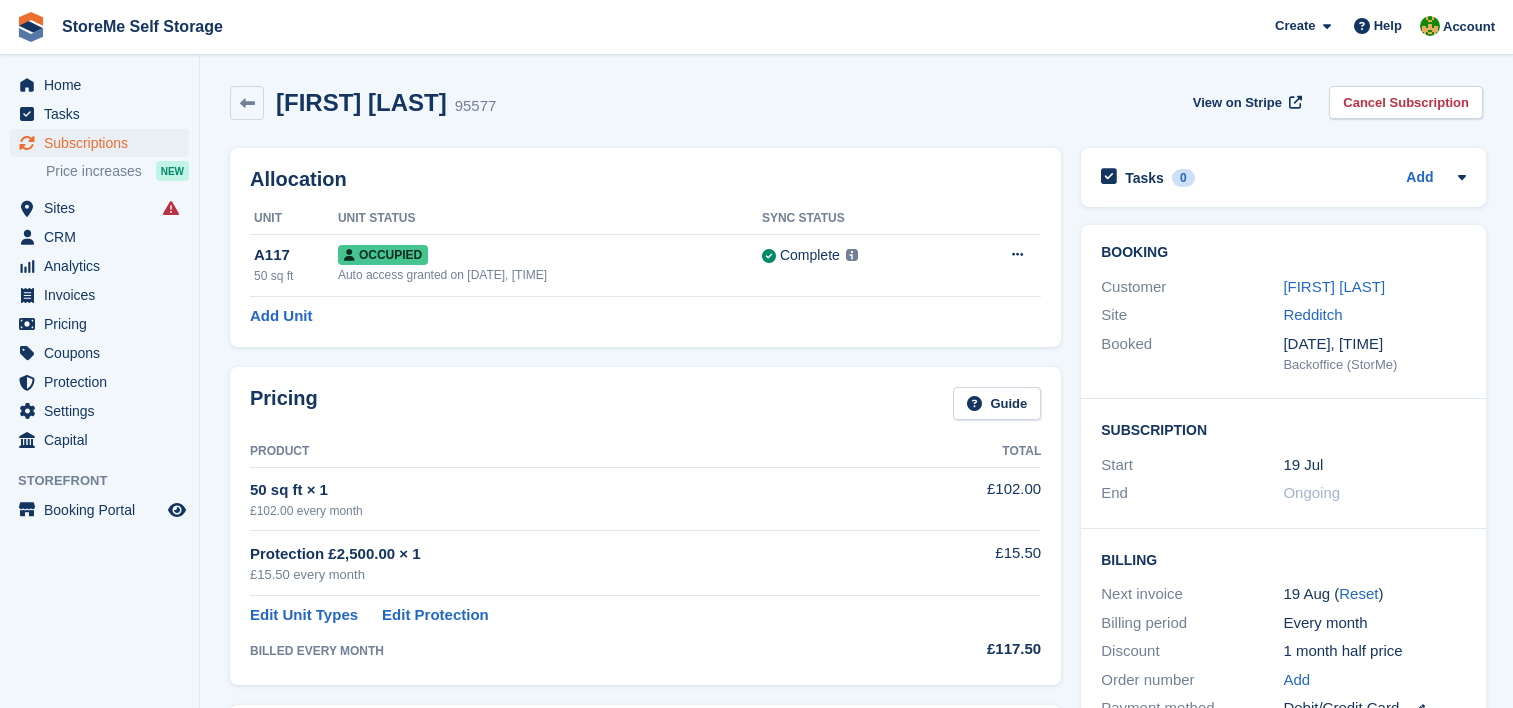 scroll, scrollTop: 0, scrollLeft: 0, axis: both 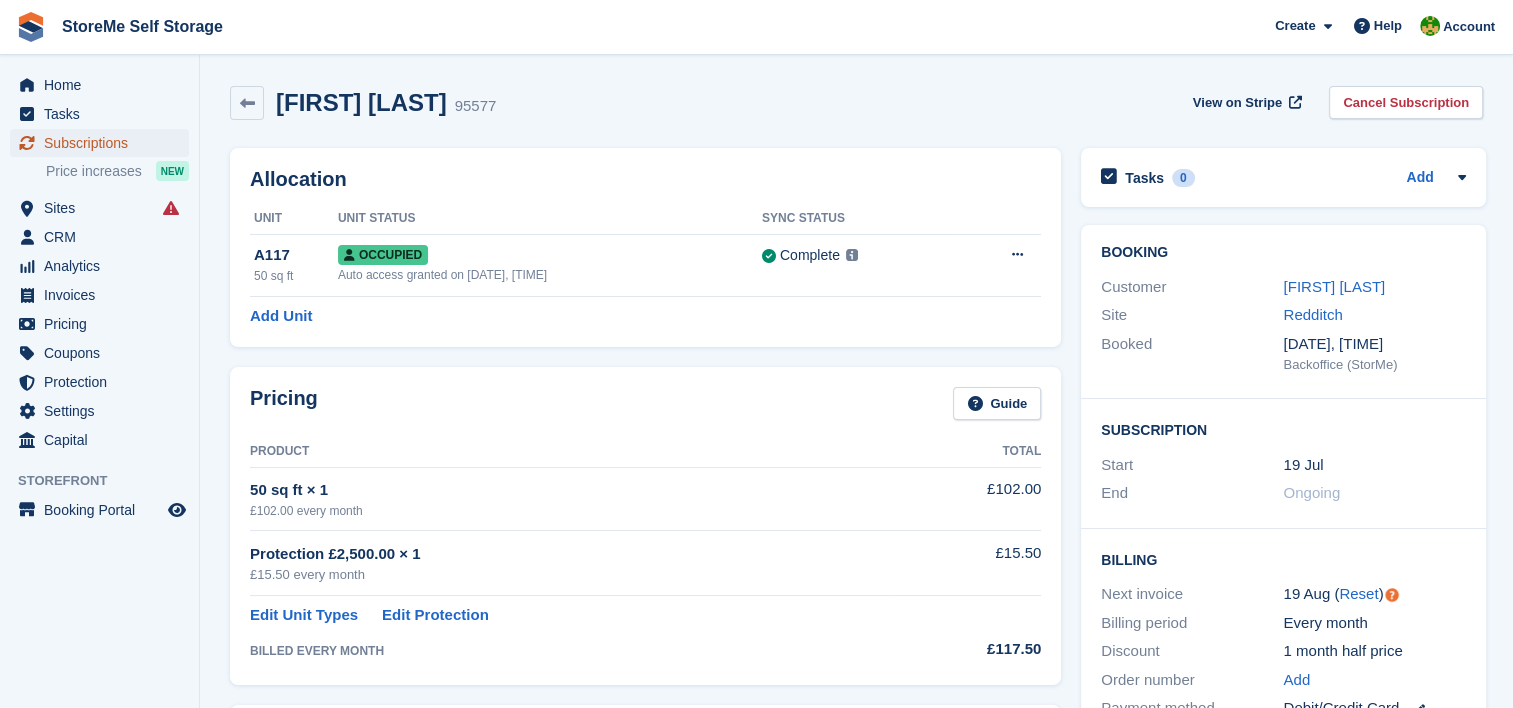 click on "Subscriptions" at bounding box center (104, 143) 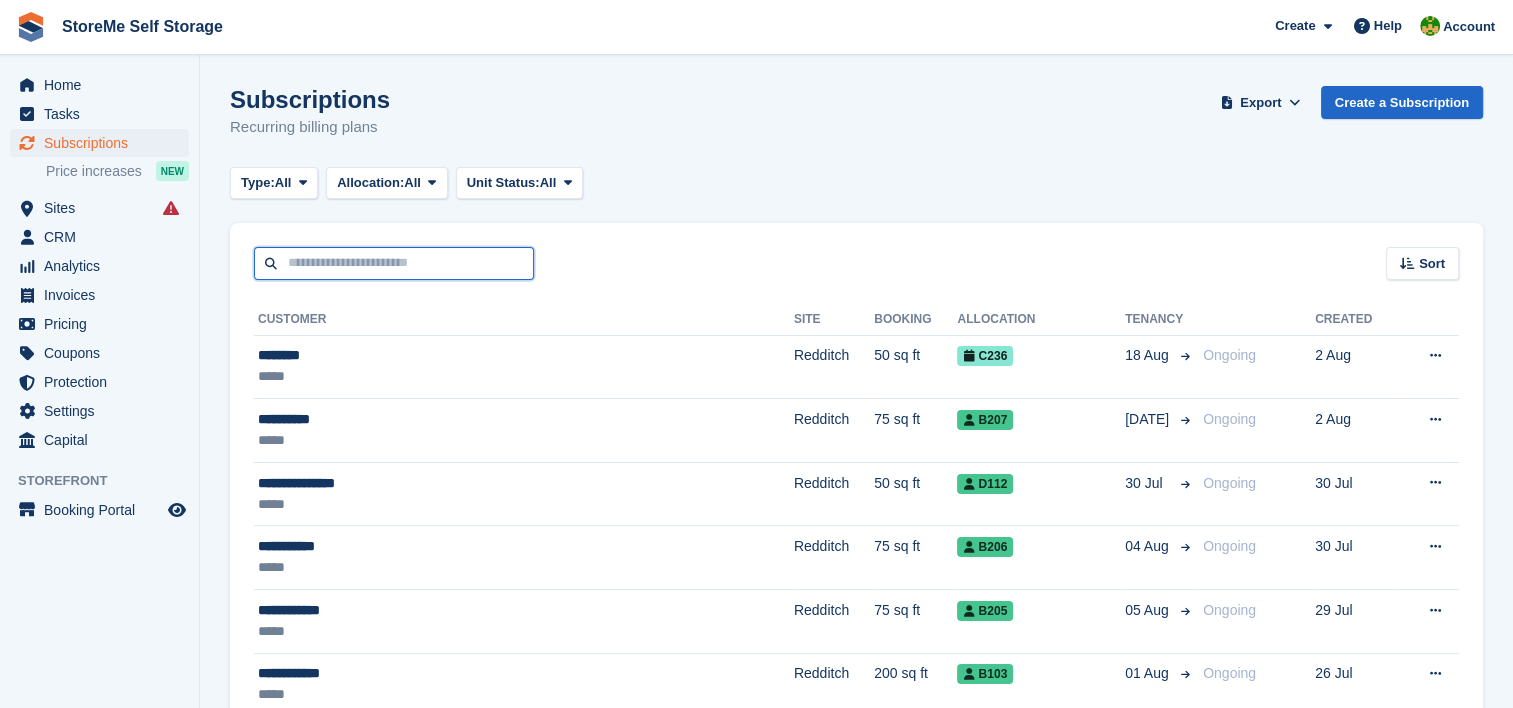 click at bounding box center [394, 263] 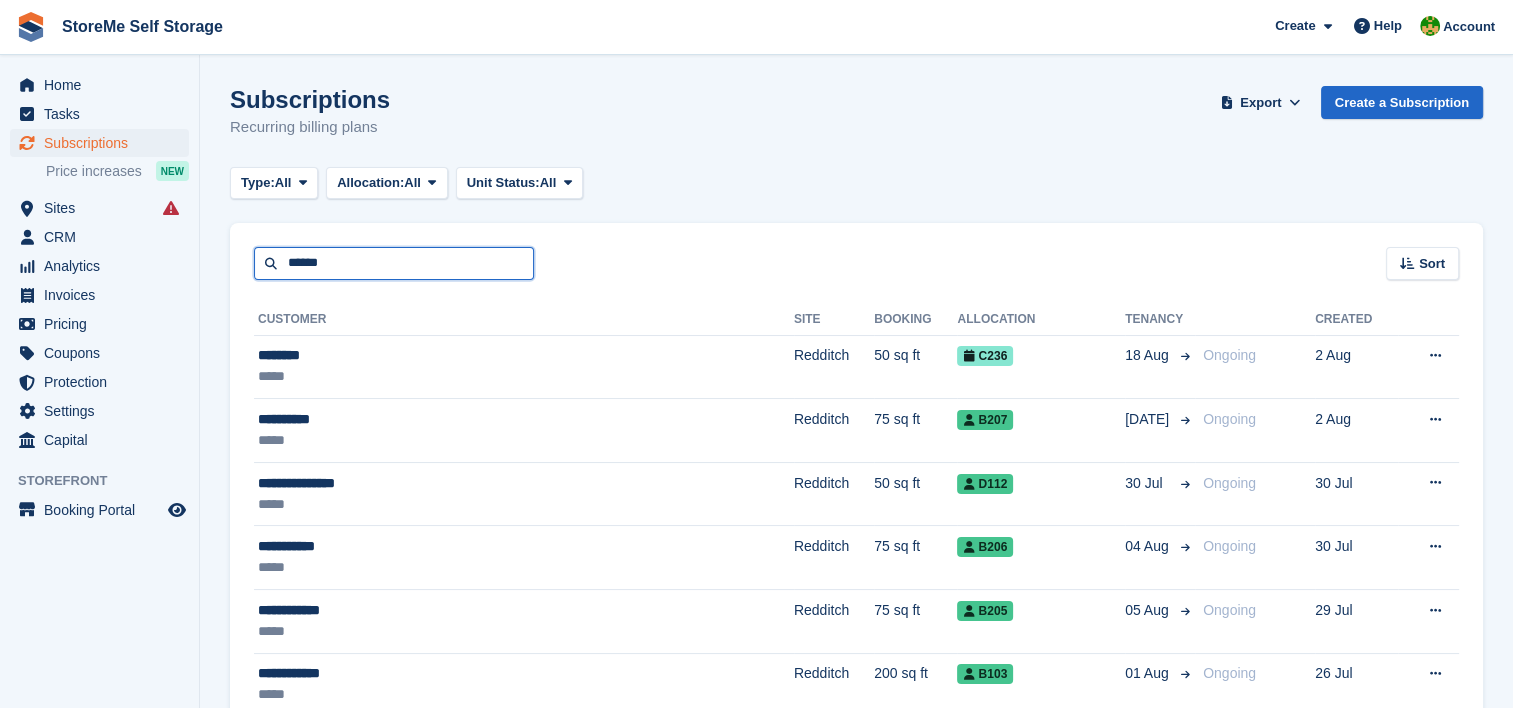 type on "******" 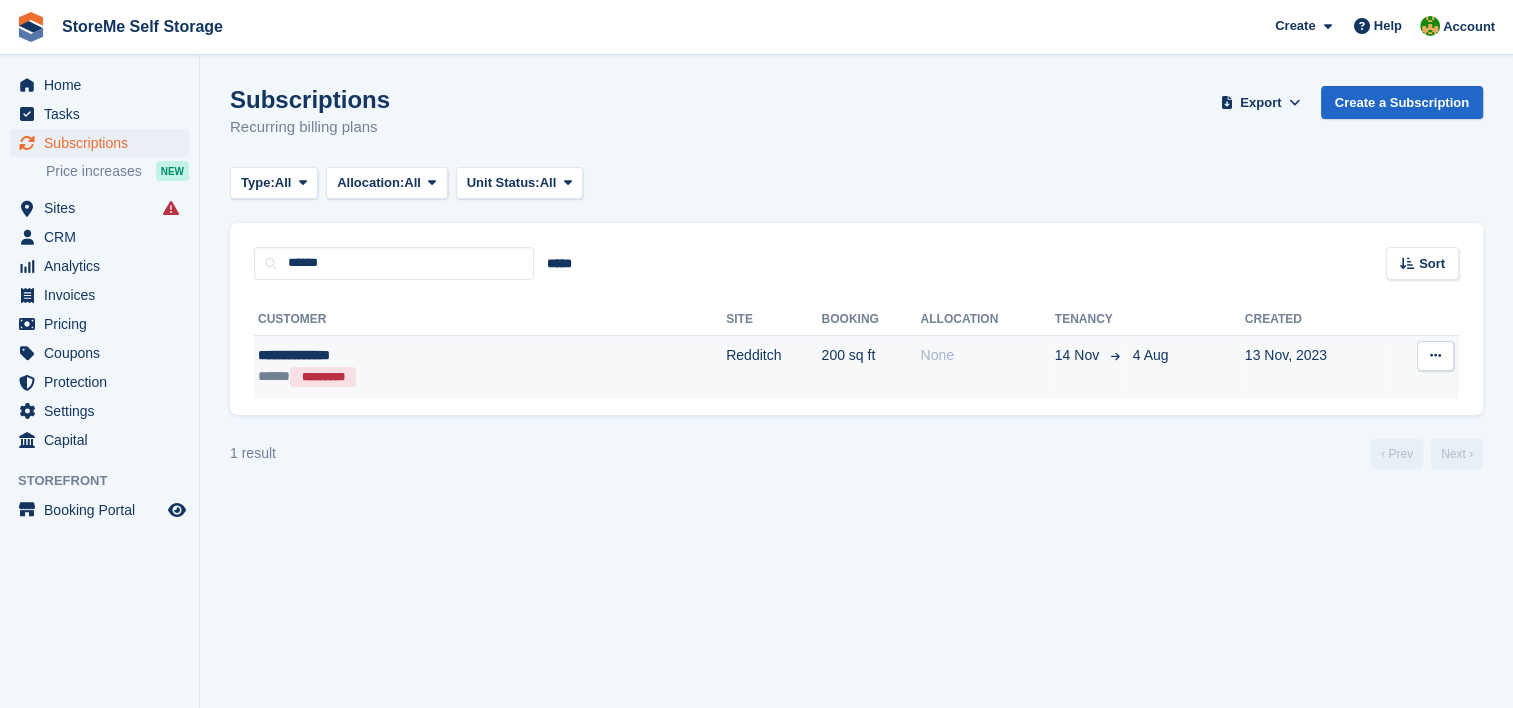 click on "Redditch" at bounding box center [773, 366] 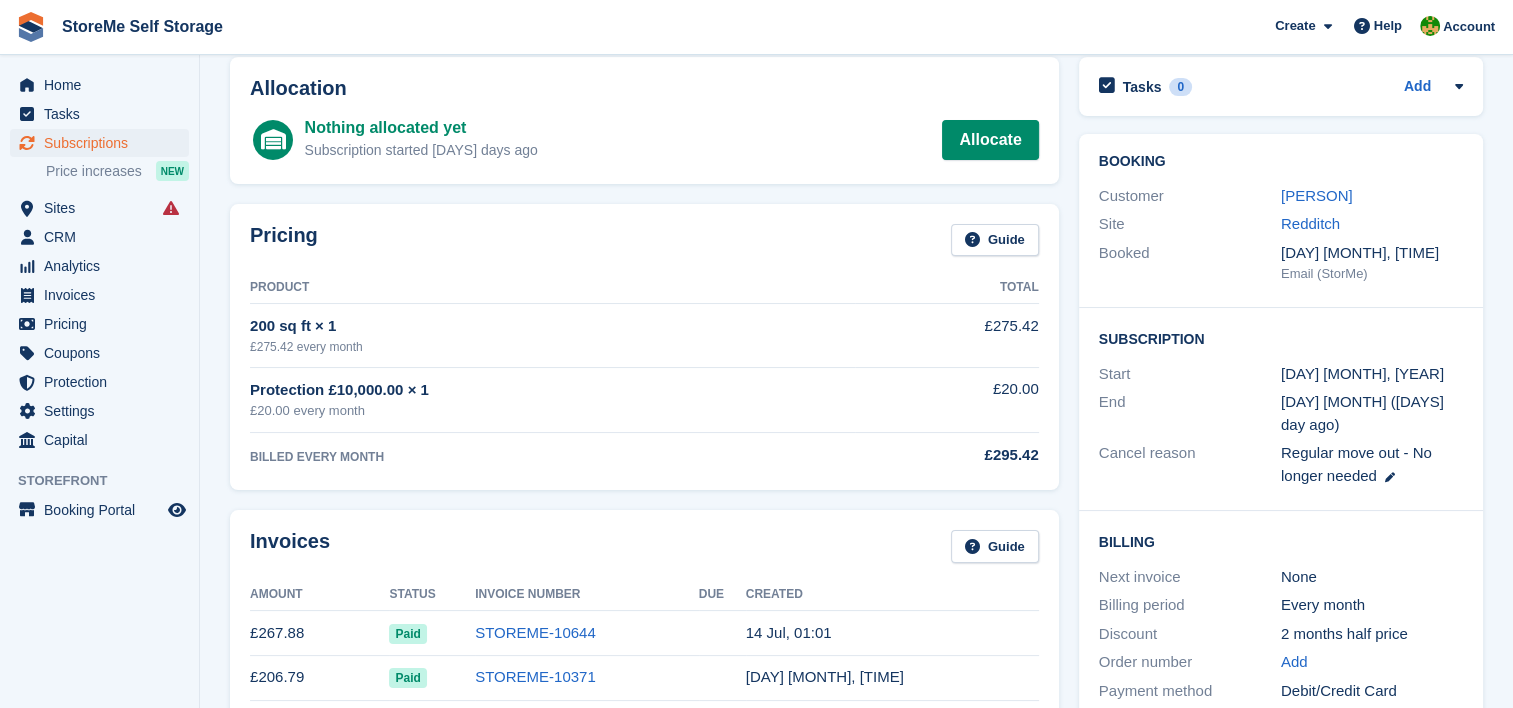 scroll, scrollTop: 0, scrollLeft: 0, axis: both 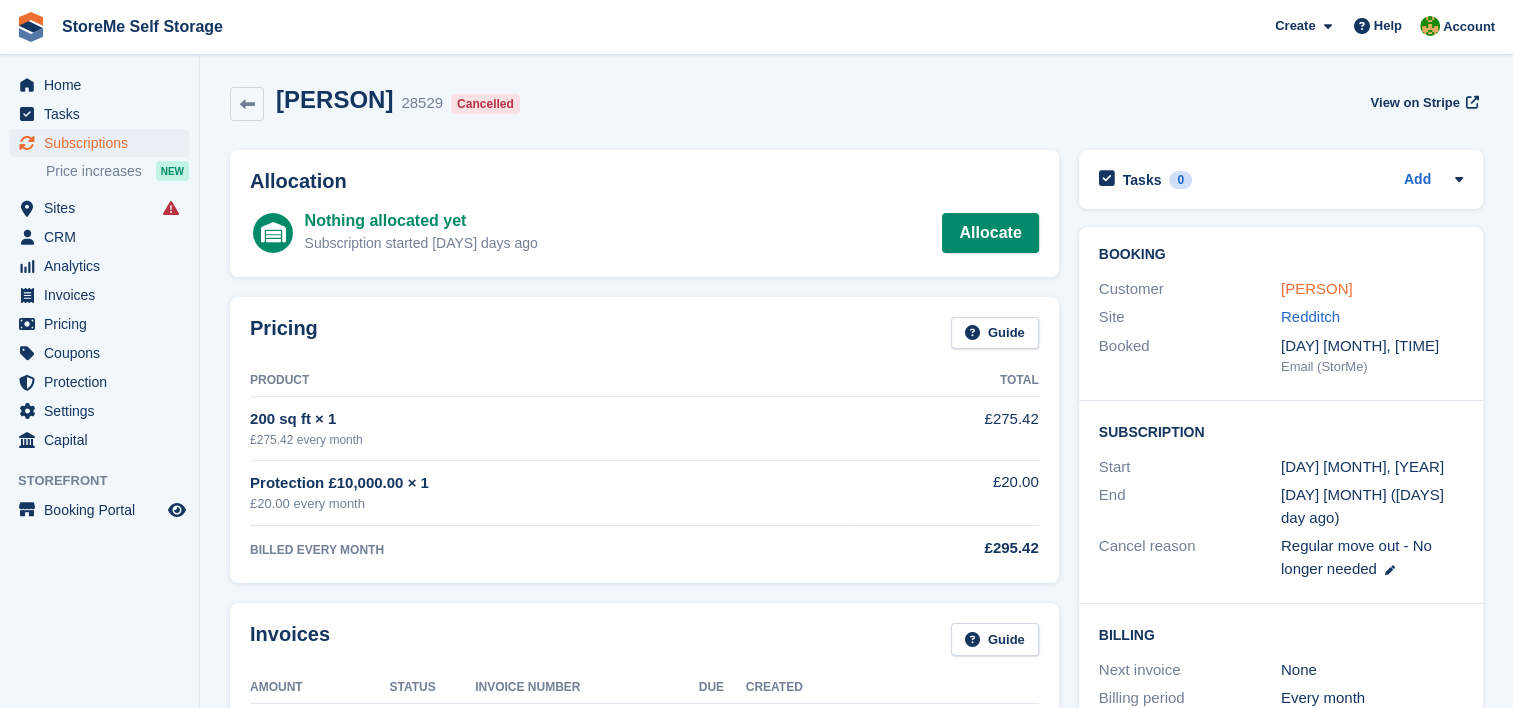 click on "[PERSON]" at bounding box center [1317, 288] 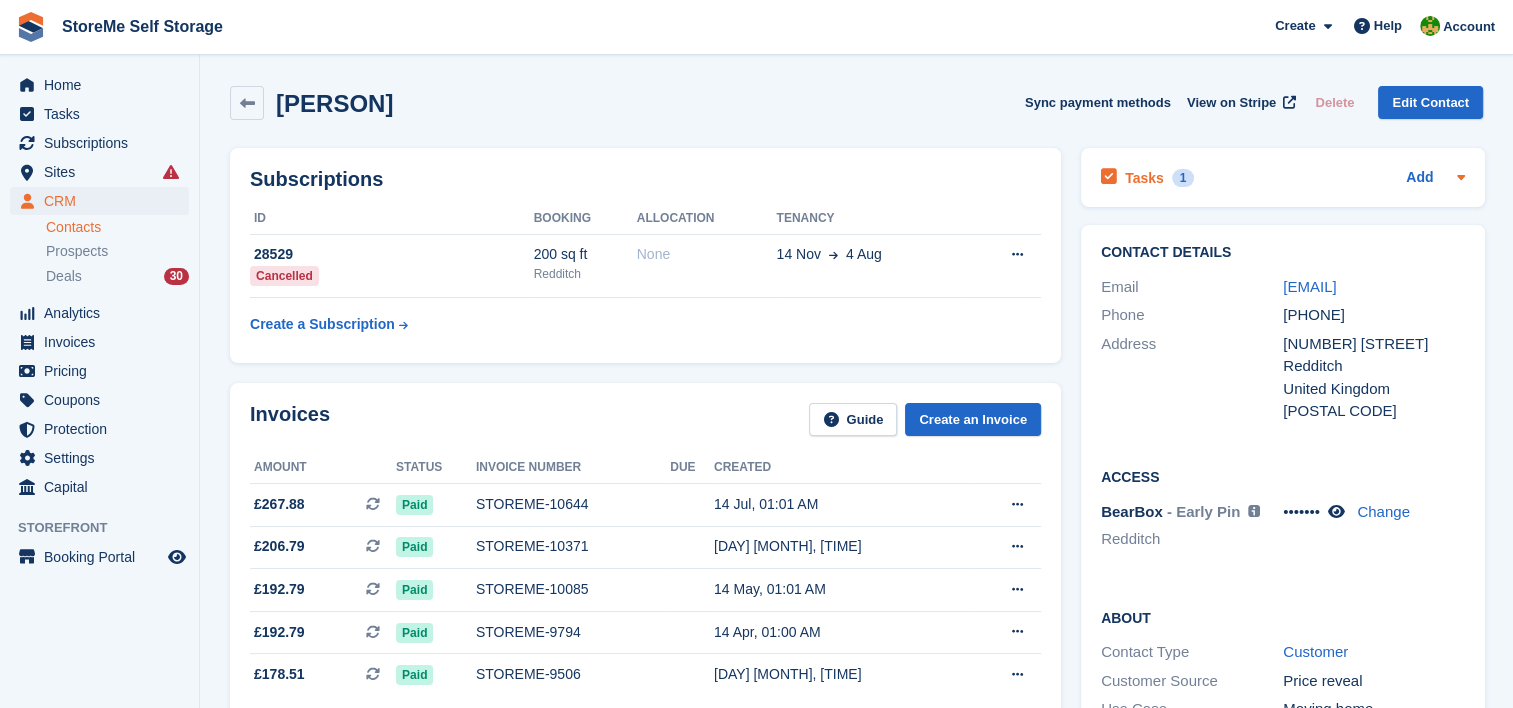 click on "Tasks" at bounding box center (1144, 178) 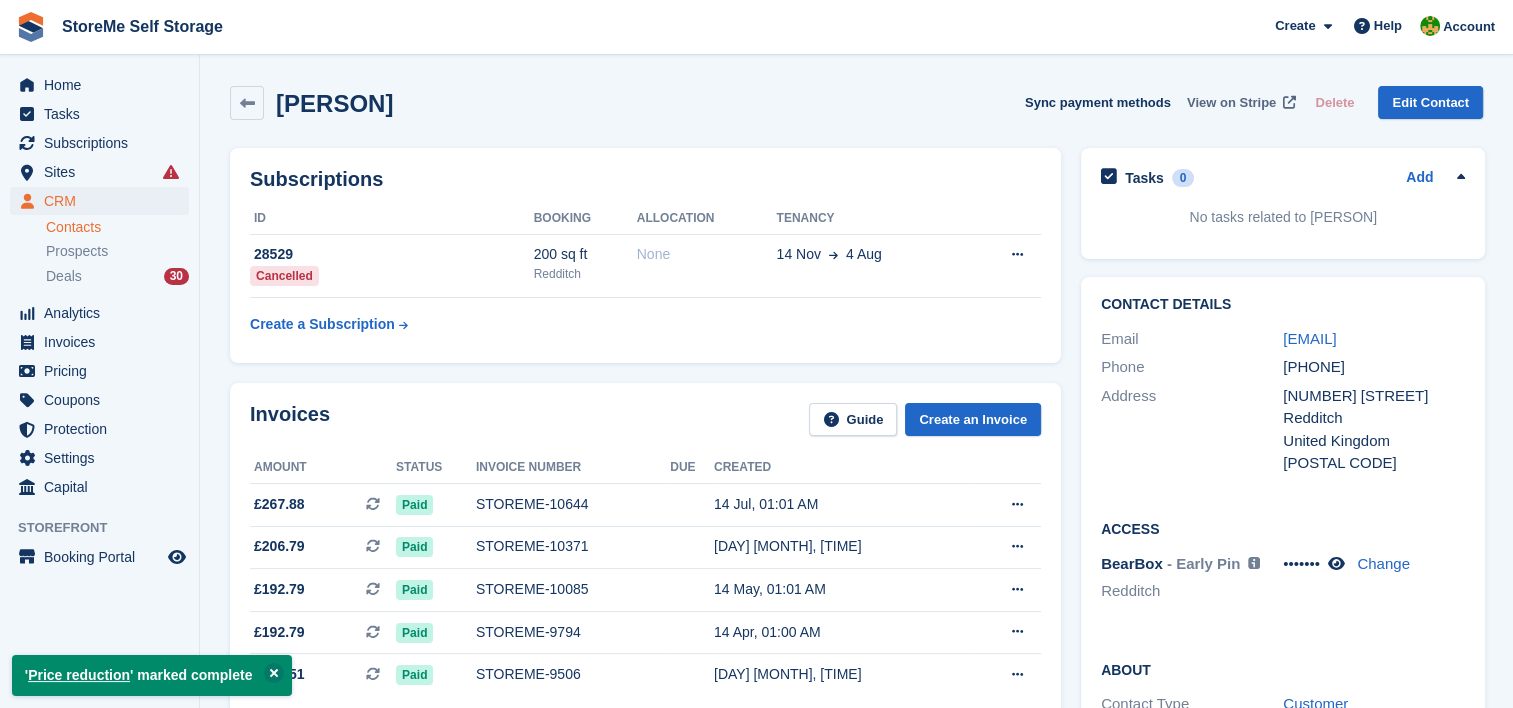 click on "View on Stripe" at bounding box center (1231, 103) 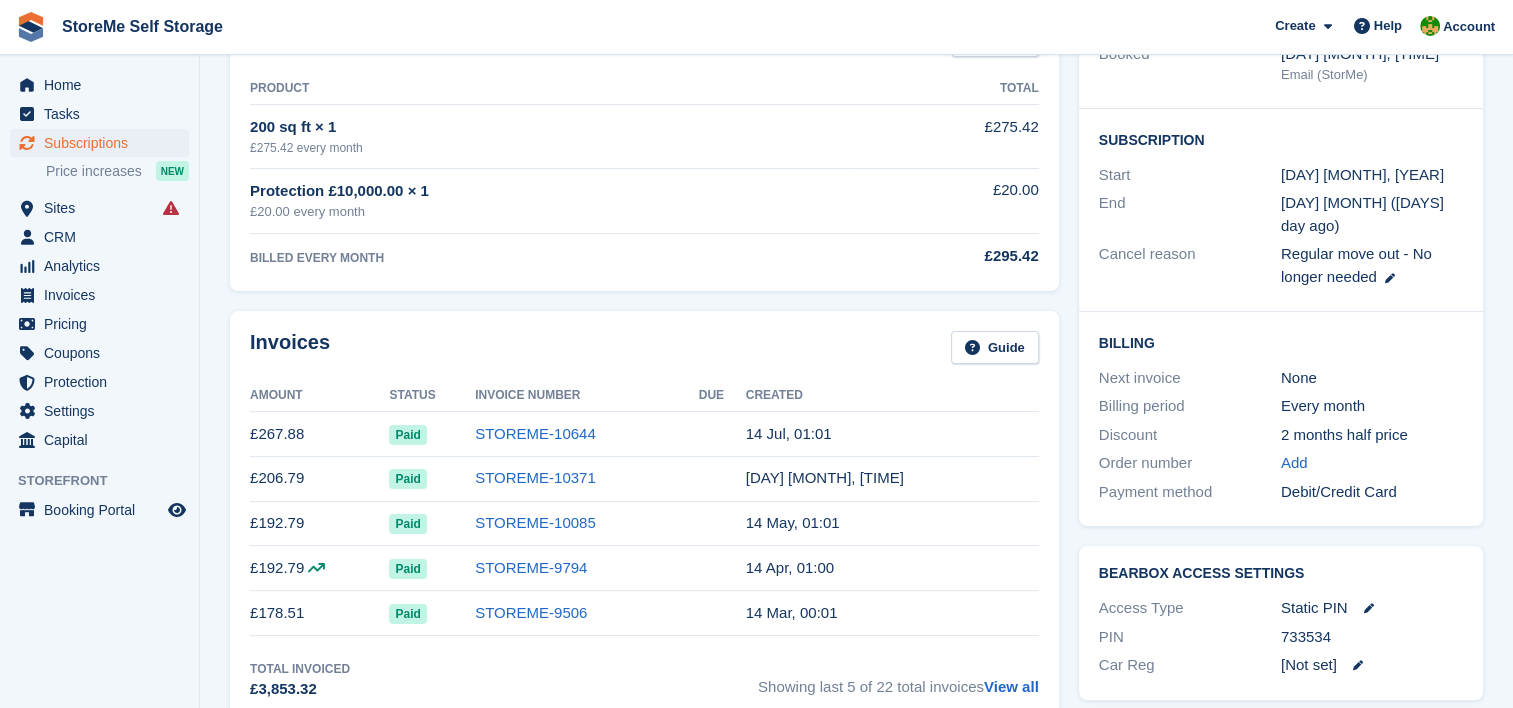 scroll, scrollTop: 300, scrollLeft: 0, axis: vertical 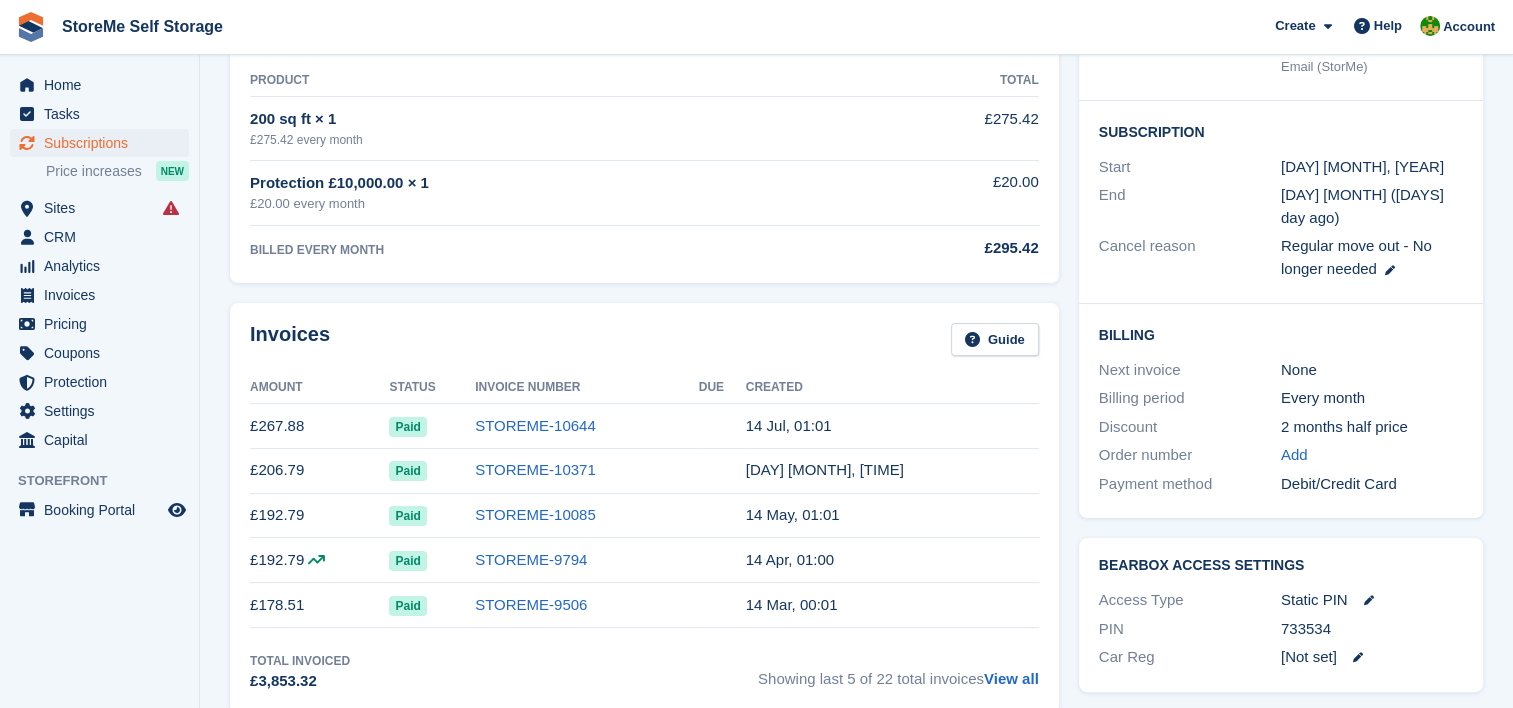 click on "Invoices
Guide" at bounding box center (644, 345) 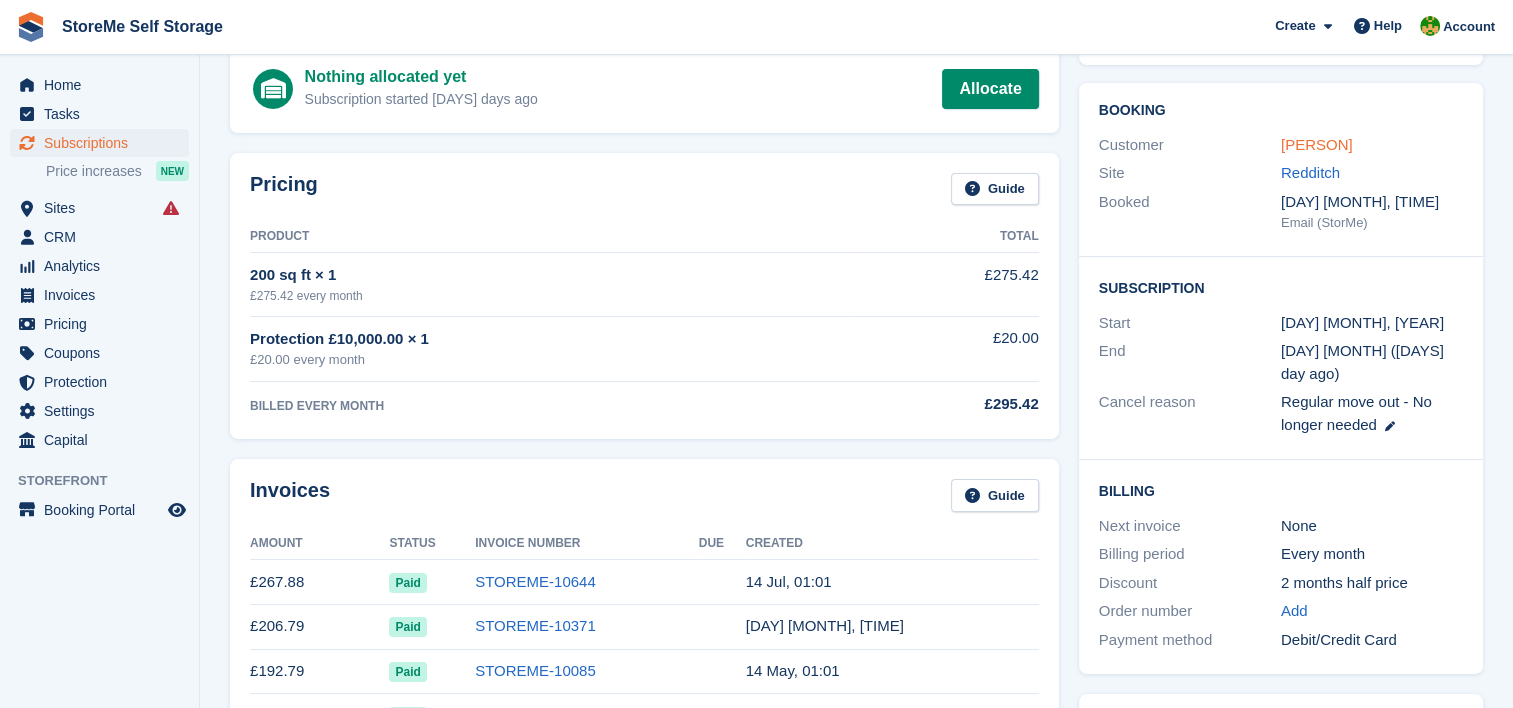 scroll, scrollTop: 0, scrollLeft: 0, axis: both 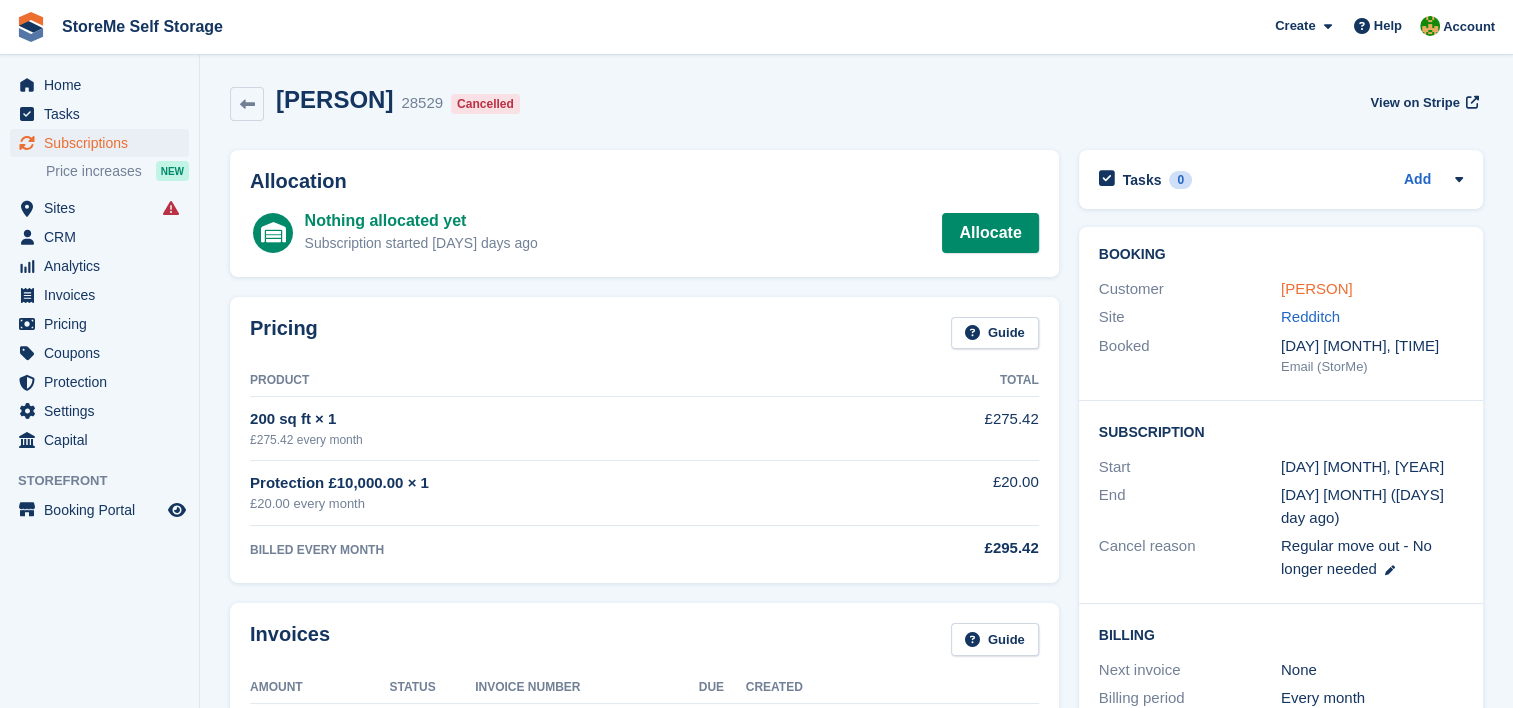 click on "[PERSON]" at bounding box center [1317, 288] 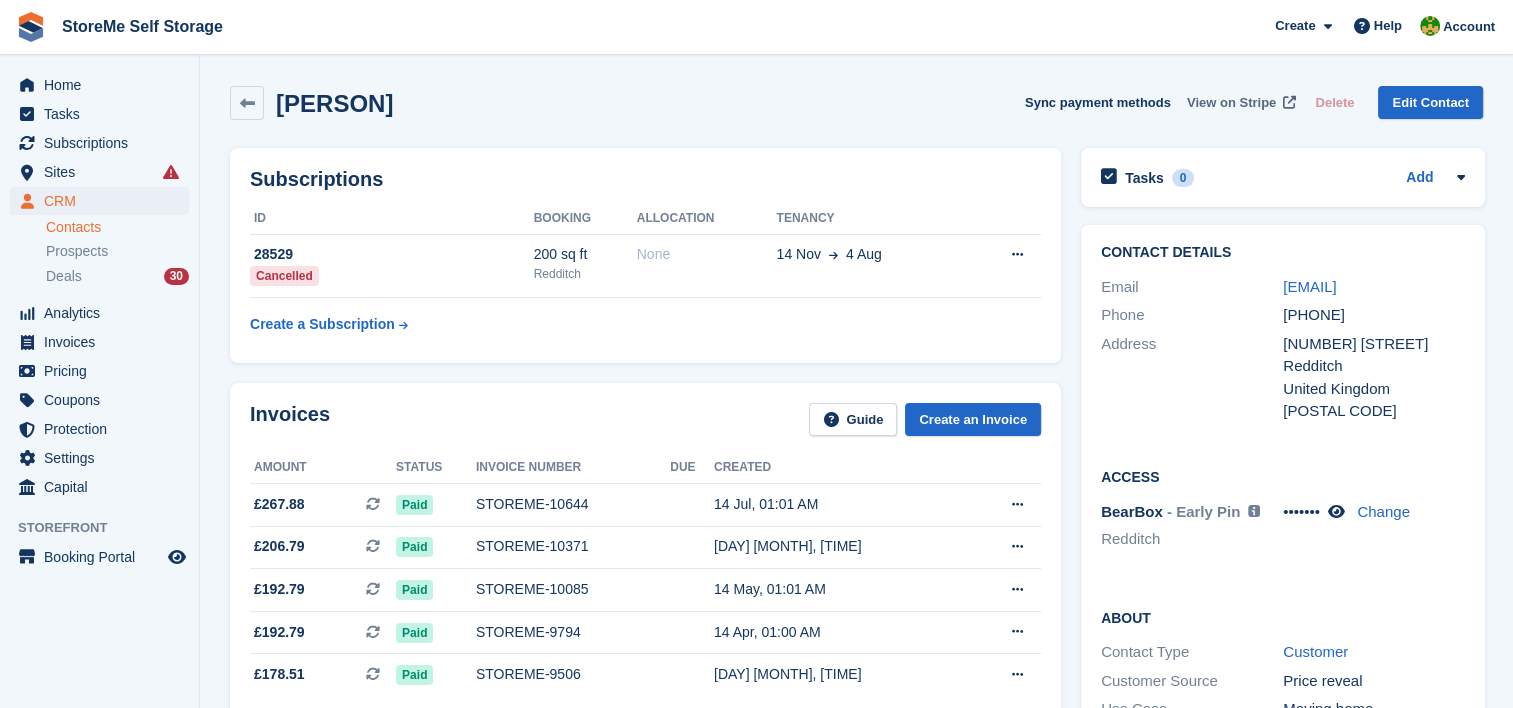 click on "View on Stripe" at bounding box center [1231, 103] 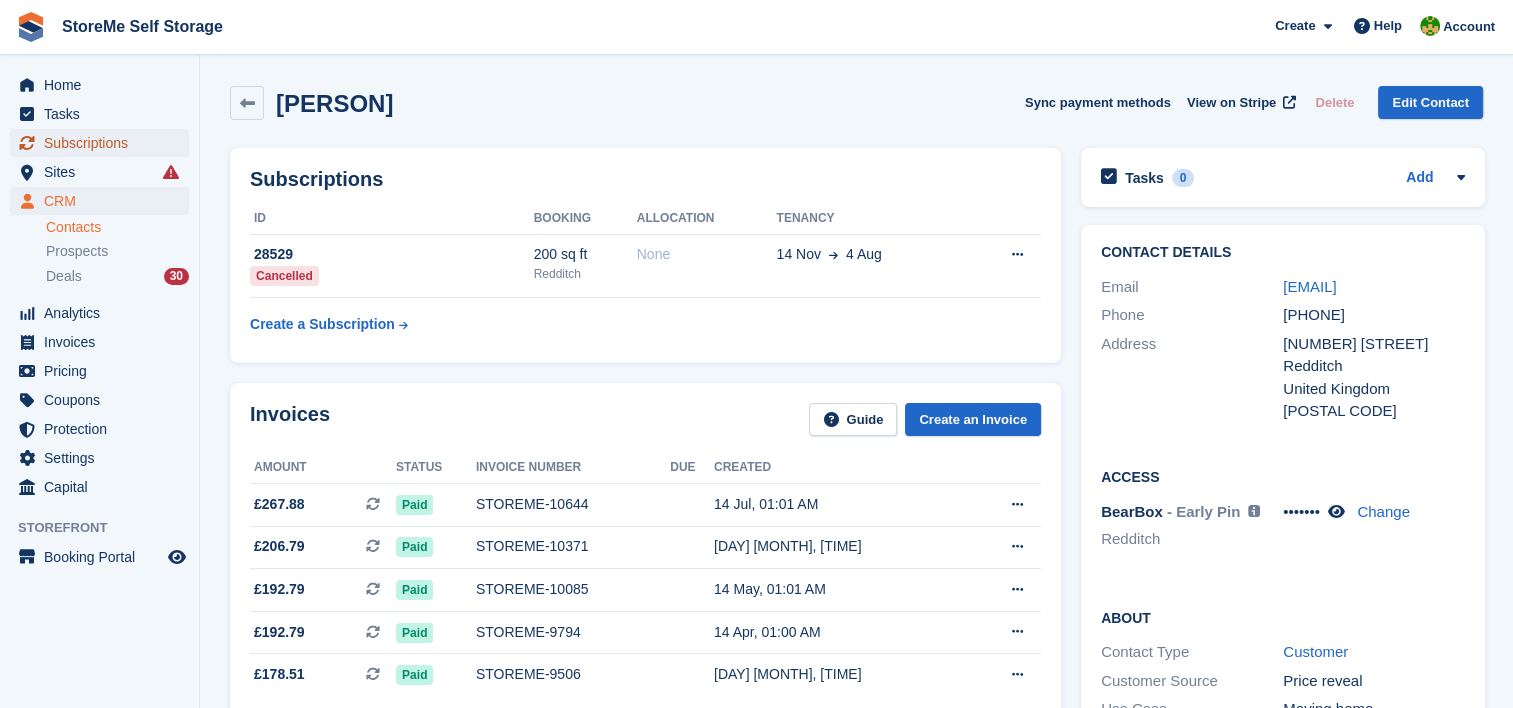 click on "Subscriptions" at bounding box center [104, 143] 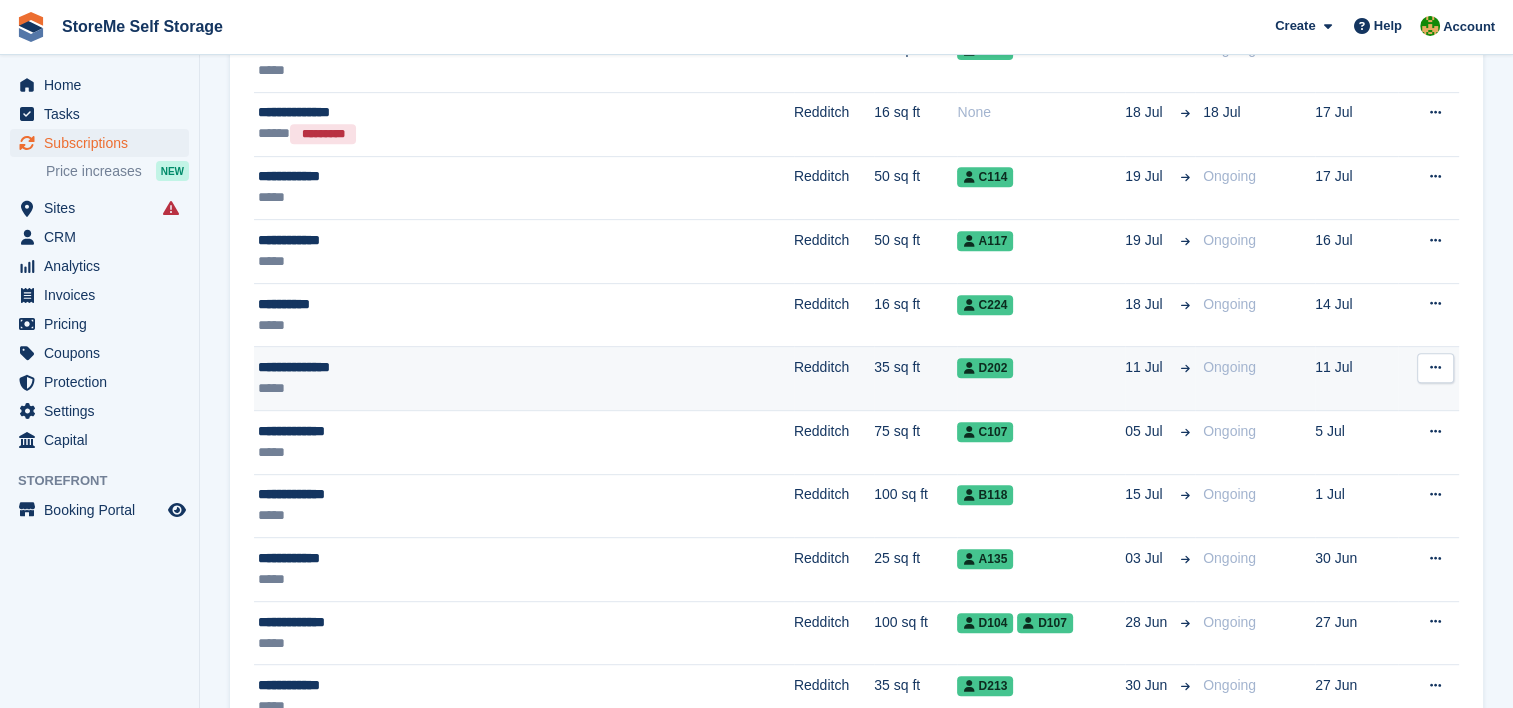 scroll, scrollTop: 900, scrollLeft: 0, axis: vertical 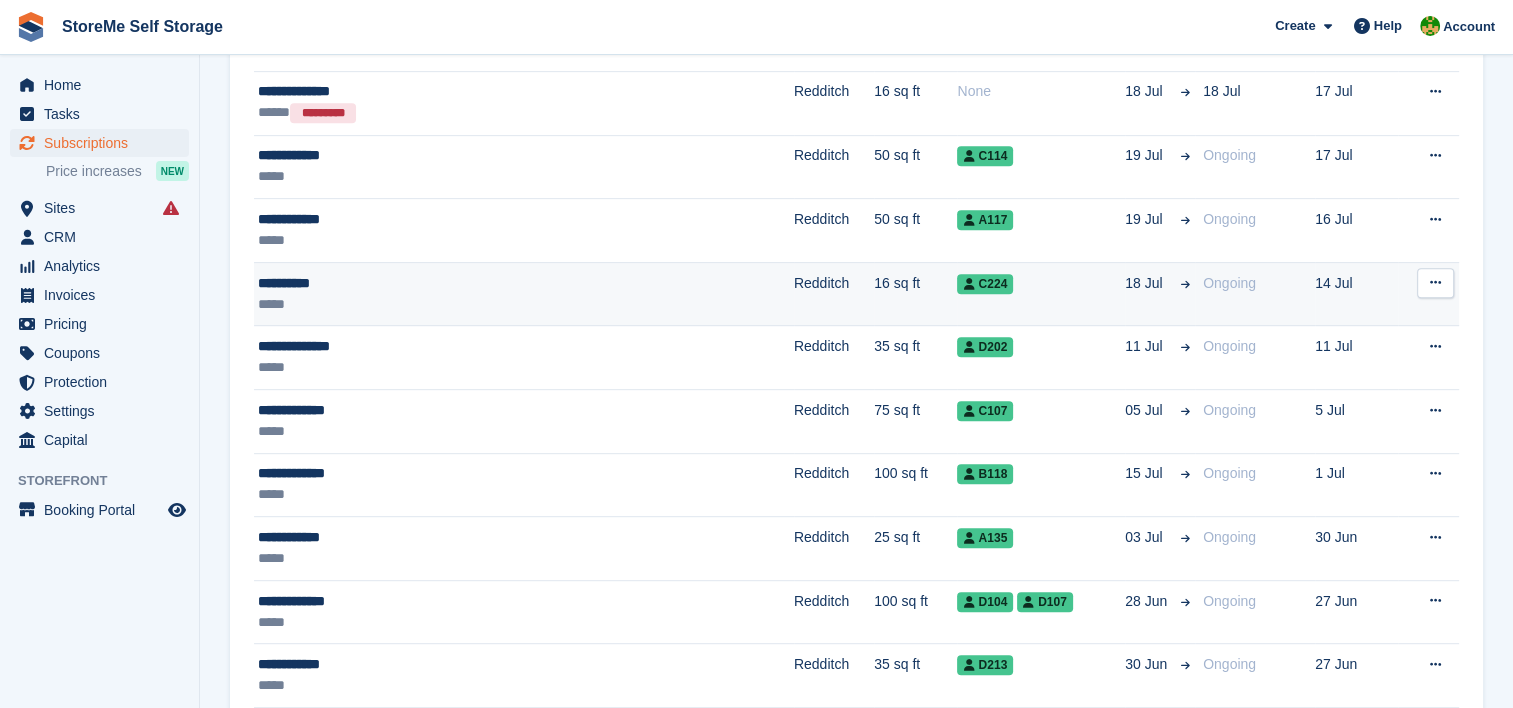 click on "Redditch" at bounding box center [834, 294] 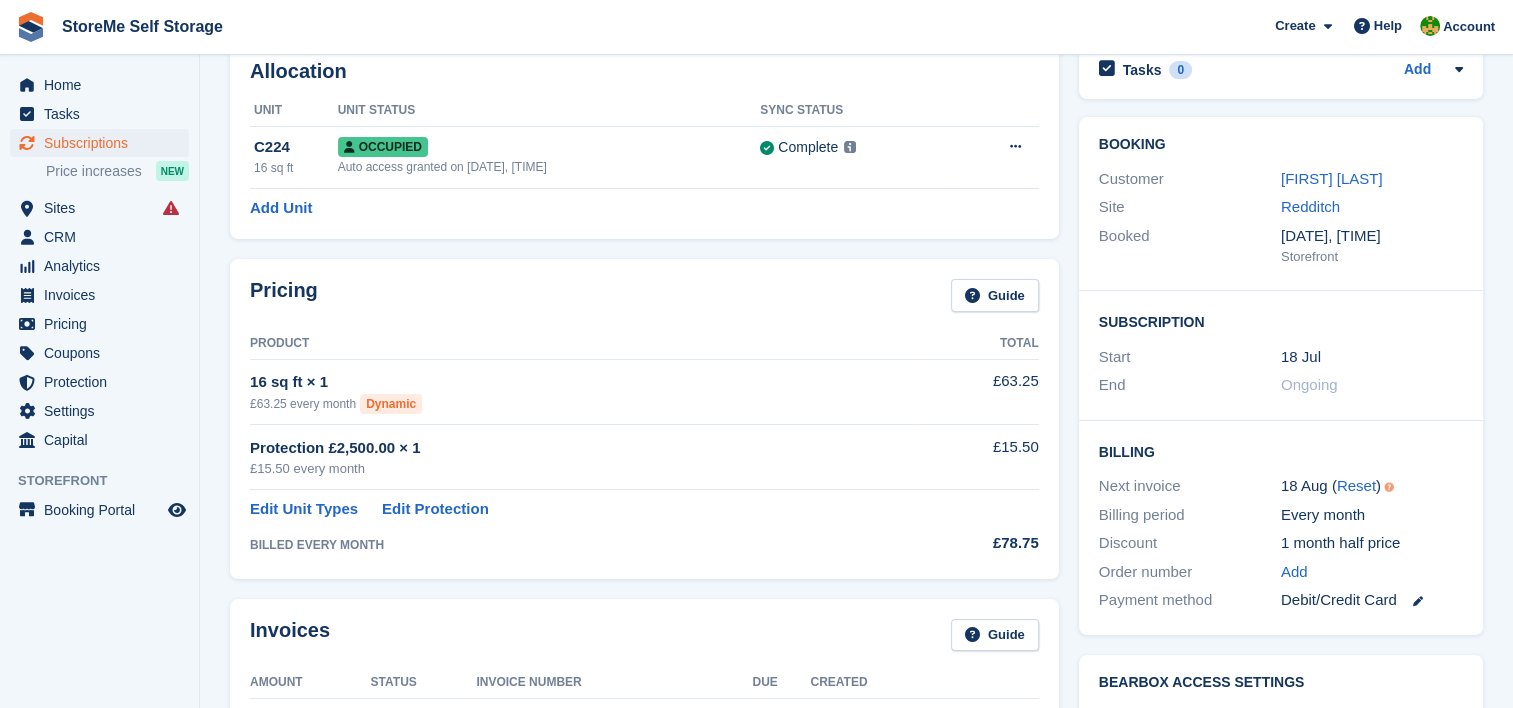 scroll, scrollTop: 0, scrollLeft: 0, axis: both 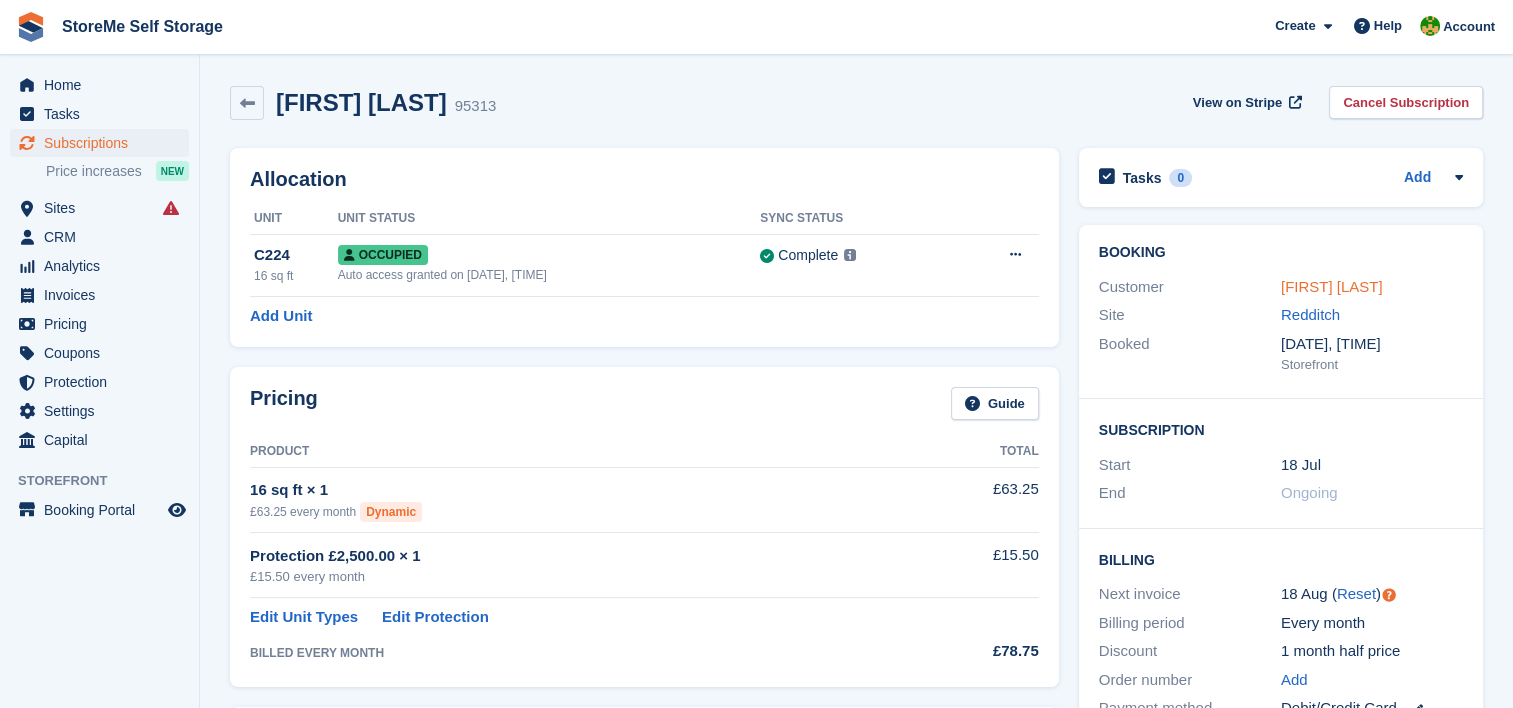 click on "[FIRST] [LAST]" at bounding box center [1332, 286] 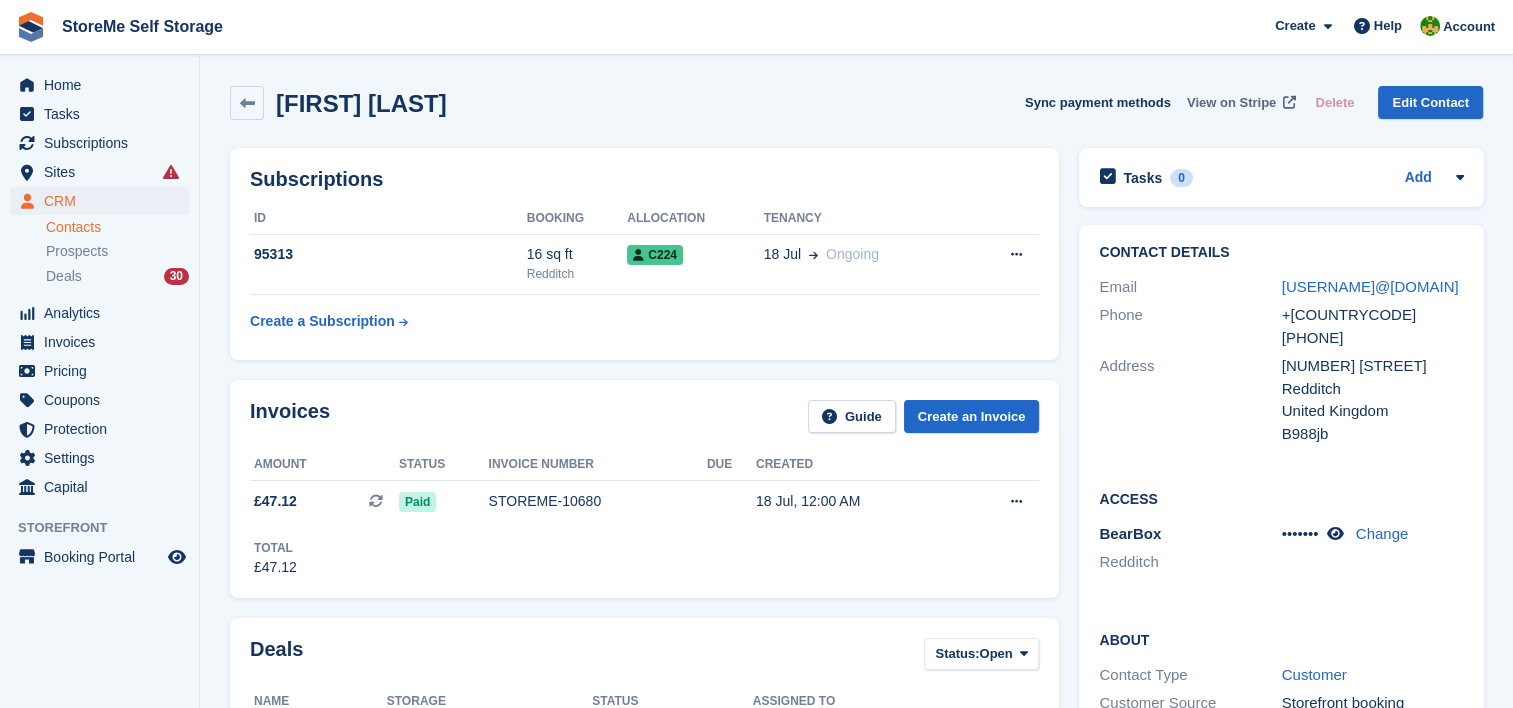 click on "View on Stripe" at bounding box center (1231, 103) 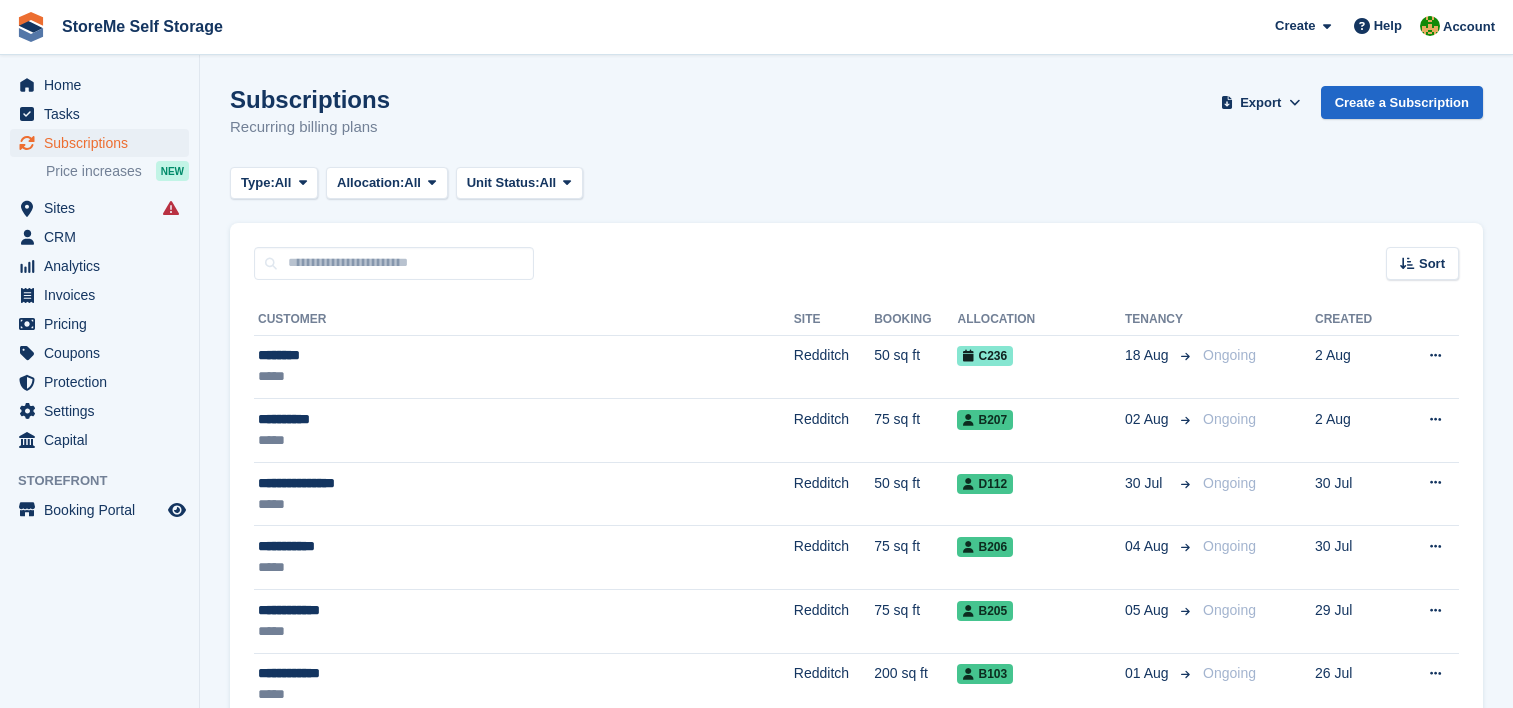 scroll, scrollTop: 900, scrollLeft: 0, axis: vertical 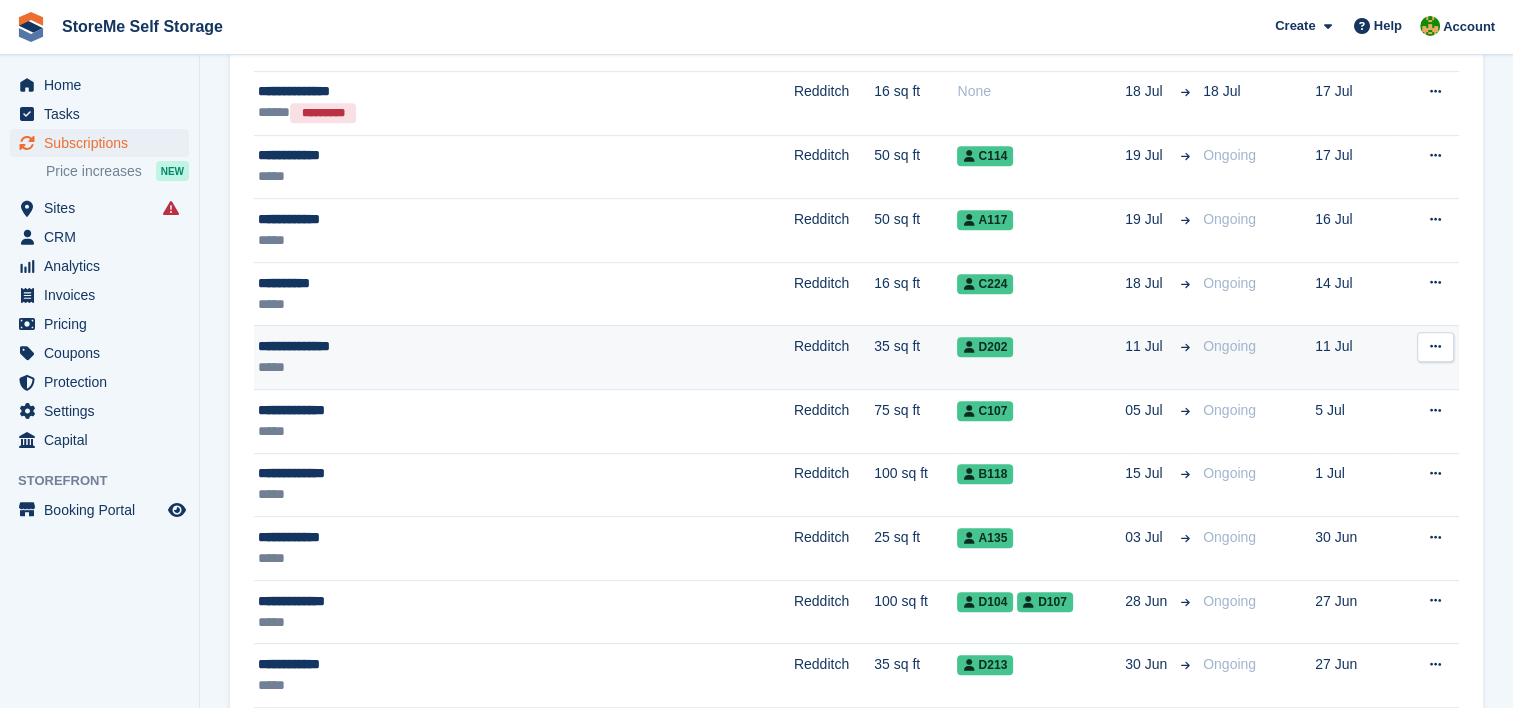 click on "**********" at bounding box center [441, 346] 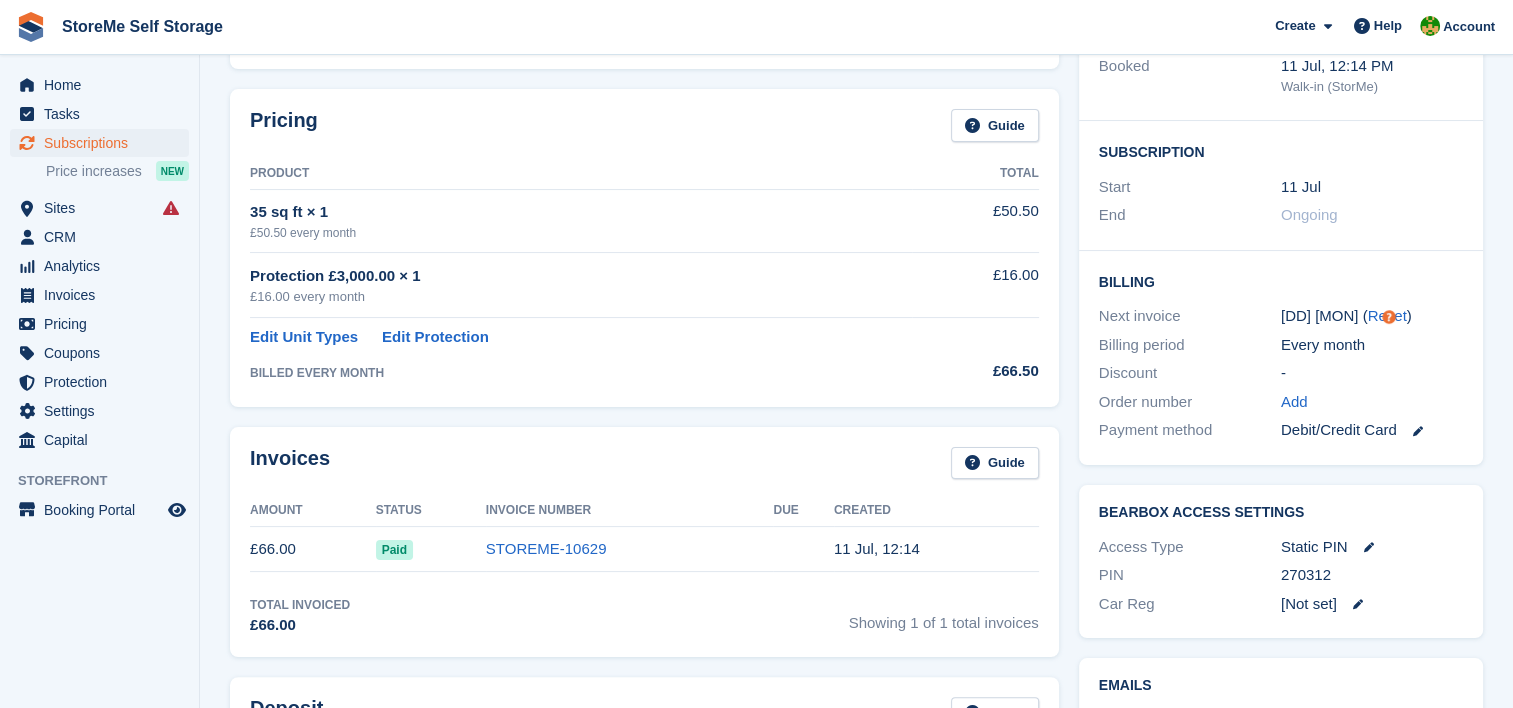 scroll, scrollTop: 0, scrollLeft: 0, axis: both 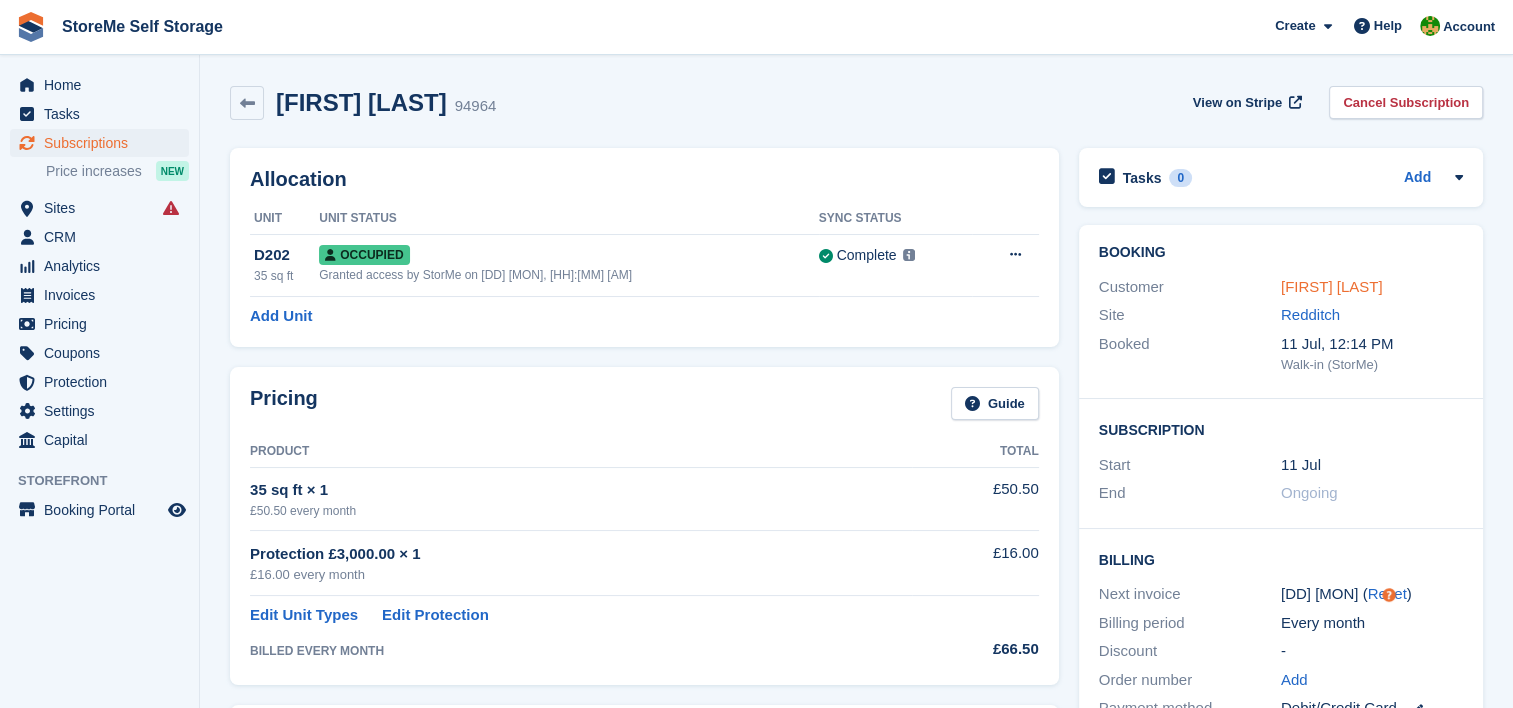 click on "[FIRST] [LAST]" at bounding box center (1332, 286) 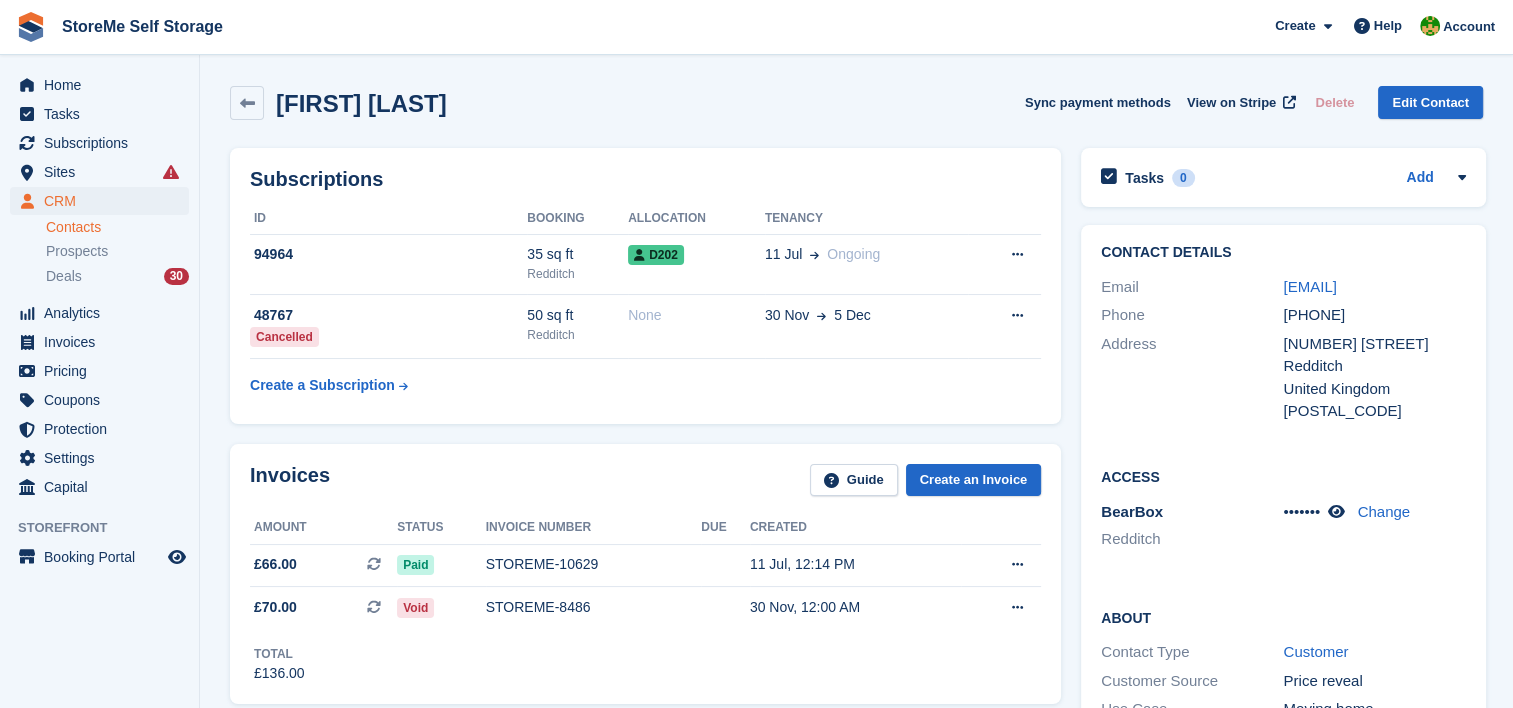 drag, startPoint x: 1408, startPoint y: 336, endPoint x: 1310, endPoint y: 335, distance: 98.005104 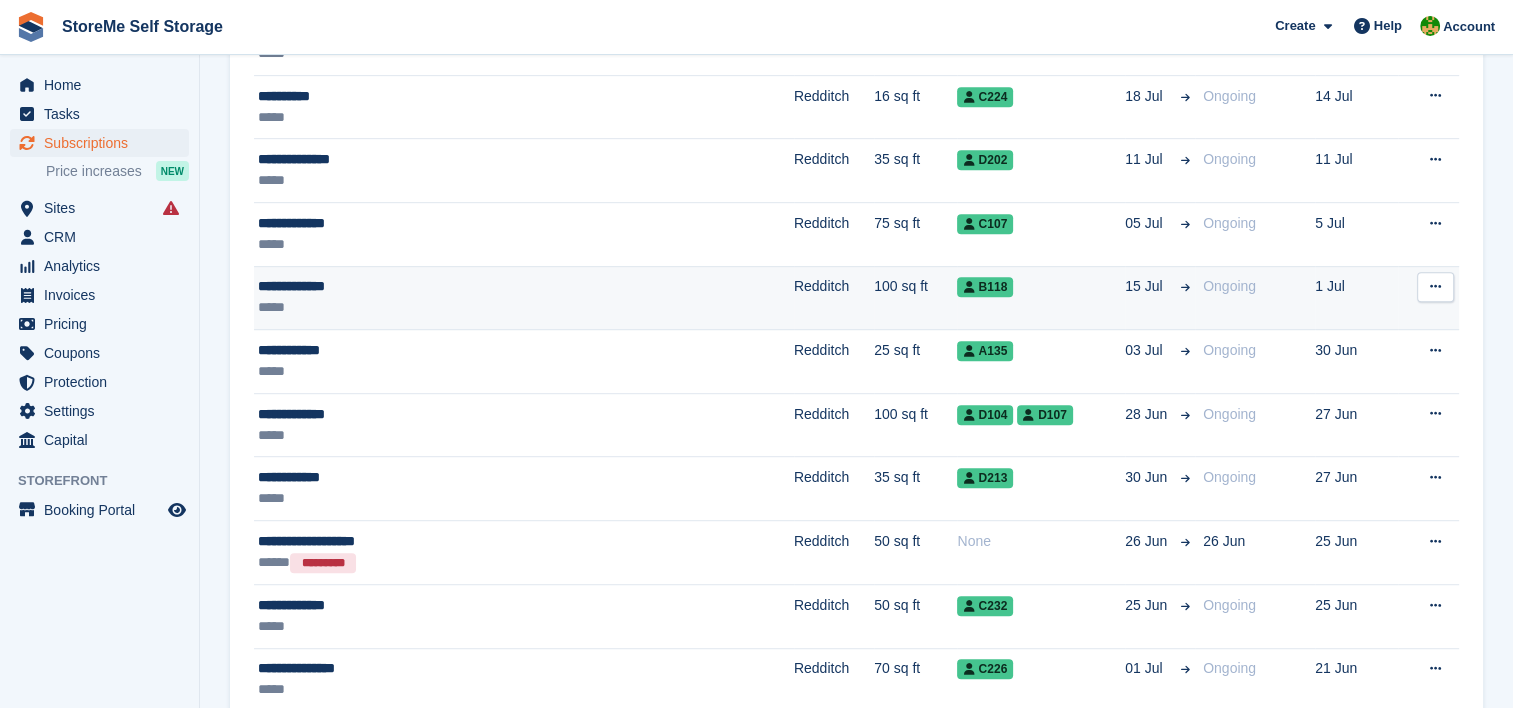 scroll, scrollTop: 1100, scrollLeft: 0, axis: vertical 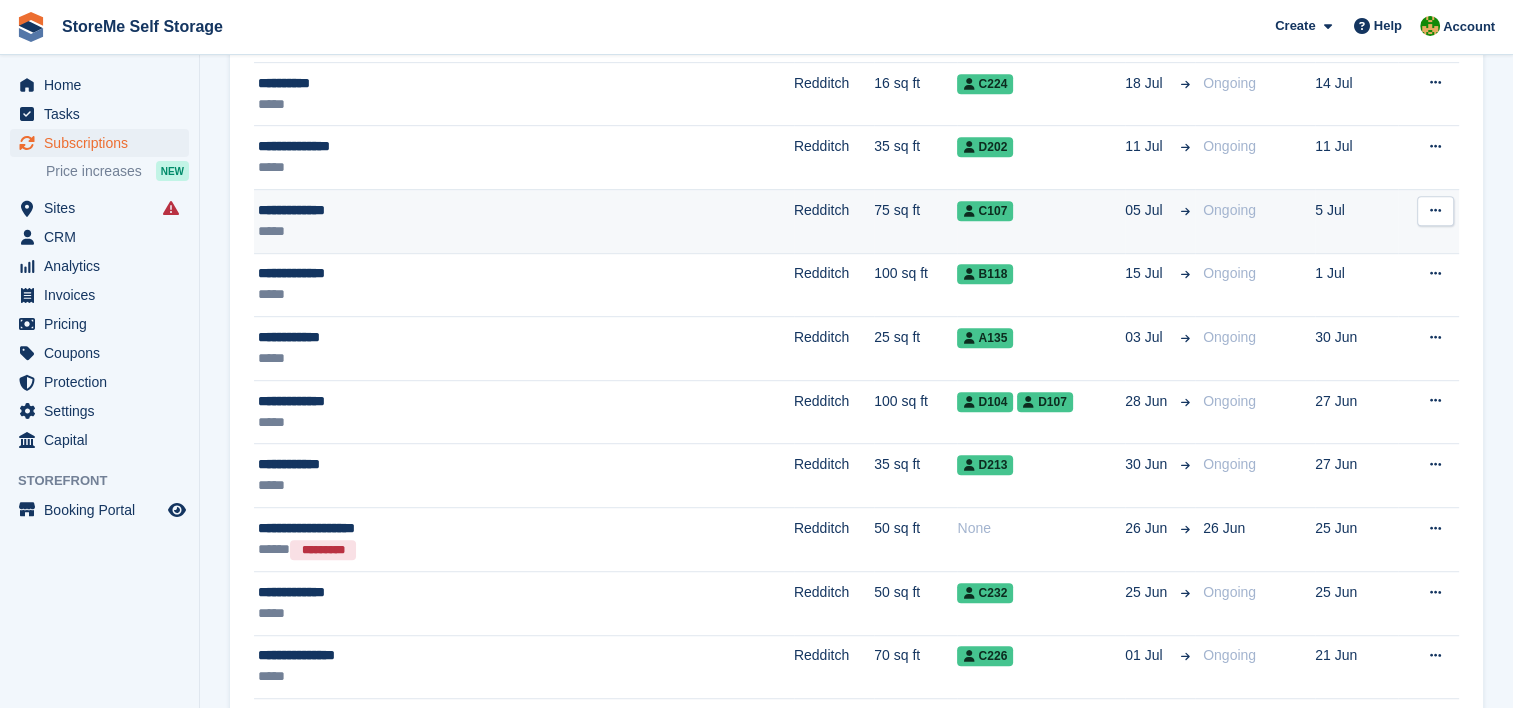 click on "*****" at bounding box center [441, 231] 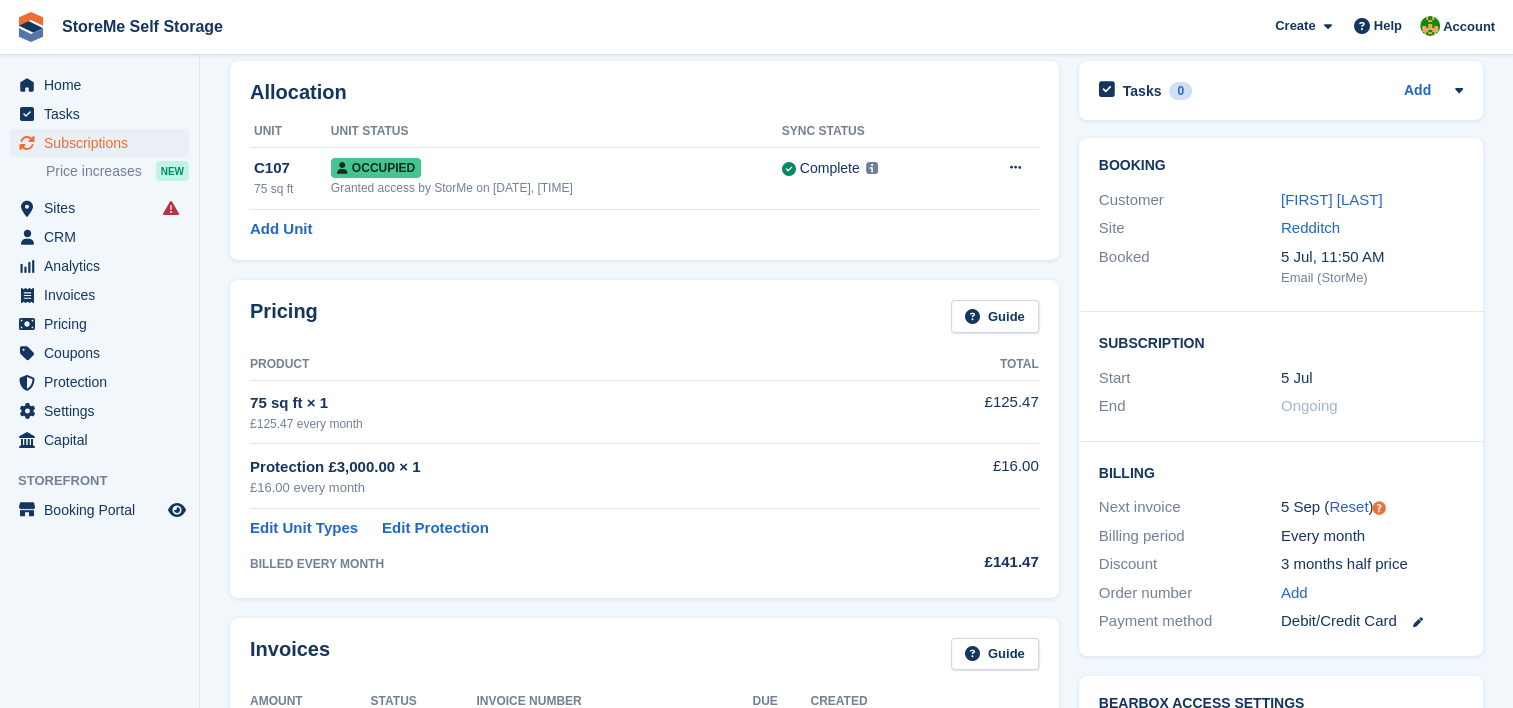 scroll, scrollTop: 0, scrollLeft: 0, axis: both 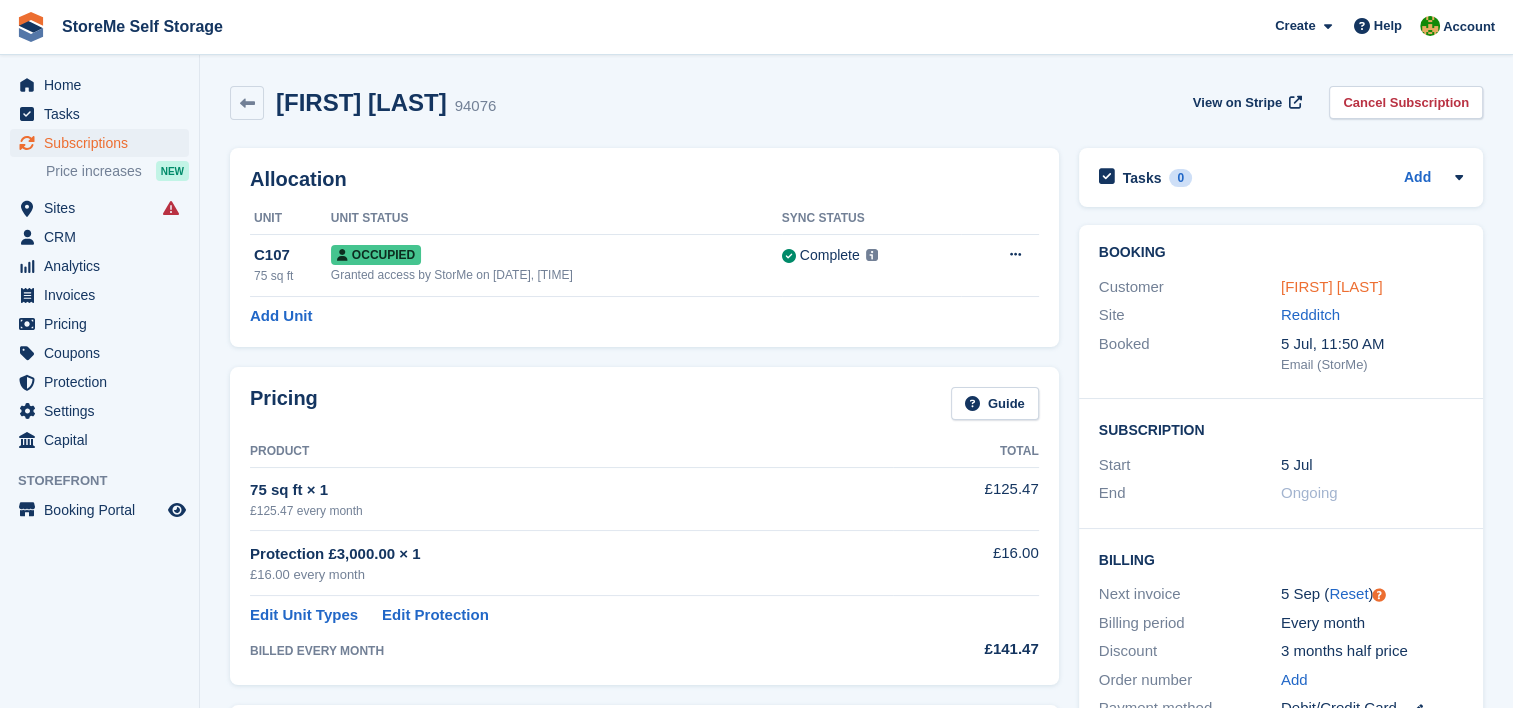 click on "Clare Goddard" at bounding box center (1332, 286) 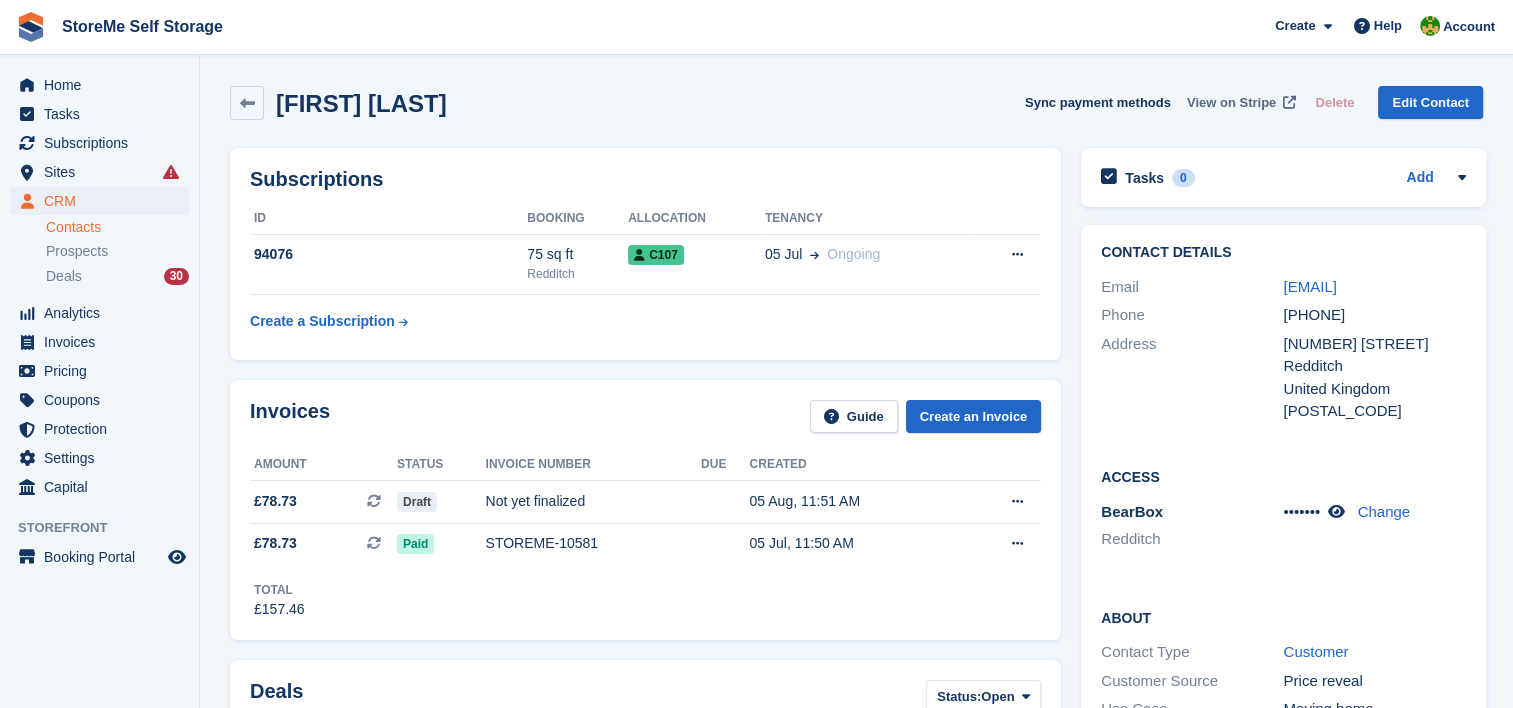 click on "View on Stripe" at bounding box center (1231, 103) 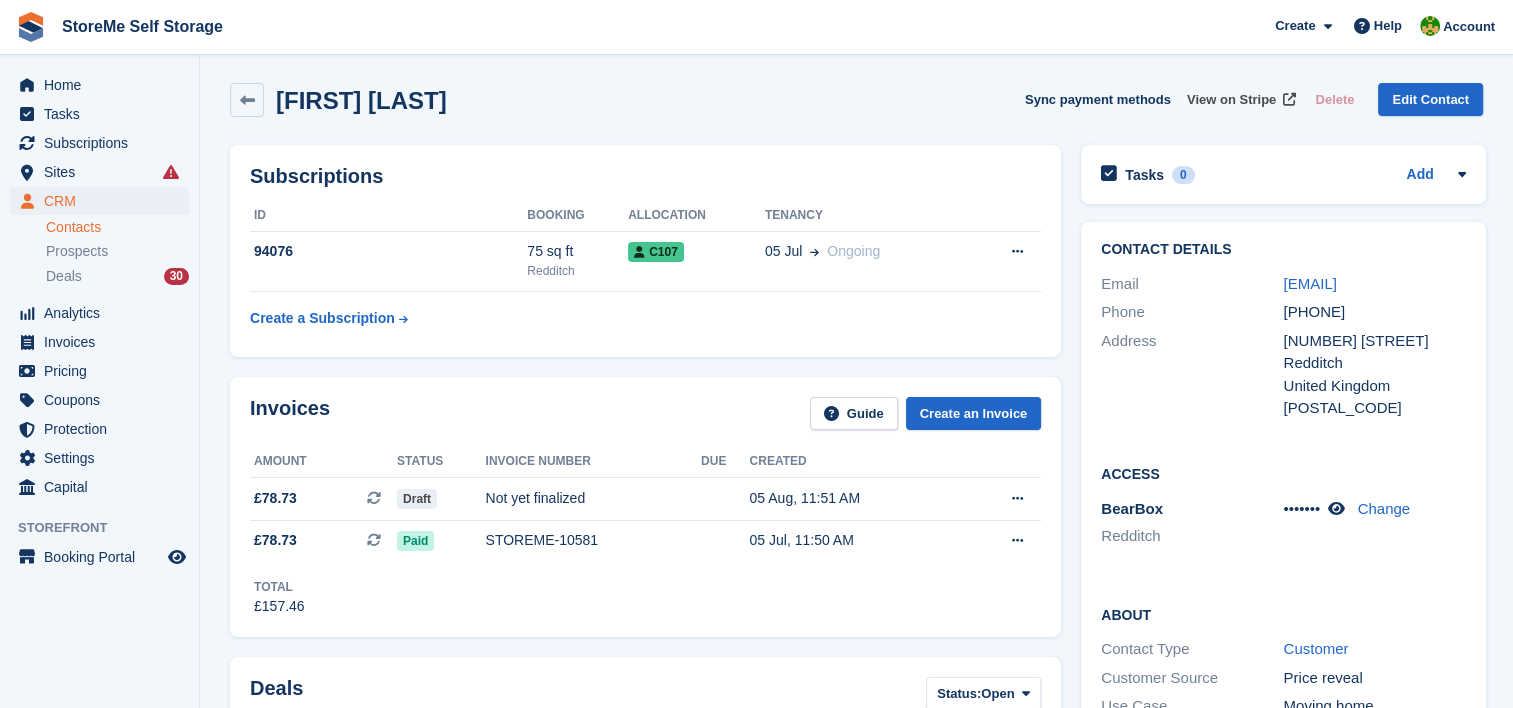 scroll, scrollTop: 0, scrollLeft: 0, axis: both 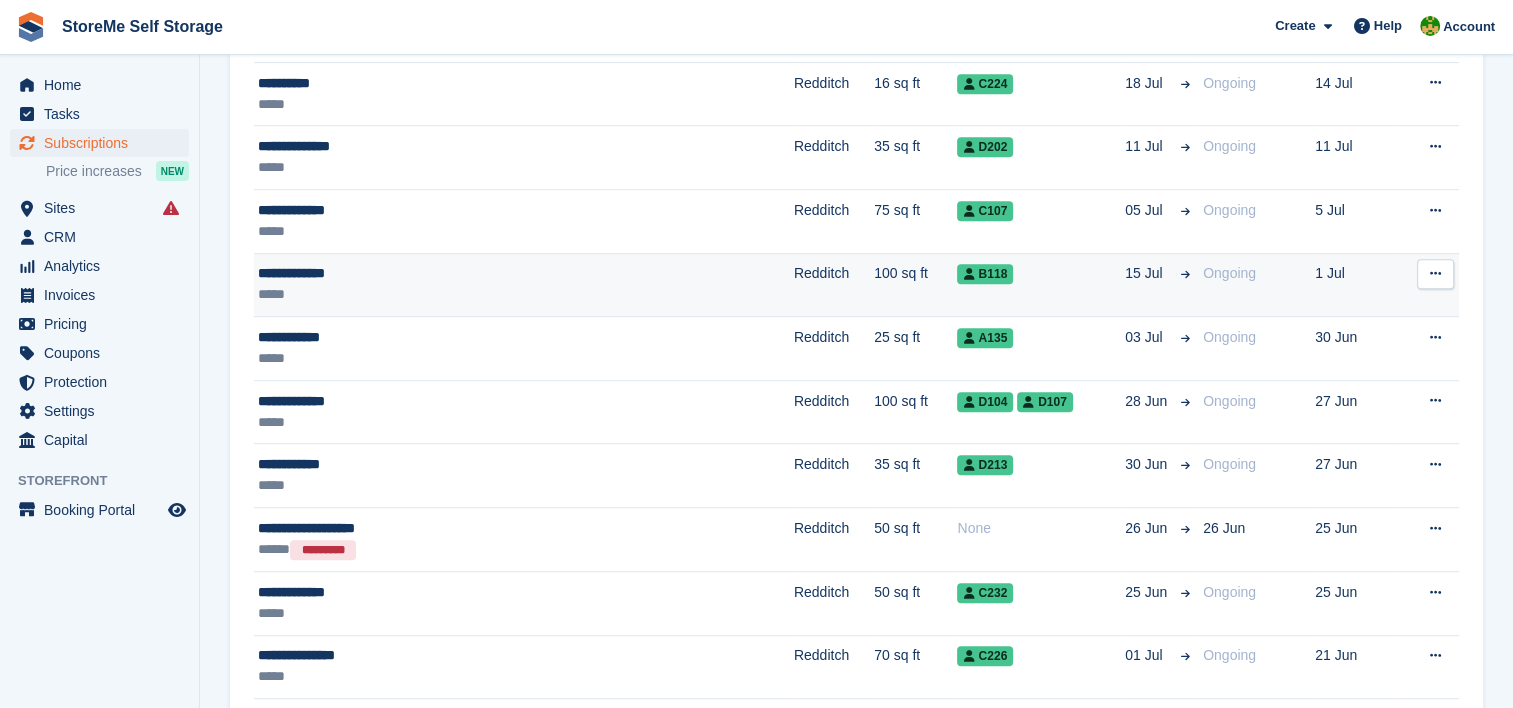click on "**********" at bounding box center [441, 273] 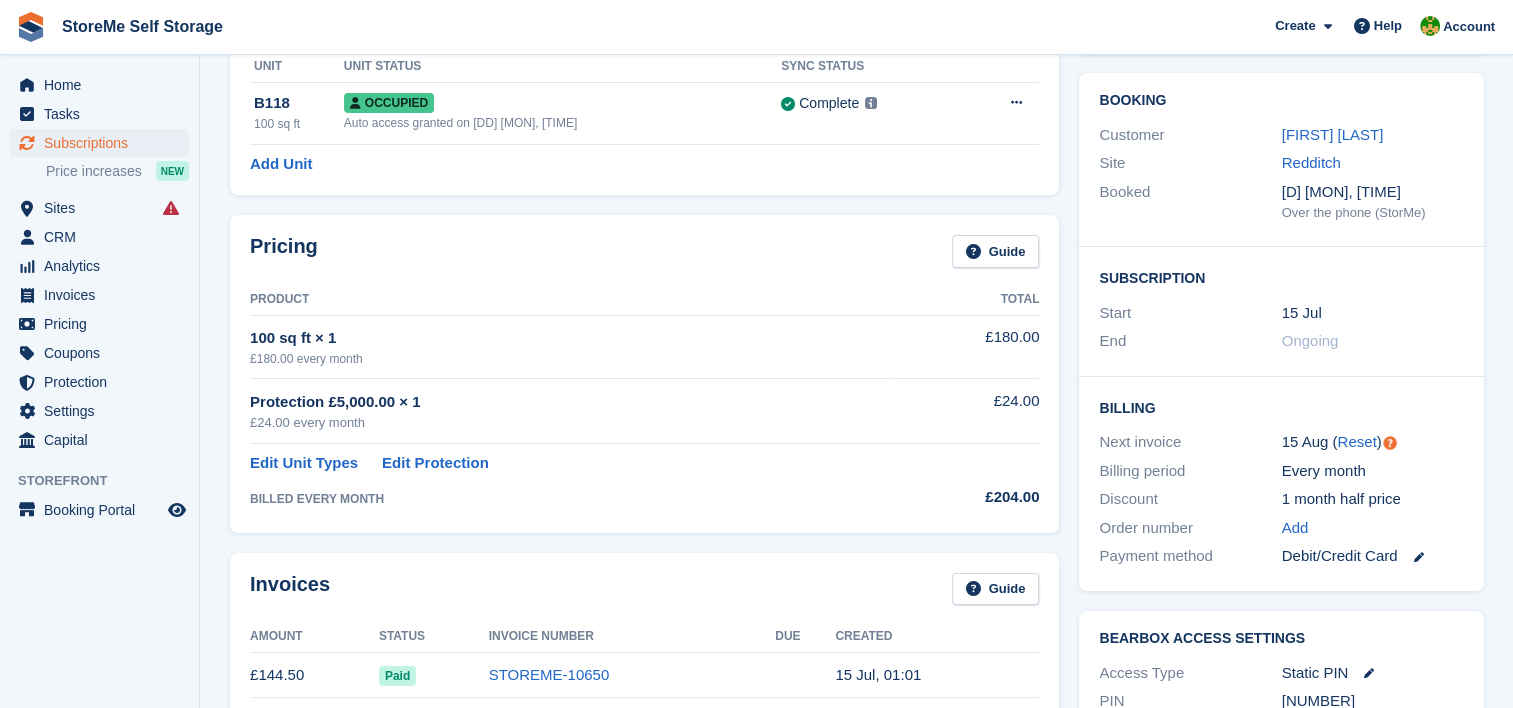 scroll, scrollTop: 0, scrollLeft: 0, axis: both 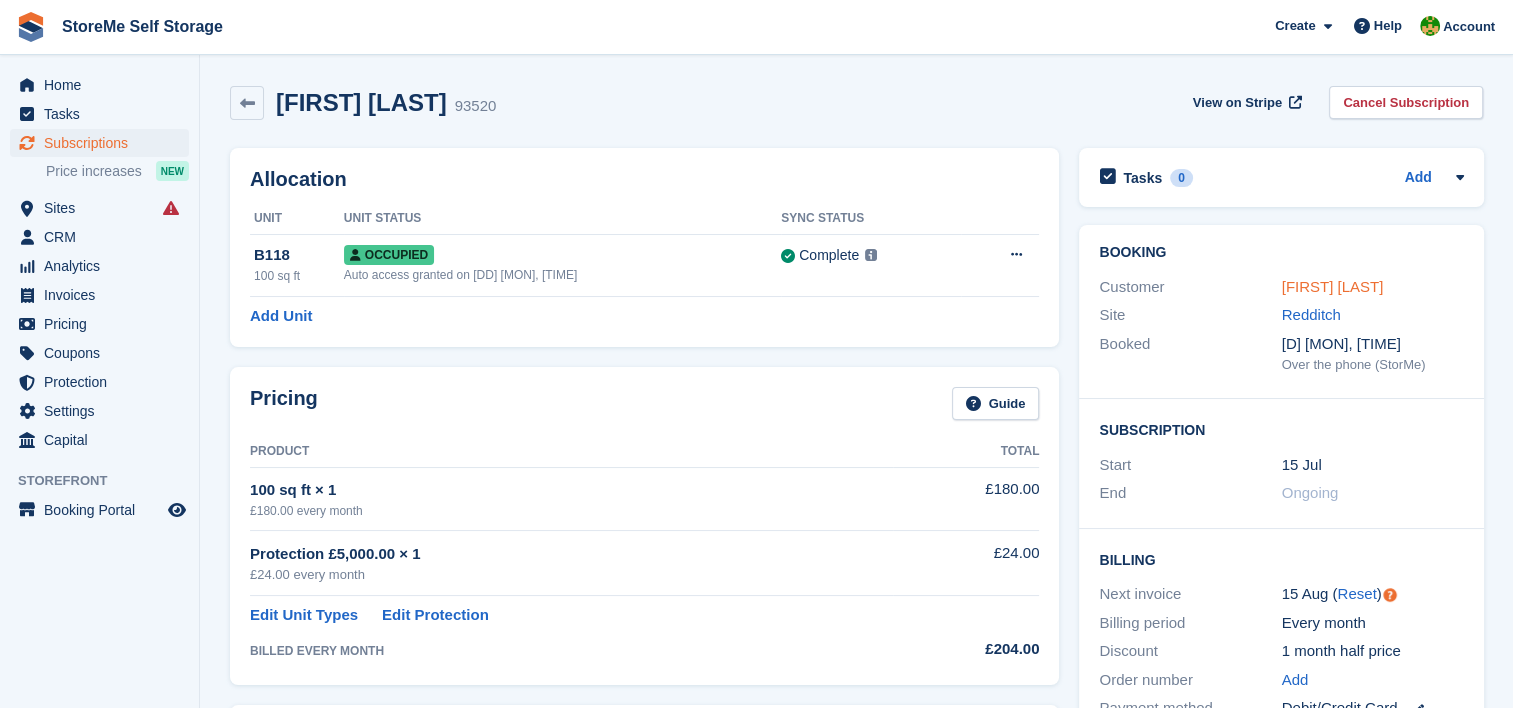 click on "Robert Seeney" at bounding box center [1333, 286] 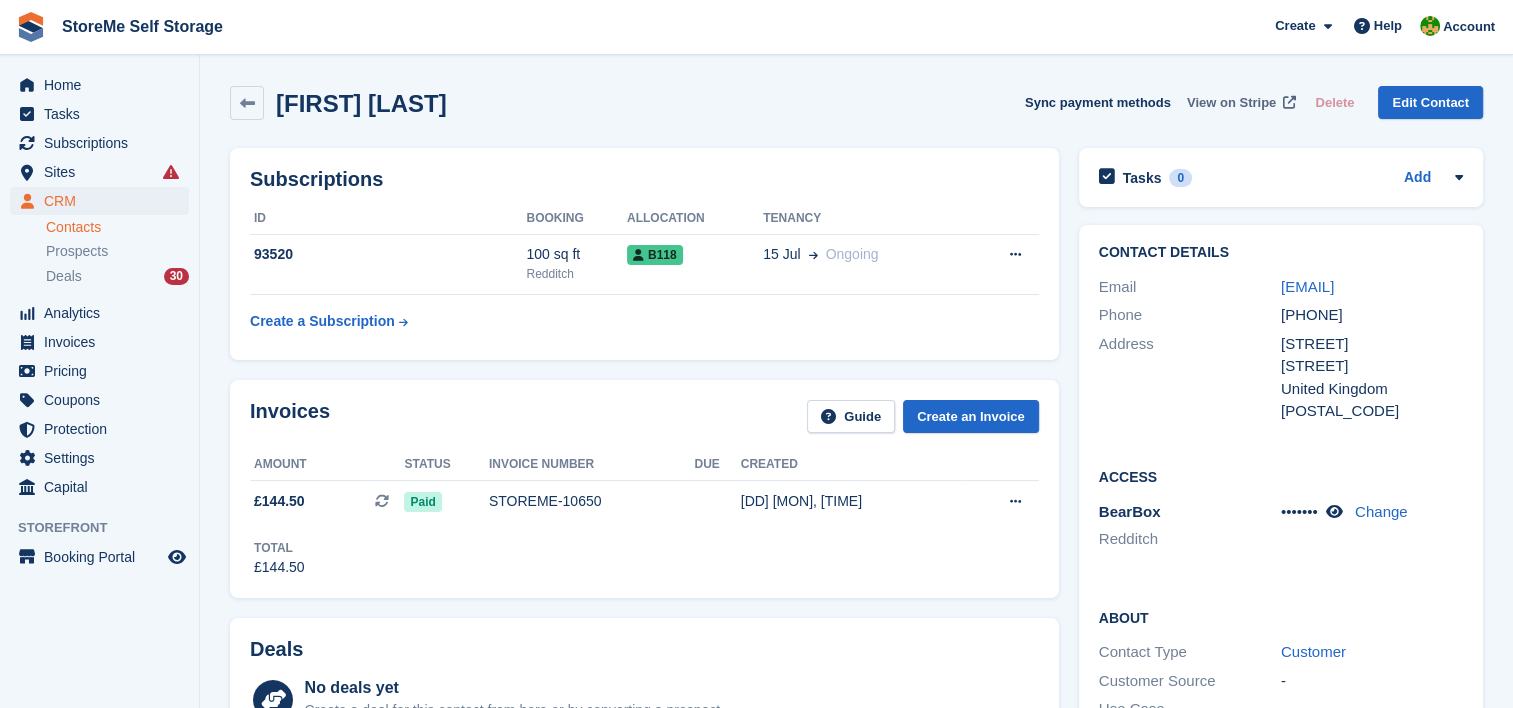 click on "View on Stripe" at bounding box center (1231, 103) 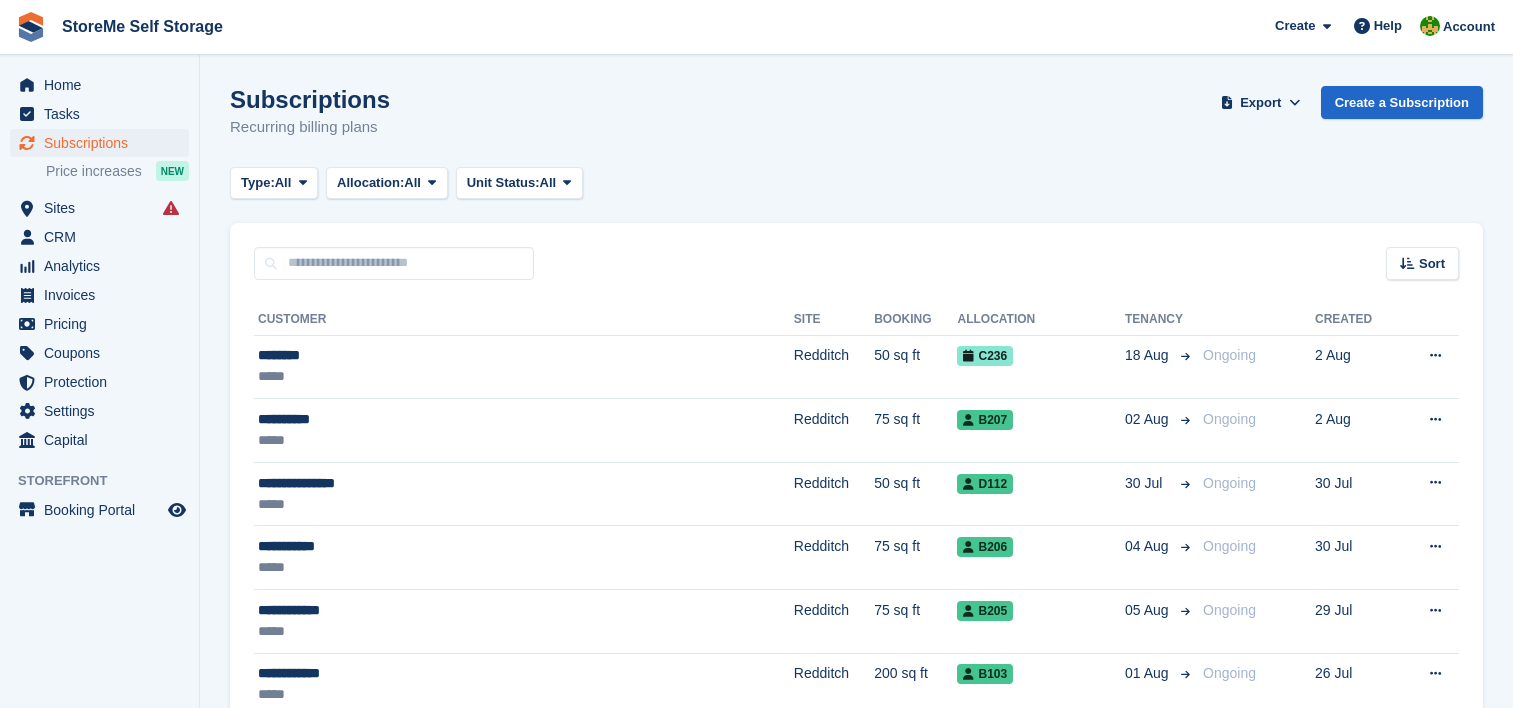 scroll, scrollTop: 1100, scrollLeft: 0, axis: vertical 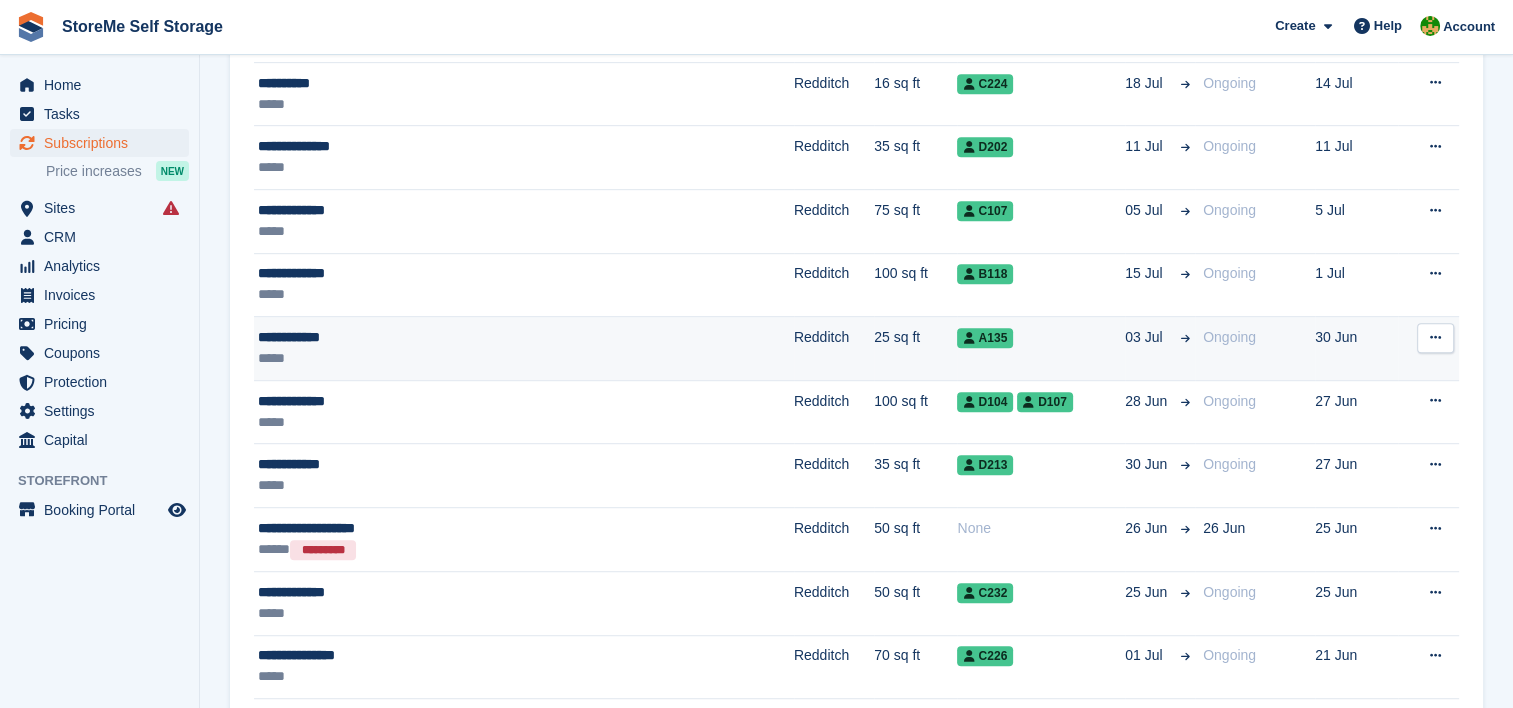 click on "**********" at bounding box center [441, 337] 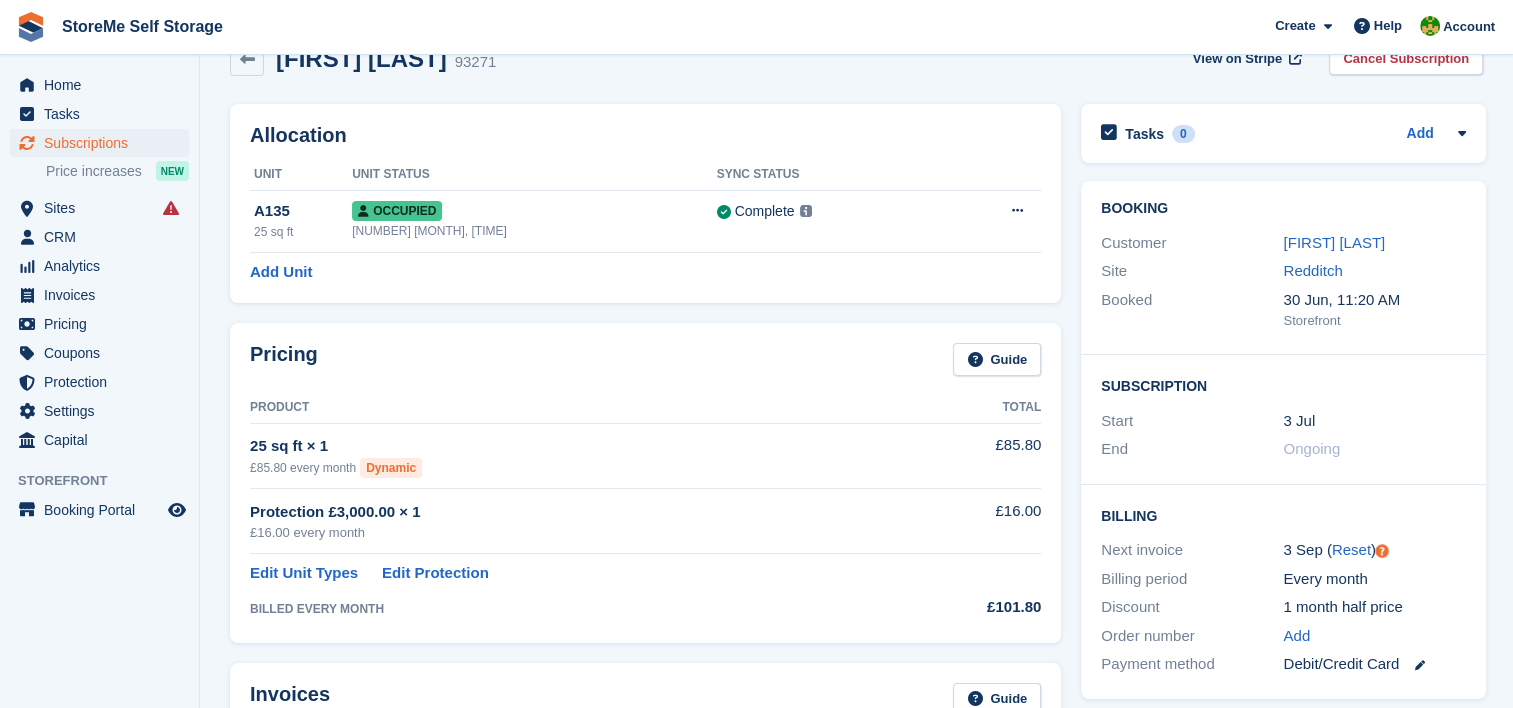 scroll, scrollTop: 0, scrollLeft: 0, axis: both 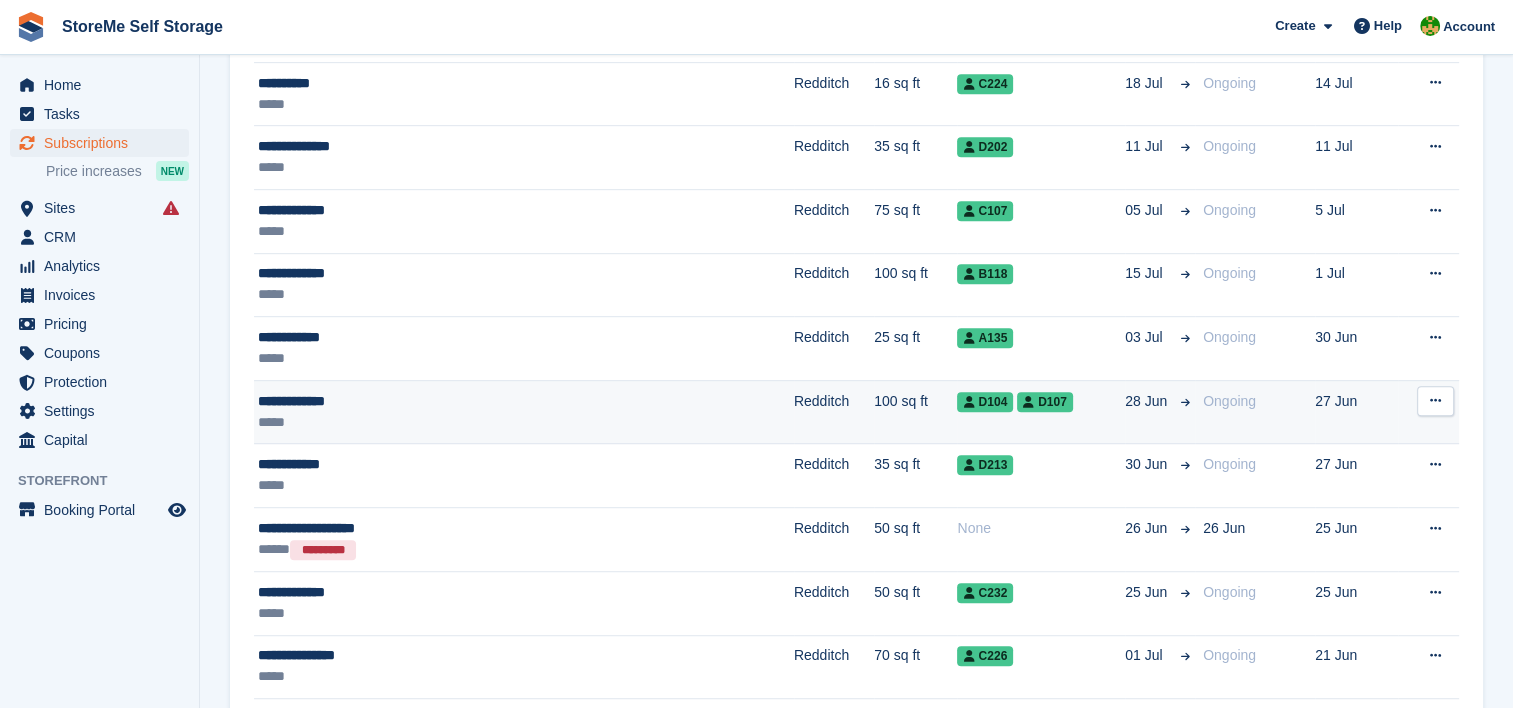 click on "100 sq ft" at bounding box center (915, 412) 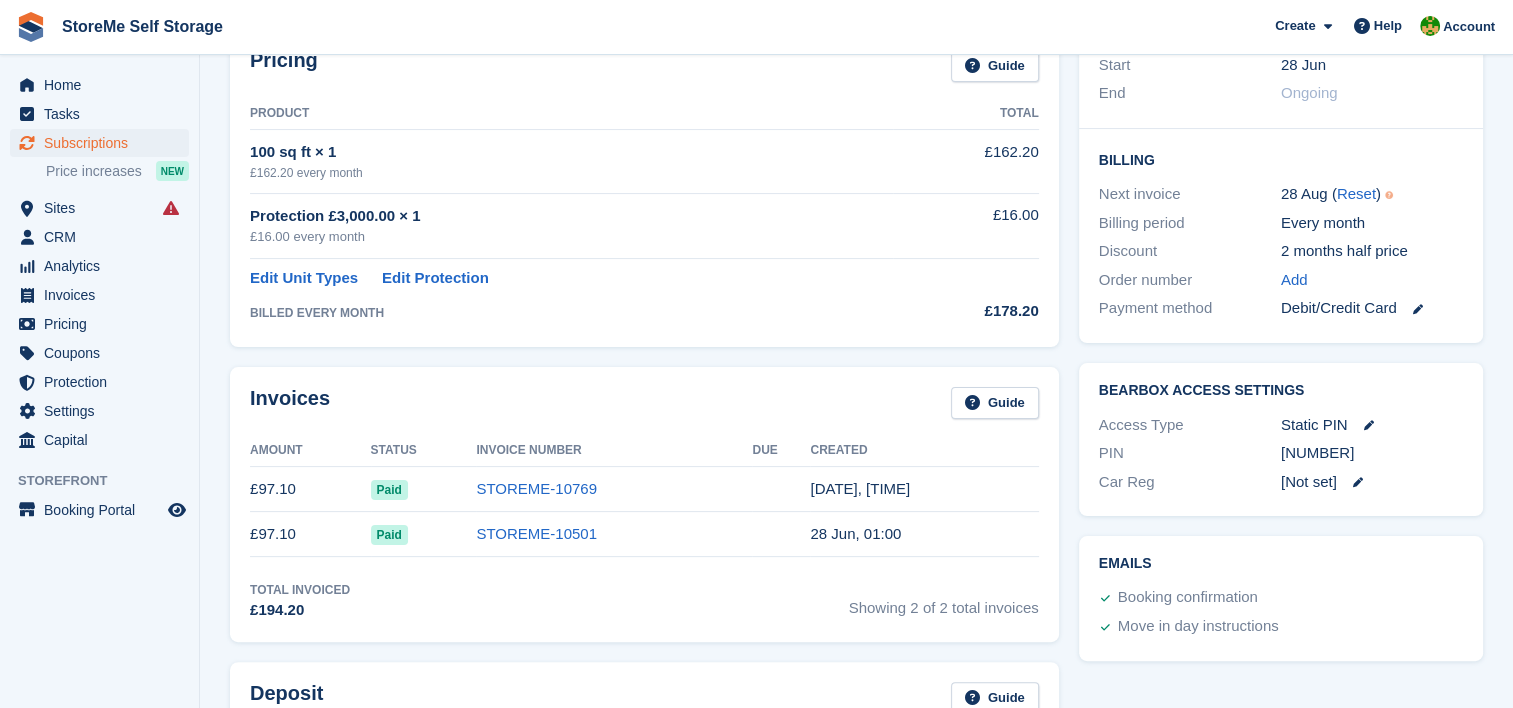 scroll, scrollTop: 0, scrollLeft: 0, axis: both 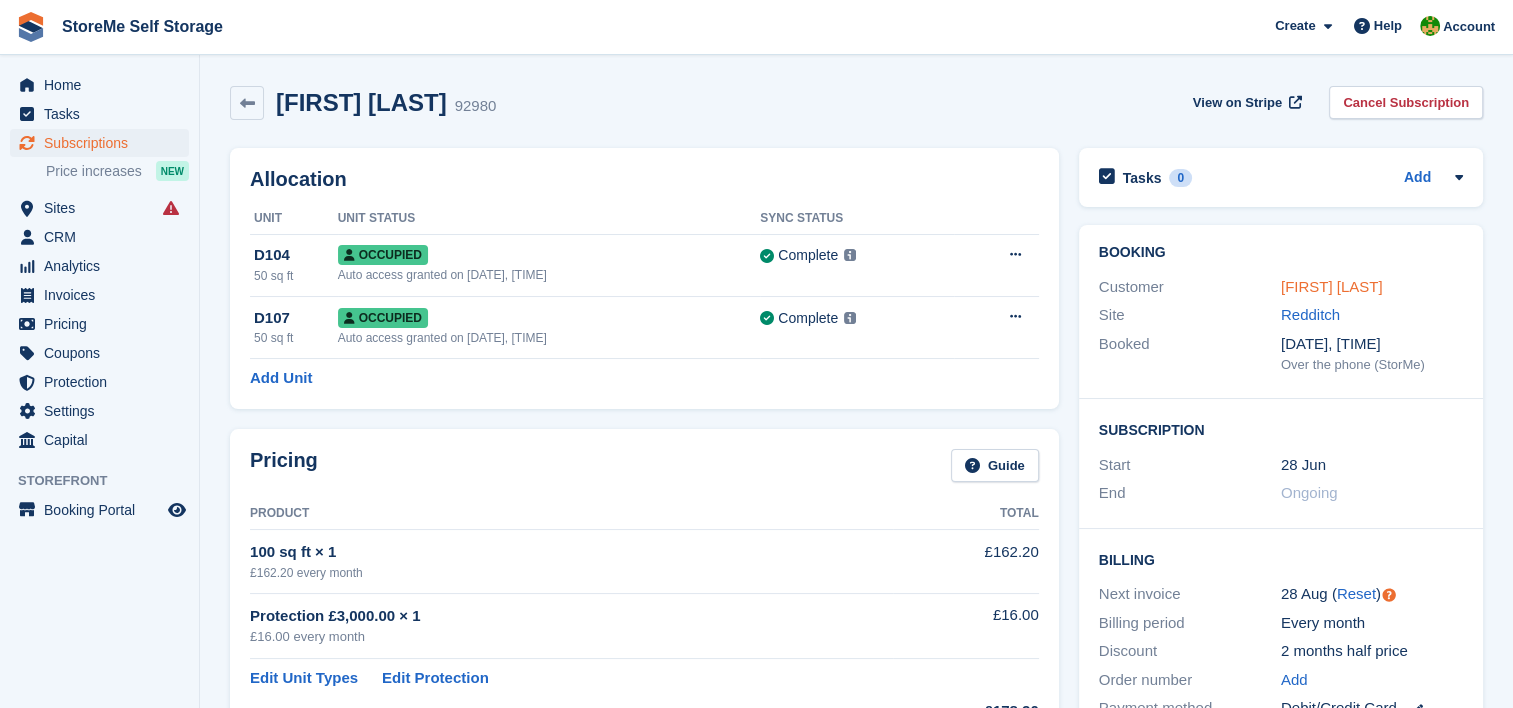 click on "[FIRST] [LAST]" at bounding box center (1332, 286) 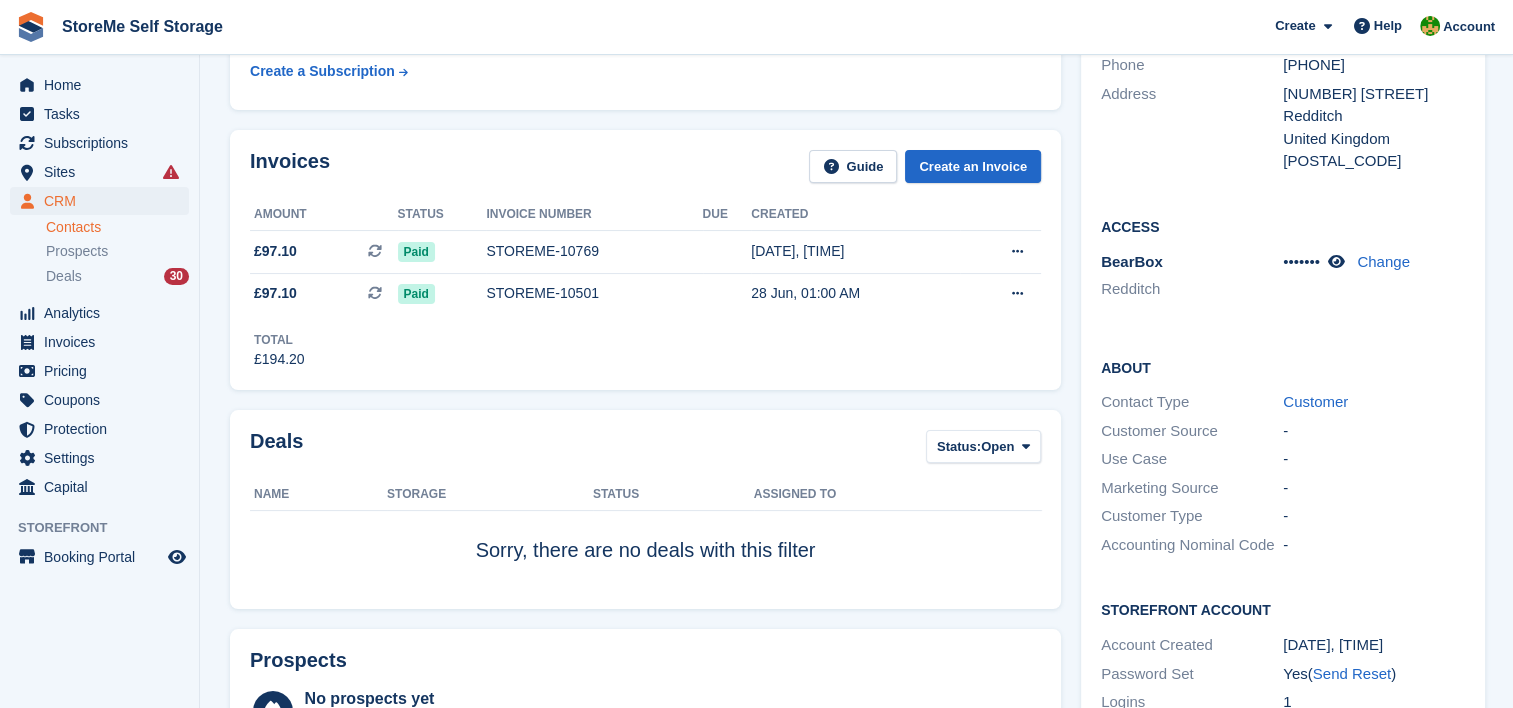 scroll, scrollTop: 0, scrollLeft: 0, axis: both 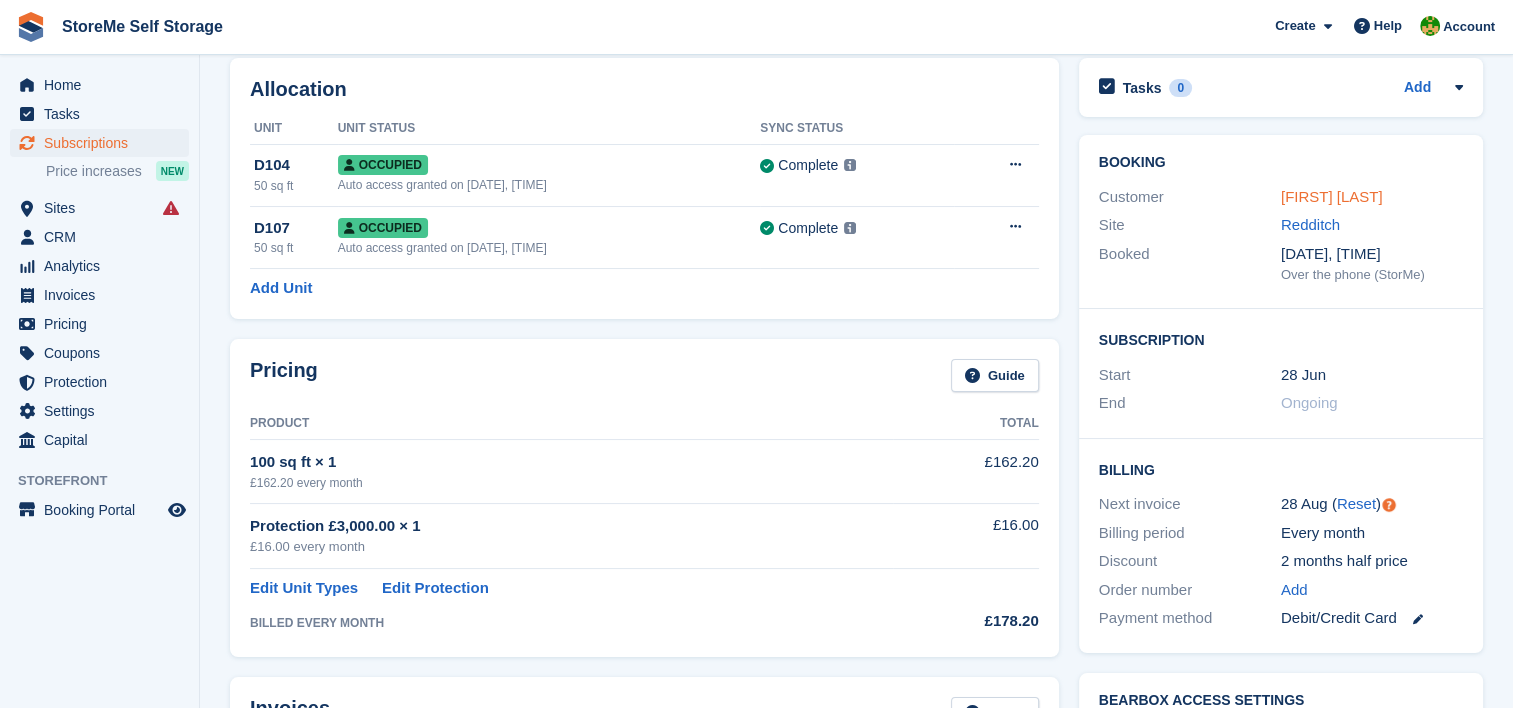 click on "Michael Smith" at bounding box center (1332, 196) 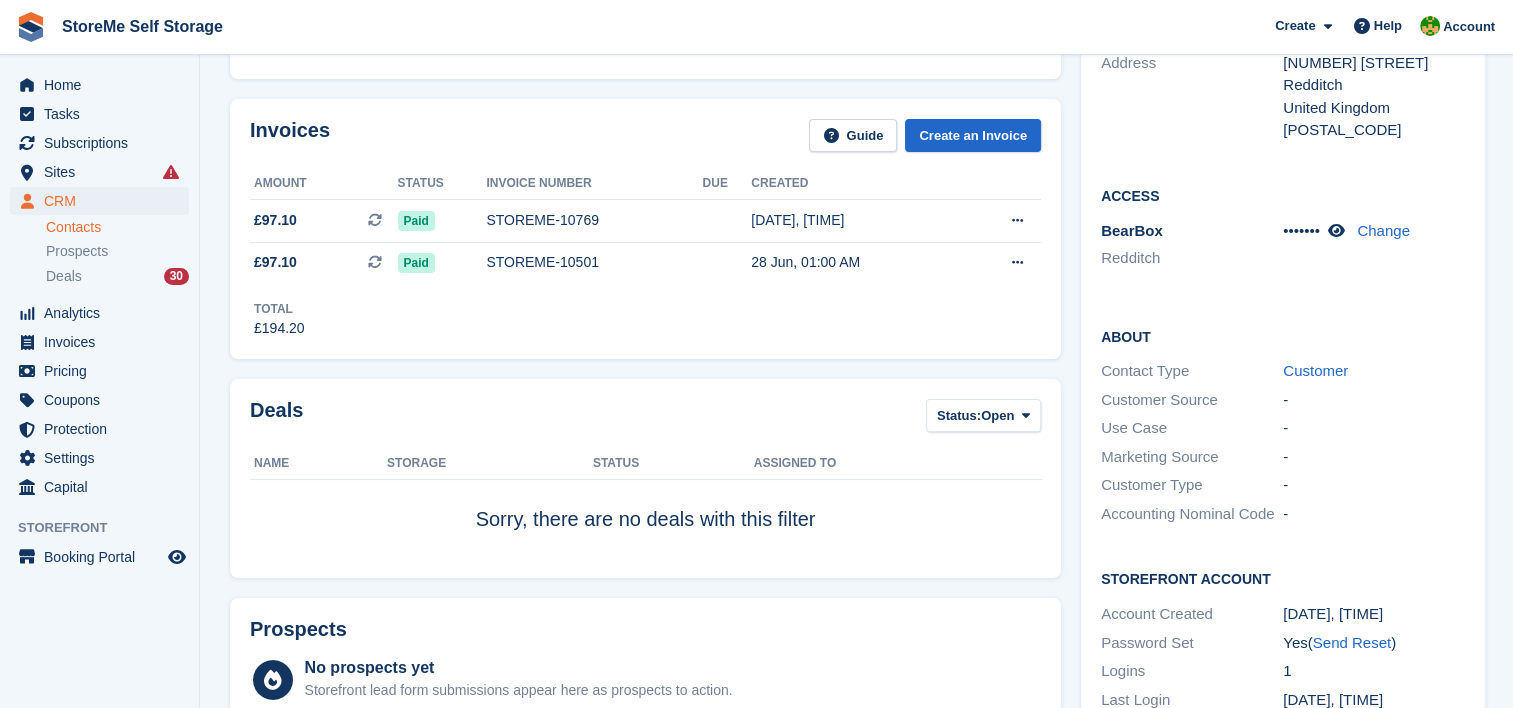 scroll, scrollTop: 100, scrollLeft: 0, axis: vertical 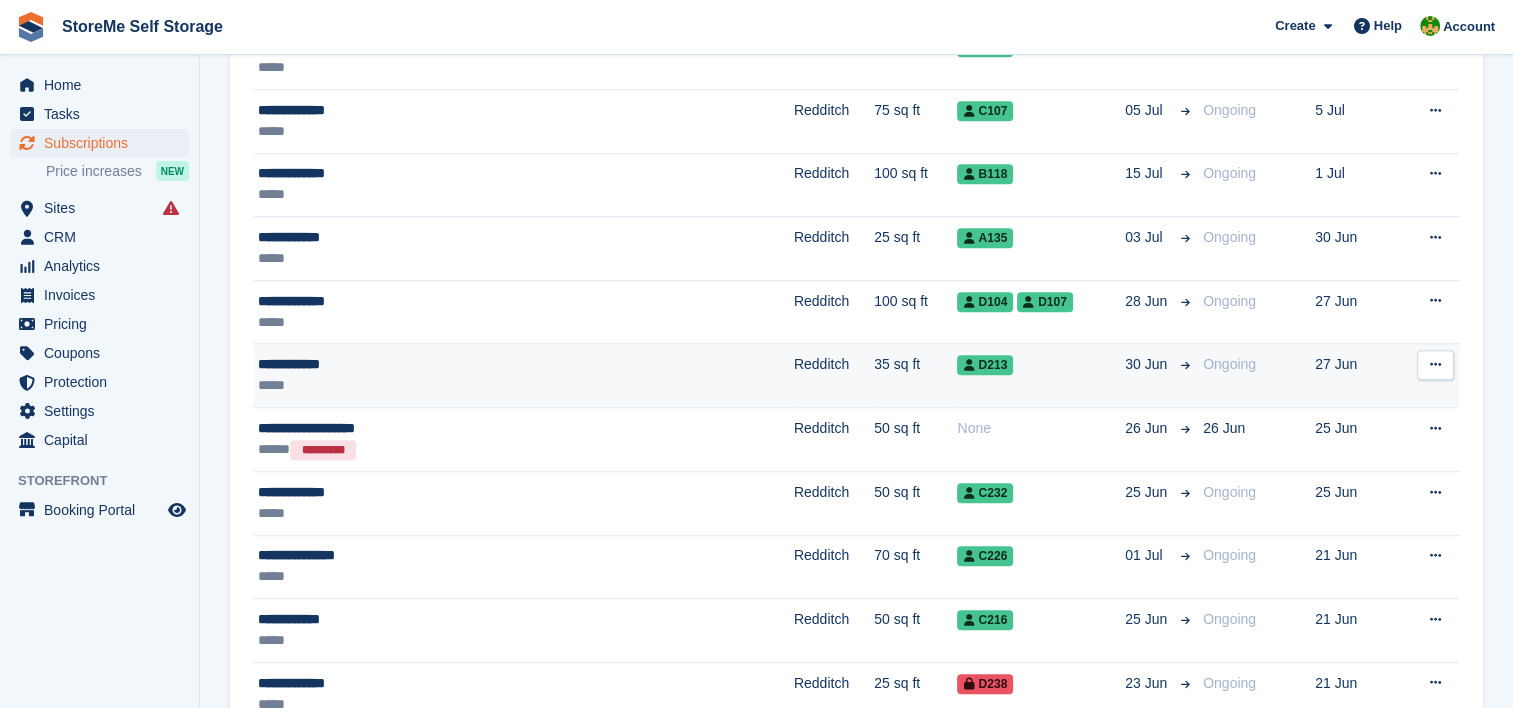 click on "**********" at bounding box center [441, 364] 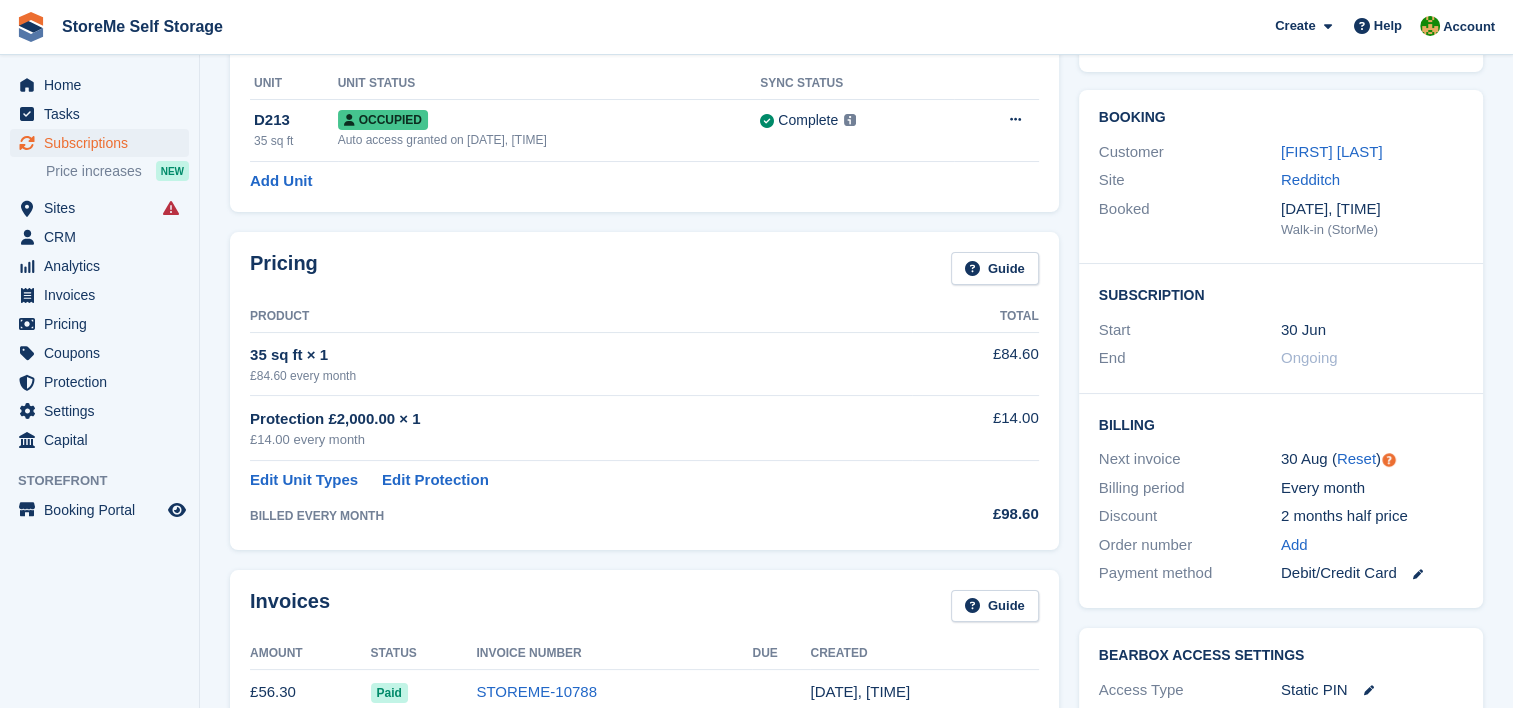 scroll, scrollTop: 100, scrollLeft: 0, axis: vertical 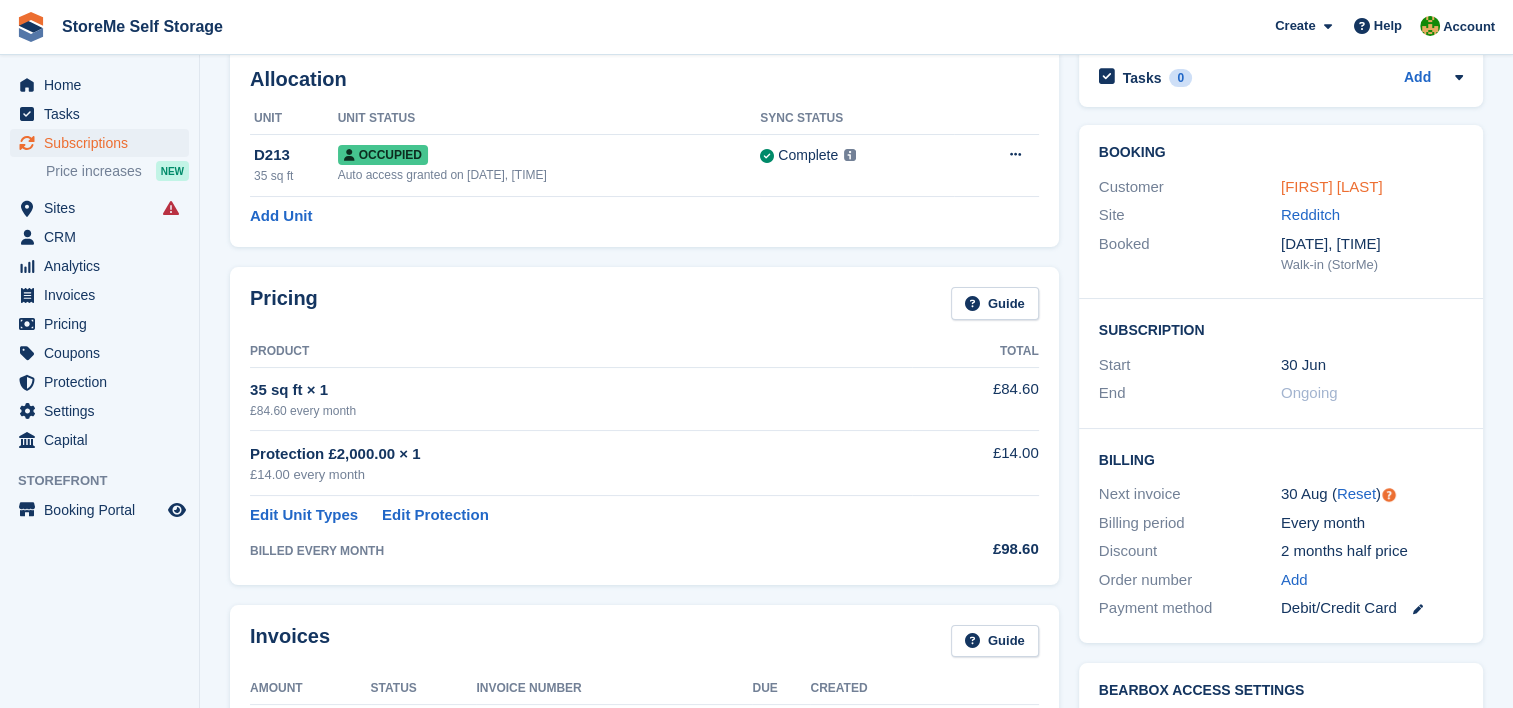 click on "Megan Sterry" at bounding box center [1332, 186] 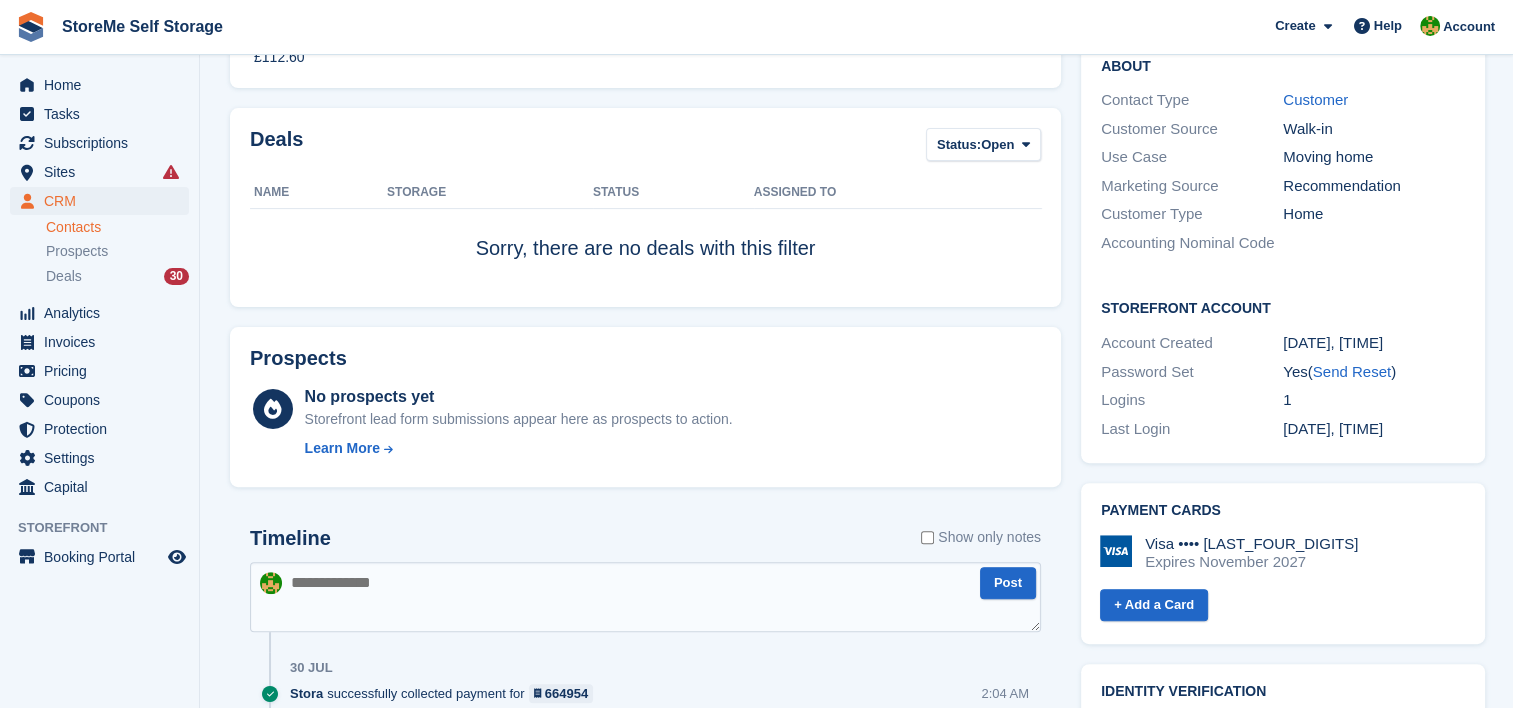 scroll, scrollTop: 474, scrollLeft: 0, axis: vertical 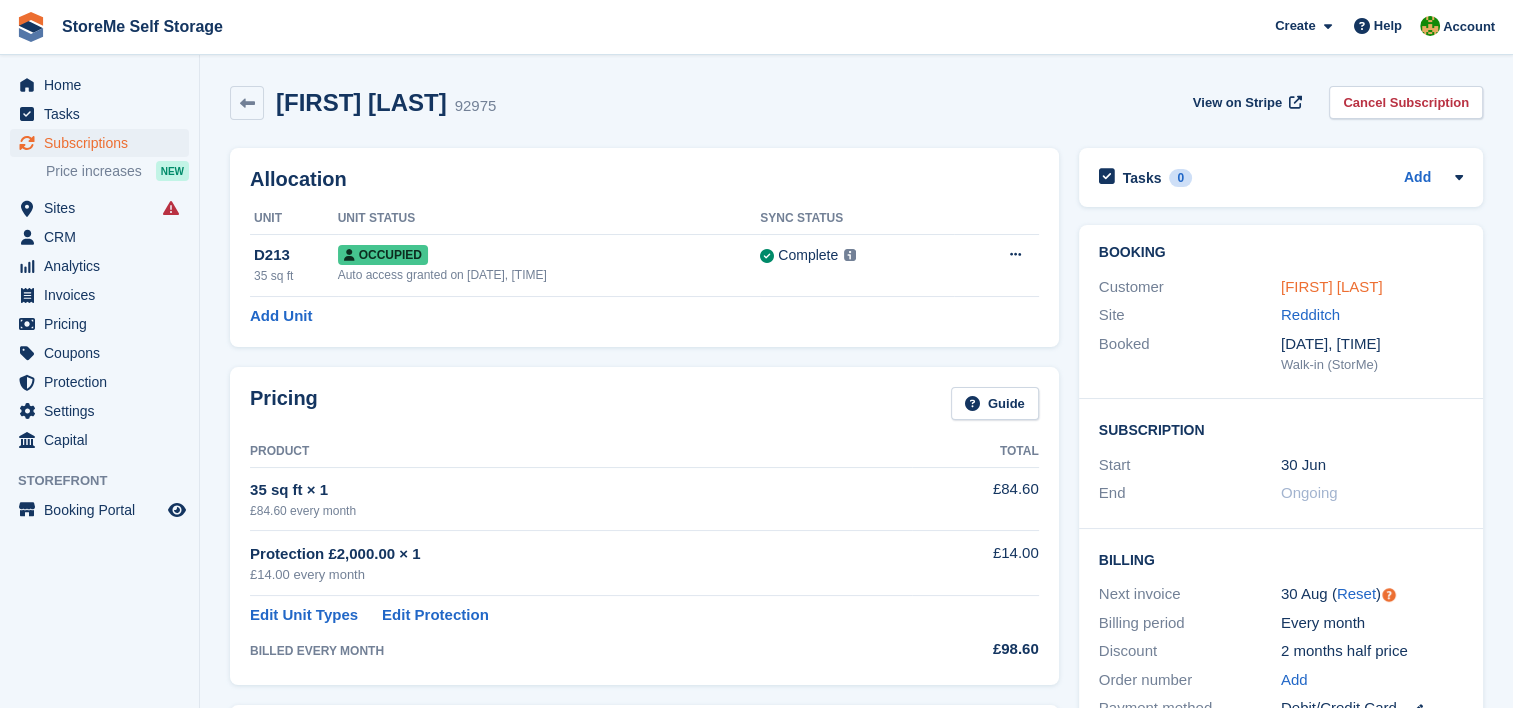 click on "Megan Sterry" at bounding box center (1332, 286) 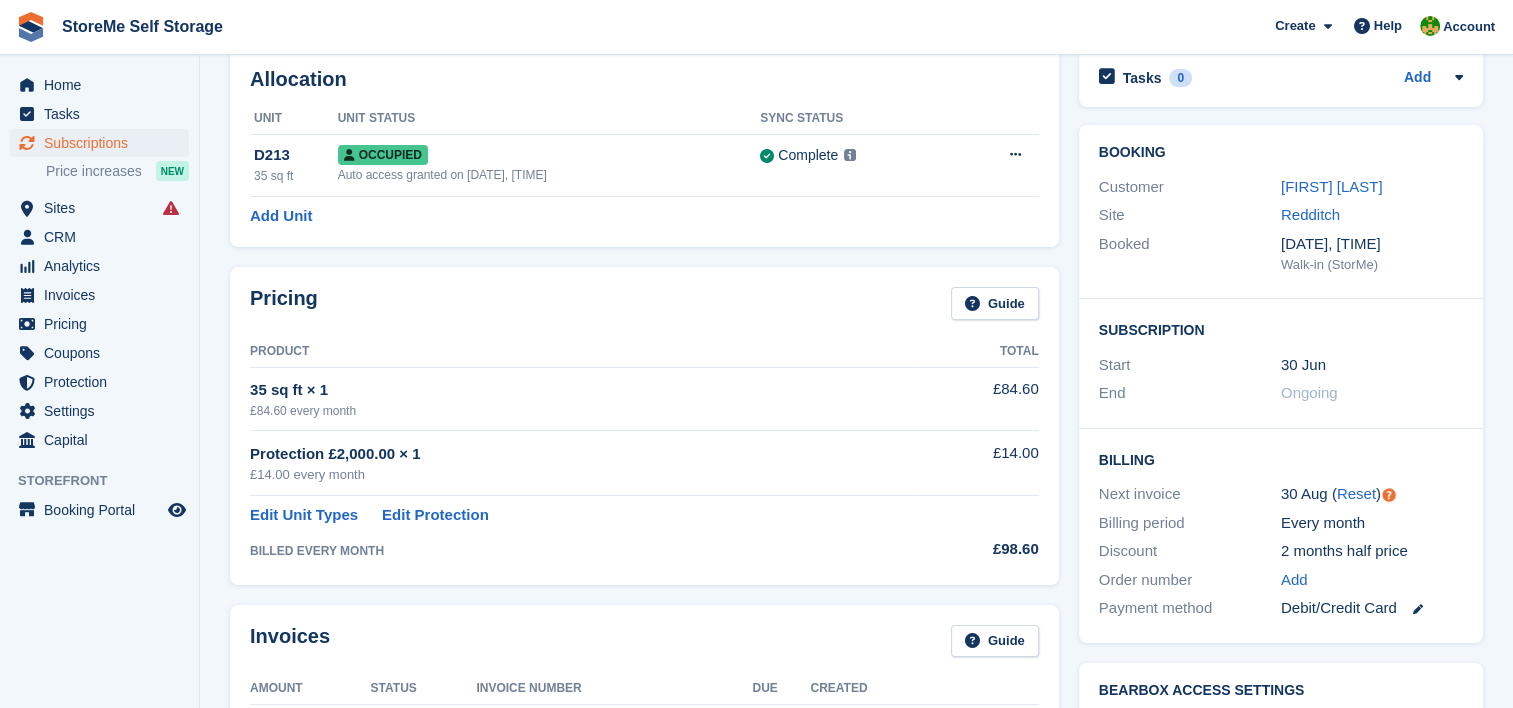 scroll, scrollTop: 0, scrollLeft: 0, axis: both 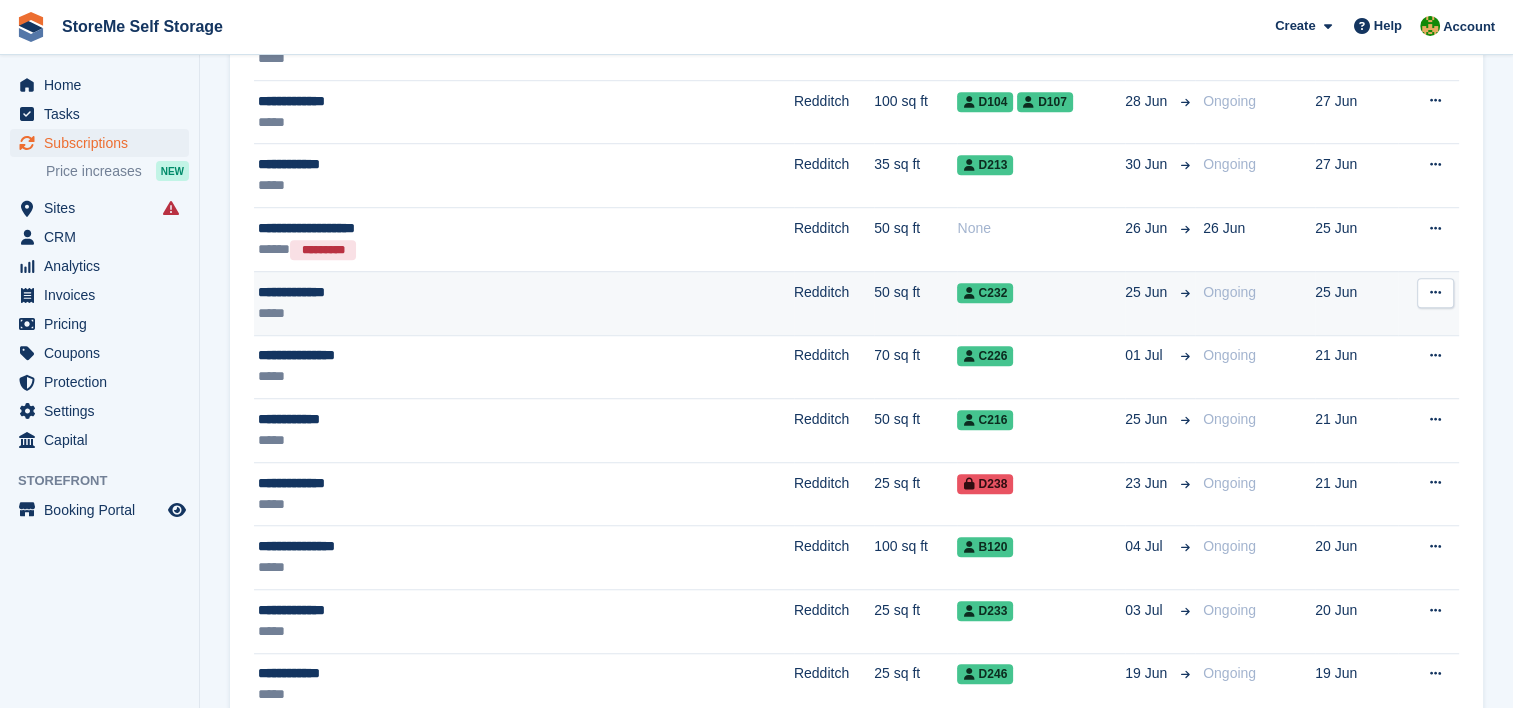 click on "**********" at bounding box center (441, 292) 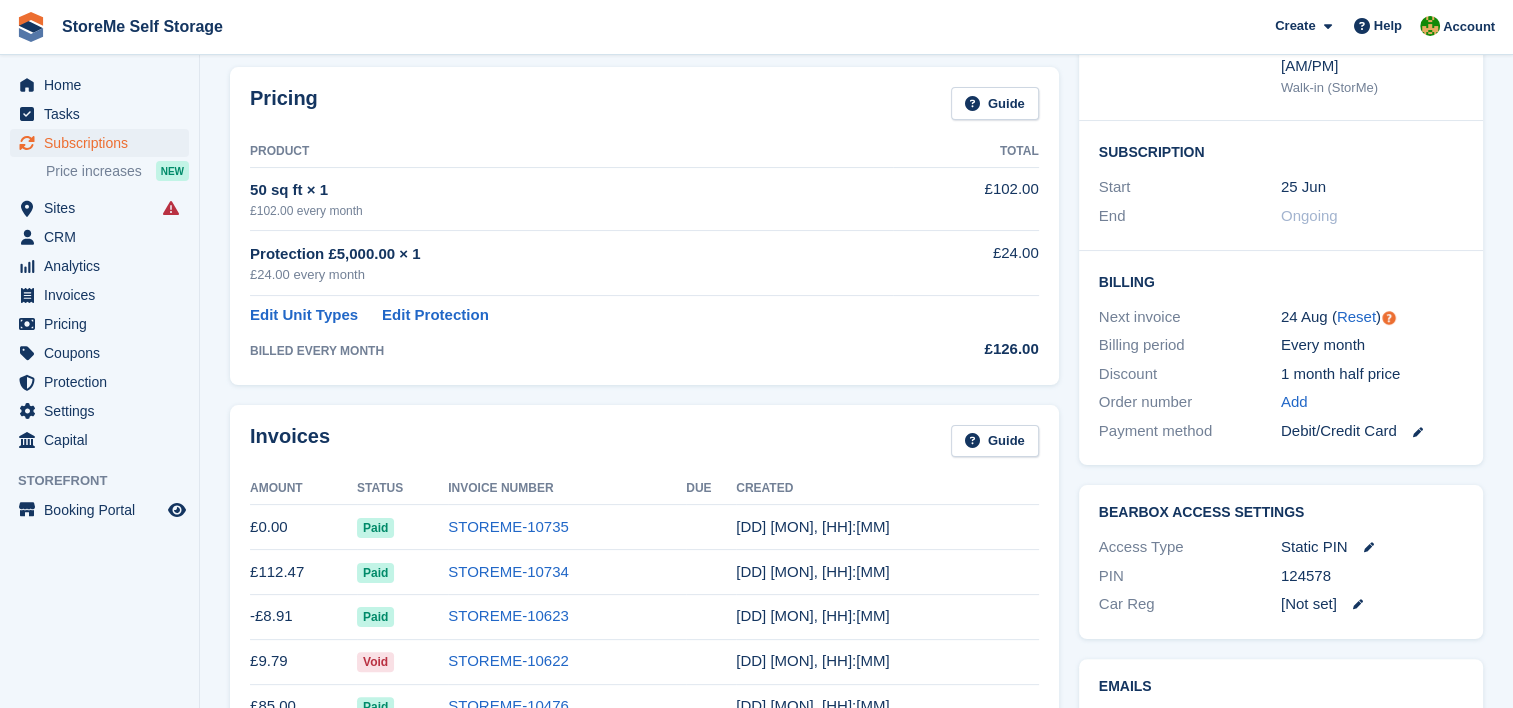 scroll, scrollTop: 0, scrollLeft: 0, axis: both 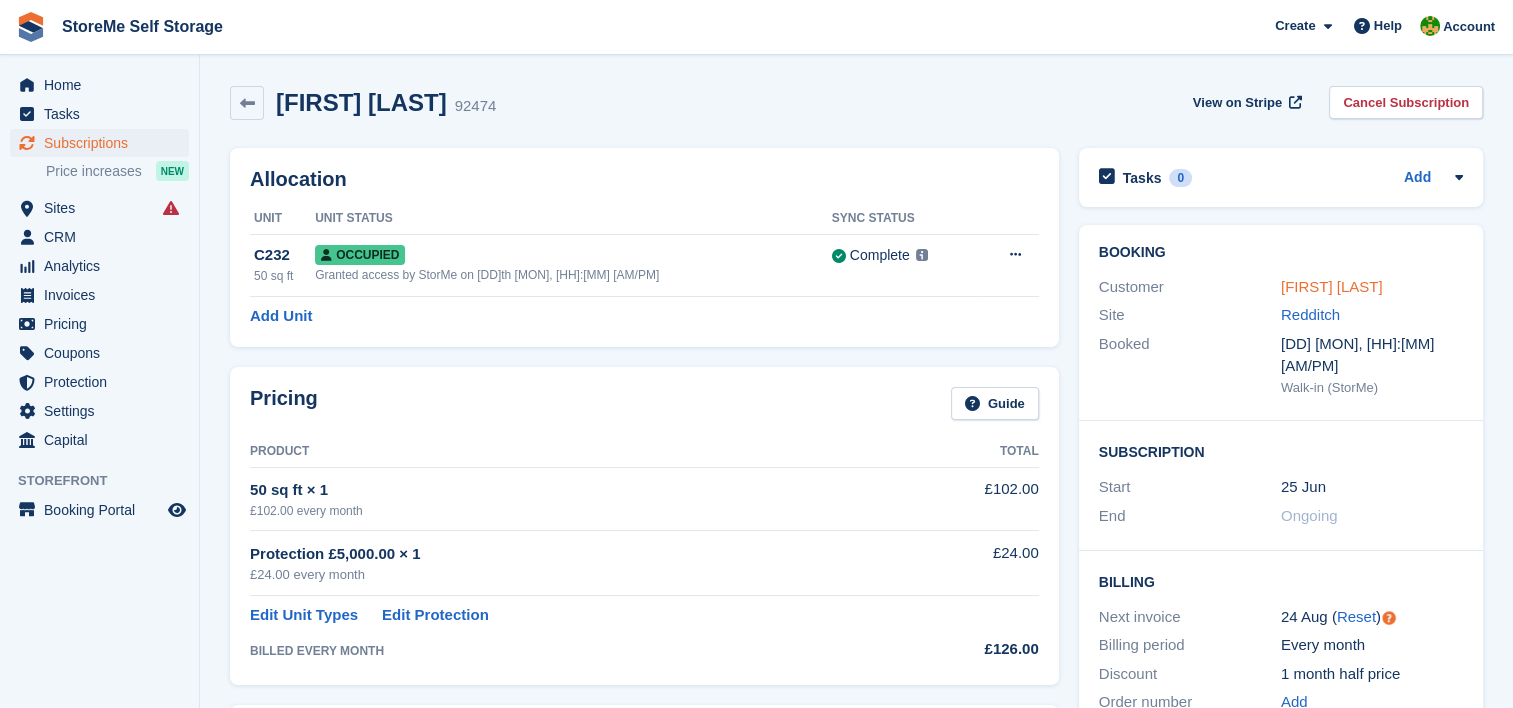 click on "[FIRST] [LAST]" at bounding box center (1332, 286) 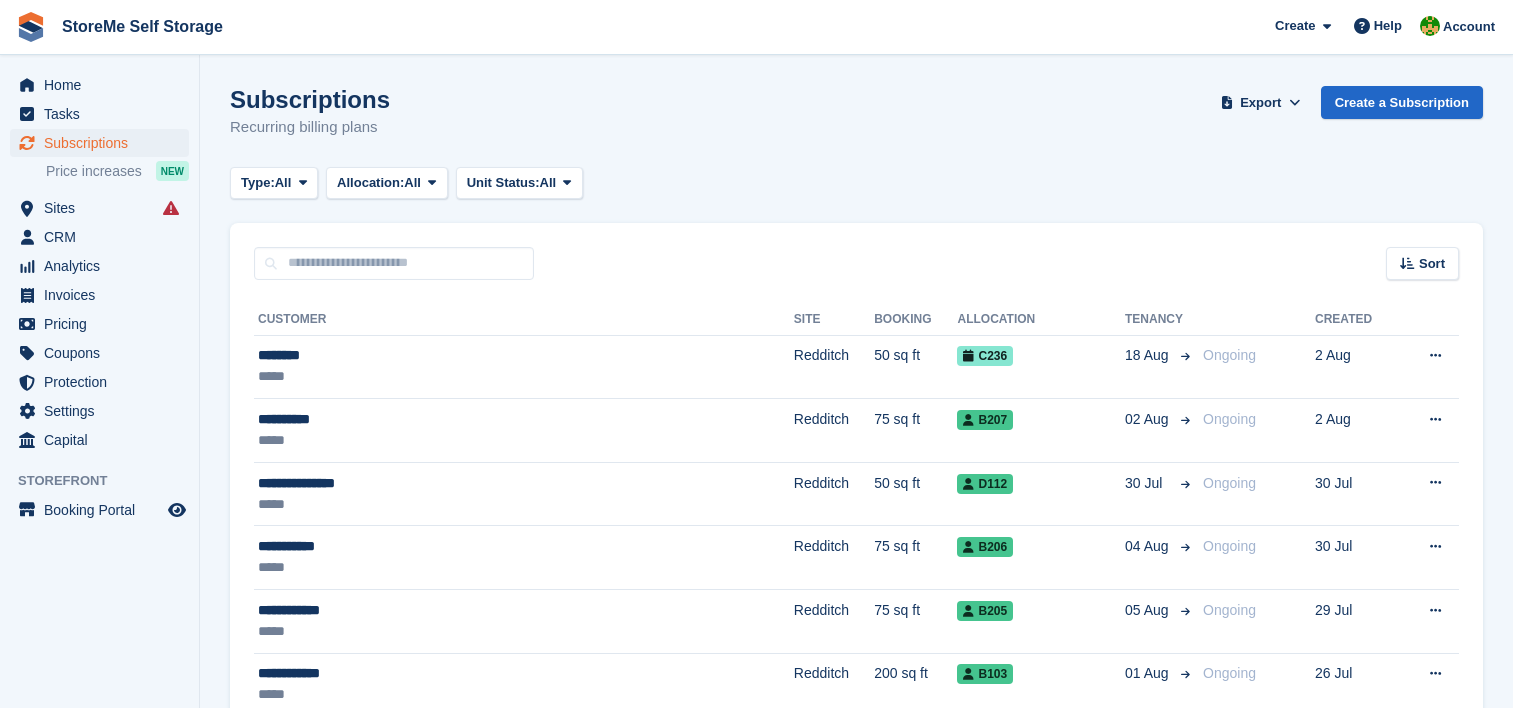 scroll, scrollTop: 1400, scrollLeft: 0, axis: vertical 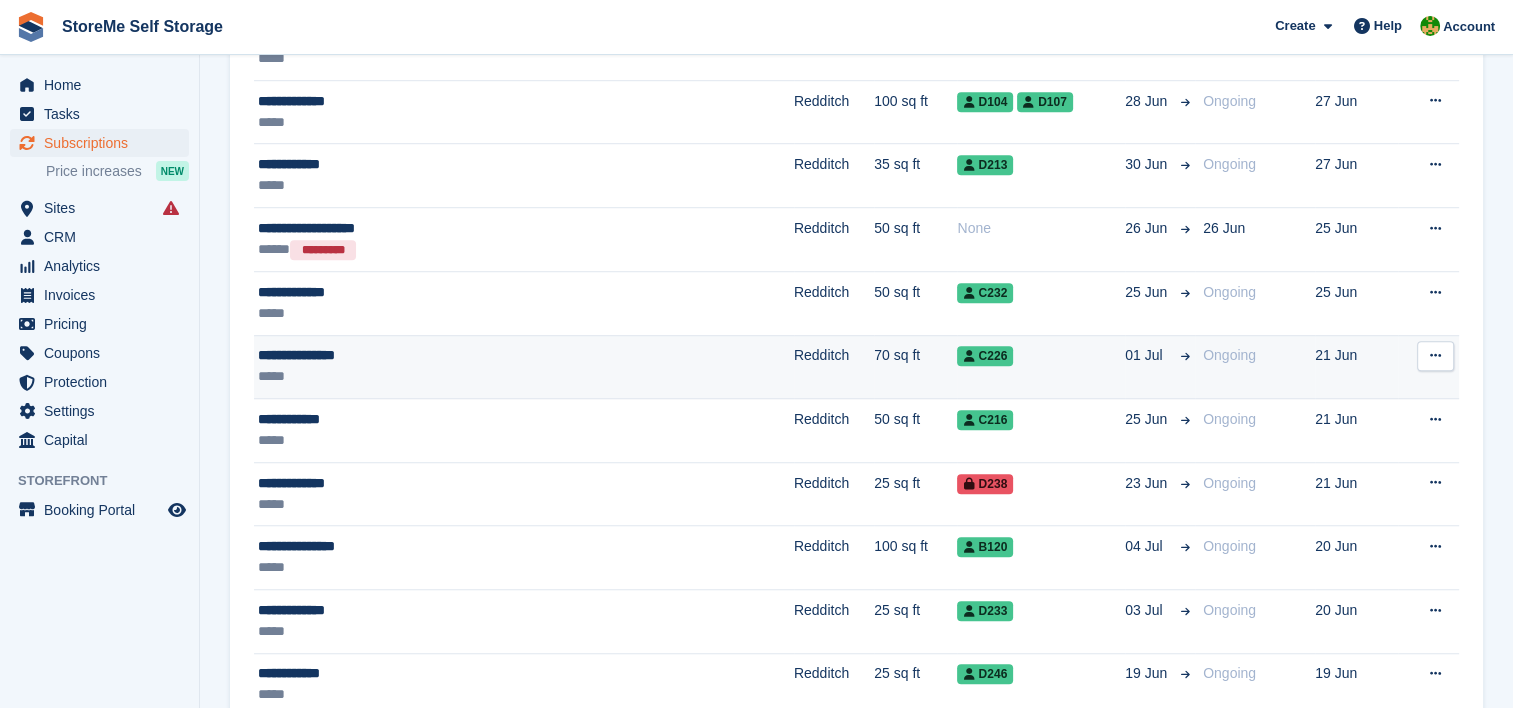 click on "**********" at bounding box center [441, 355] 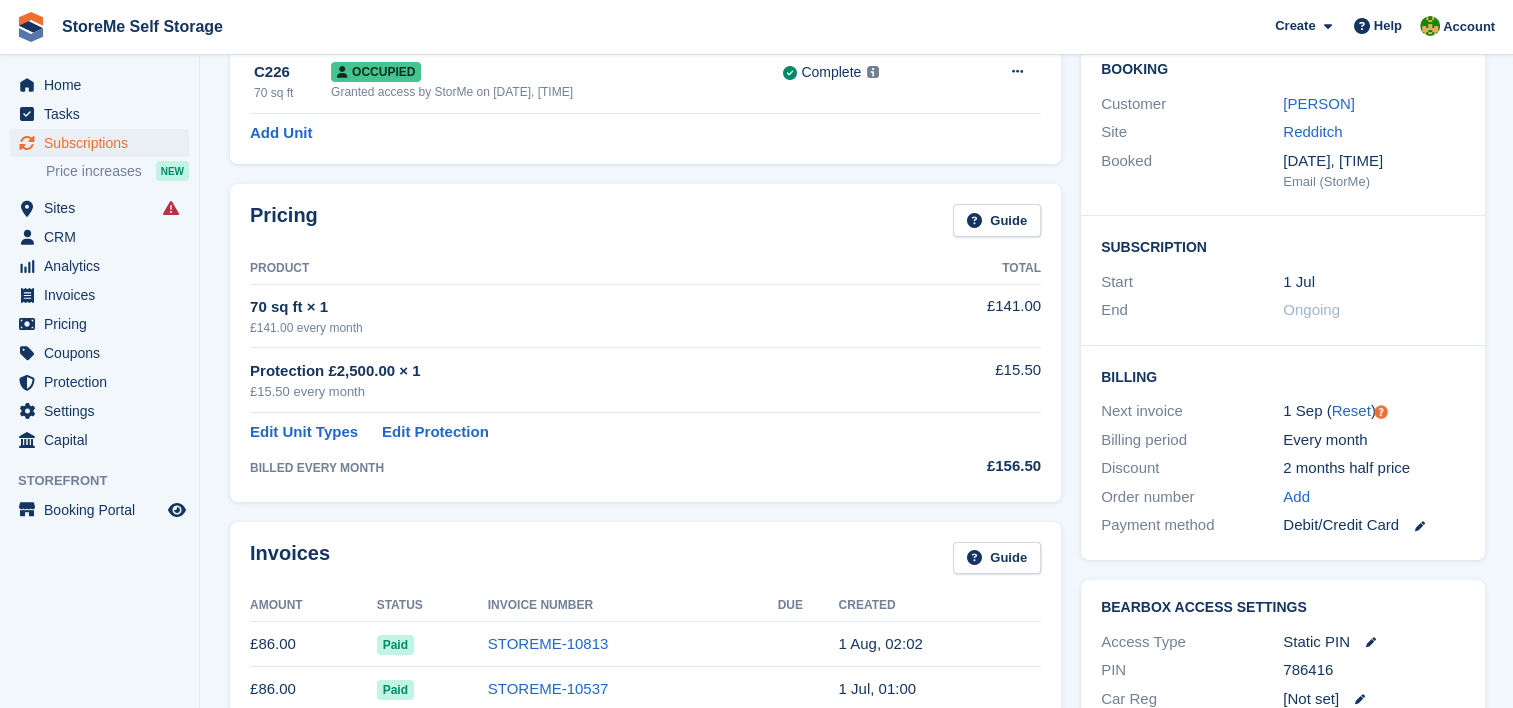 scroll, scrollTop: 0, scrollLeft: 0, axis: both 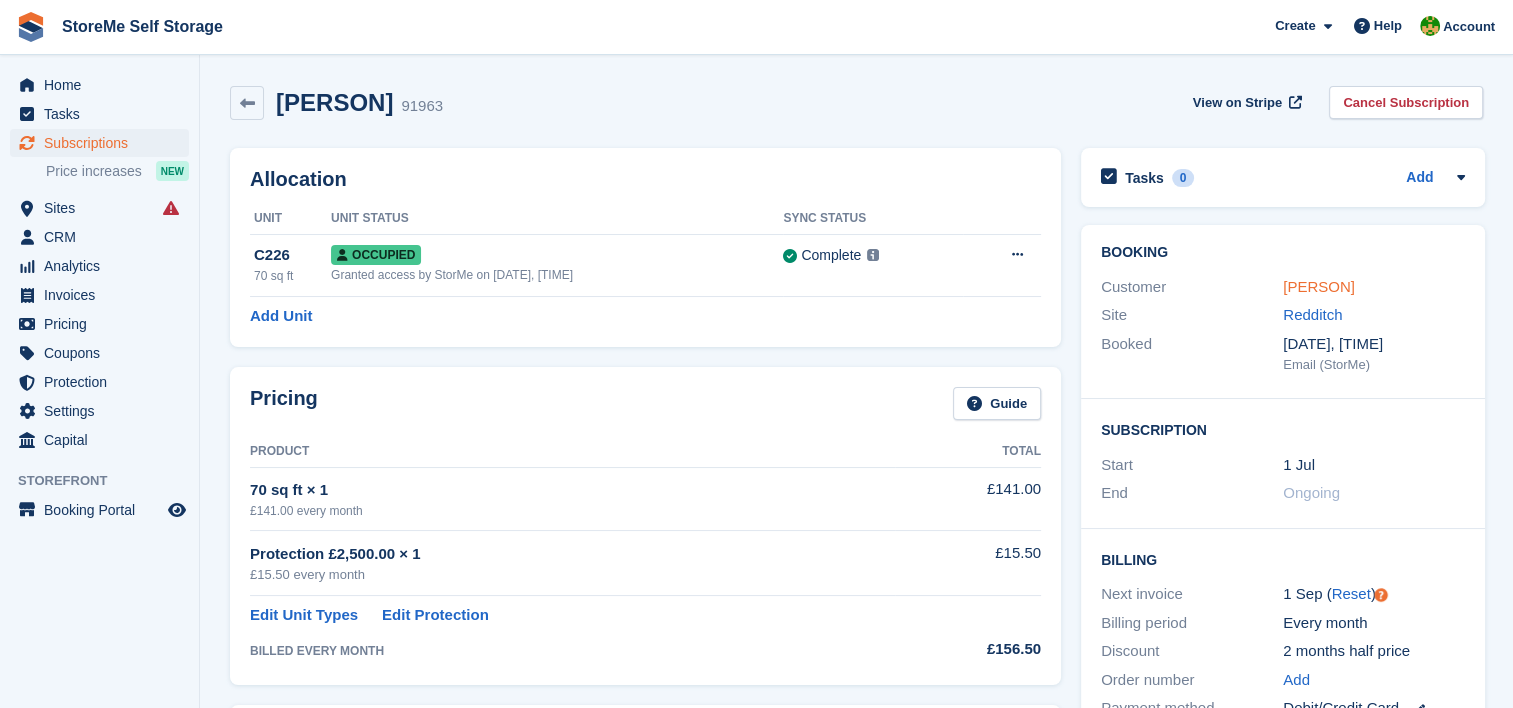 click on "Shafqat Mehmood" at bounding box center [1319, 286] 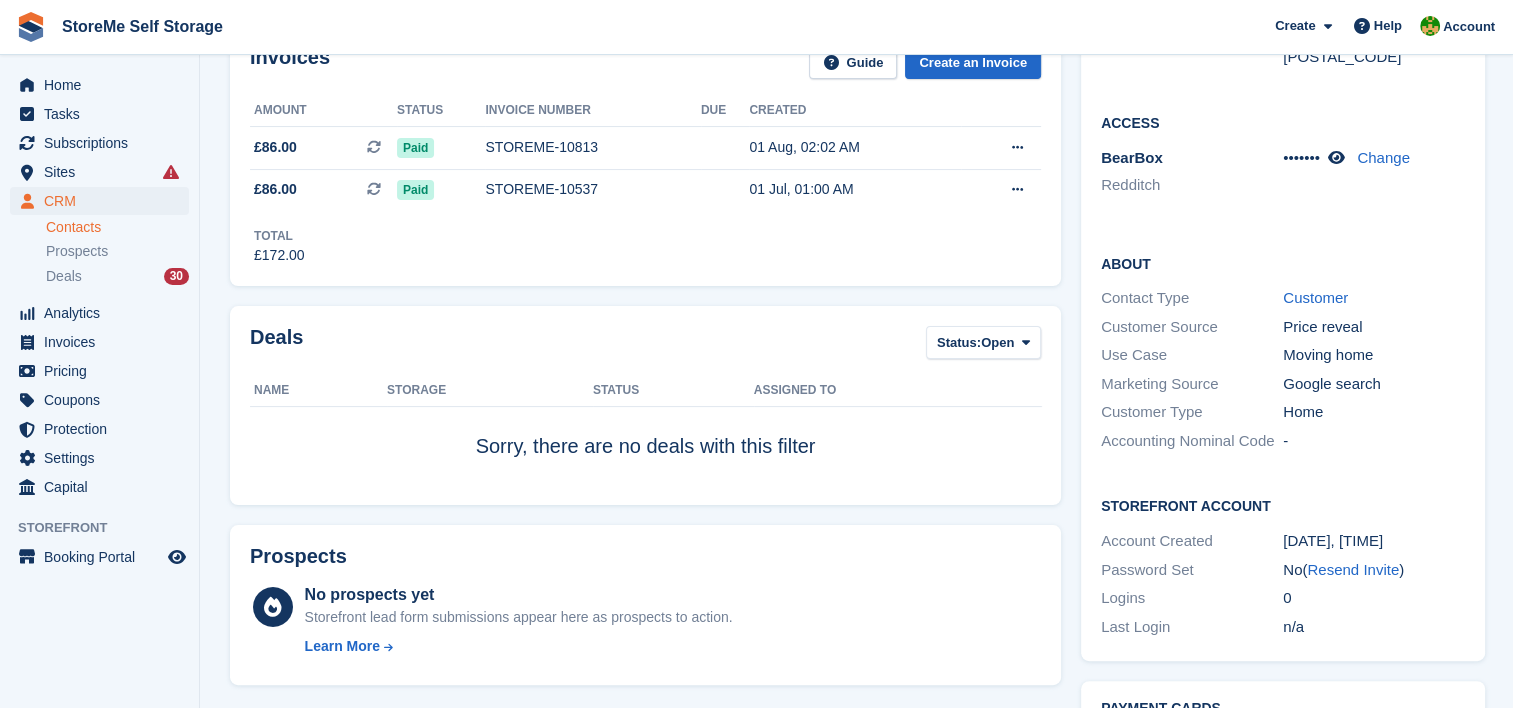 scroll, scrollTop: 0, scrollLeft: 0, axis: both 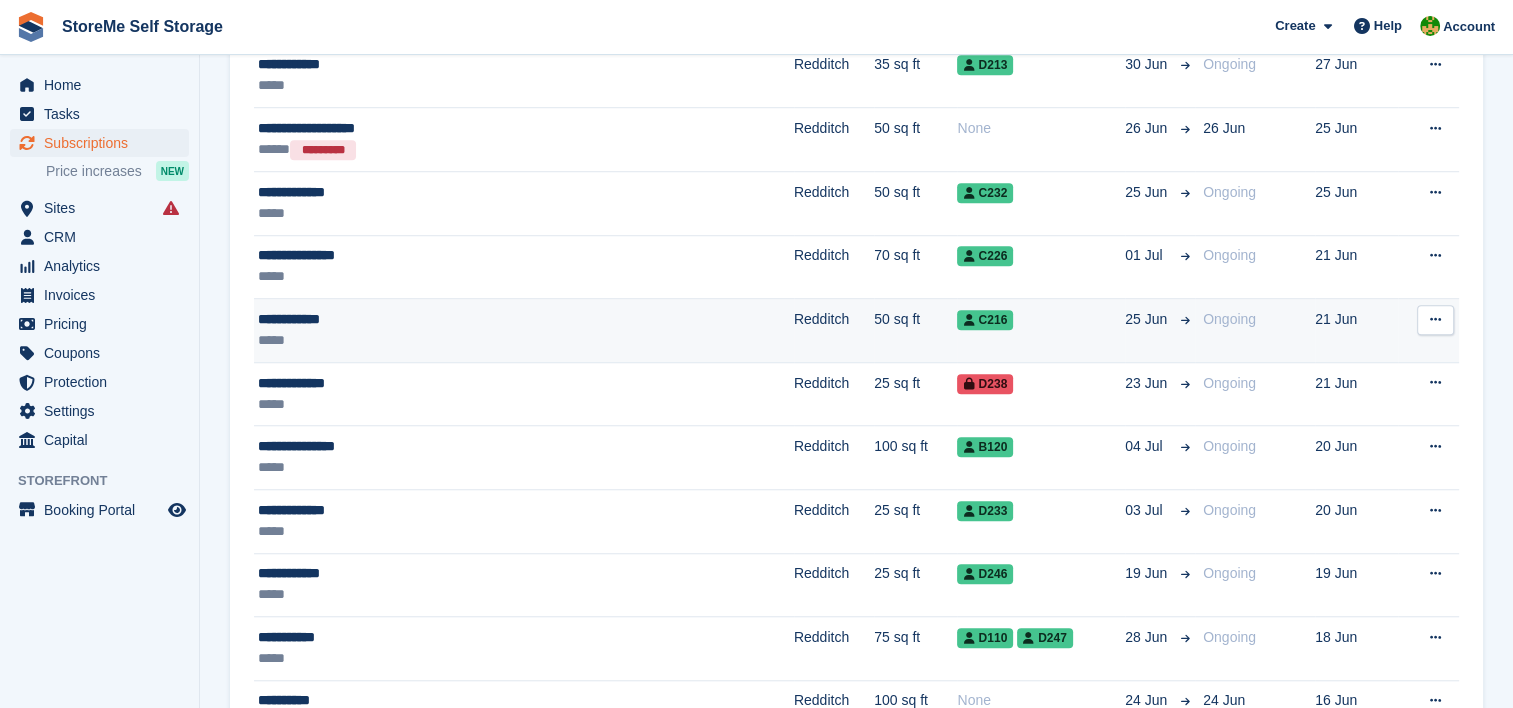 click on "Redditch" at bounding box center [834, 331] 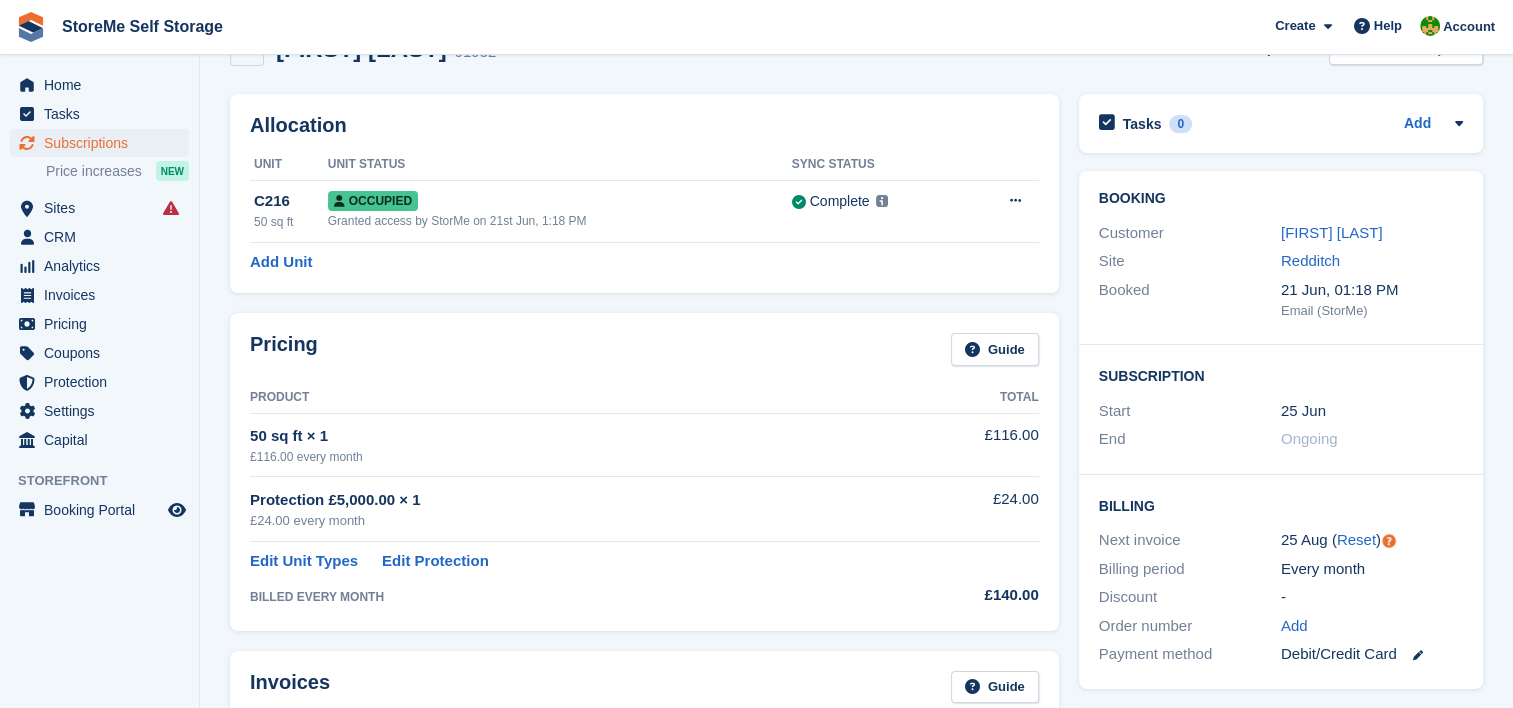 scroll, scrollTop: 0, scrollLeft: 0, axis: both 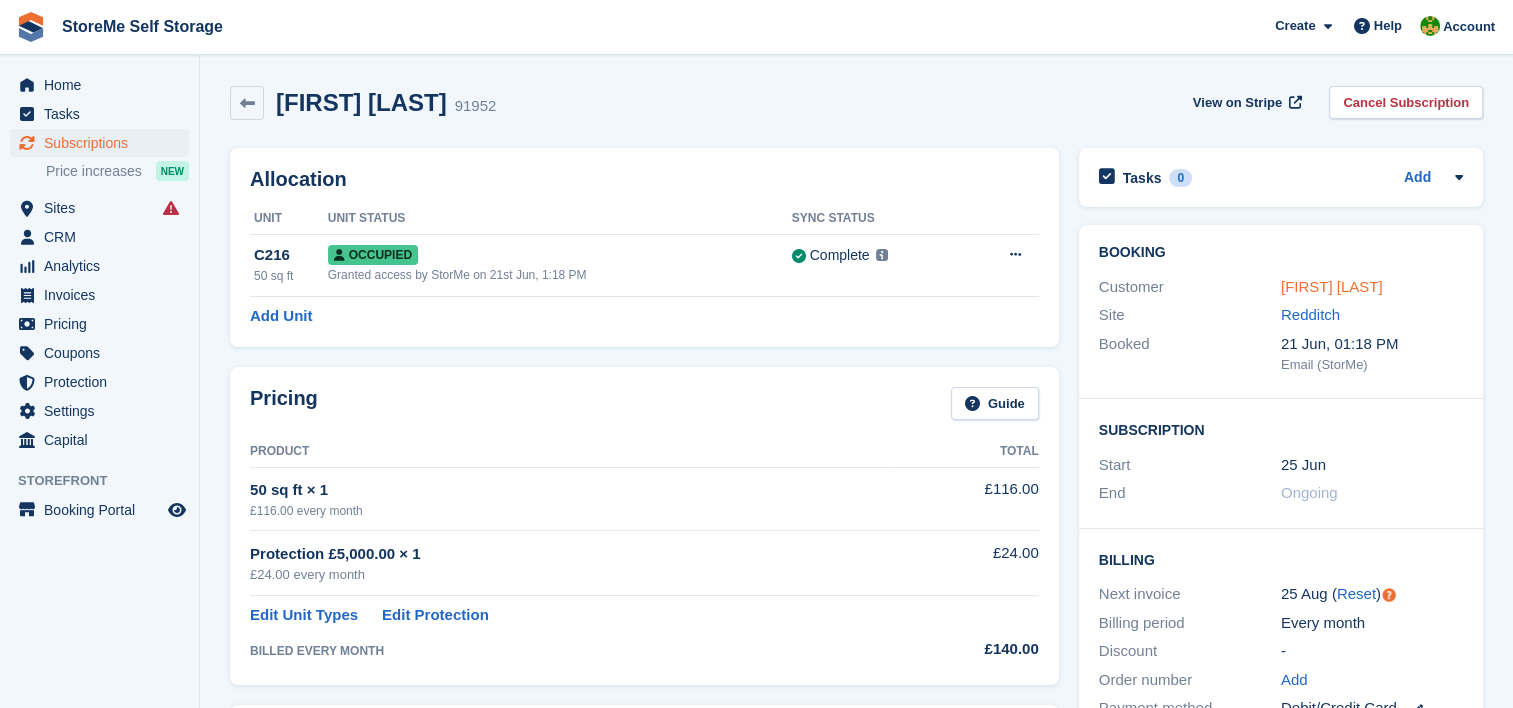 click on "Steven Baker" at bounding box center [1332, 286] 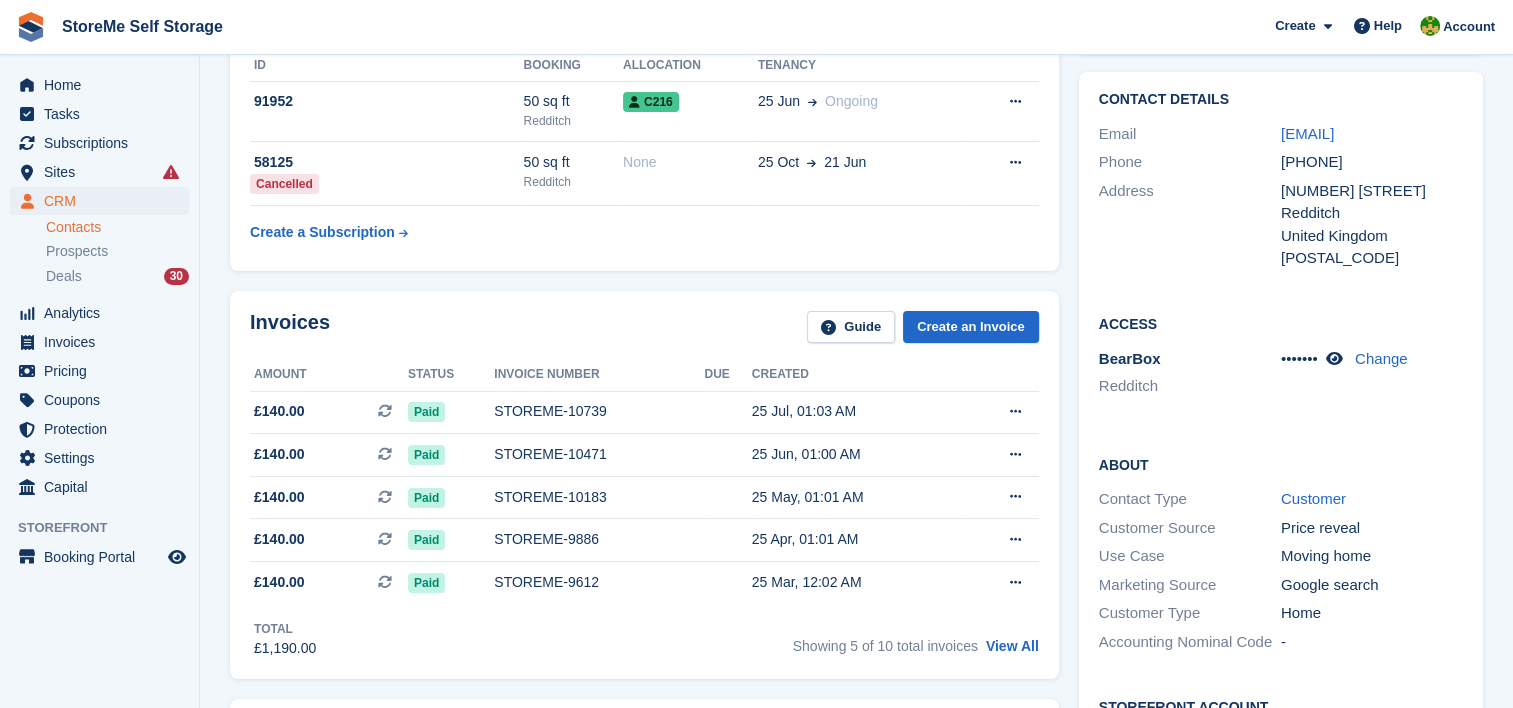 scroll, scrollTop: 0, scrollLeft: 0, axis: both 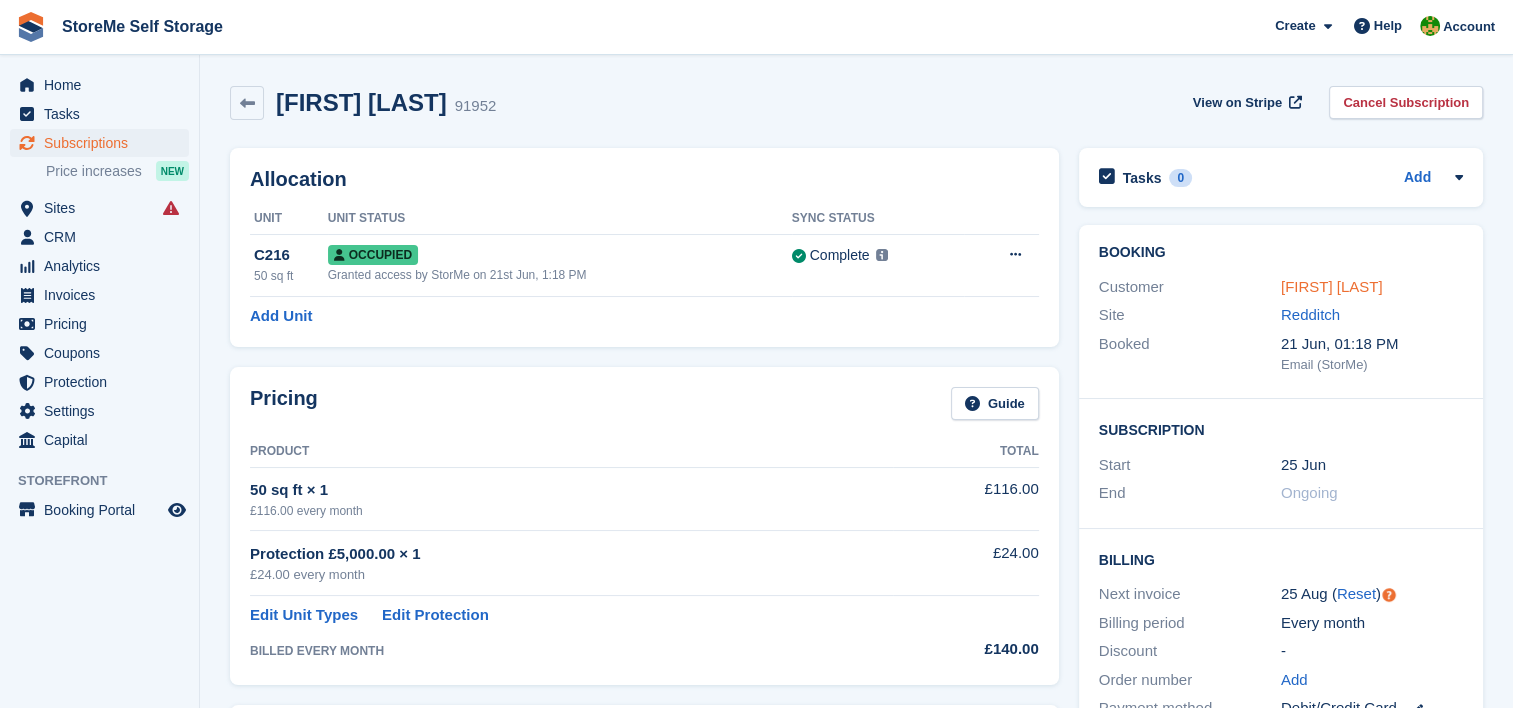 click on "[FIRST] [LAST]" at bounding box center [1332, 286] 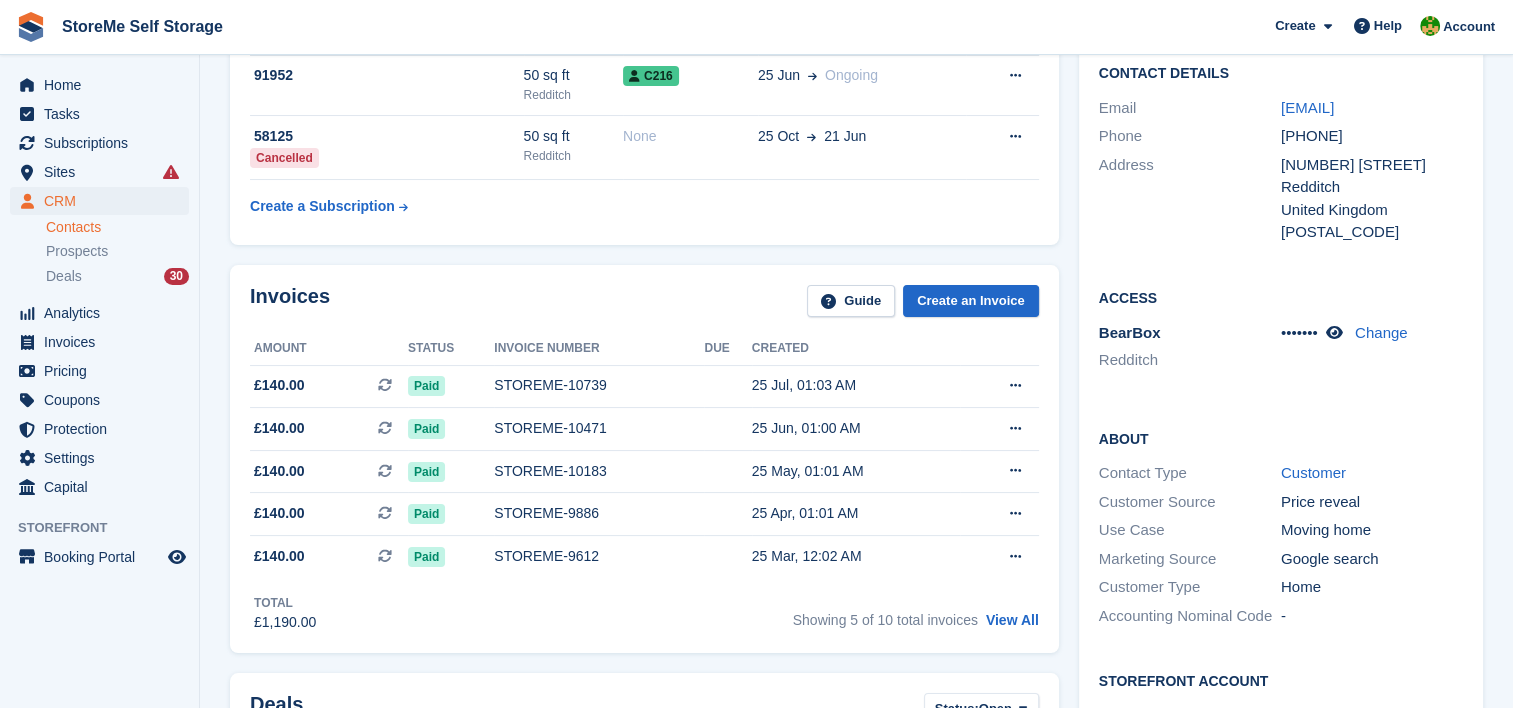 scroll, scrollTop: 0, scrollLeft: 0, axis: both 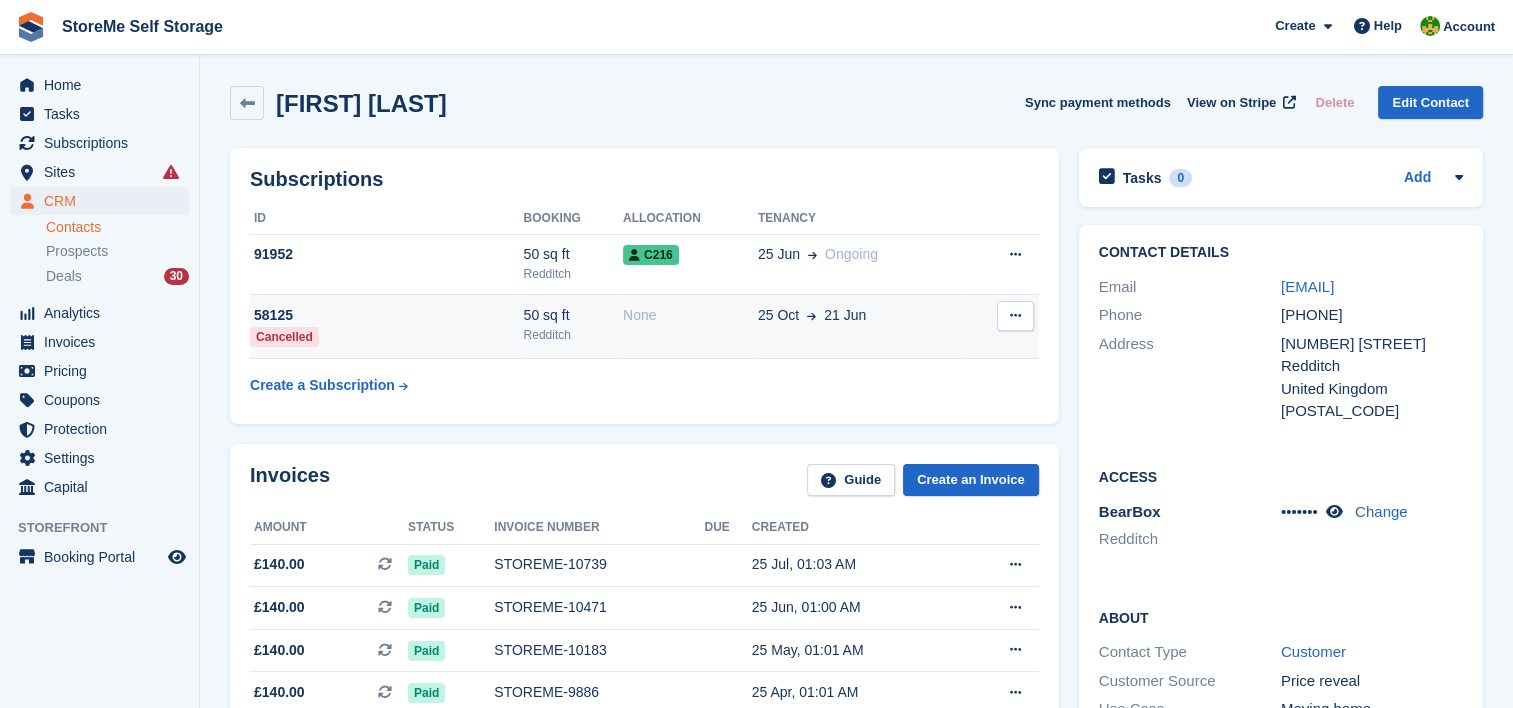 click on "None" at bounding box center [690, 327] 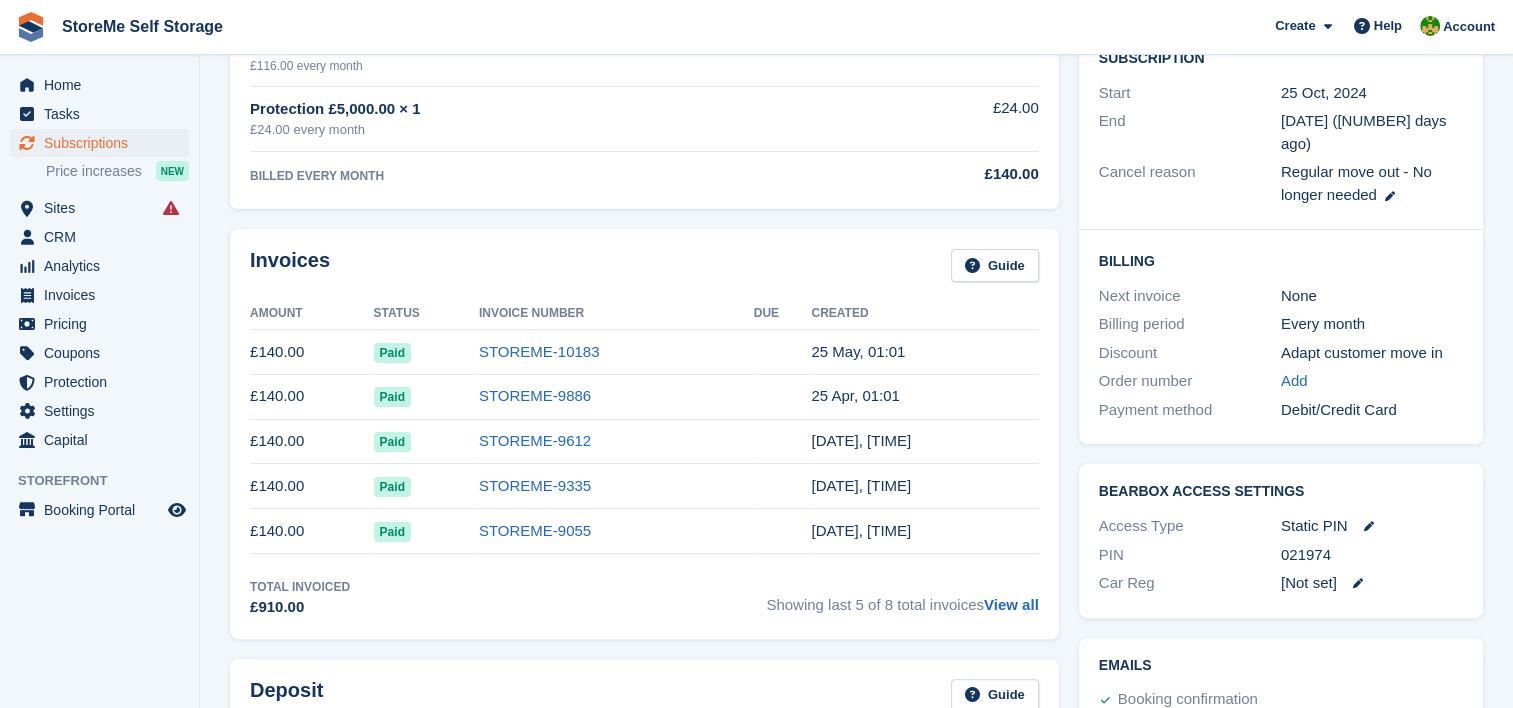 scroll, scrollTop: 0, scrollLeft: 0, axis: both 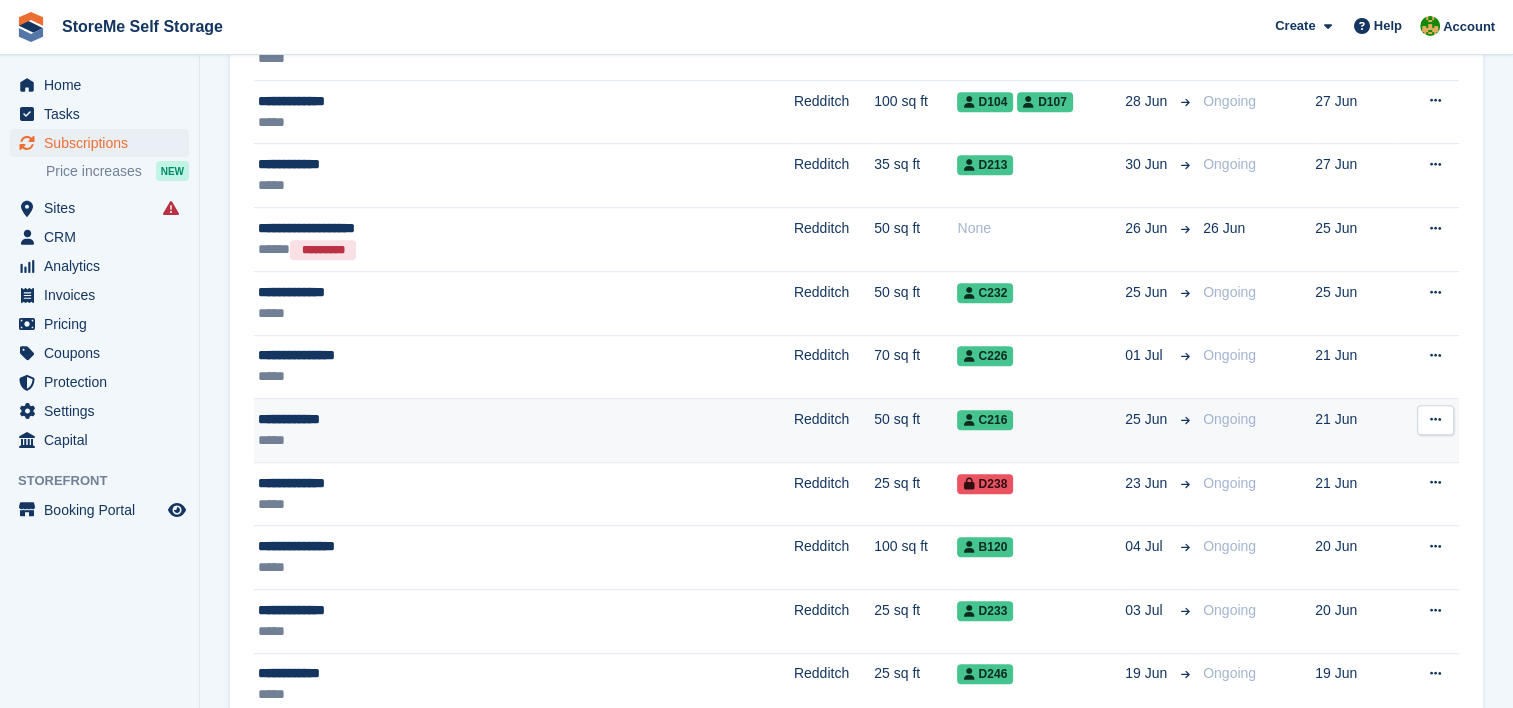 click on "Redditch" at bounding box center [834, 431] 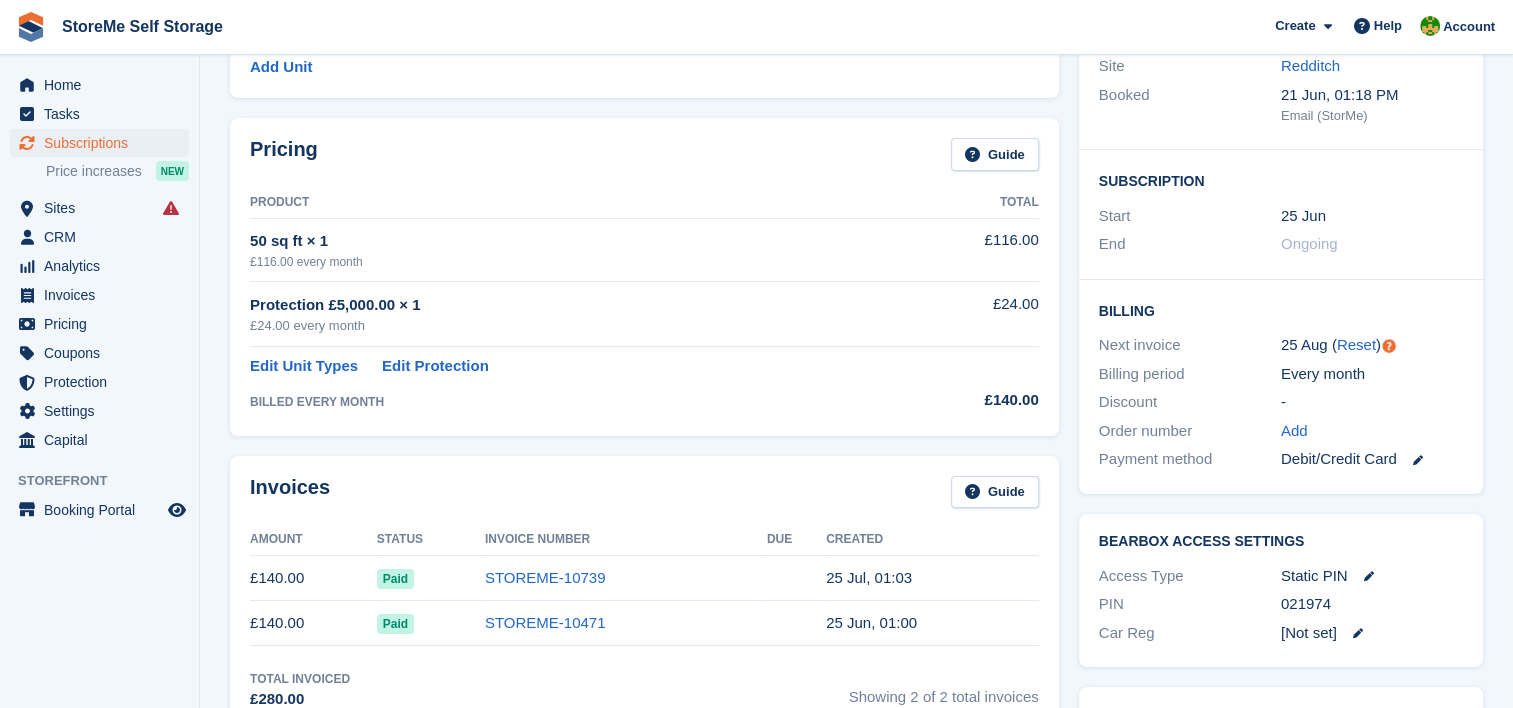 scroll, scrollTop: 200, scrollLeft: 0, axis: vertical 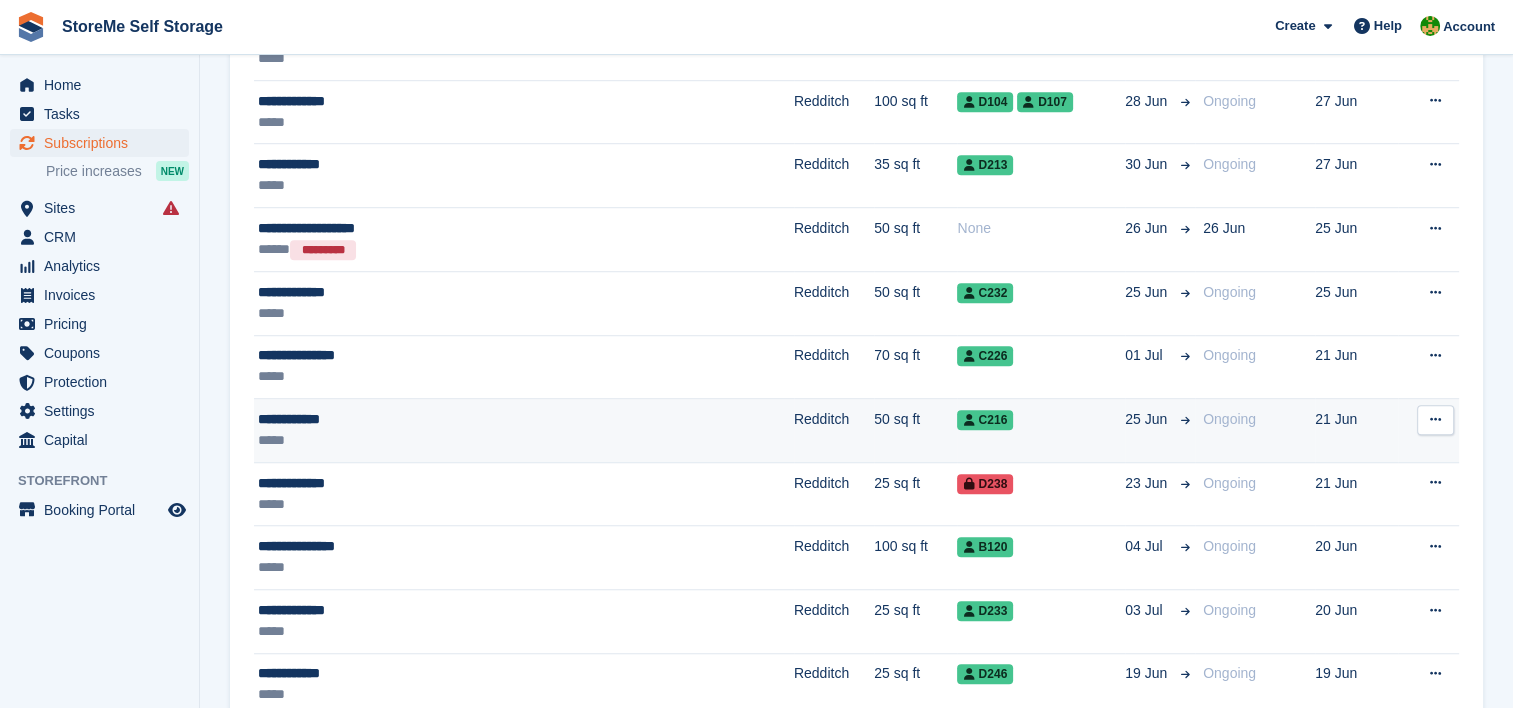 click on "**********" at bounding box center (441, 419) 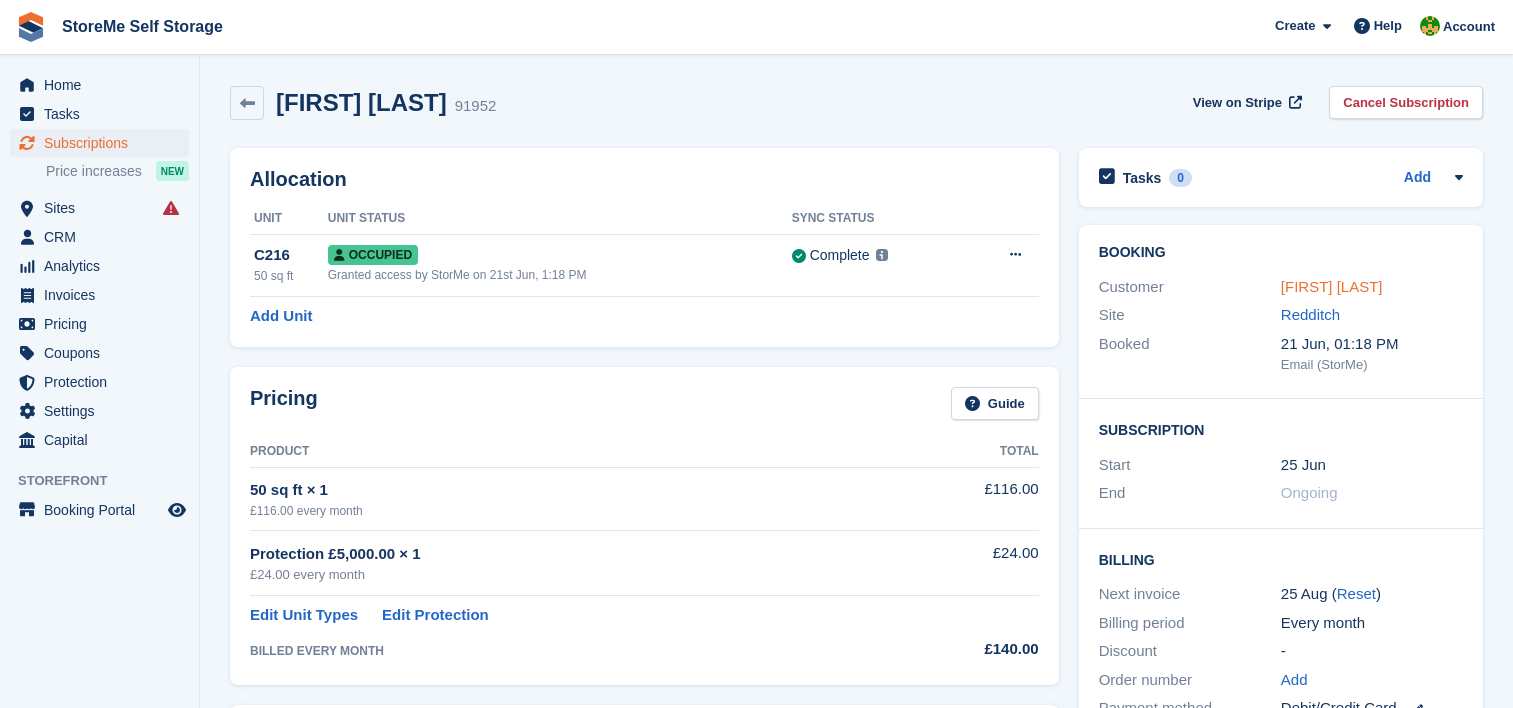scroll, scrollTop: 0, scrollLeft: 0, axis: both 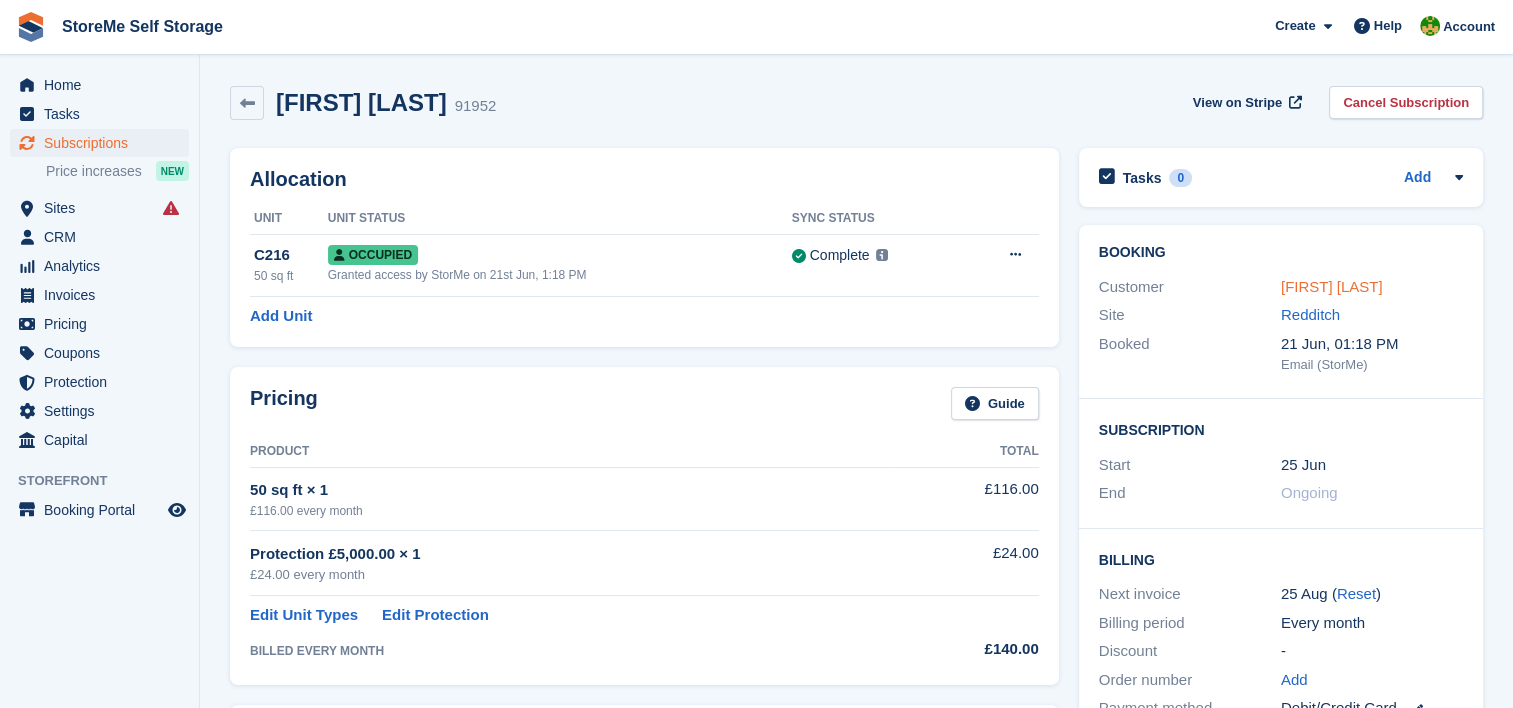 click on "[FIRST] [LAST]" at bounding box center (1332, 286) 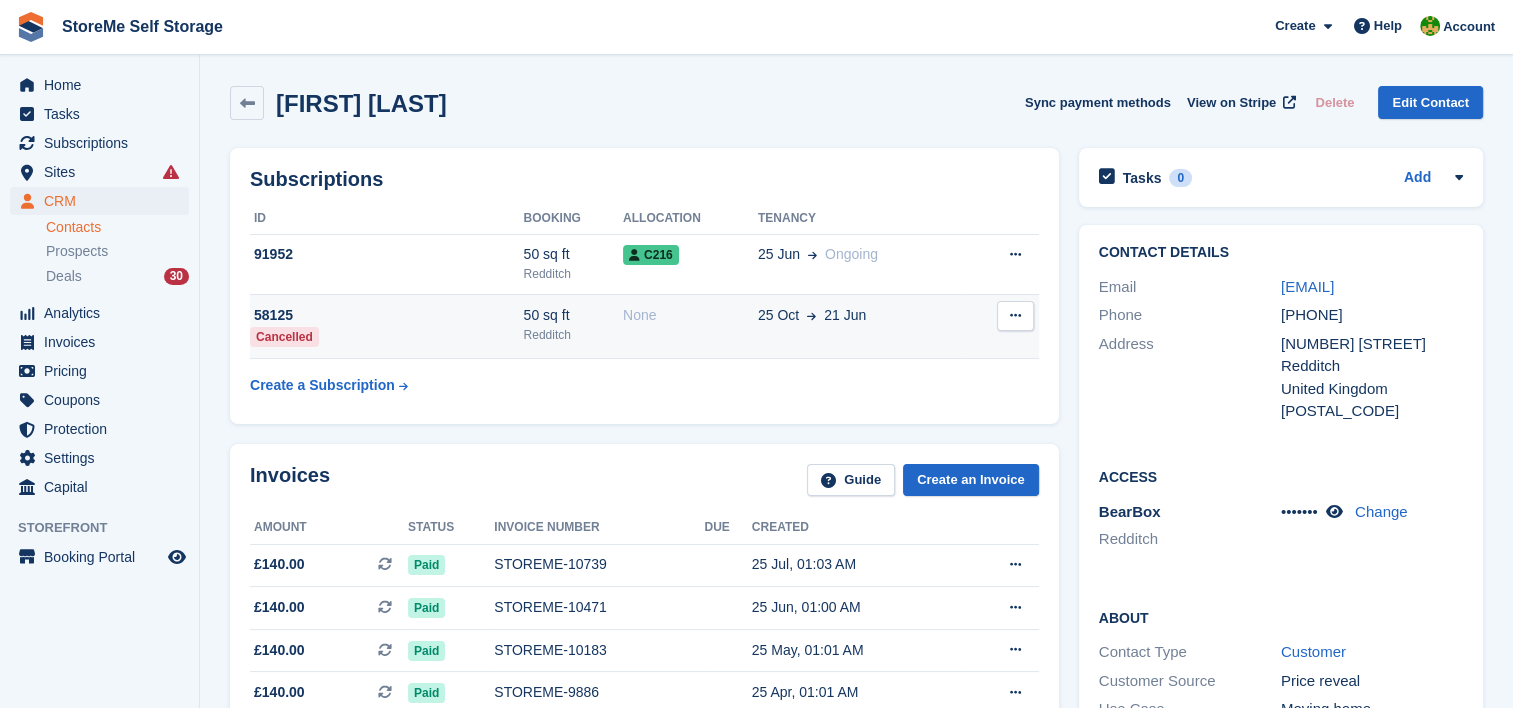 click on "None" at bounding box center [690, 327] 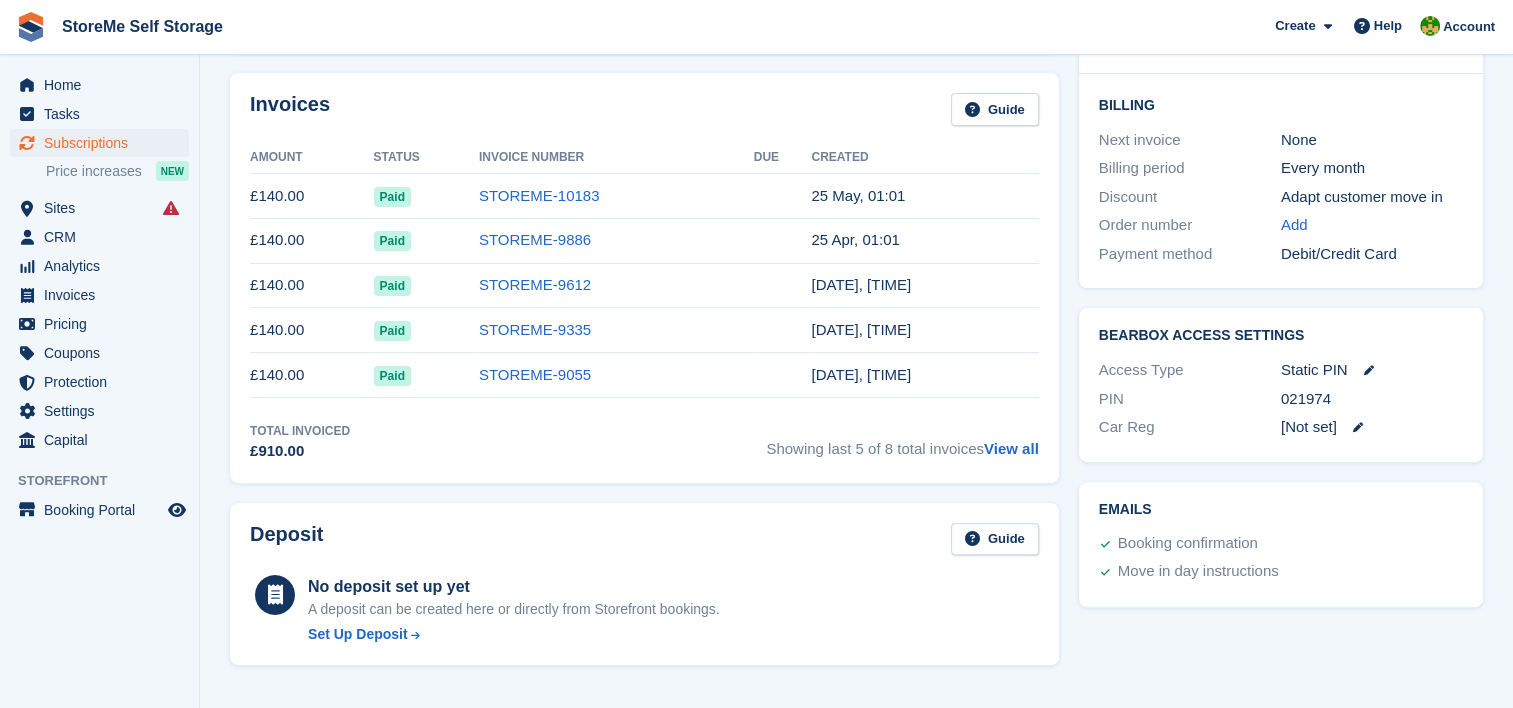 scroll, scrollTop: 500, scrollLeft: 0, axis: vertical 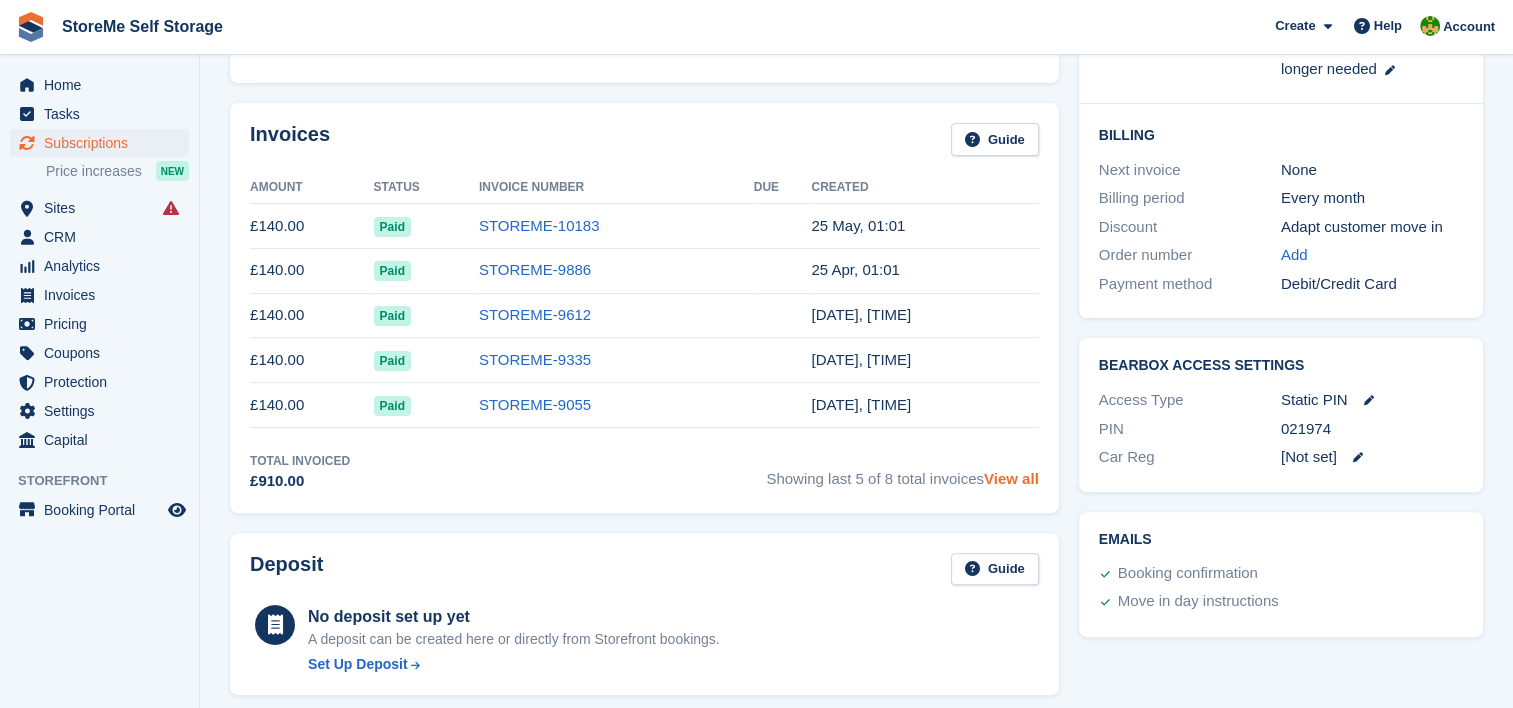 click on "View all" at bounding box center (1011, 478) 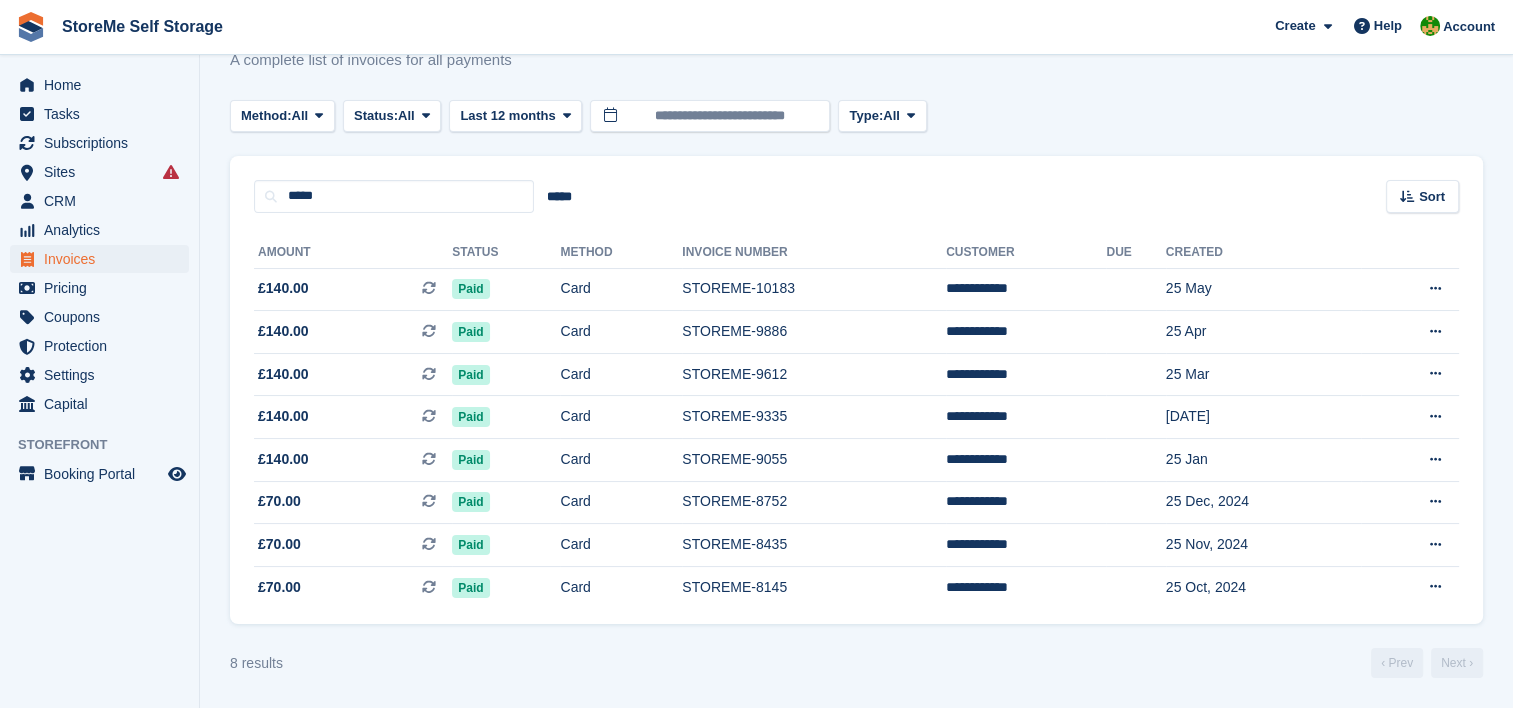 scroll, scrollTop: 0, scrollLeft: 0, axis: both 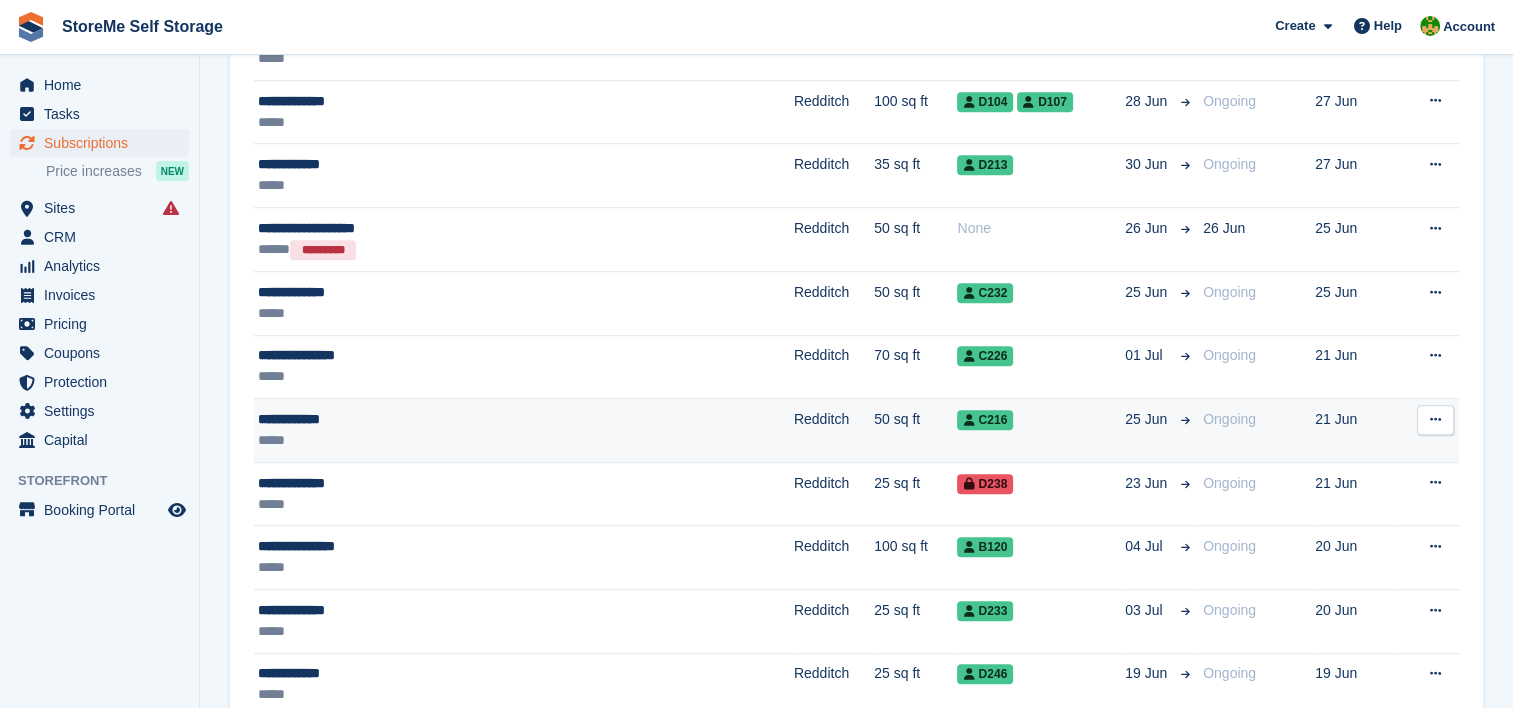 click on "**********" at bounding box center (524, 431) 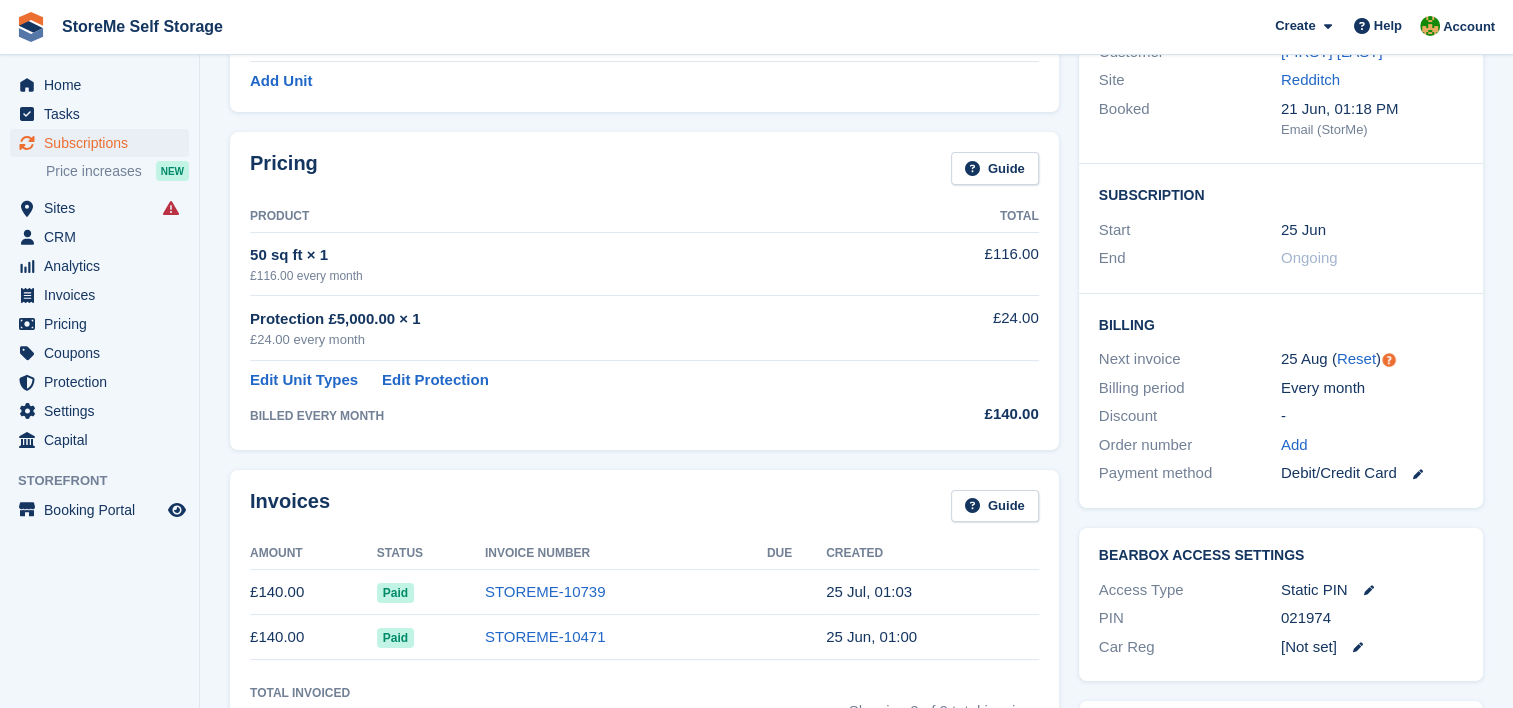 scroll, scrollTop: 200, scrollLeft: 0, axis: vertical 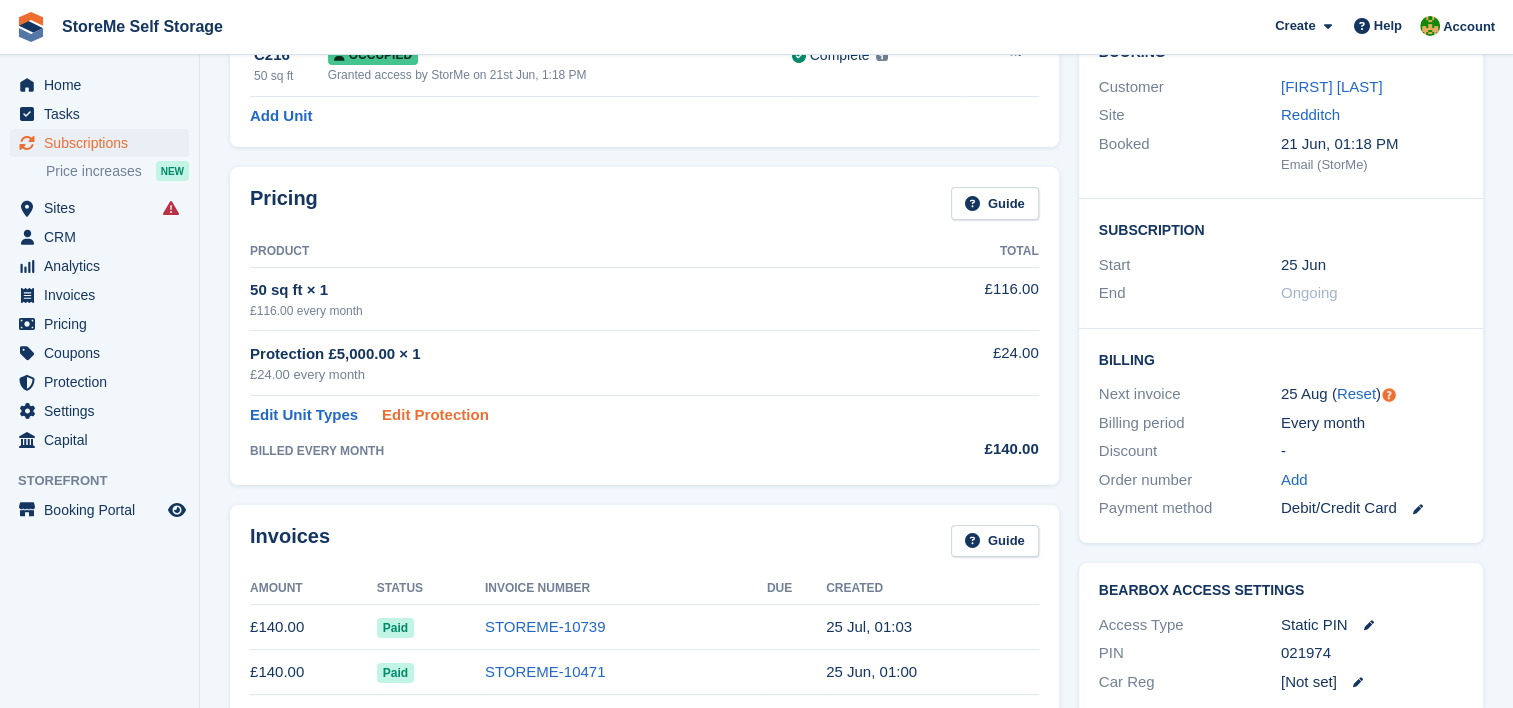 click on "Edit Protection" at bounding box center (435, 415) 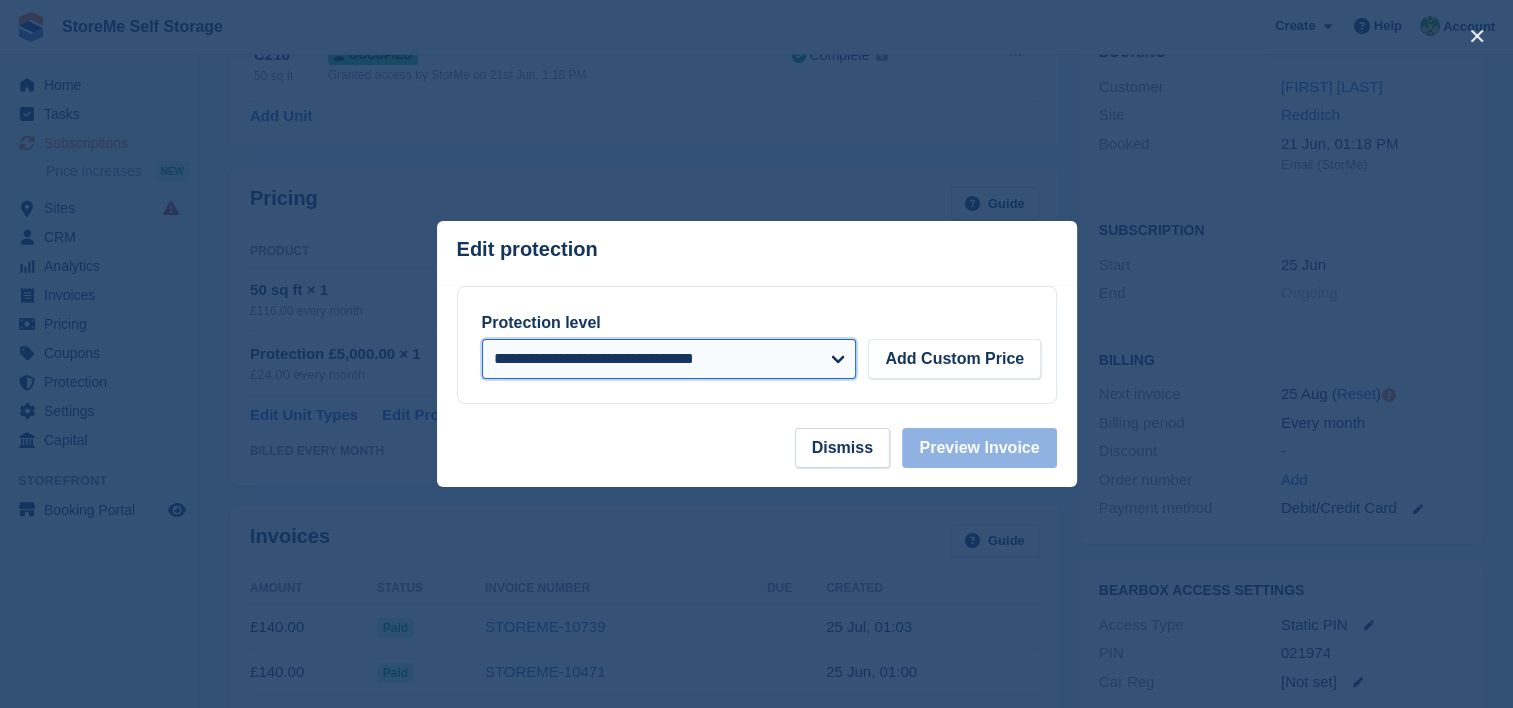 click on "**********" at bounding box center [669, 359] 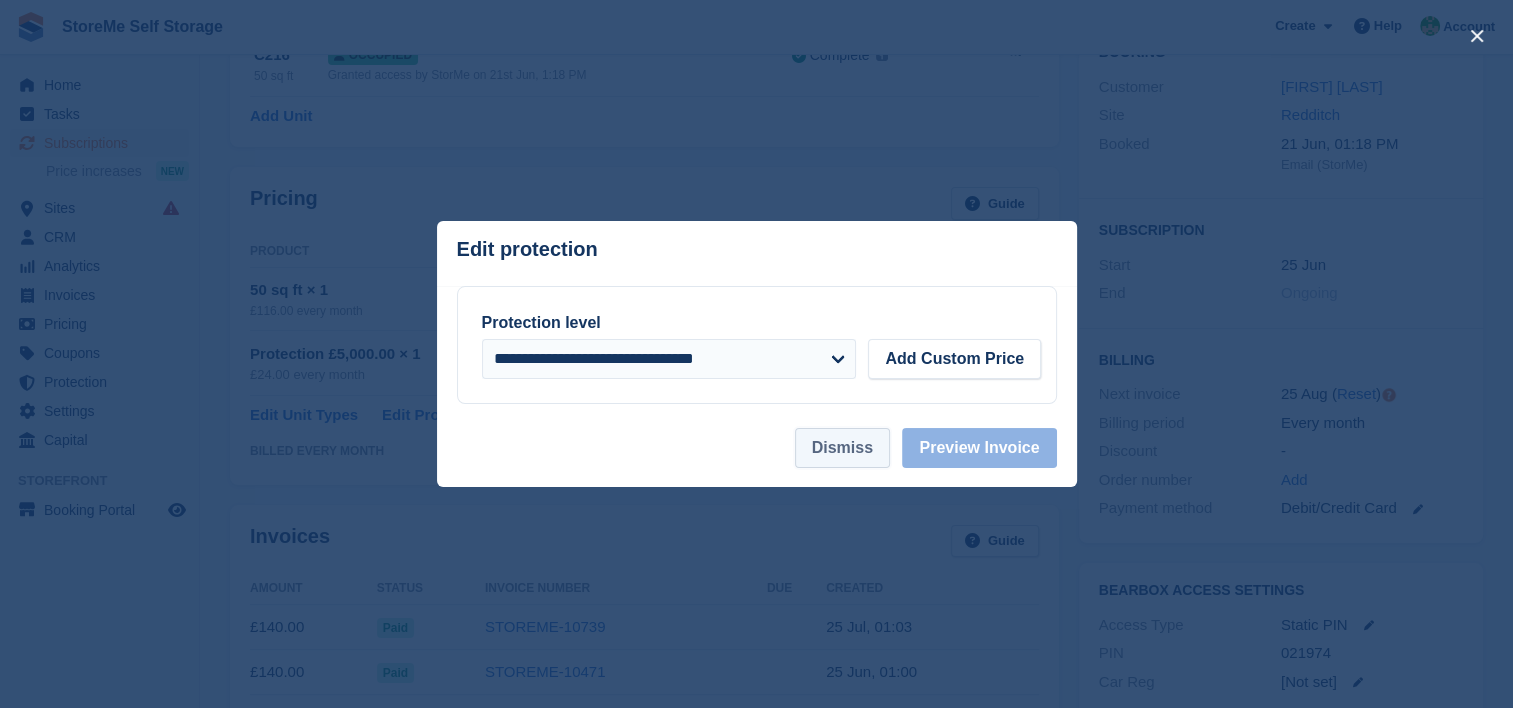 click on "Dismiss" at bounding box center [842, 448] 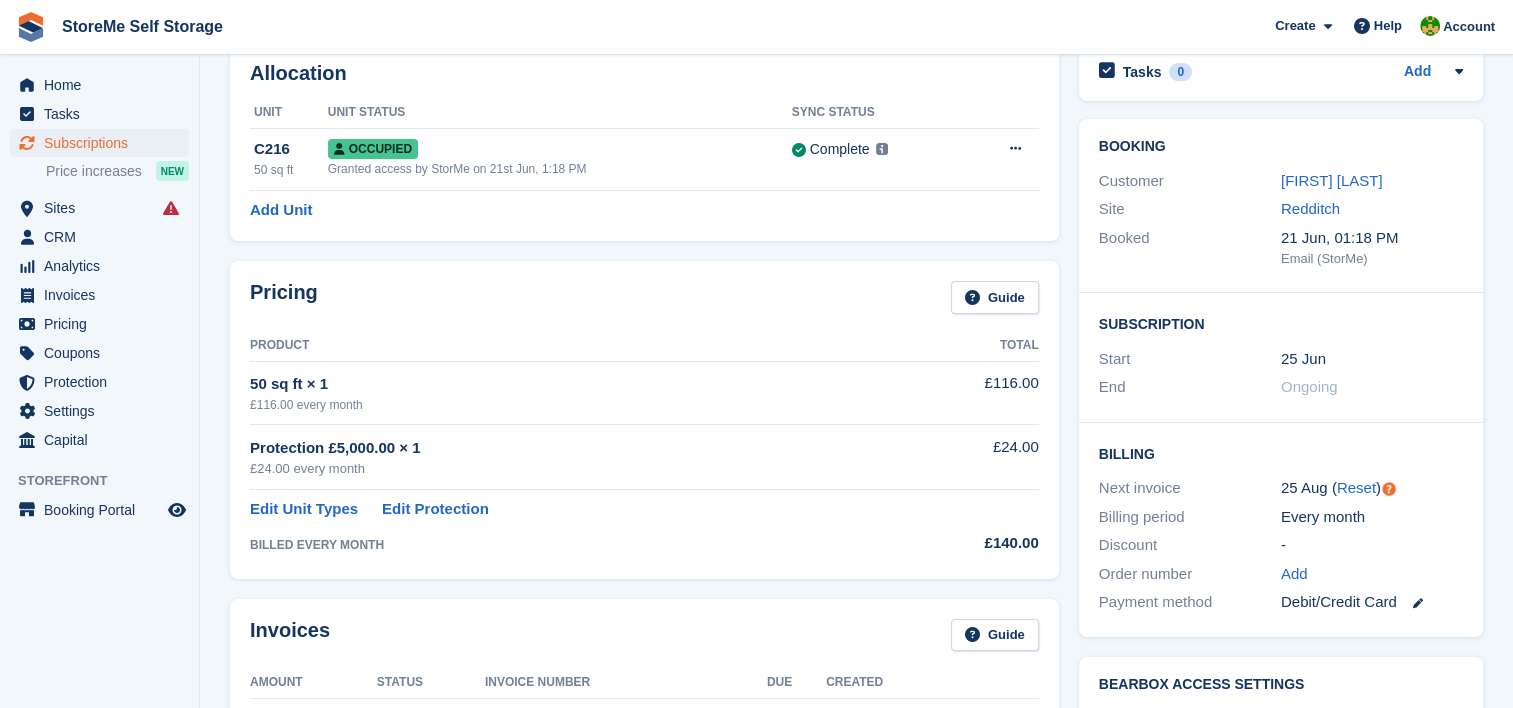 scroll, scrollTop: 0, scrollLeft: 0, axis: both 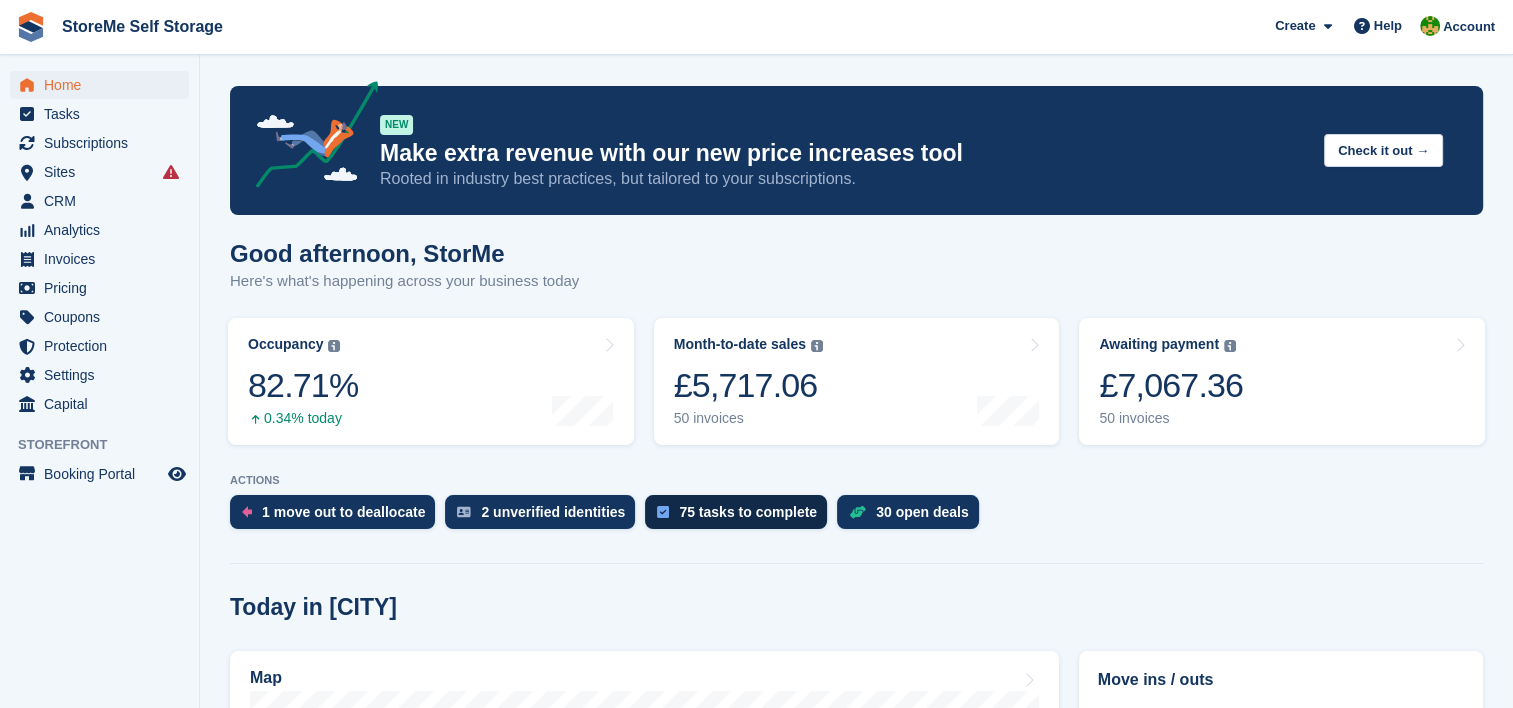 click on "75
tasks to complete" at bounding box center (748, 512) 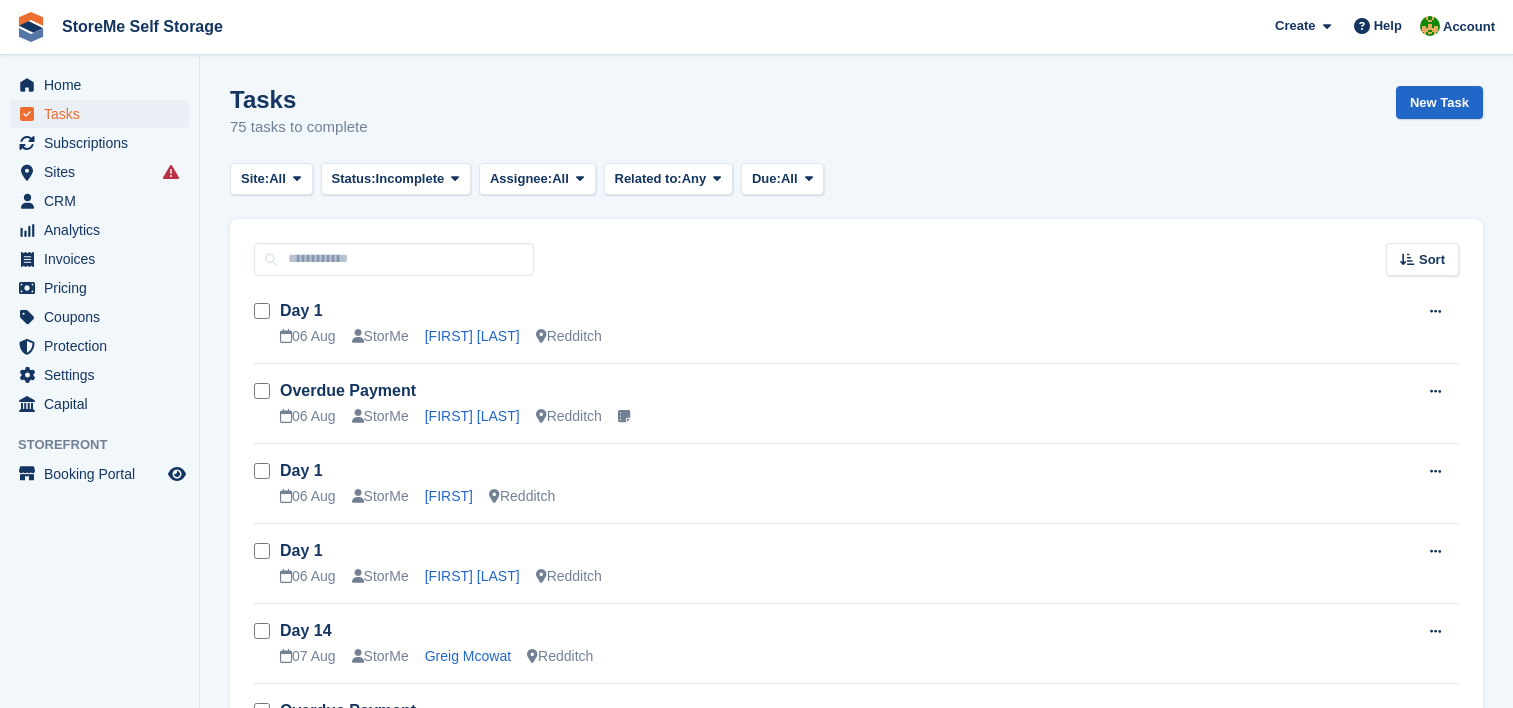 scroll, scrollTop: 0, scrollLeft: 0, axis: both 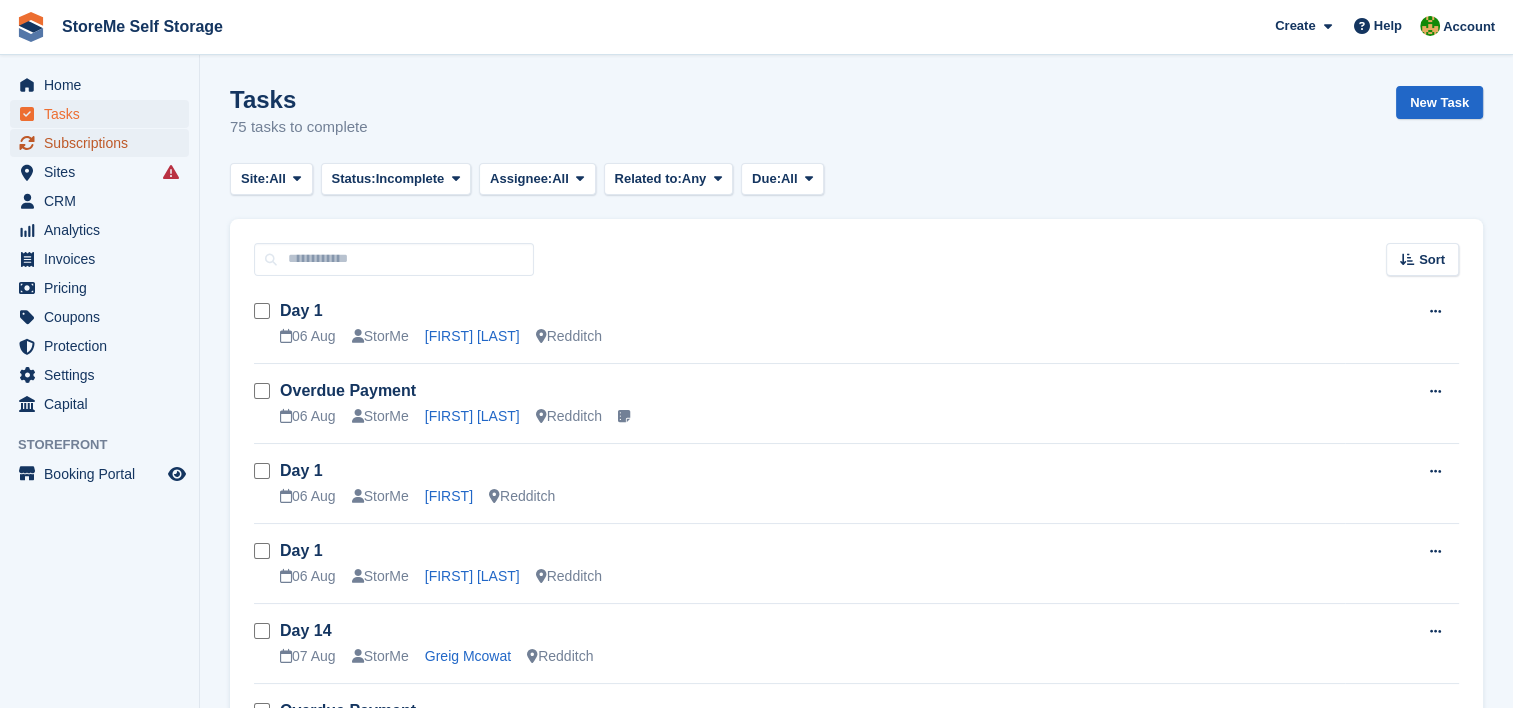 click on "Subscriptions" at bounding box center (104, 143) 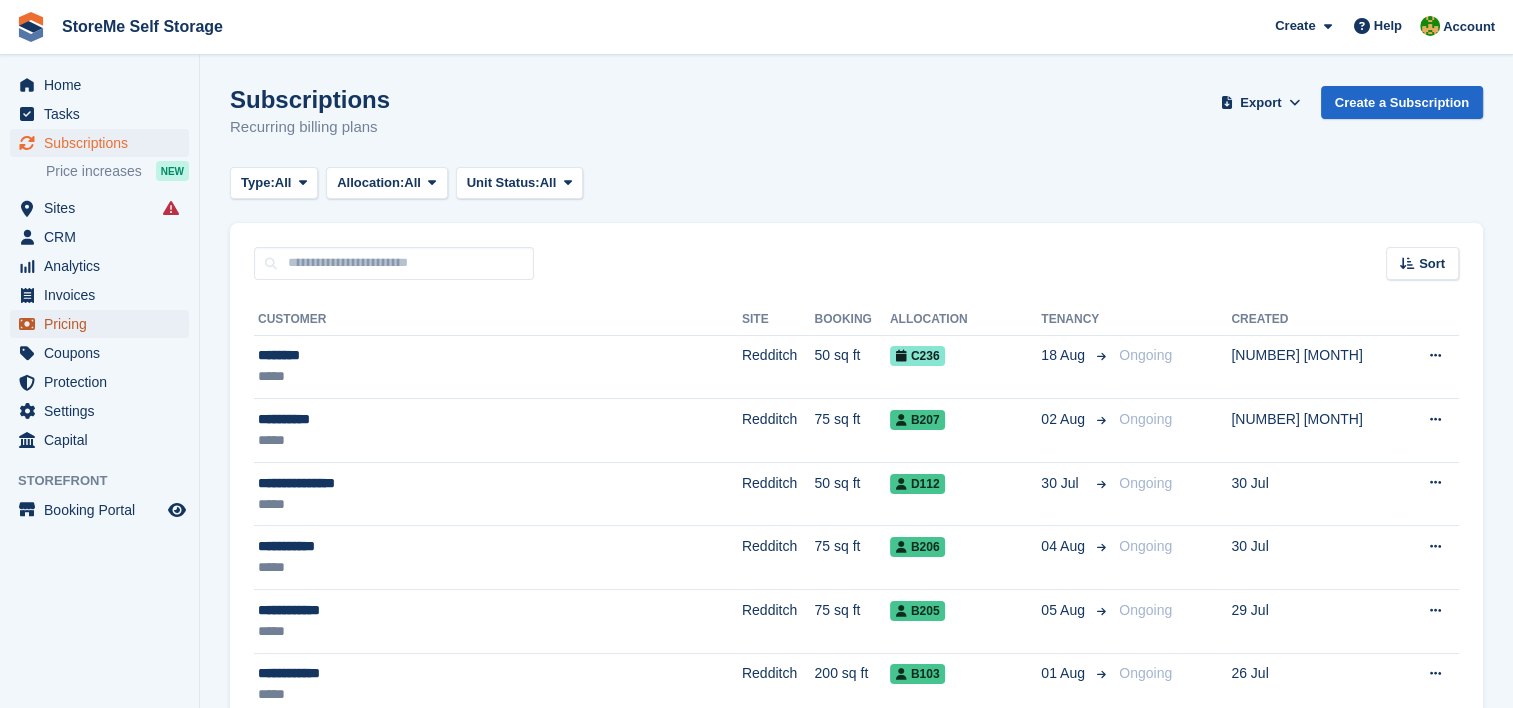 click on "Pricing" at bounding box center (104, 324) 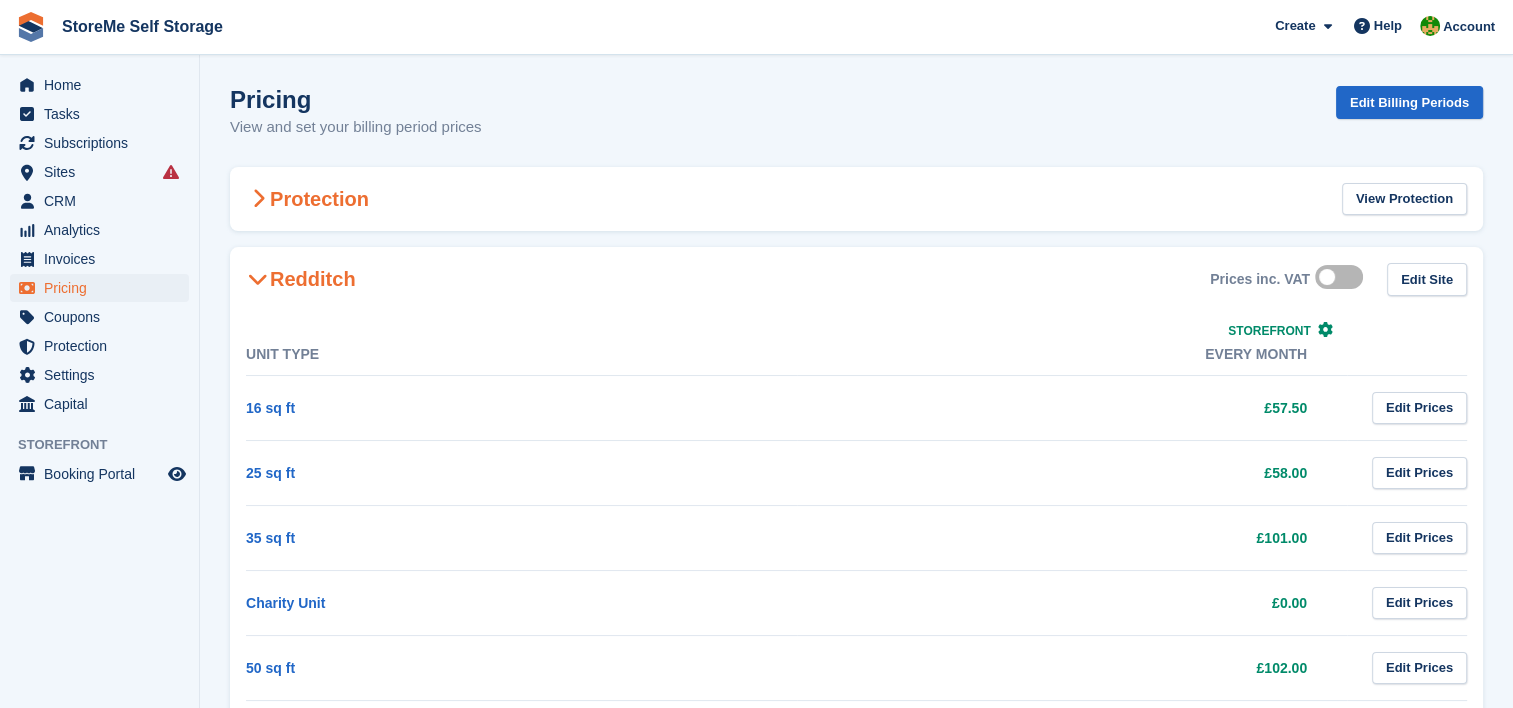 click at bounding box center (258, 199) 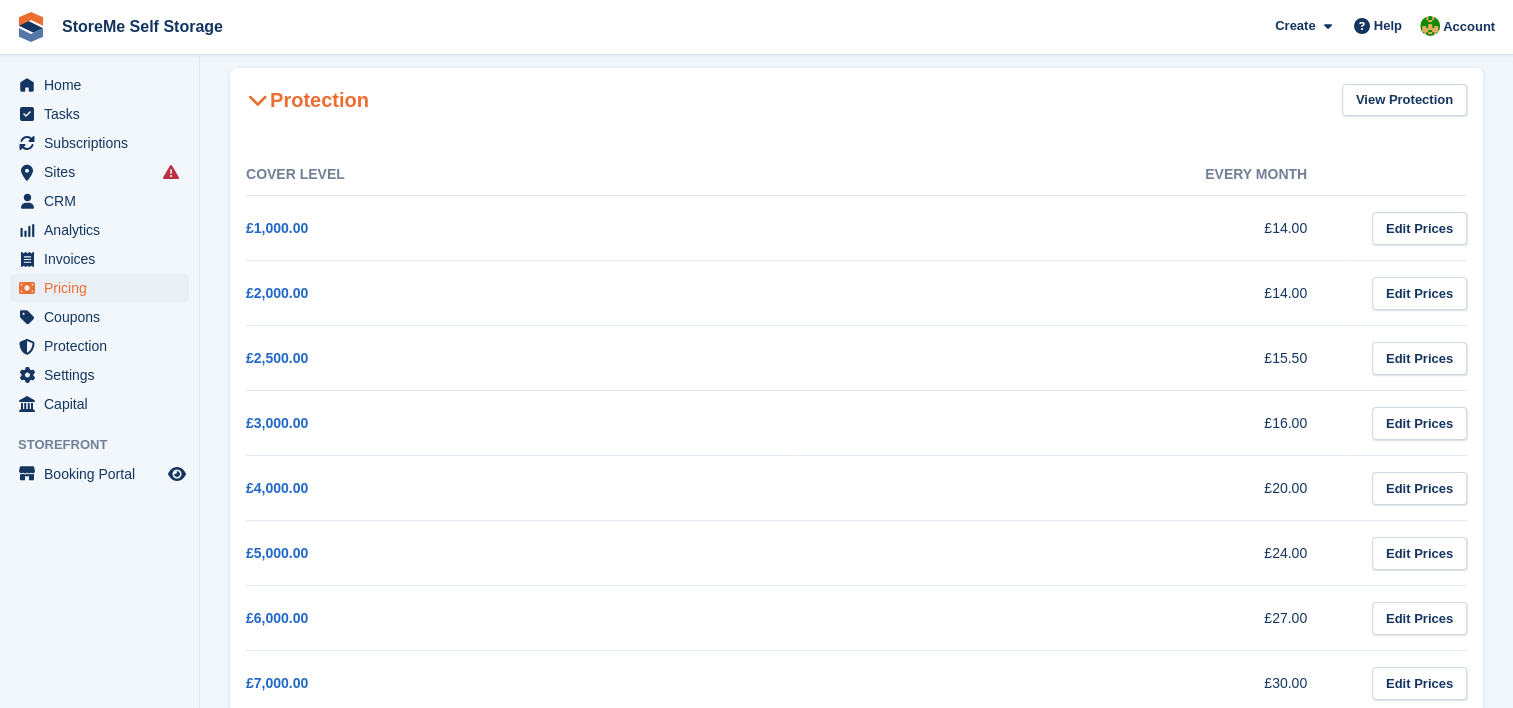 scroll, scrollTop: 100, scrollLeft: 0, axis: vertical 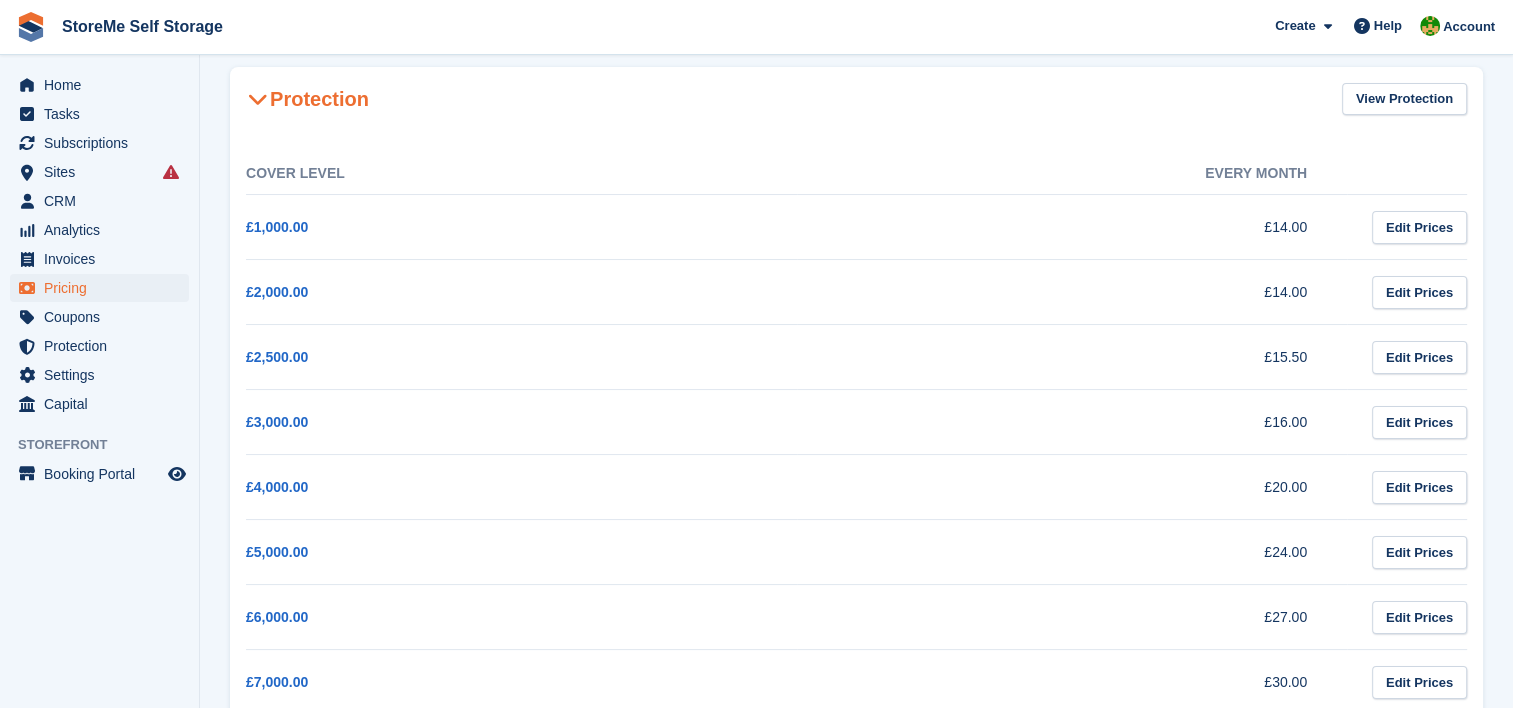 click on "Protection
View Protection" at bounding box center (856, 99) 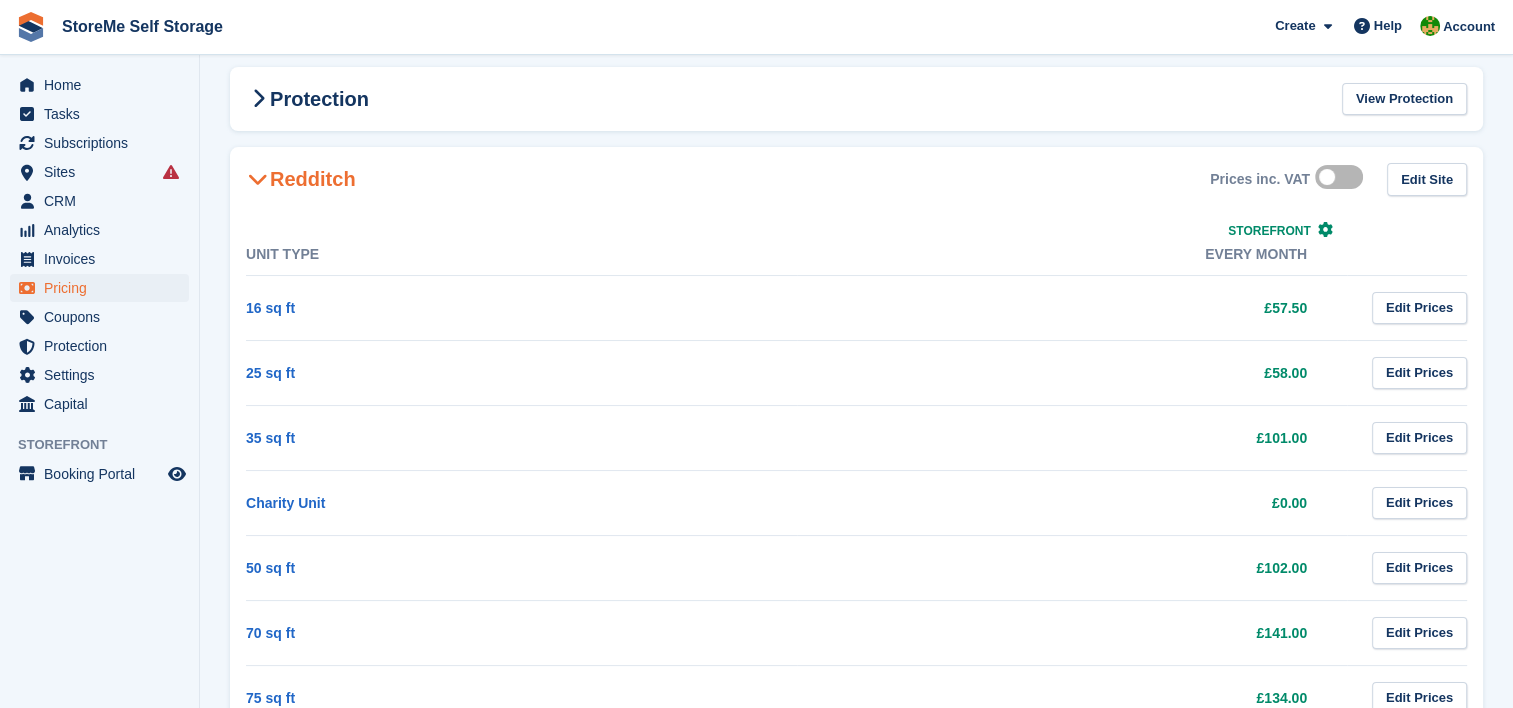 scroll, scrollTop: 0, scrollLeft: 0, axis: both 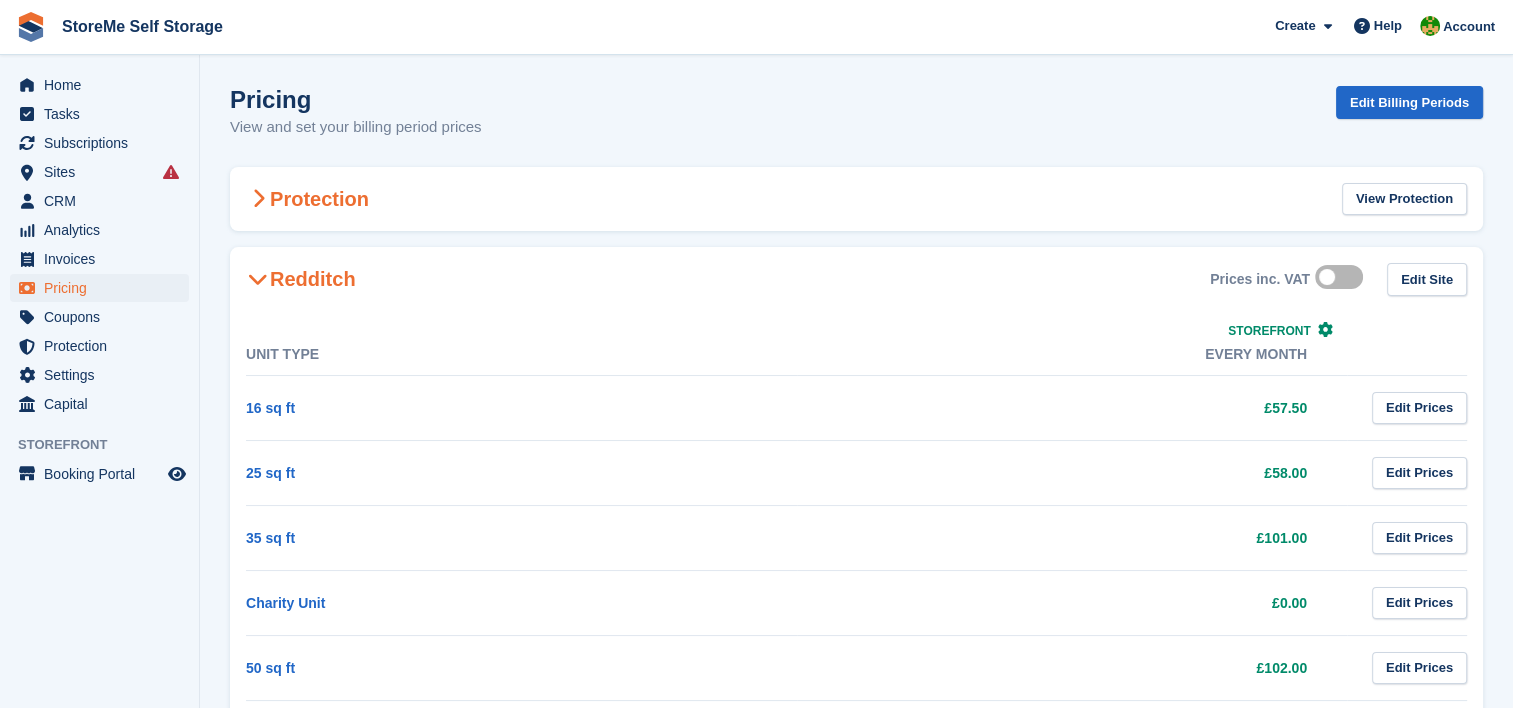 click on "Protection" at bounding box center (307, 199) 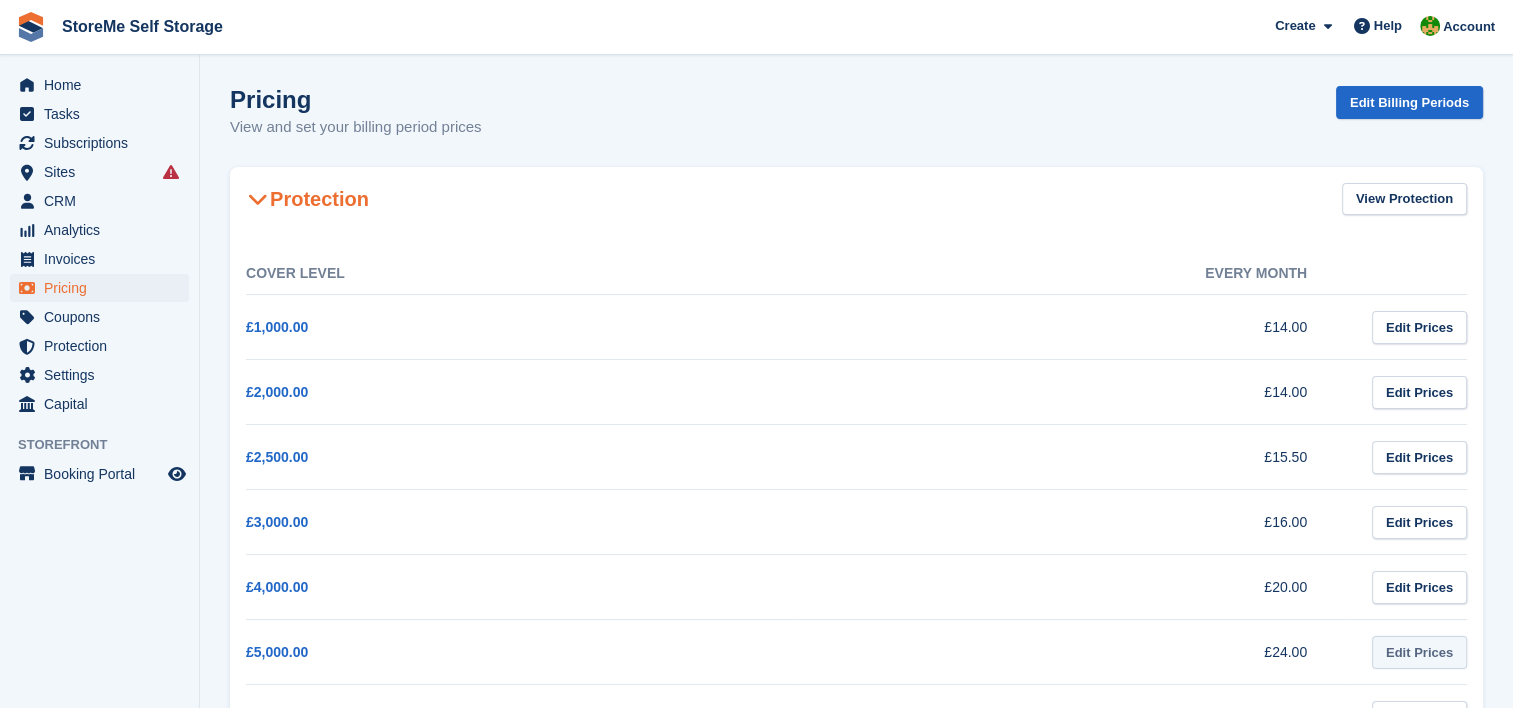 click on "Edit Prices" at bounding box center [1419, 652] 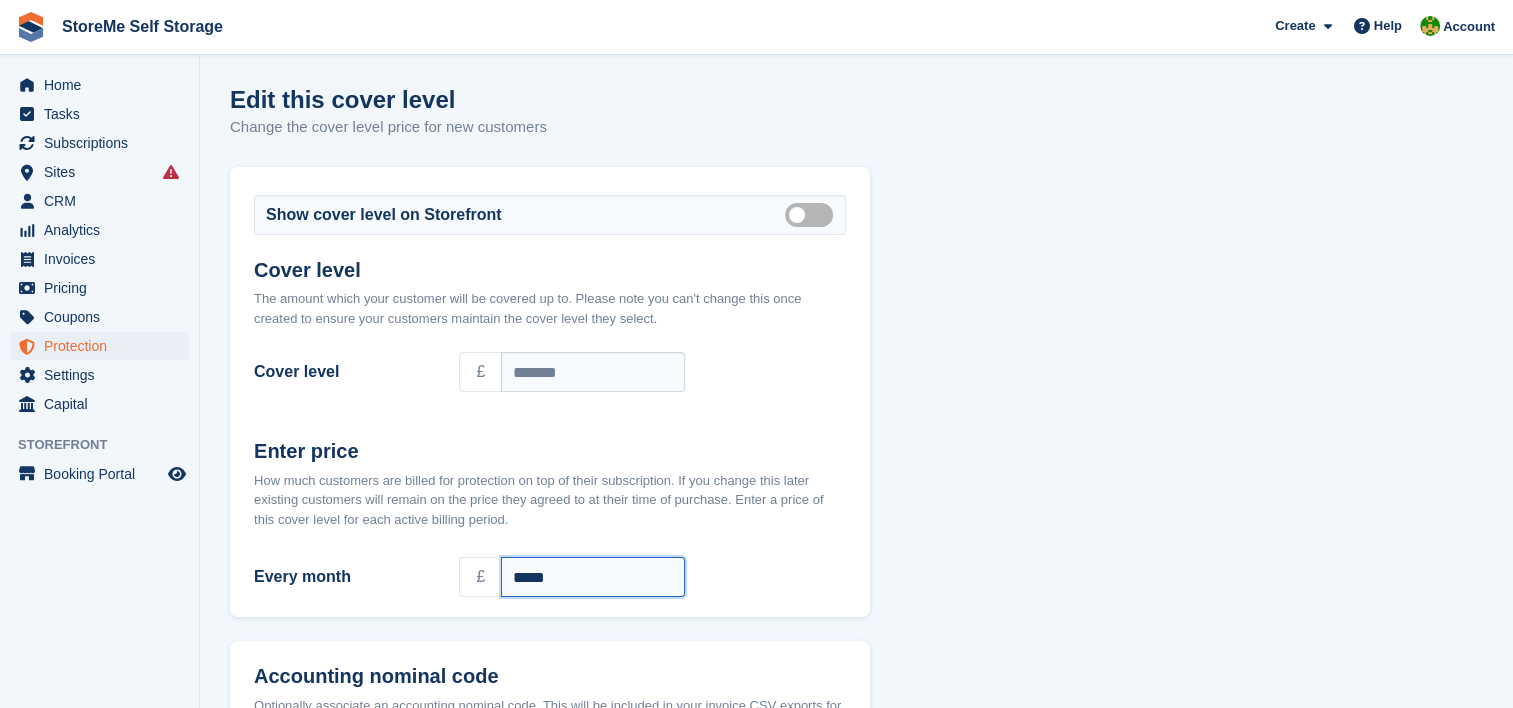 drag, startPoint x: 573, startPoint y: 577, endPoint x: 477, endPoint y: 576, distance: 96.00521 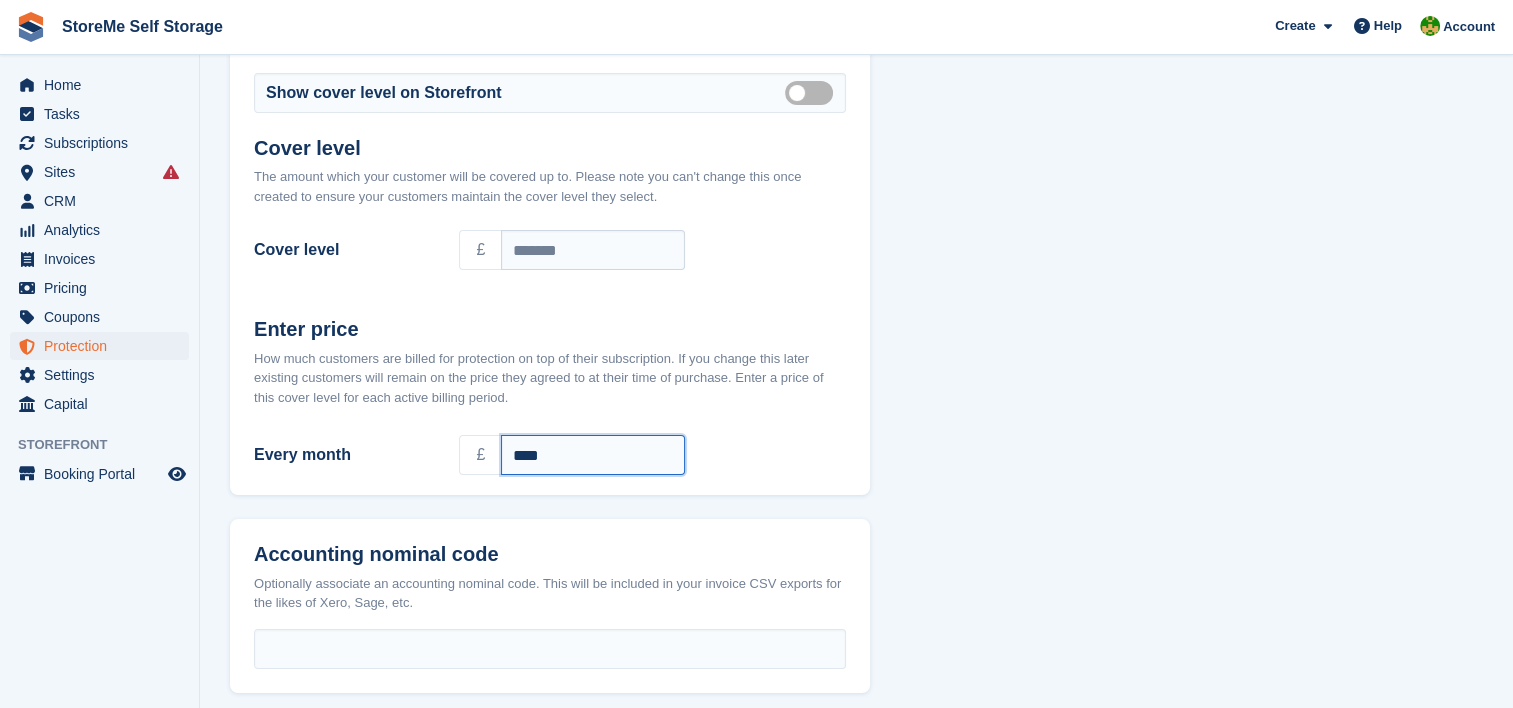 scroll, scrollTop: 216, scrollLeft: 0, axis: vertical 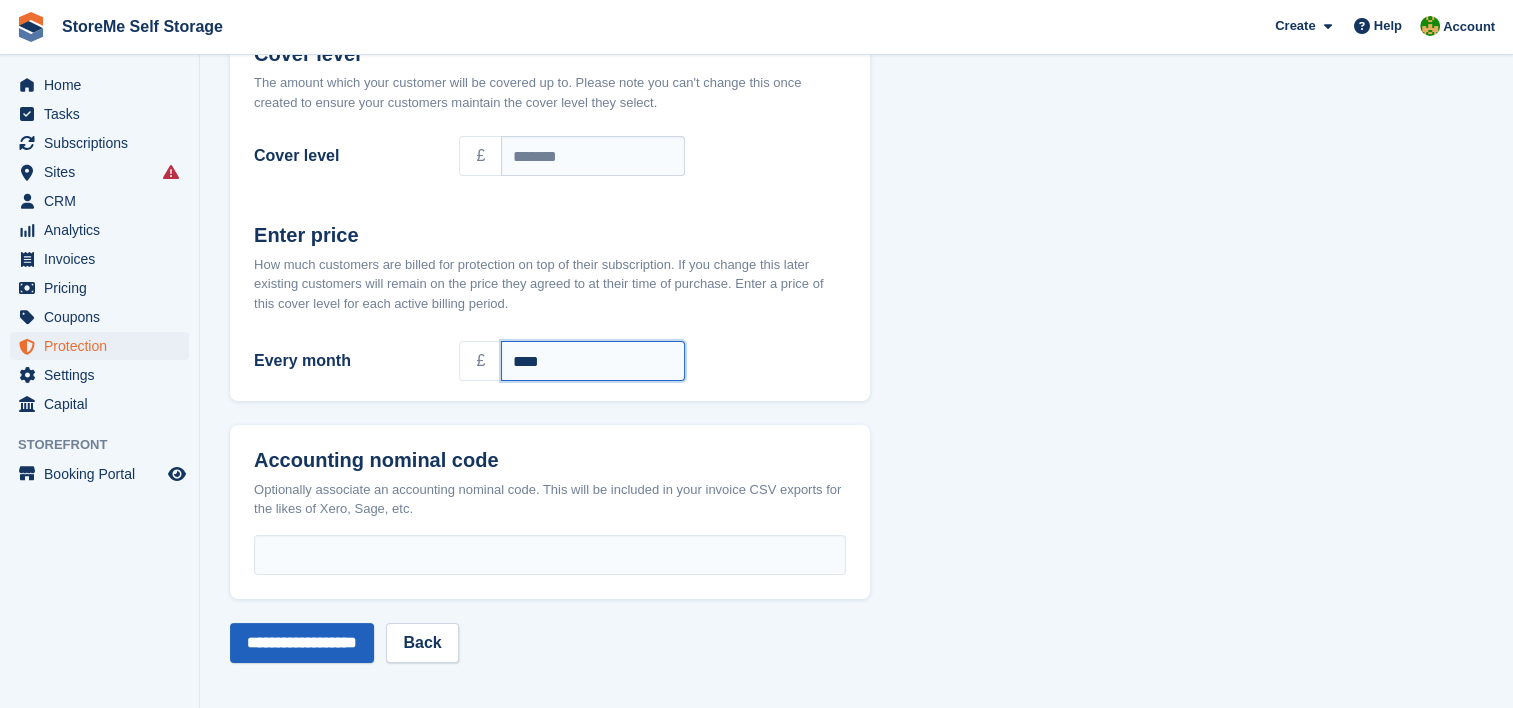 type on "****" 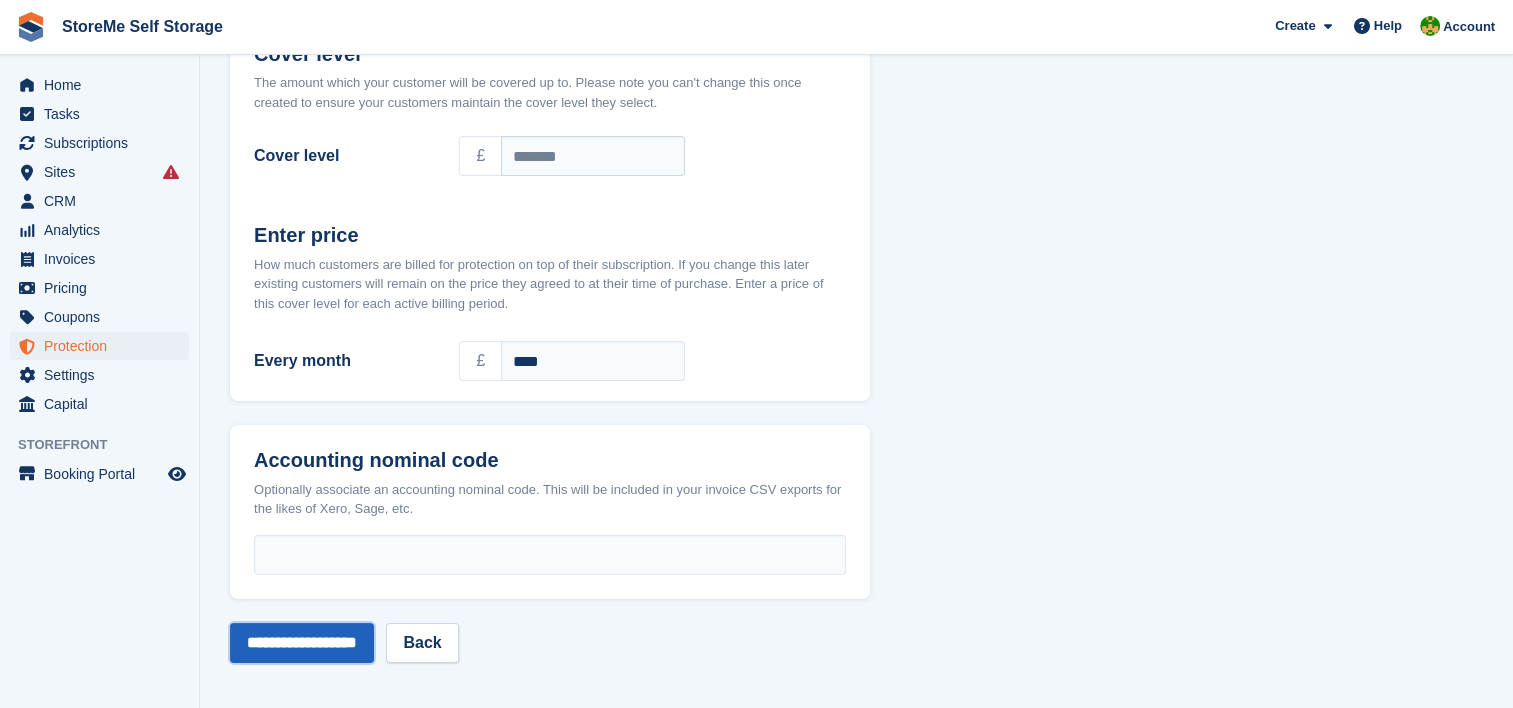 click on "**********" at bounding box center (302, 643) 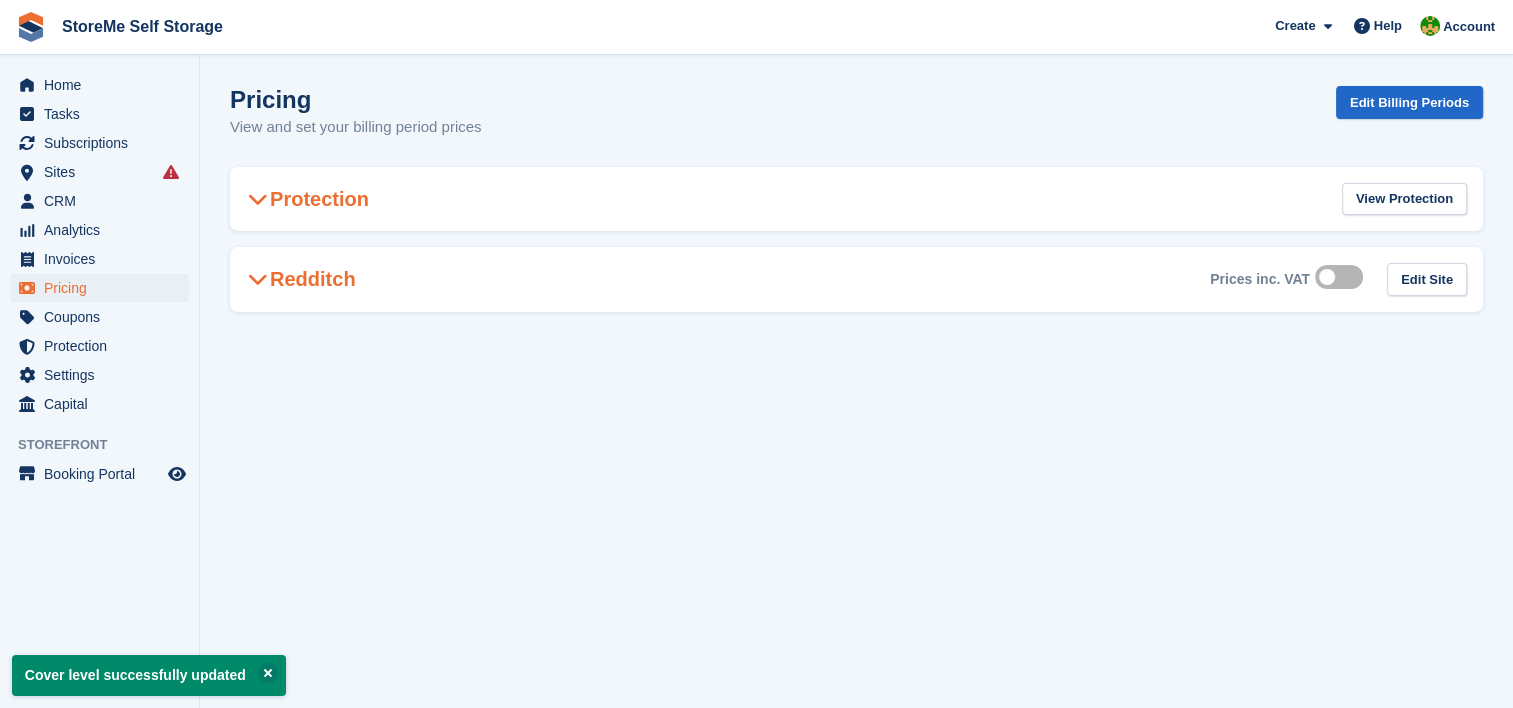 scroll, scrollTop: 0, scrollLeft: 0, axis: both 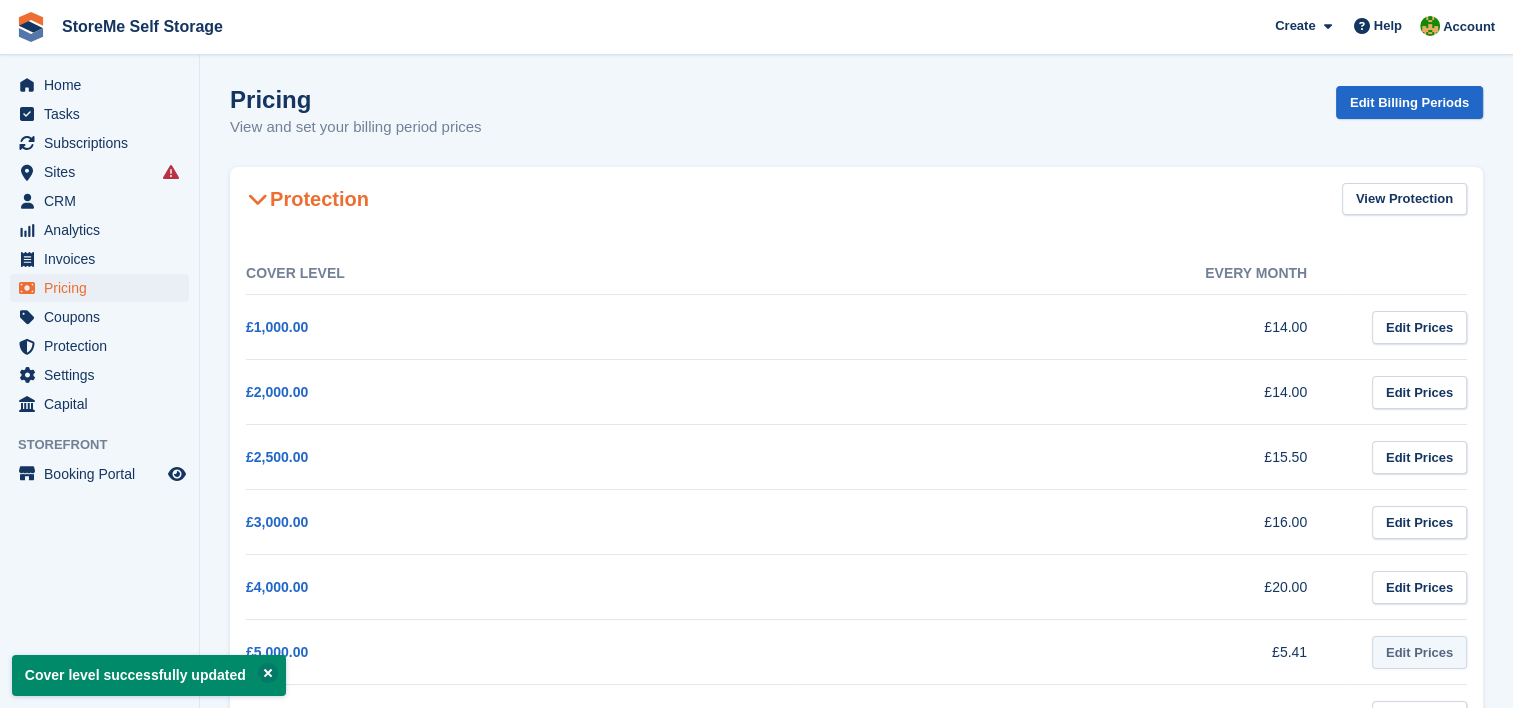 click on "Edit Prices" at bounding box center (1419, 652) 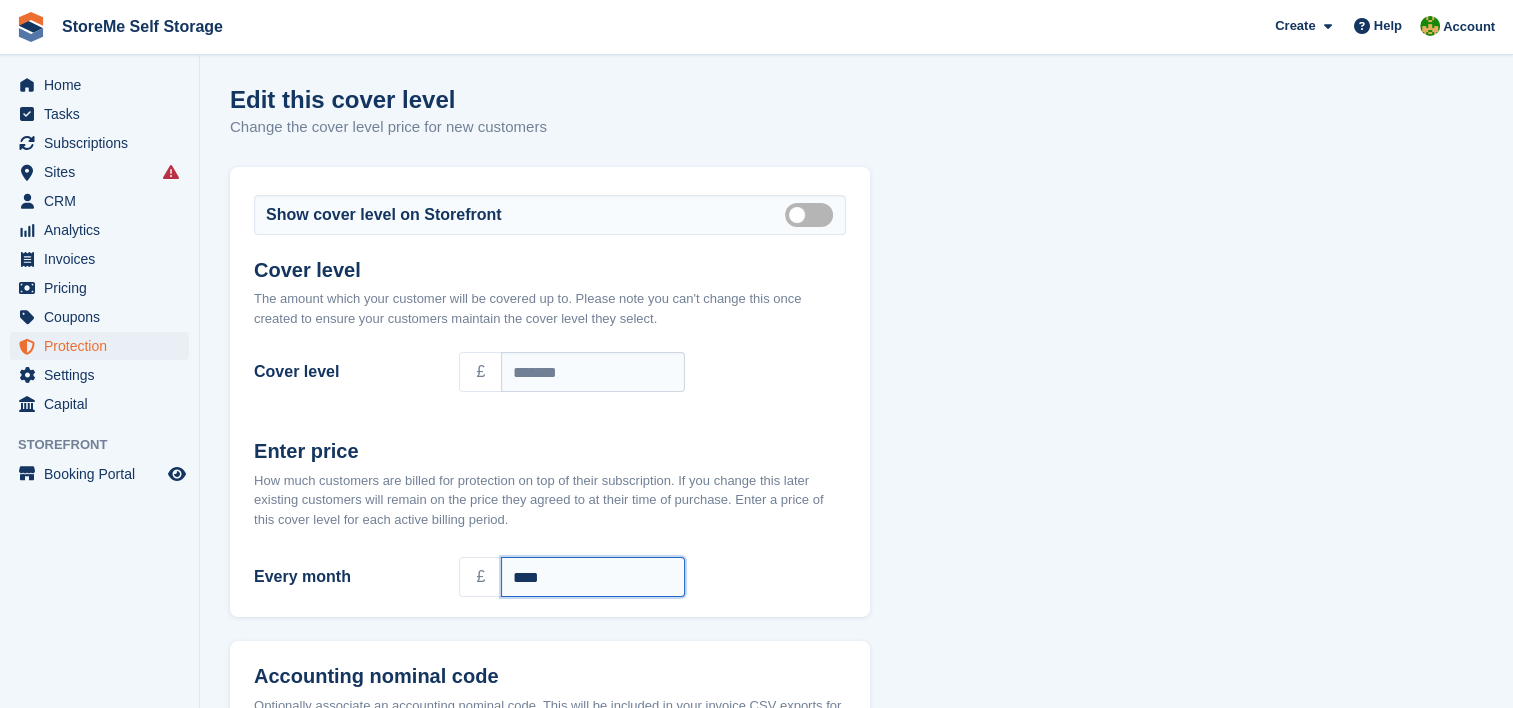 drag, startPoint x: 596, startPoint y: 578, endPoint x: 460, endPoint y: 582, distance: 136.0588 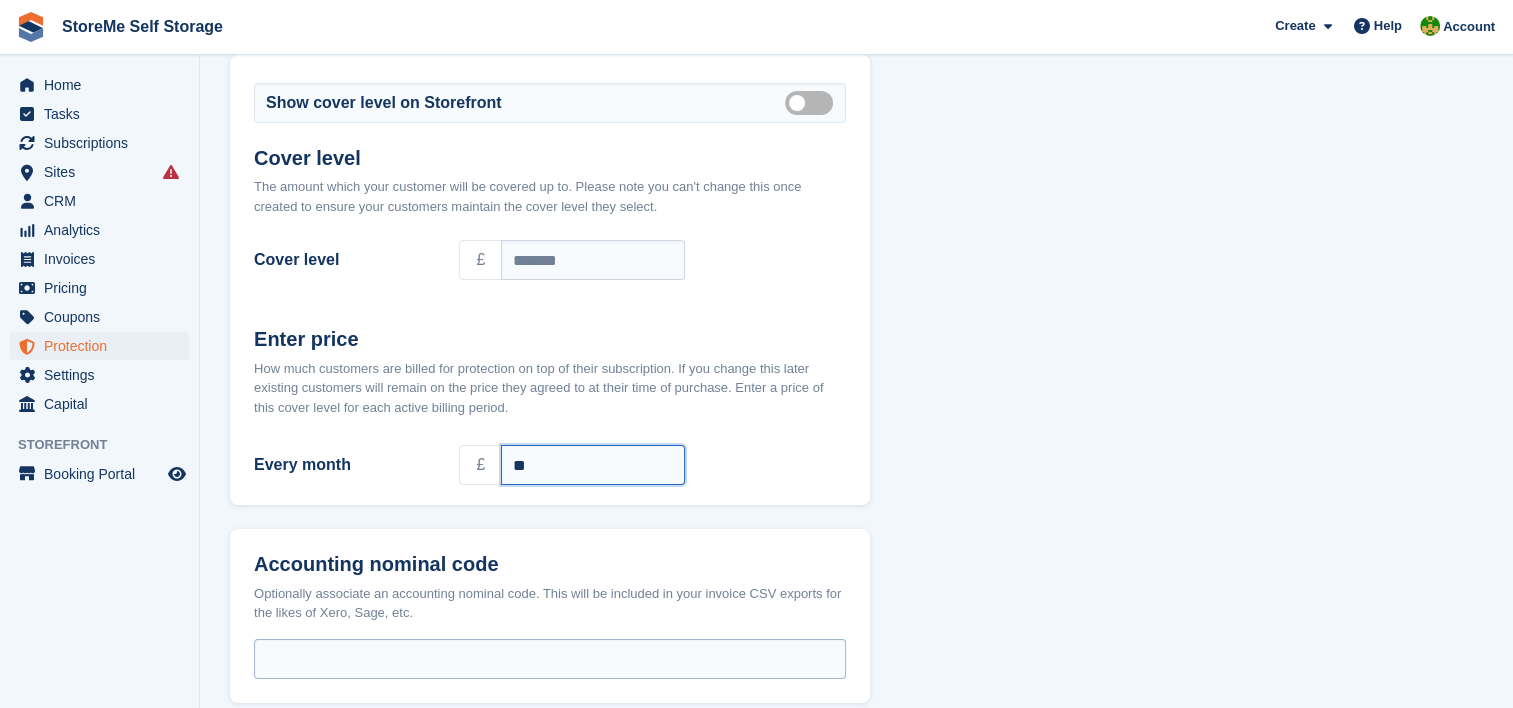 scroll, scrollTop: 216, scrollLeft: 0, axis: vertical 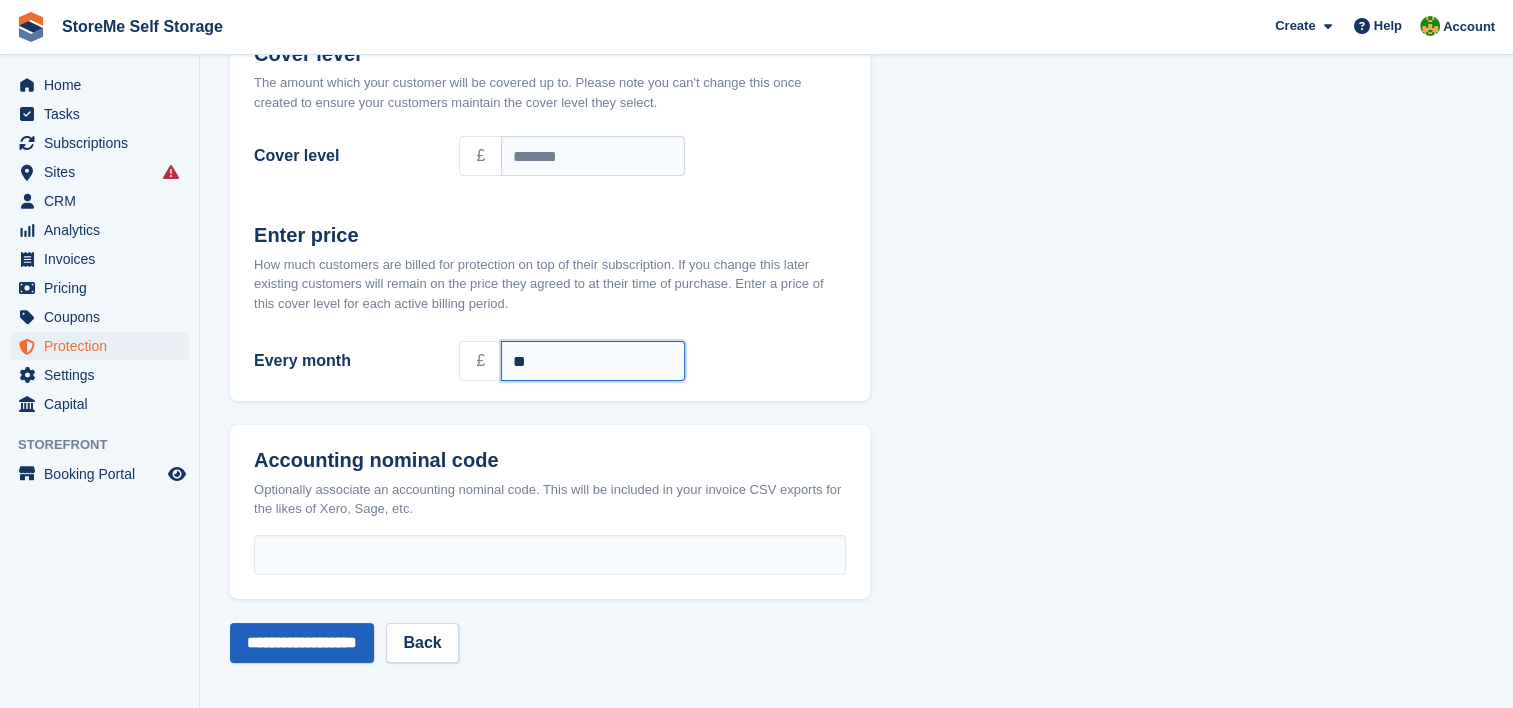 type on "**" 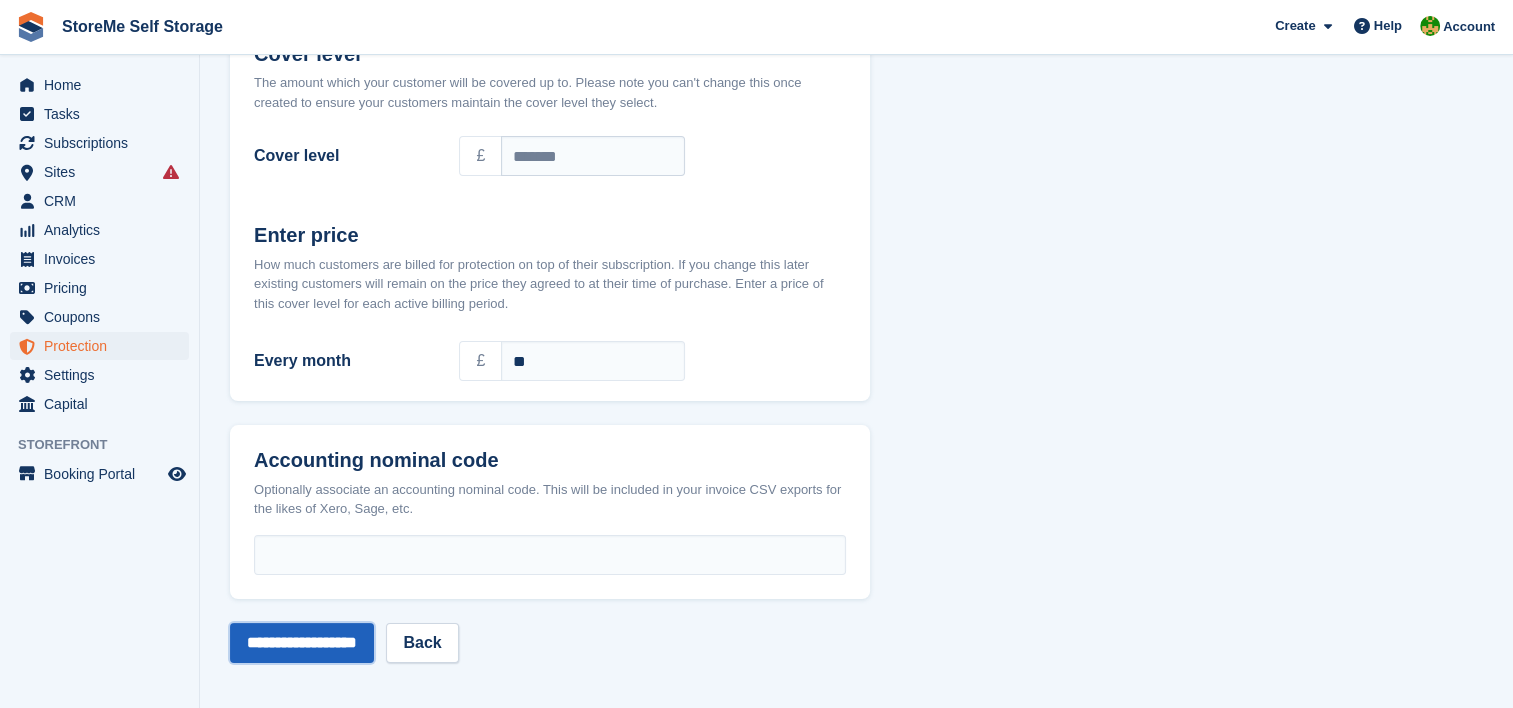 click on "**********" at bounding box center [302, 643] 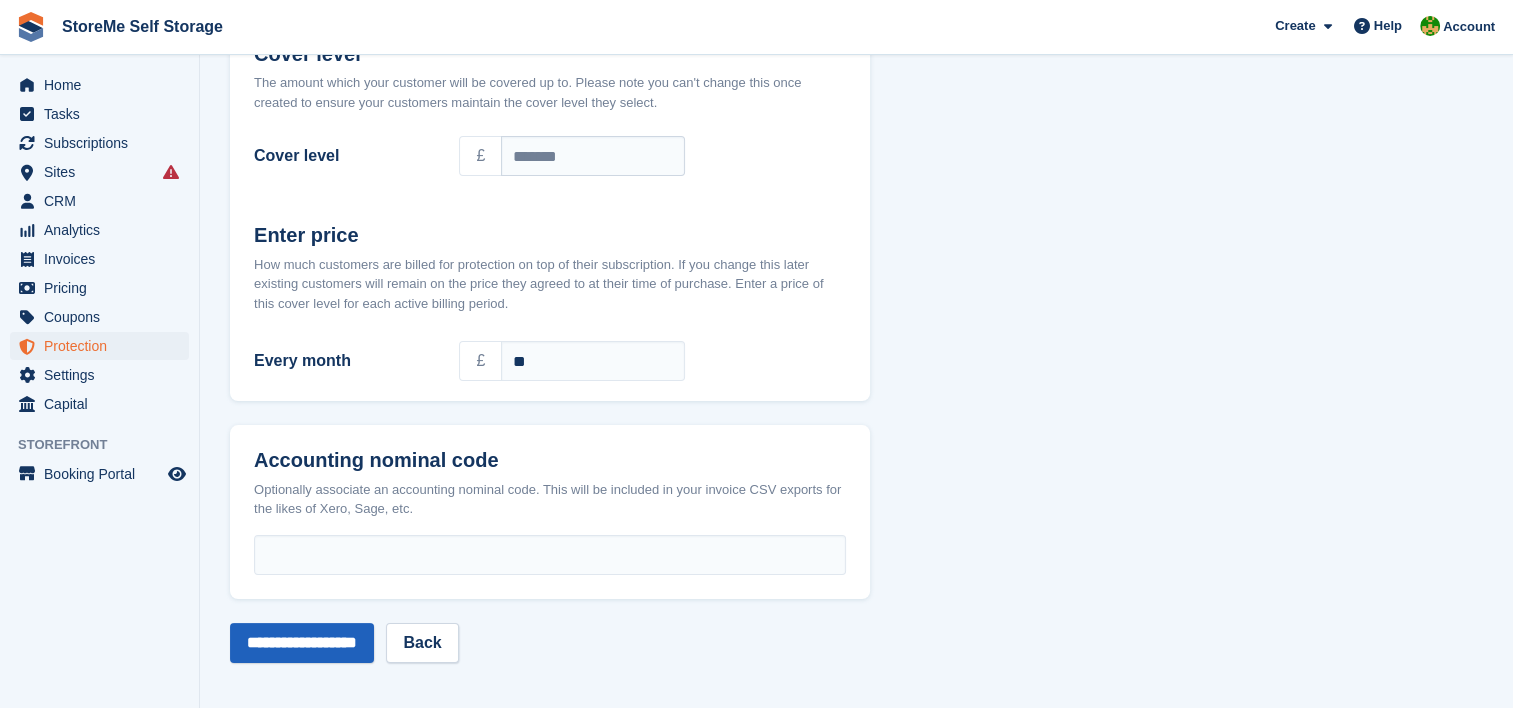 scroll, scrollTop: 0, scrollLeft: 0, axis: both 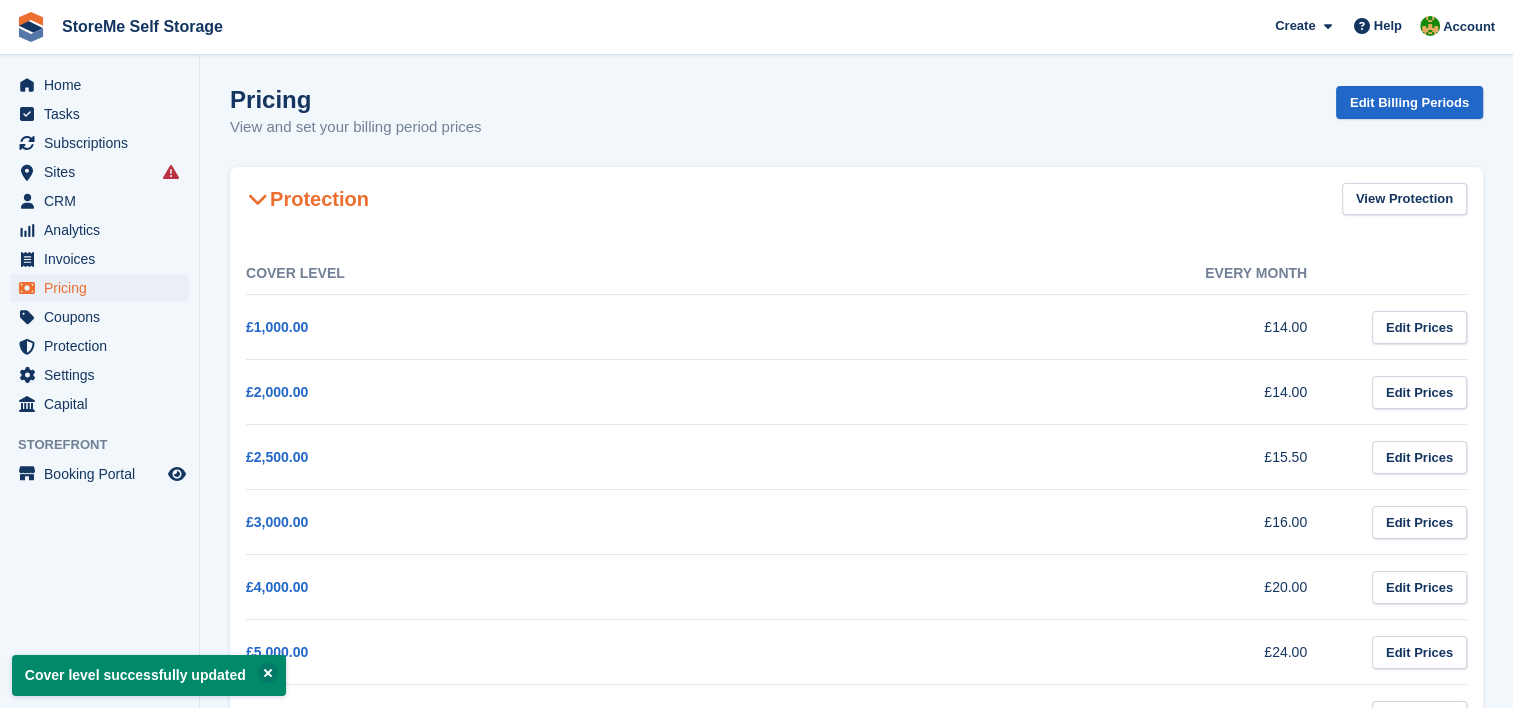 click at bounding box center [258, 199] 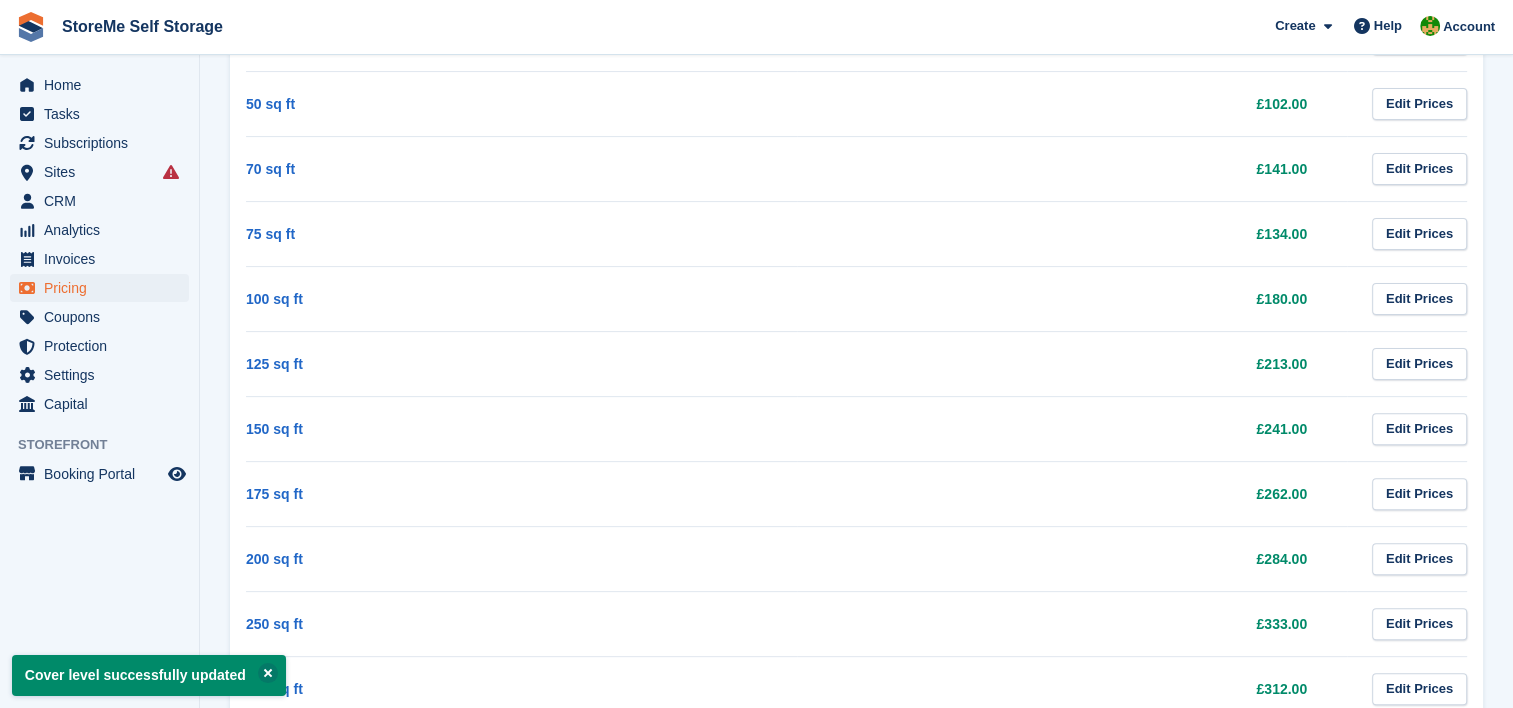 scroll, scrollTop: 600, scrollLeft: 0, axis: vertical 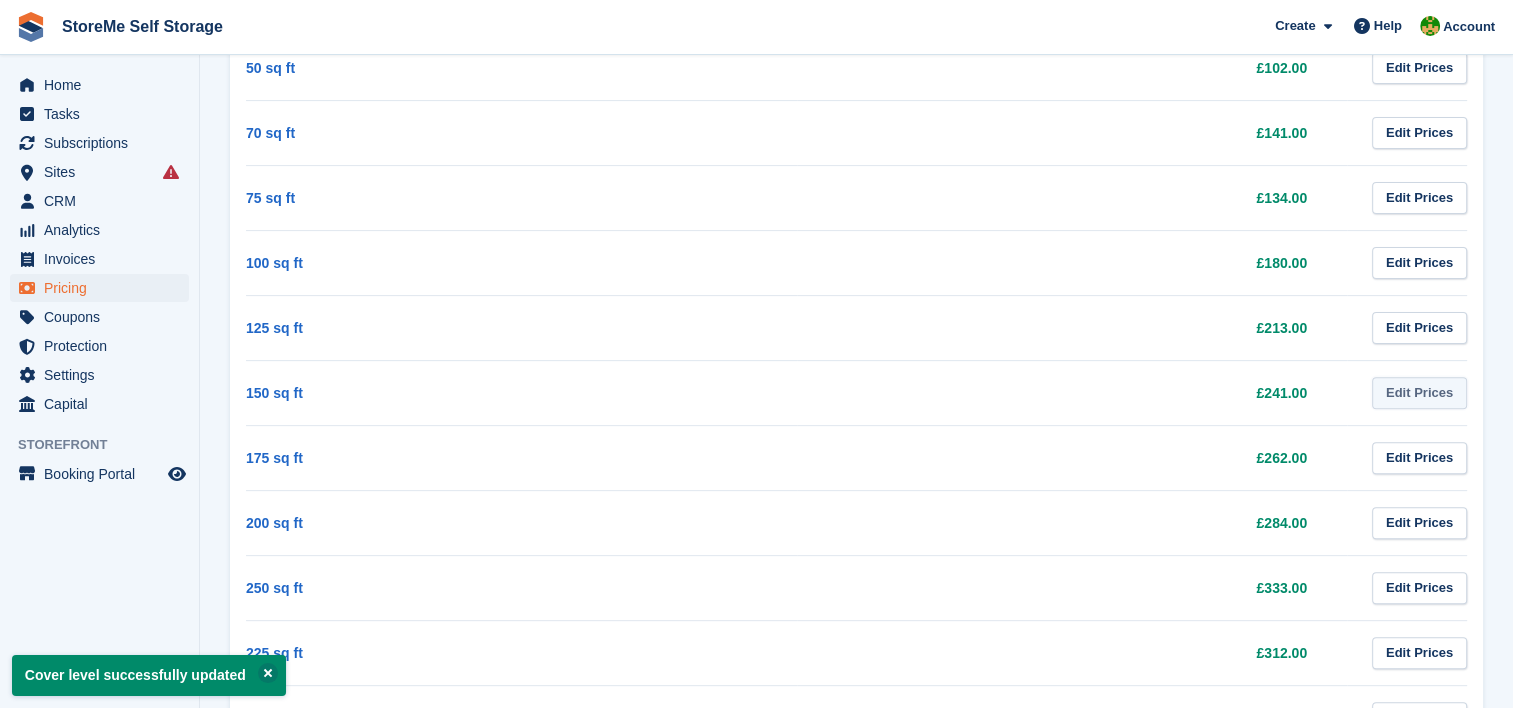 click on "Edit Prices" at bounding box center (1419, 393) 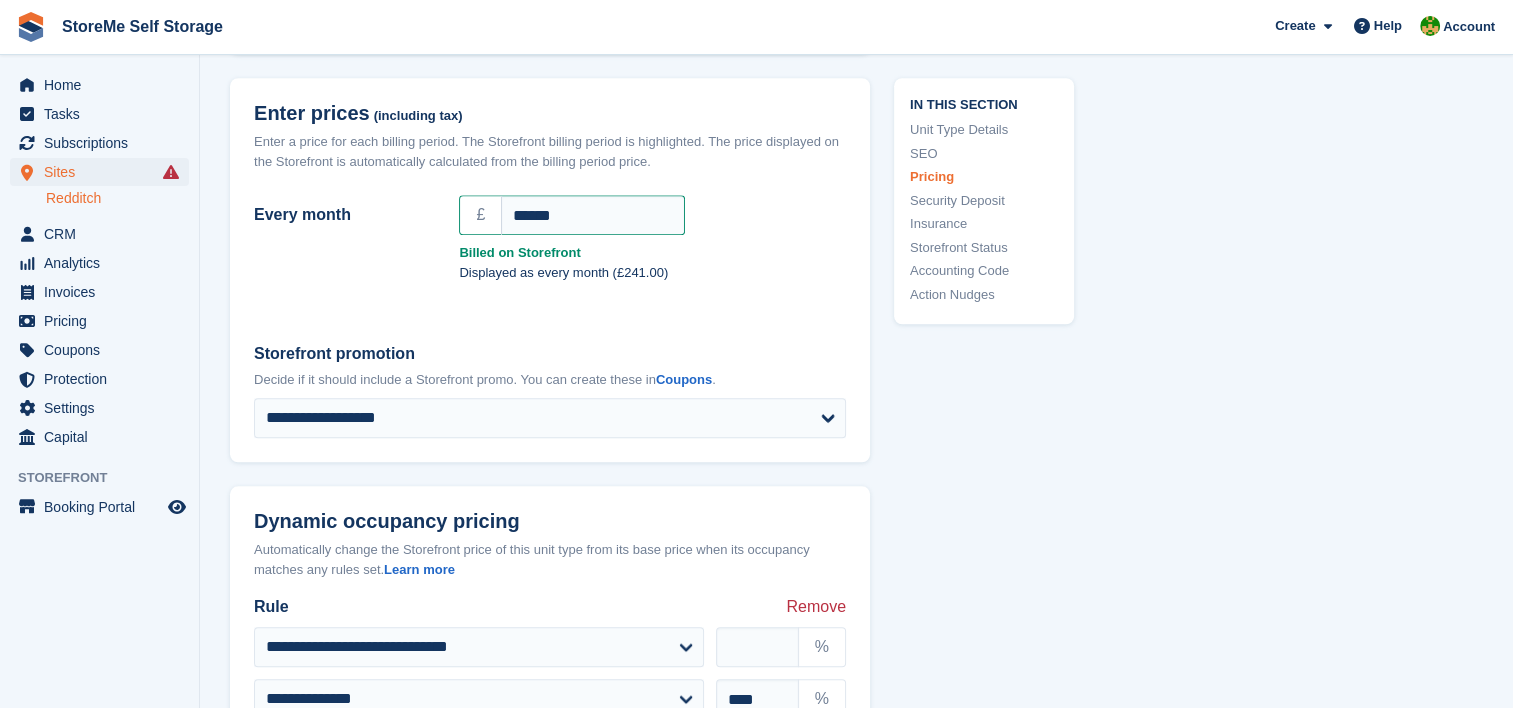 scroll, scrollTop: 1867, scrollLeft: 0, axis: vertical 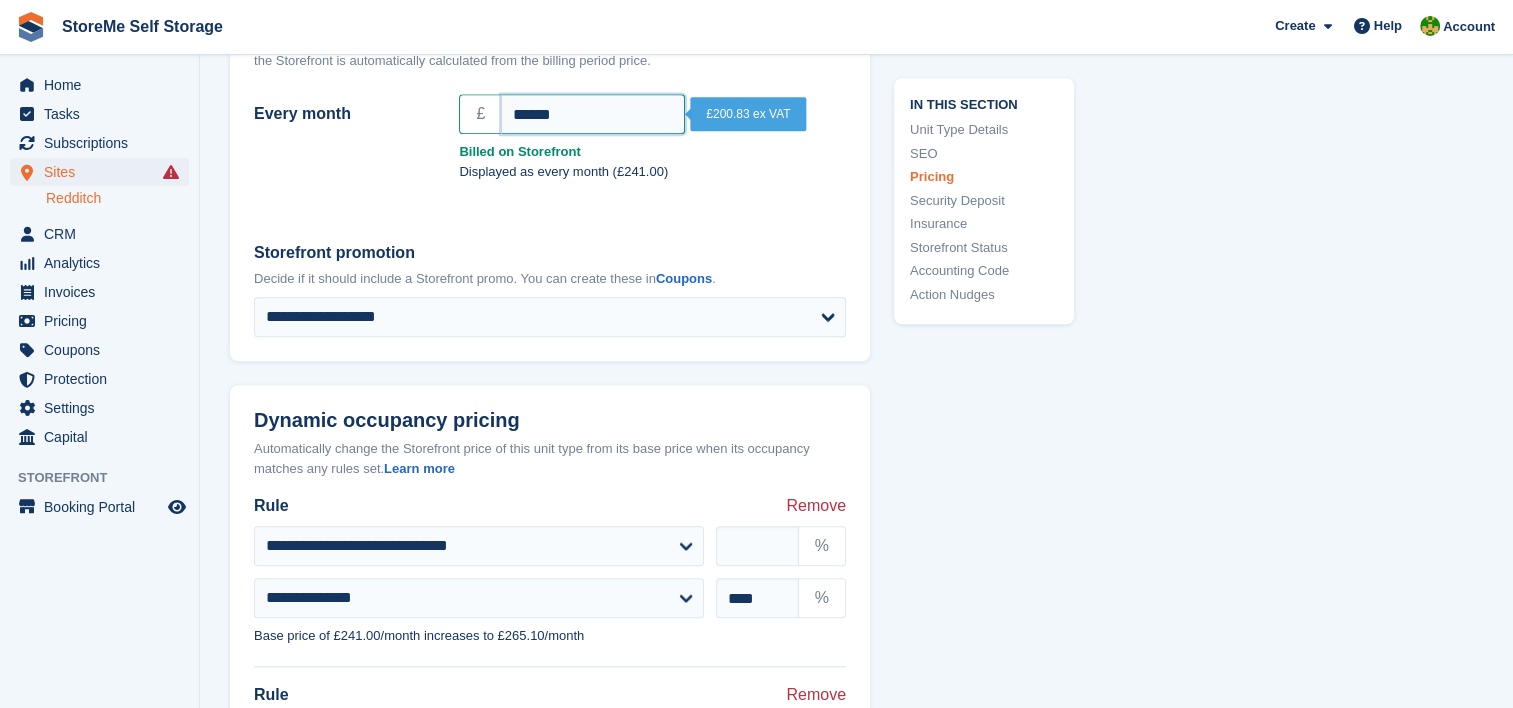 drag, startPoint x: 559, startPoint y: 109, endPoint x: 496, endPoint y: 108, distance: 63.007935 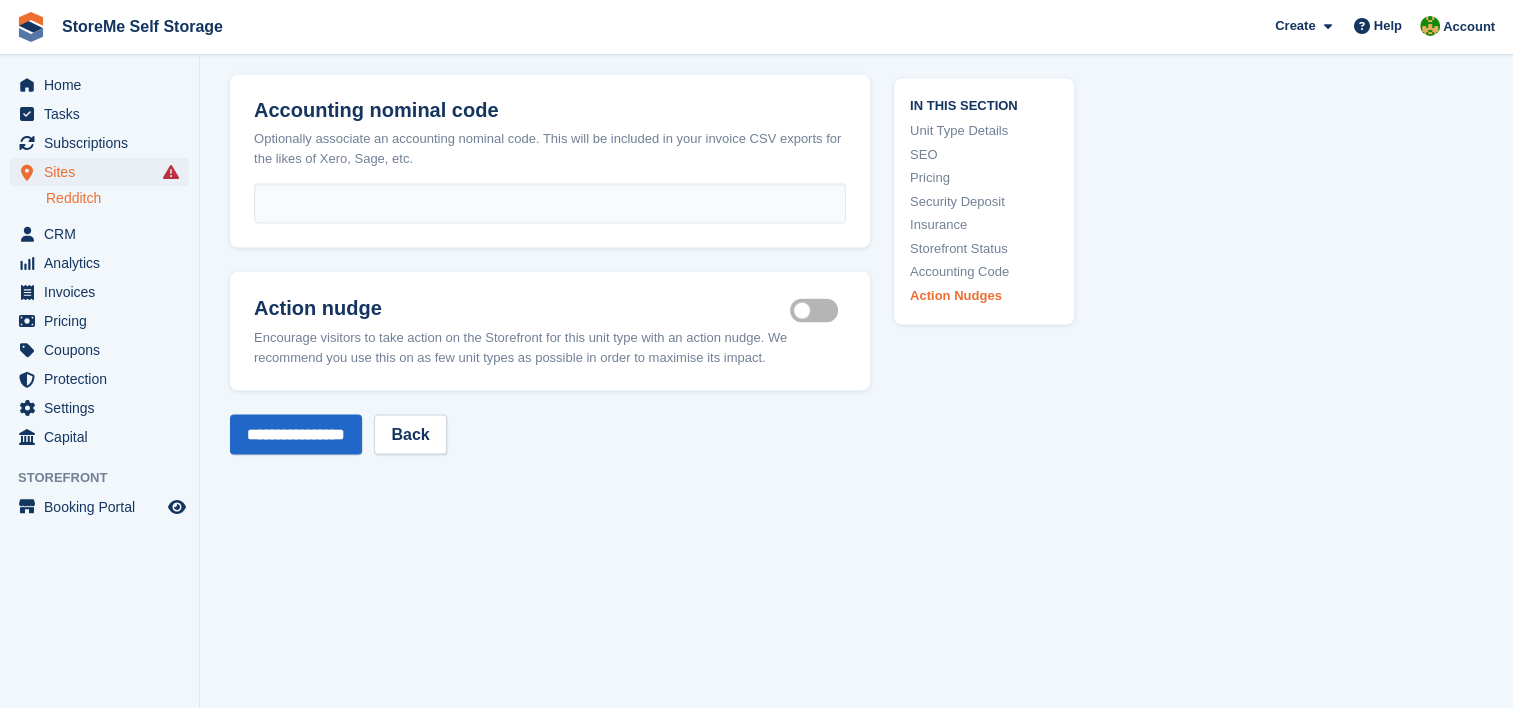 scroll, scrollTop: 4238, scrollLeft: 0, axis: vertical 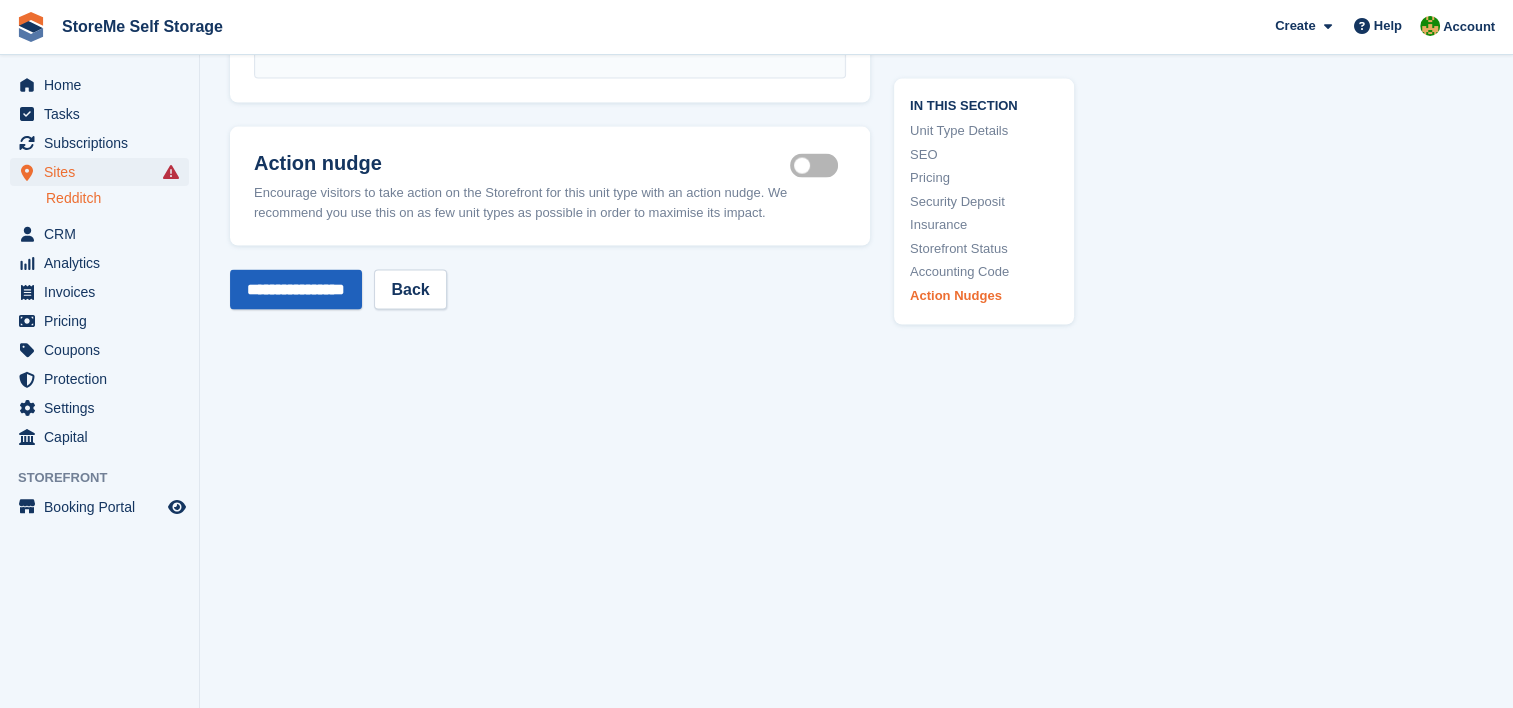 type on "******" 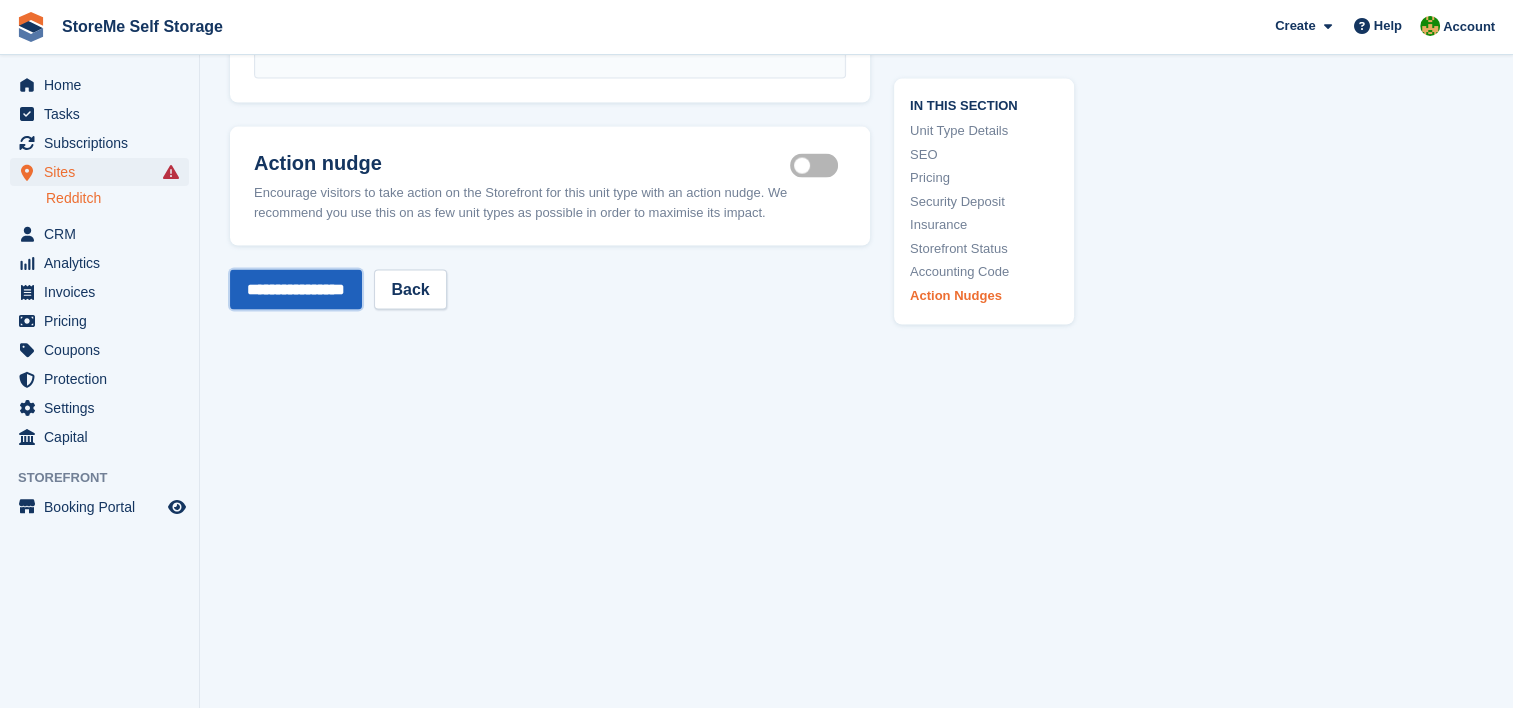 click on "**********" at bounding box center [296, 290] 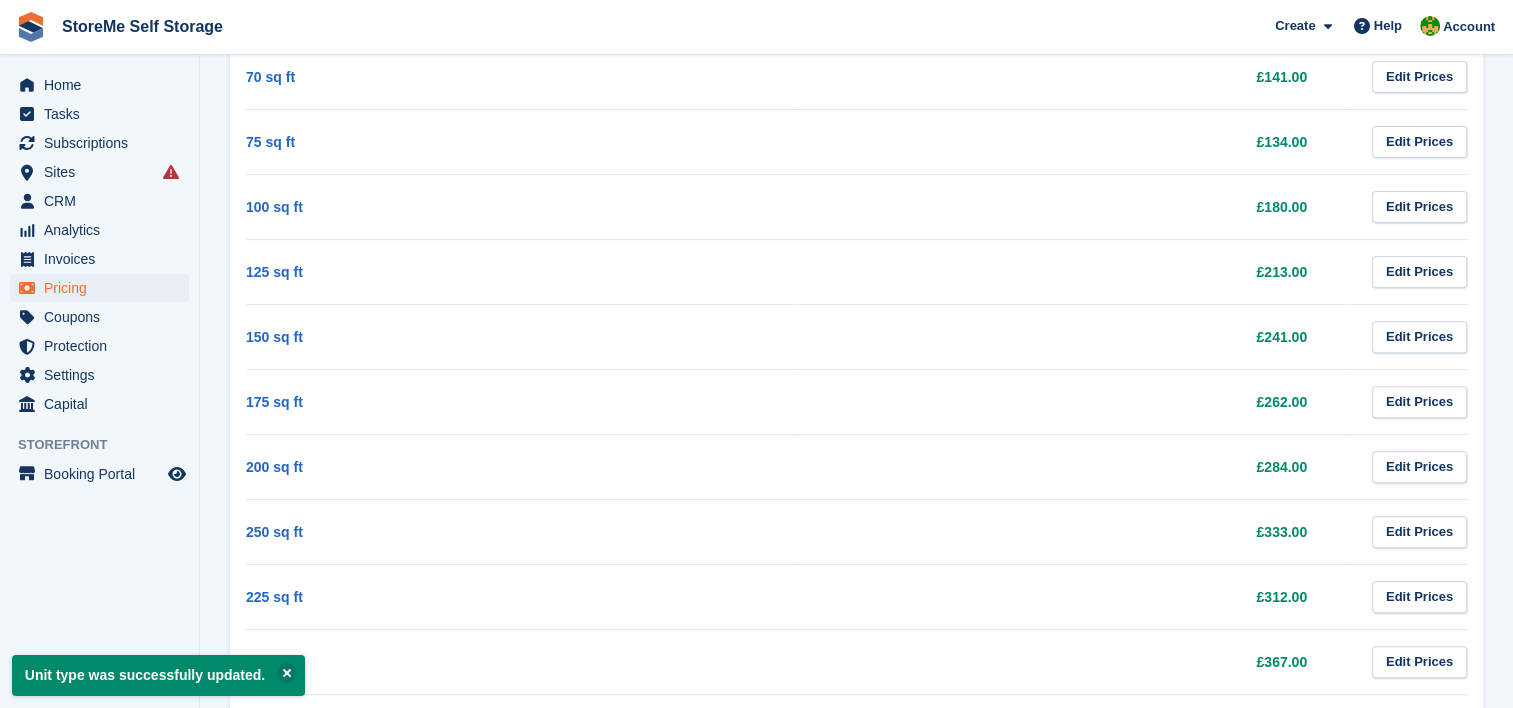 scroll, scrollTop: 800, scrollLeft: 0, axis: vertical 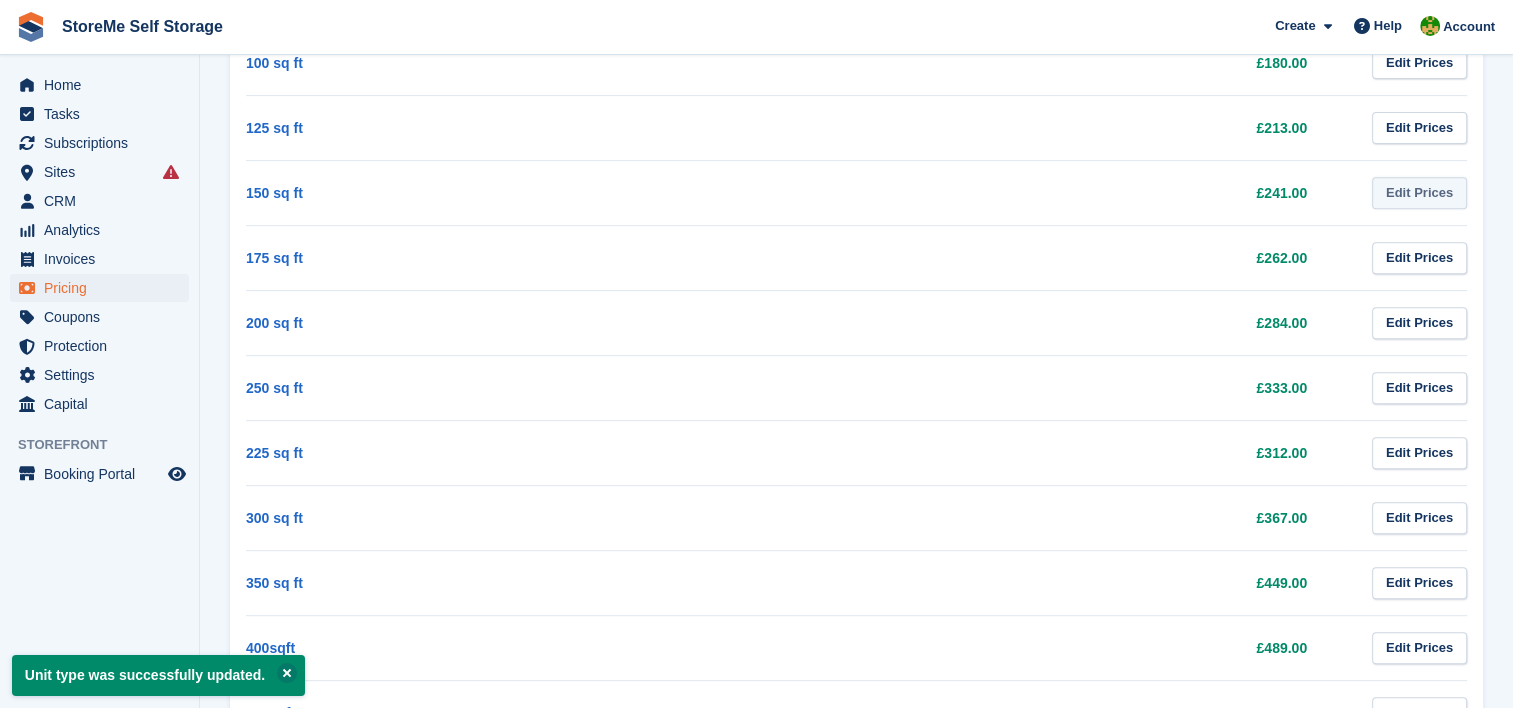 click on "Edit Prices" at bounding box center [1419, 193] 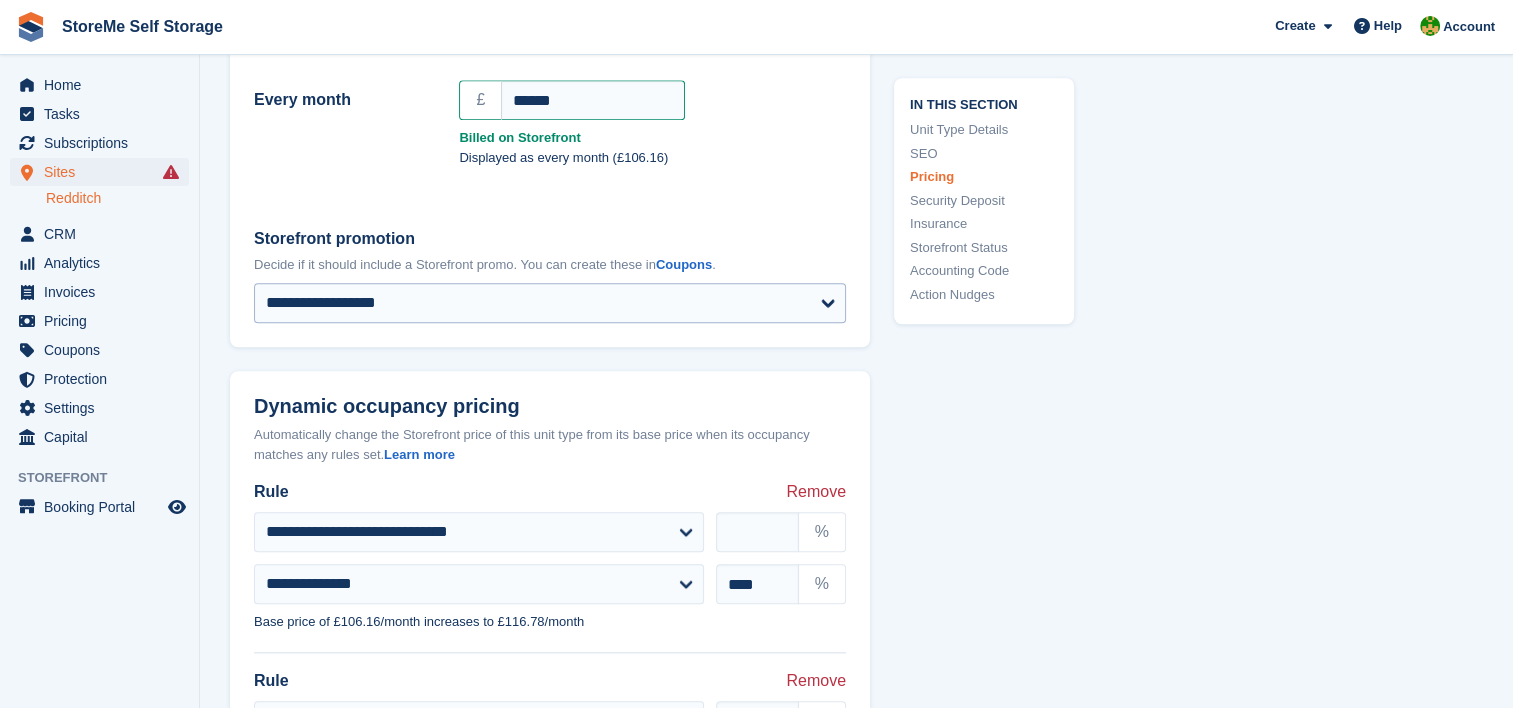scroll, scrollTop: 1872, scrollLeft: 0, axis: vertical 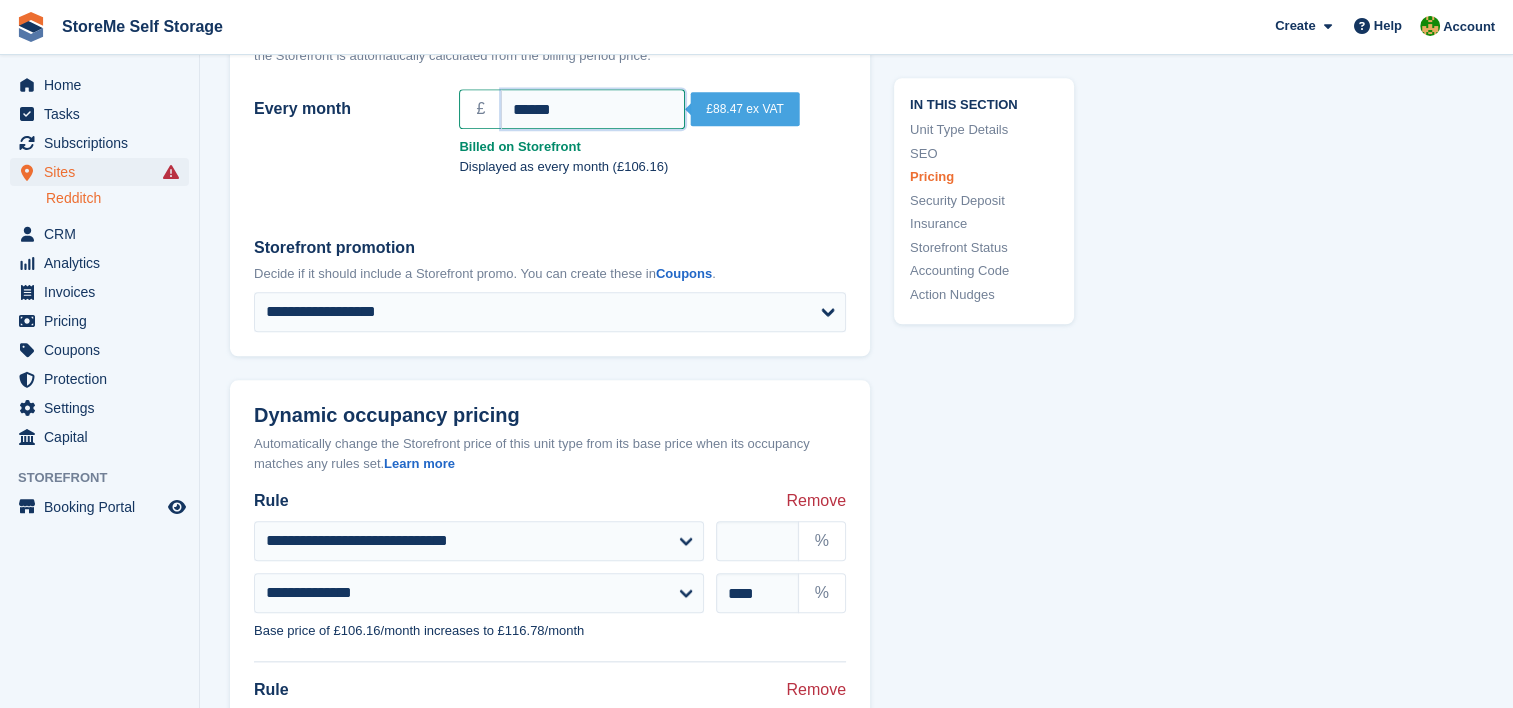 drag, startPoint x: 590, startPoint y: 110, endPoint x: 422, endPoint y: 104, distance: 168.1071 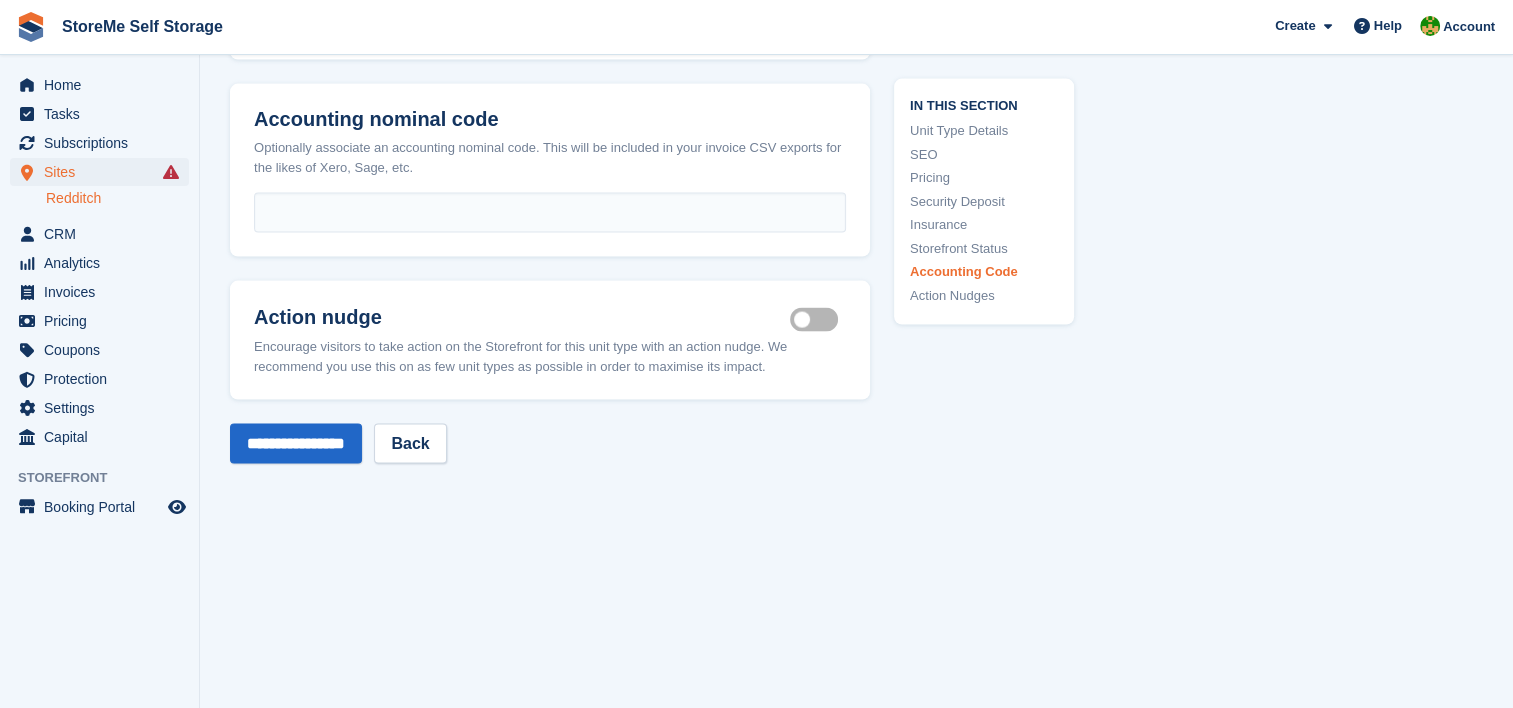 scroll, scrollTop: 4238, scrollLeft: 0, axis: vertical 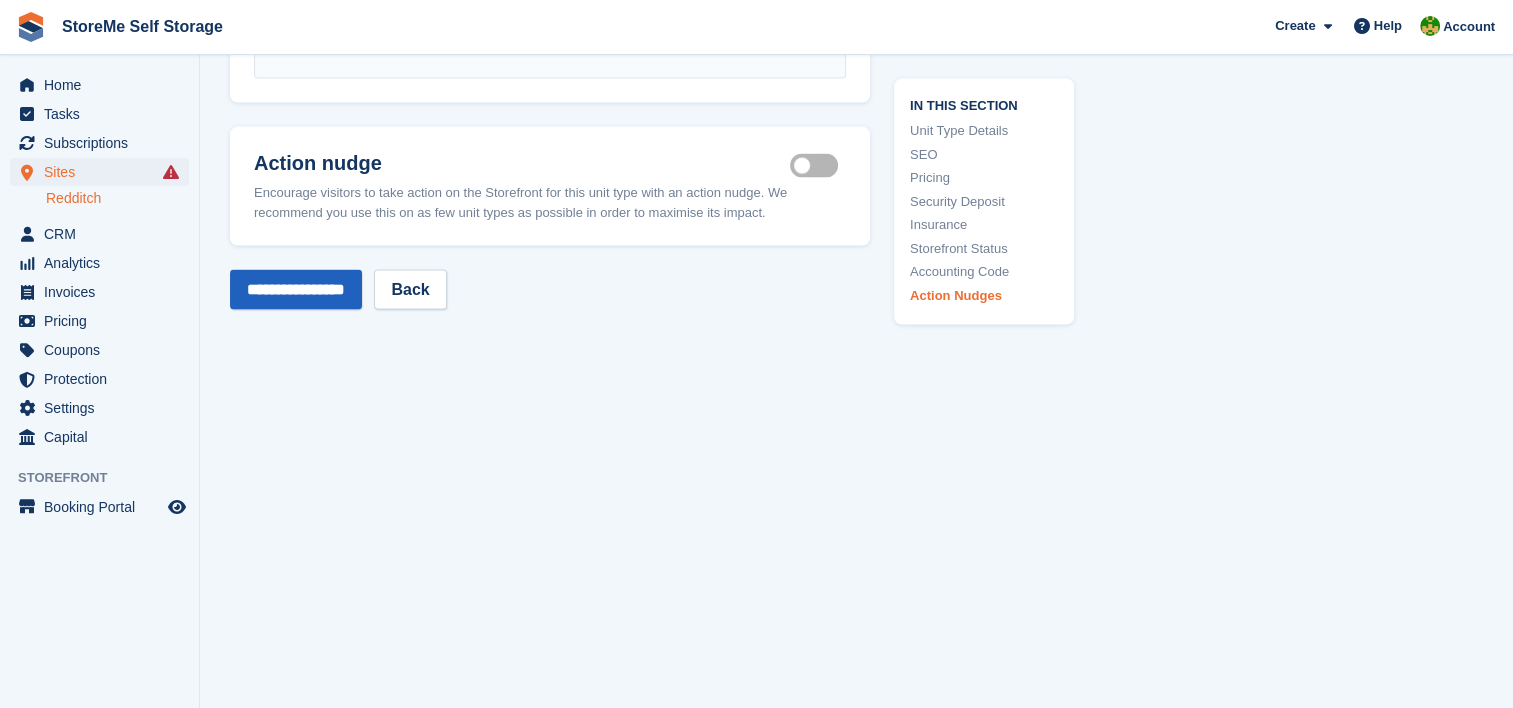 type on "***" 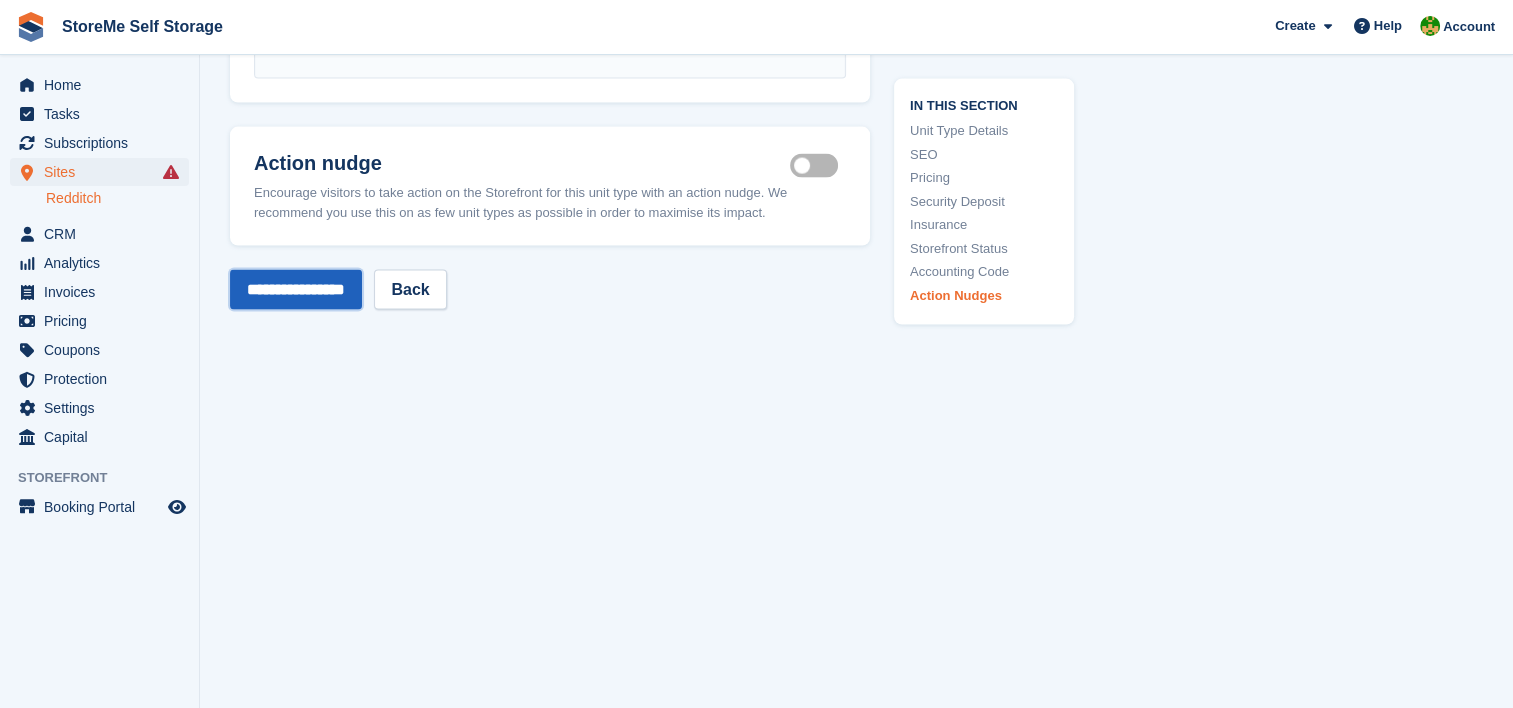 click on "**********" at bounding box center [296, 290] 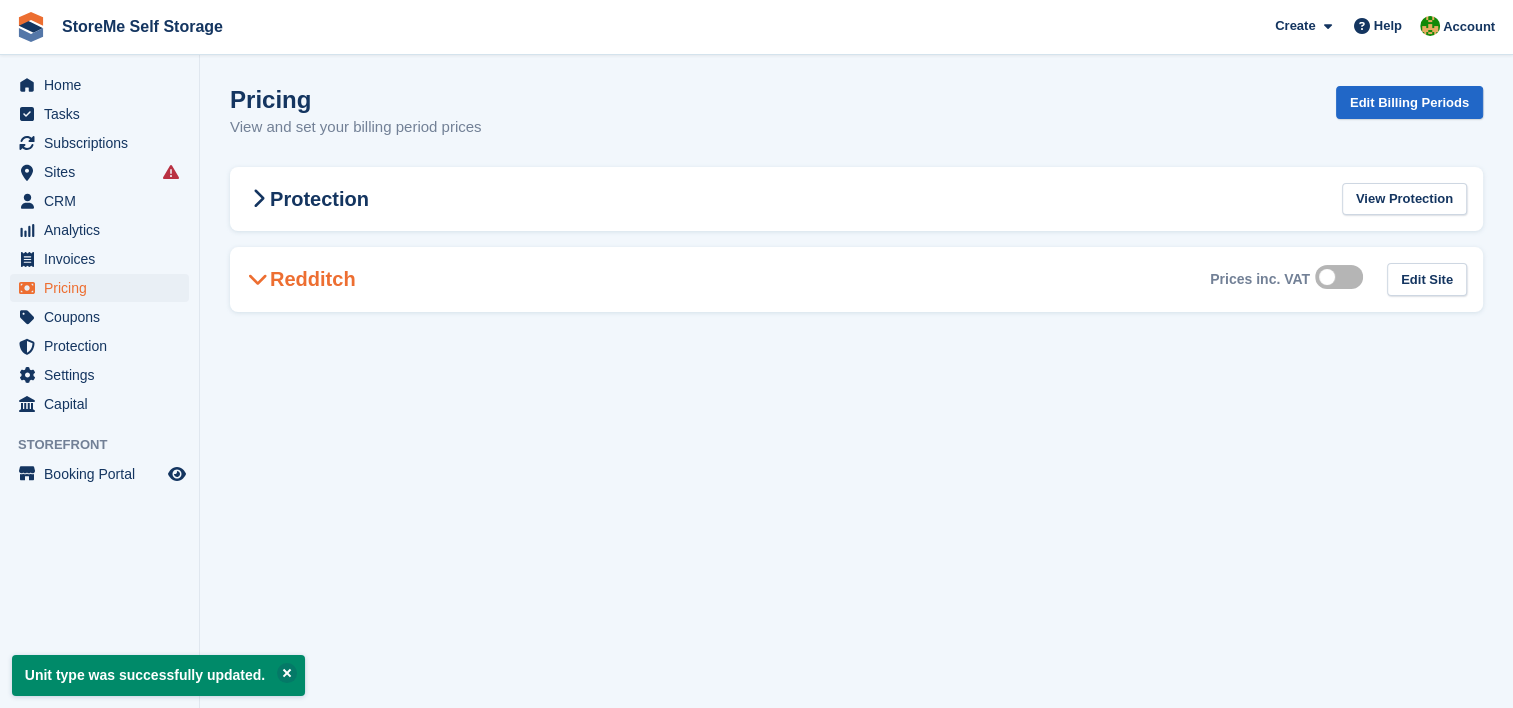 scroll, scrollTop: 0, scrollLeft: 0, axis: both 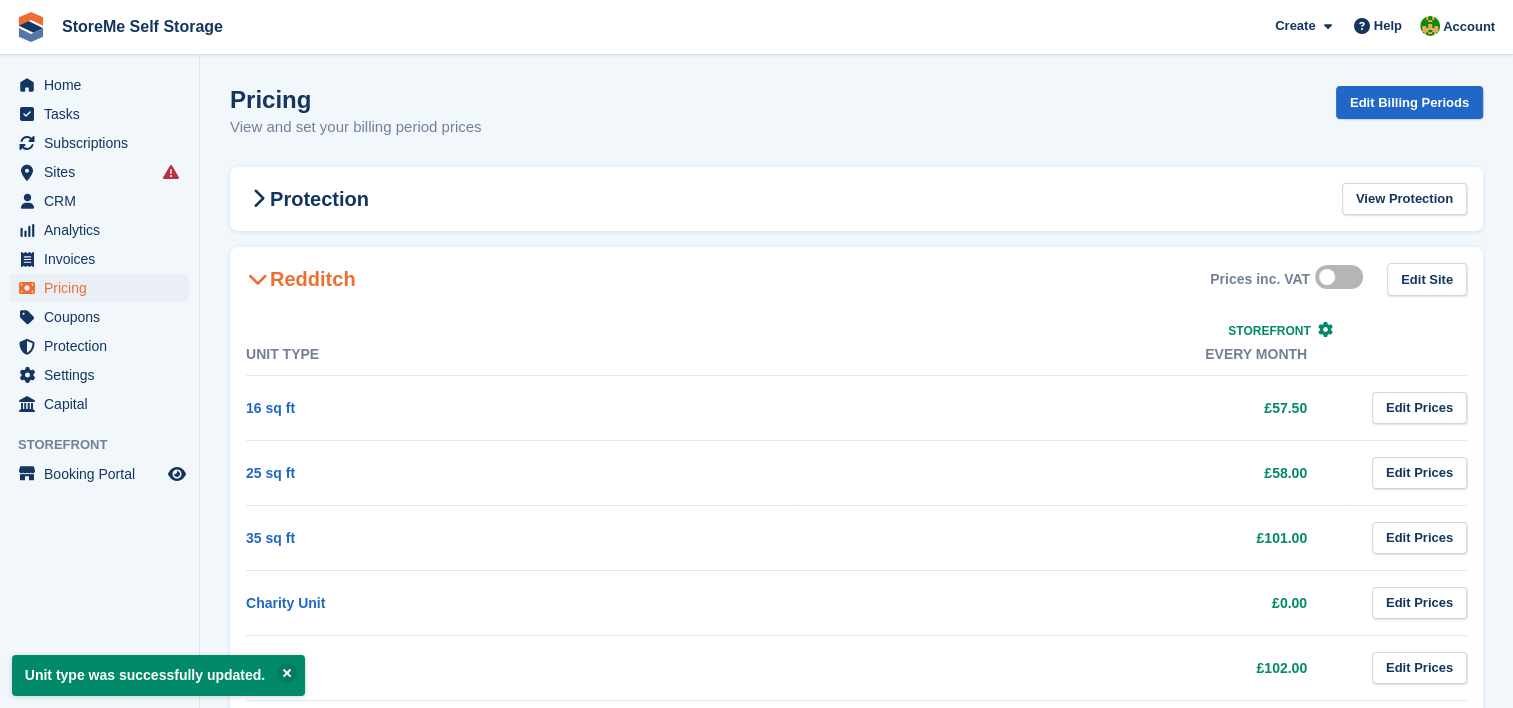 click at bounding box center [258, 279] 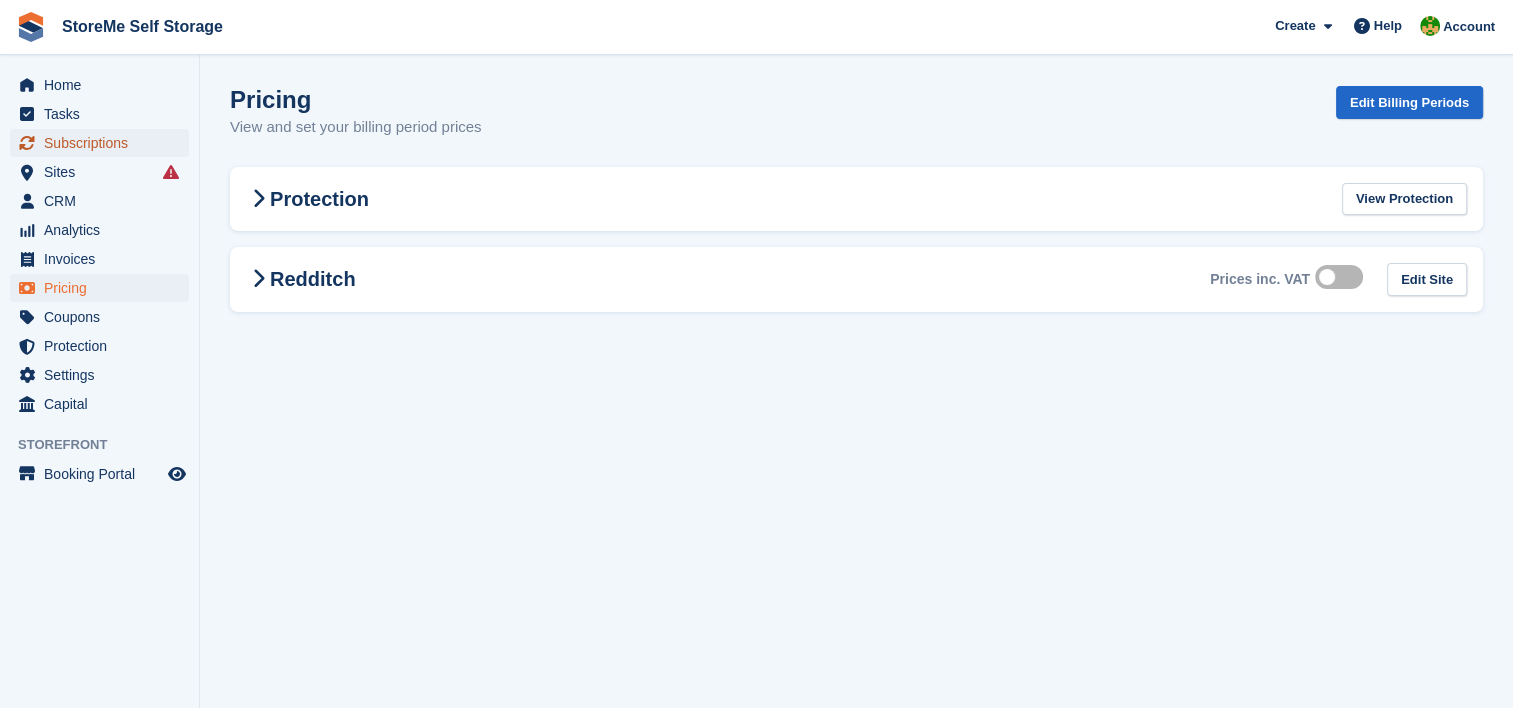 click on "Subscriptions" at bounding box center [104, 143] 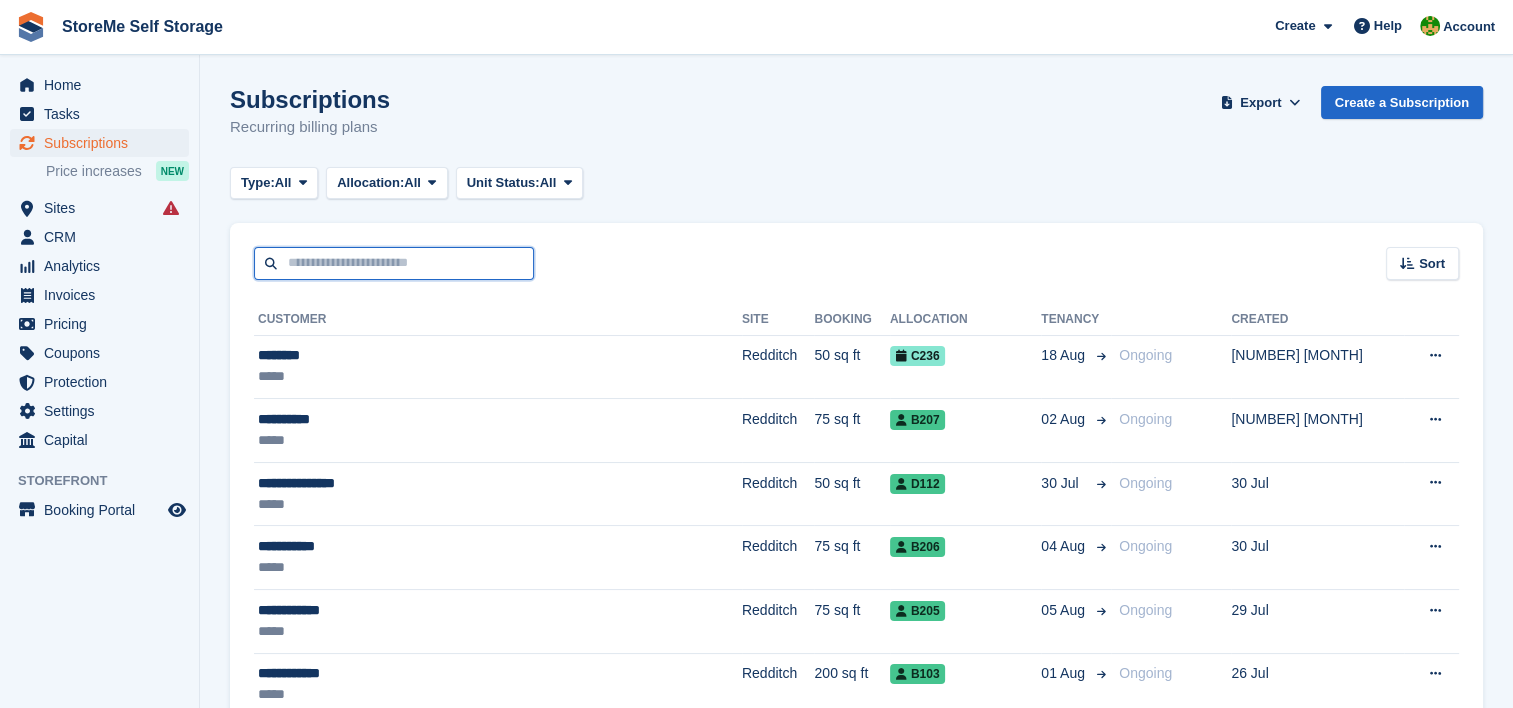 click at bounding box center [394, 263] 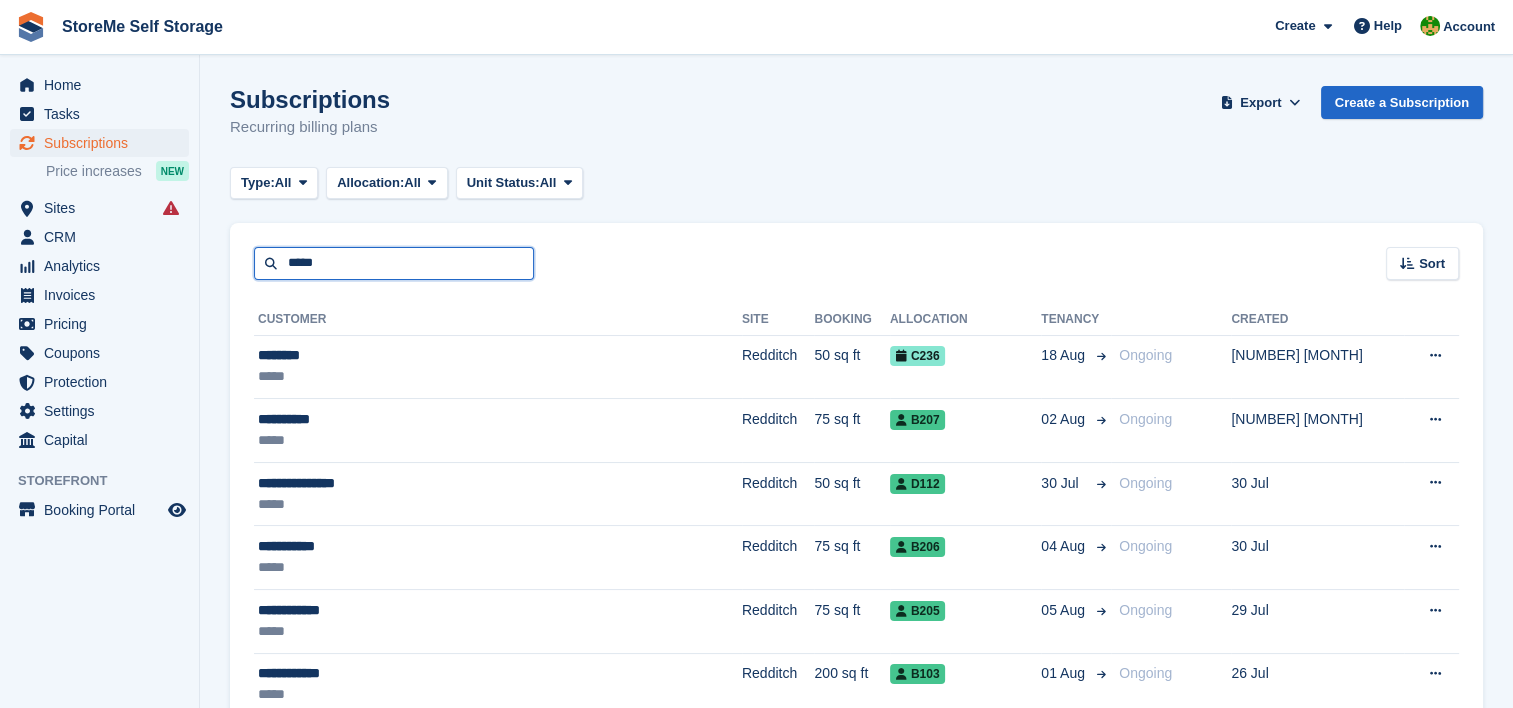 type on "*****" 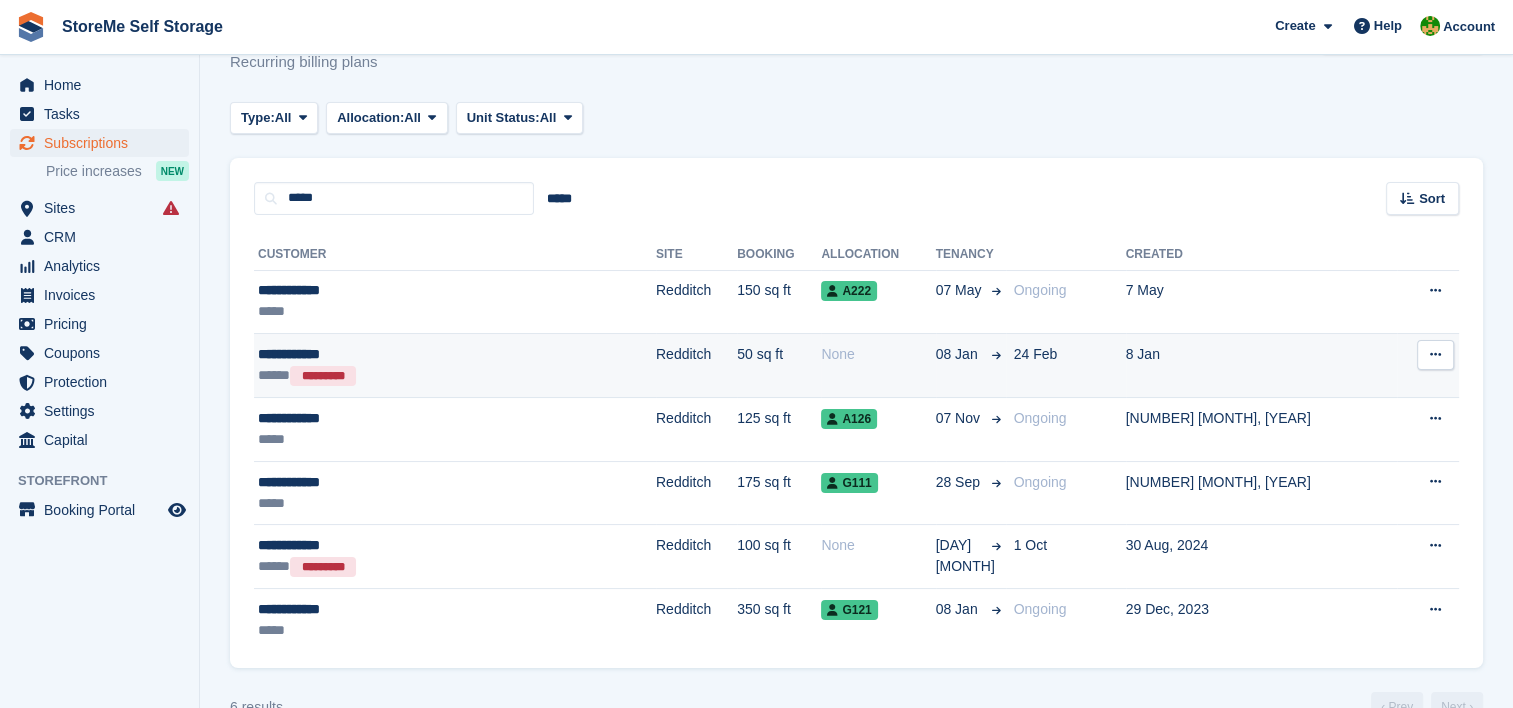 scroll, scrollTop: 100, scrollLeft: 0, axis: vertical 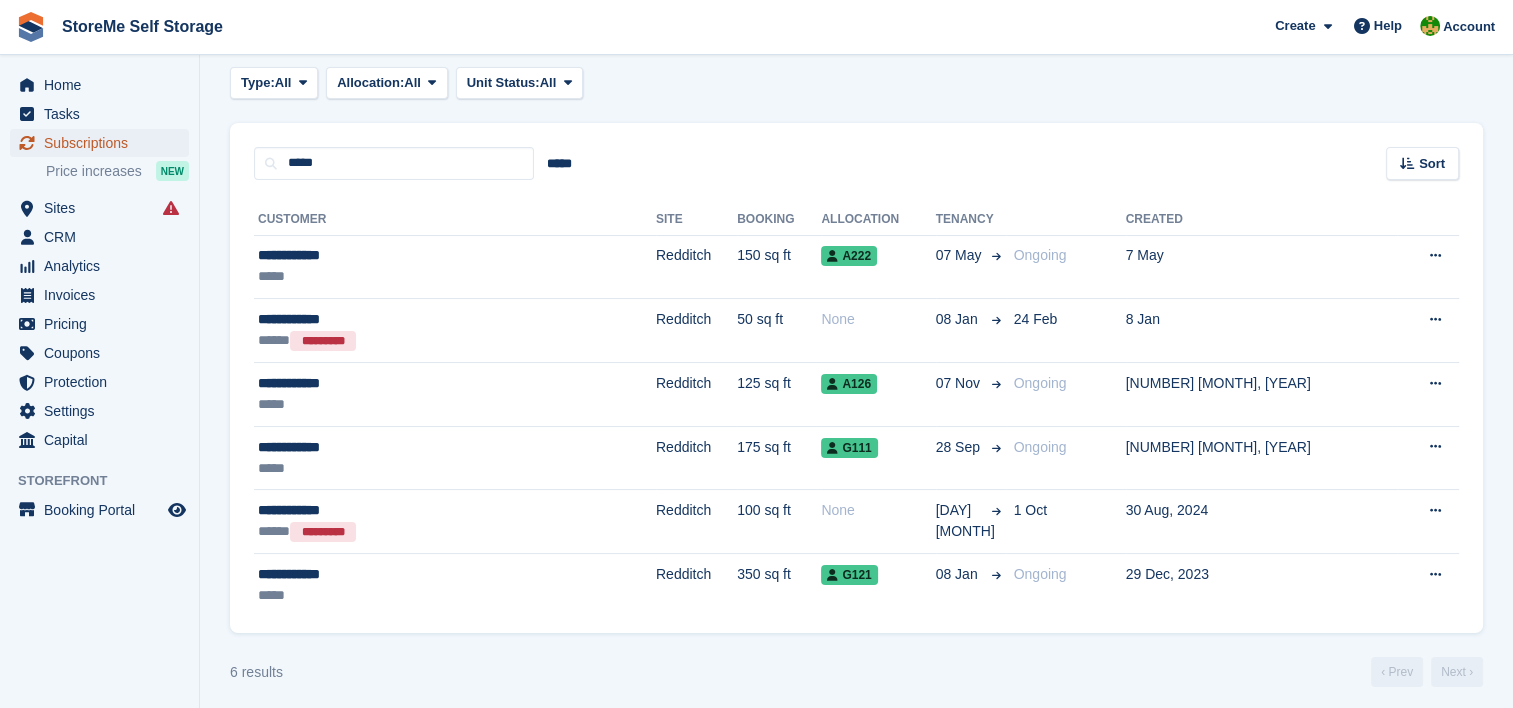 click on "Subscriptions" at bounding box center [104, 143] 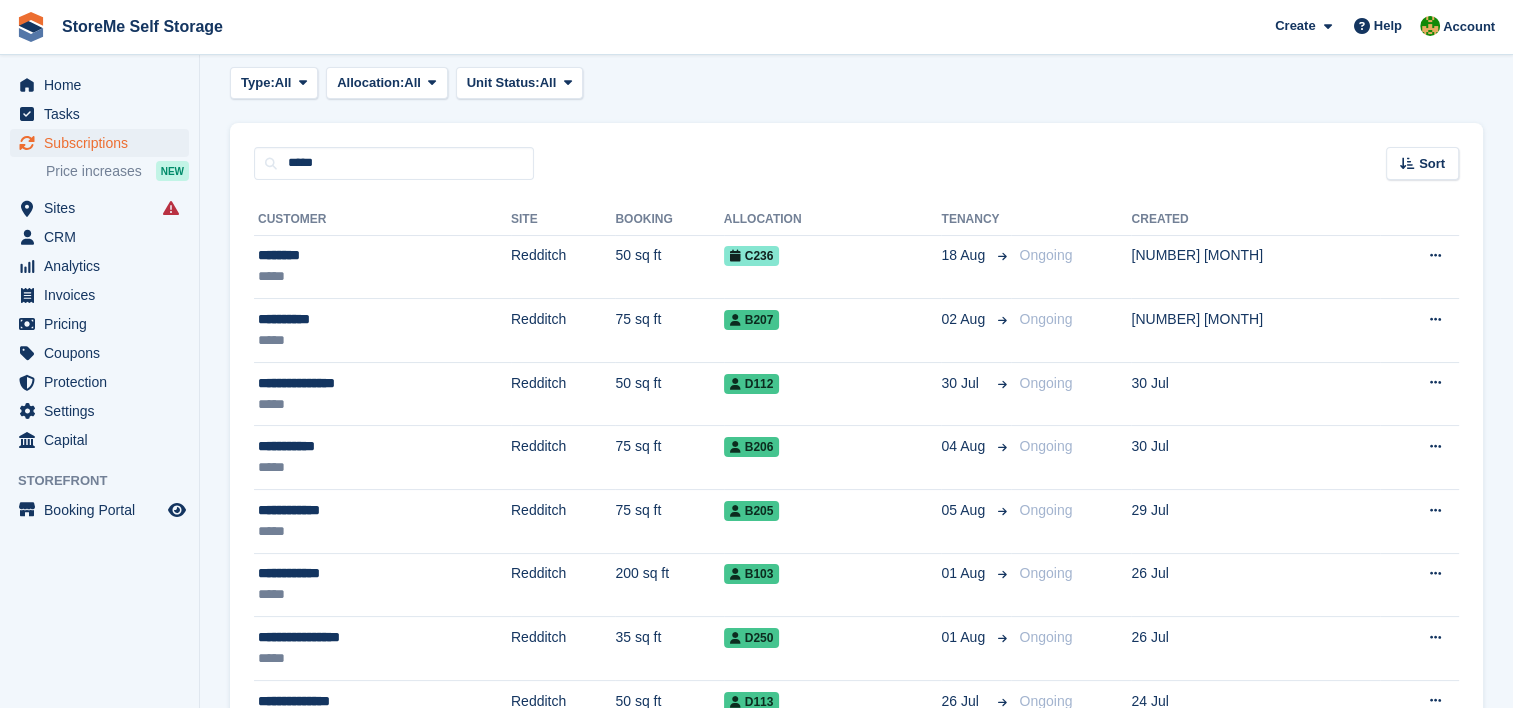scroll, scrollTop: 0, scrollLeft: 0, axis: both 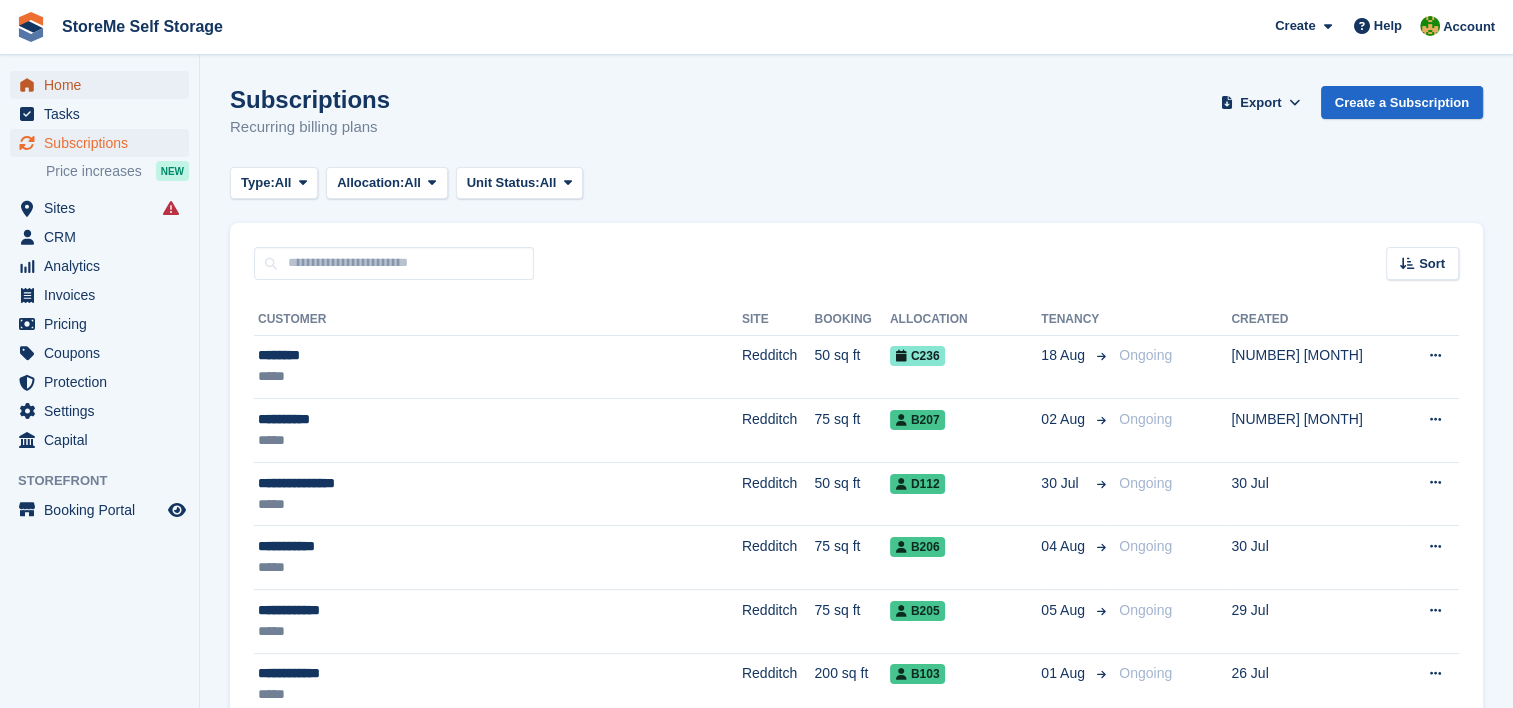 click on "Home" at bounding box center (104, 85) 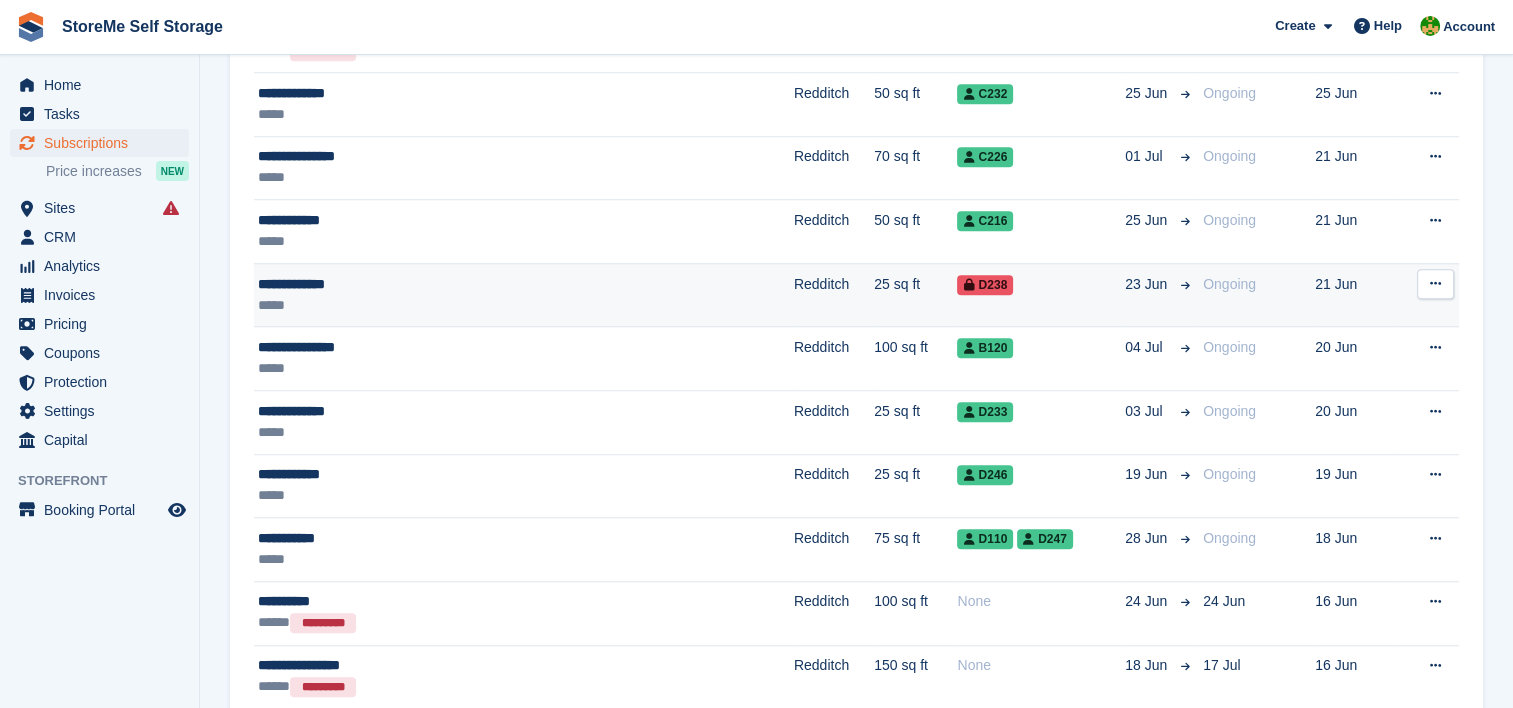 scroll, scrollTop: 1600, scrollLeft: 0, axis: vertical 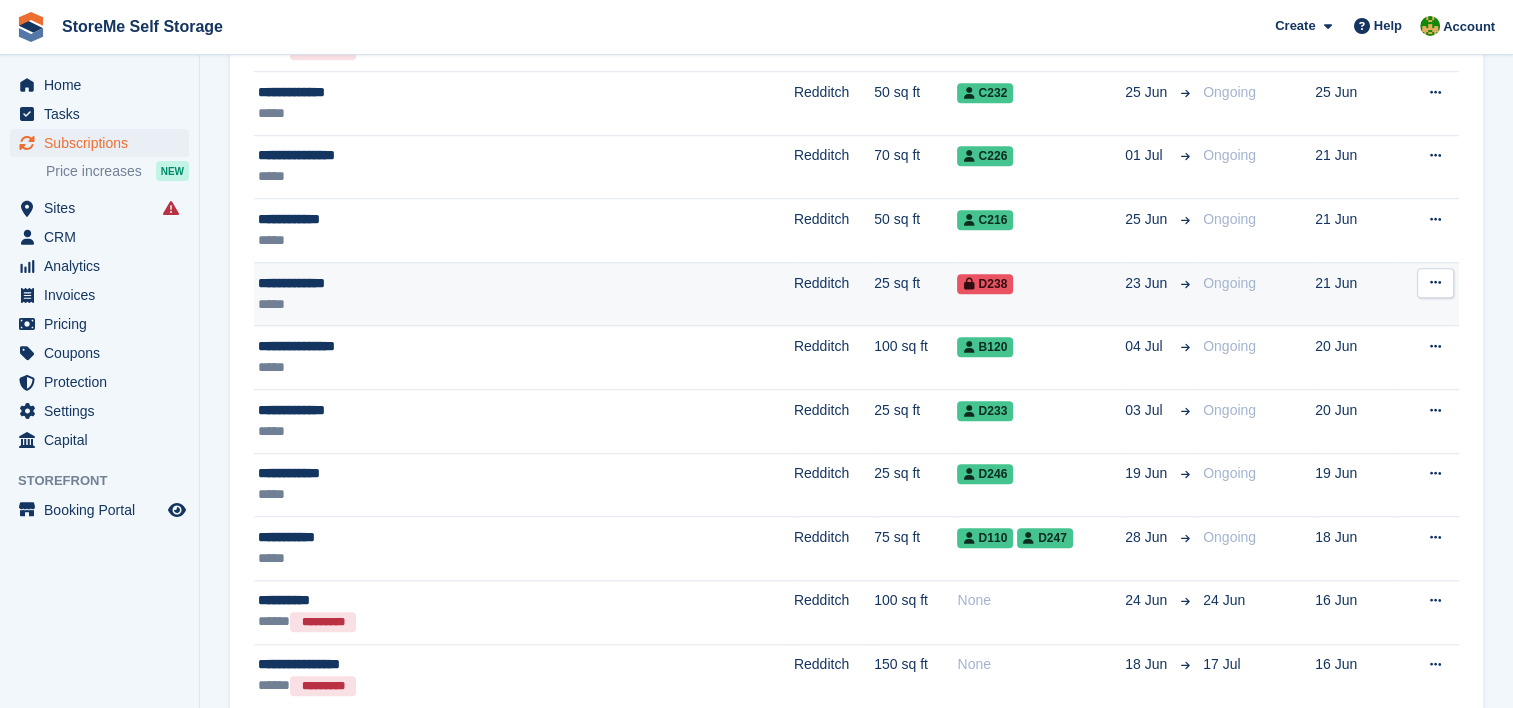 click on "*****" at bounding box center (441, 304) 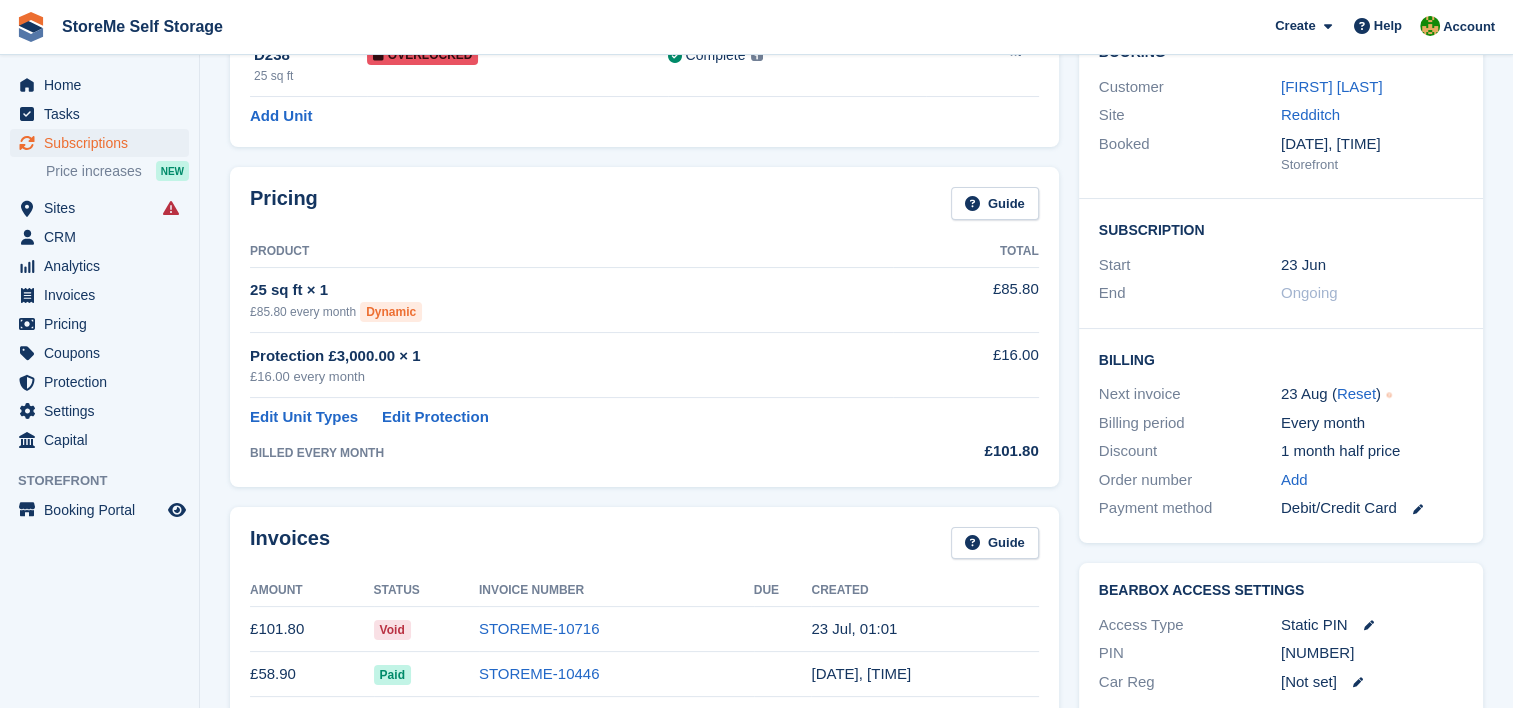 scroll, scrollTop: 0, scrollLeft: 0, axis: both 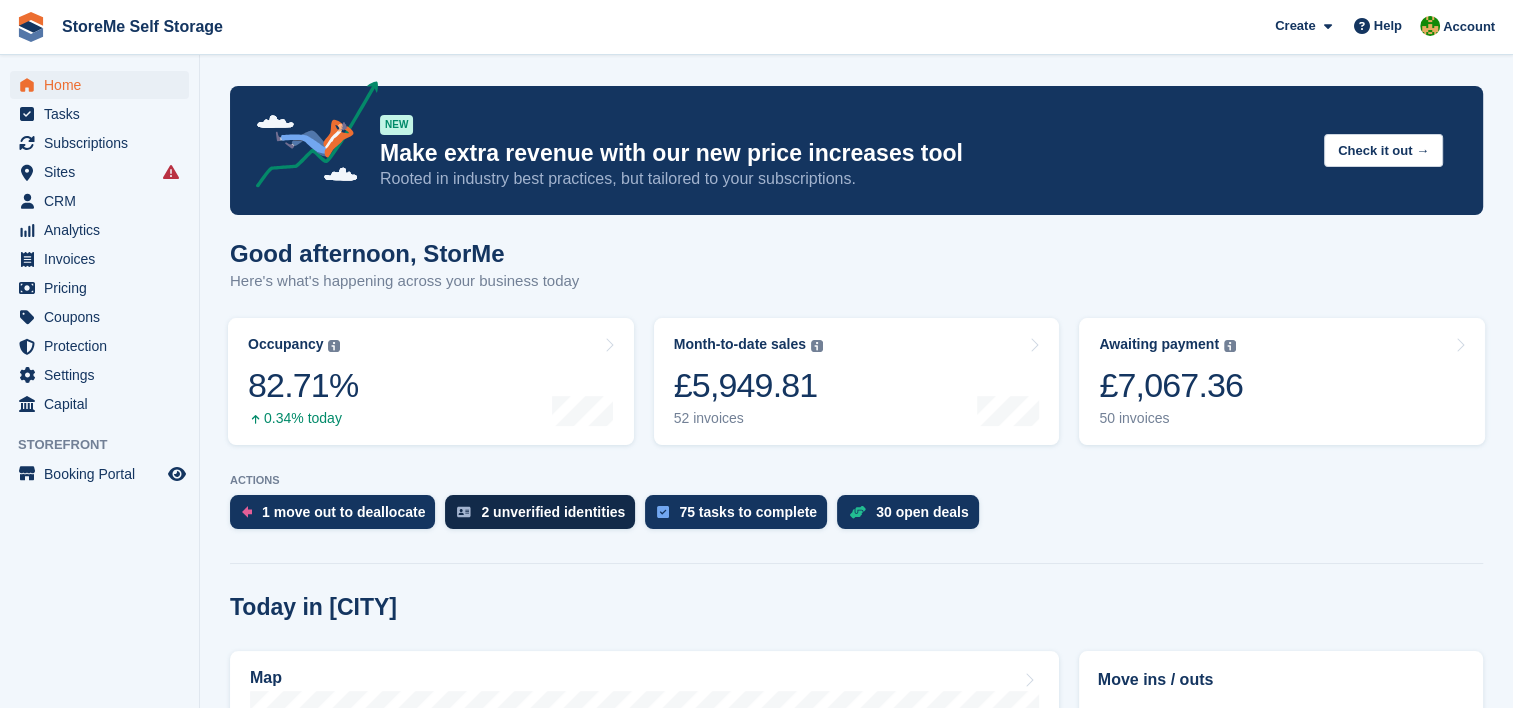 click on "2
unverified identities" at bounding box center (553, 512) 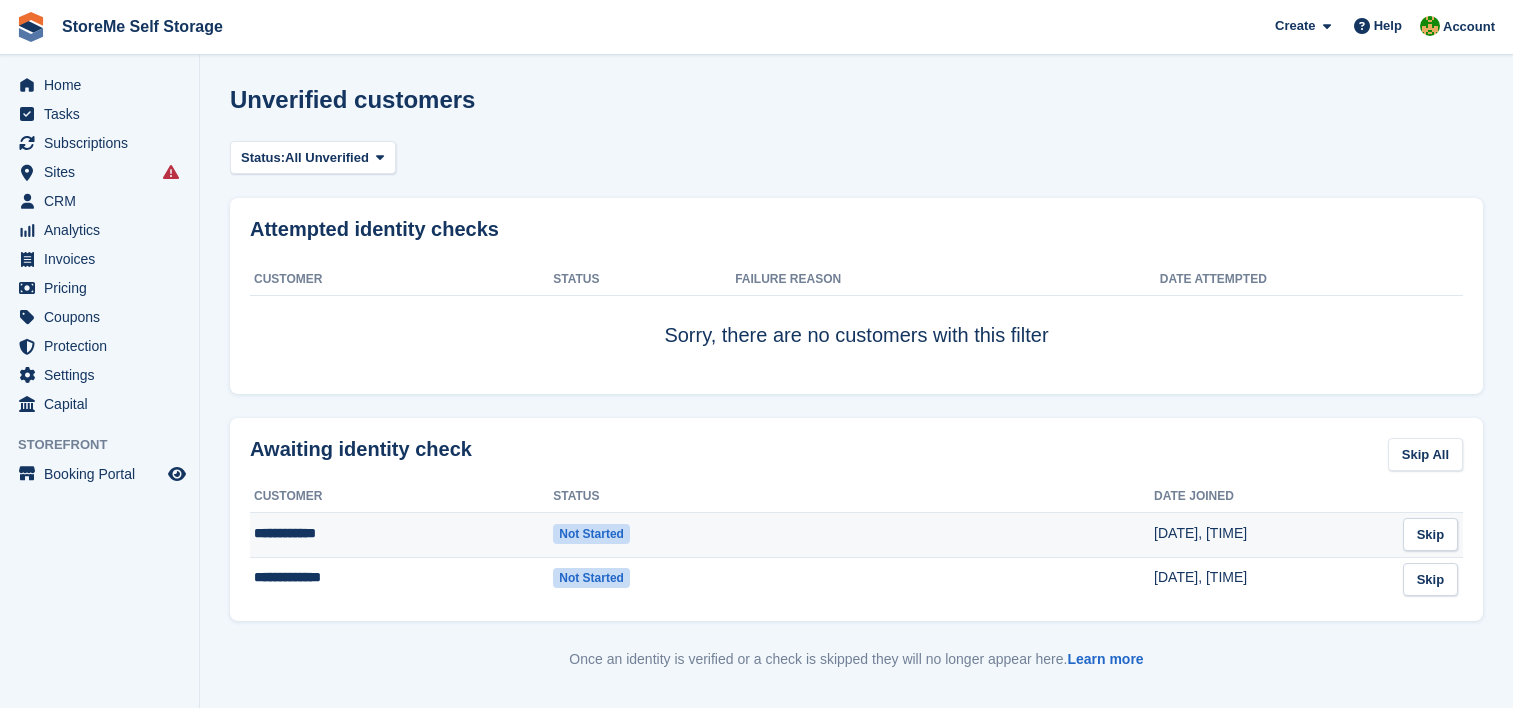 scroll, scrollTop: 0, scrollLeft: 0, axis: both 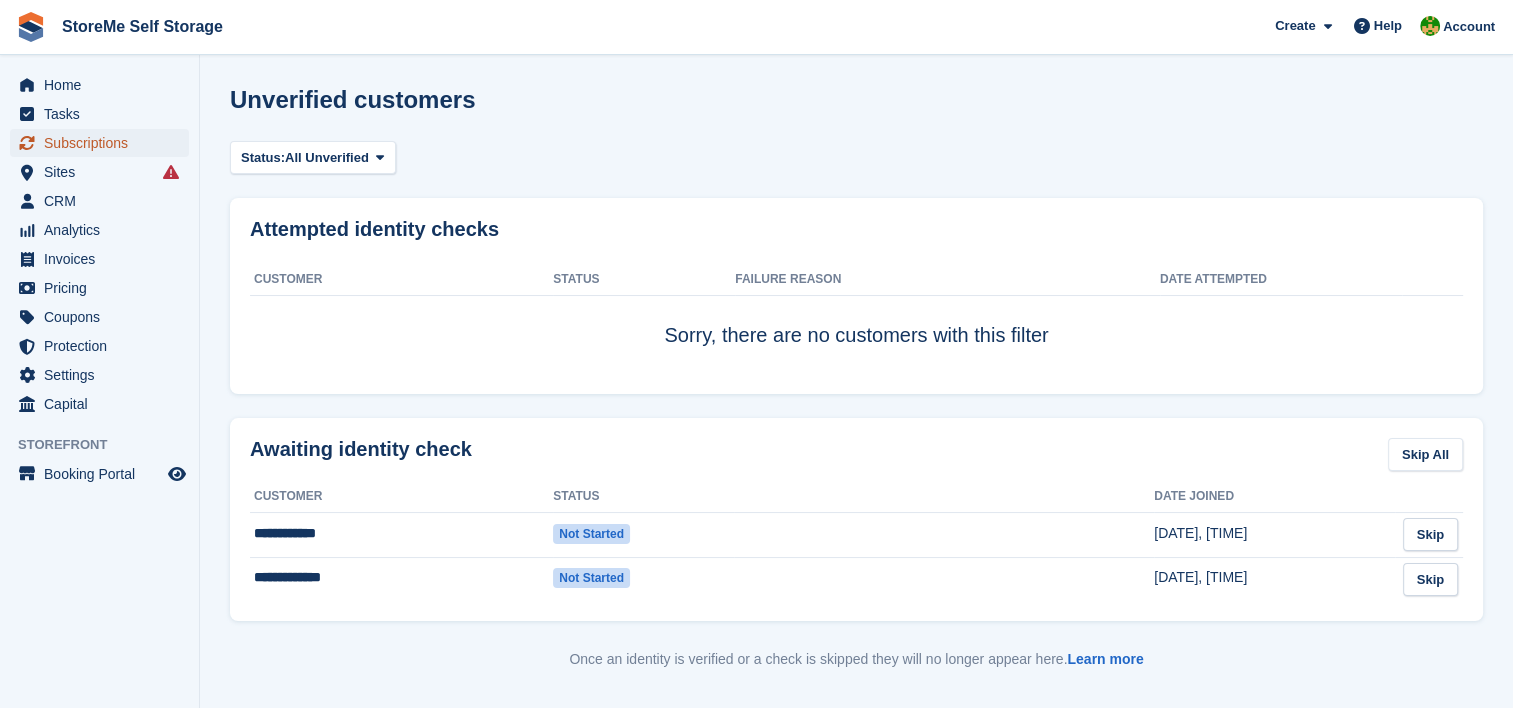 click on "Subscriptions" at bounding box center (104, 143) 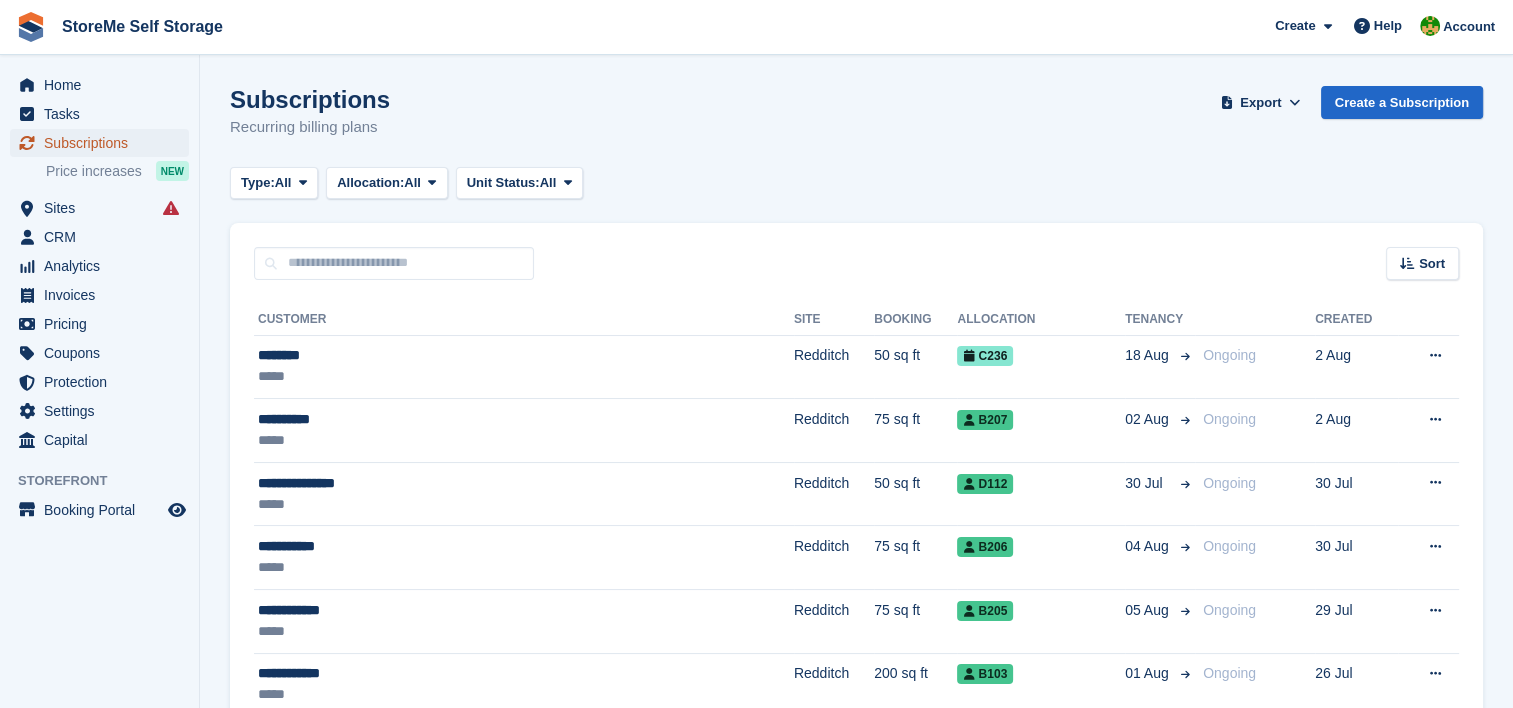 click on "Subscriptions" at bounding box center [104, 143] 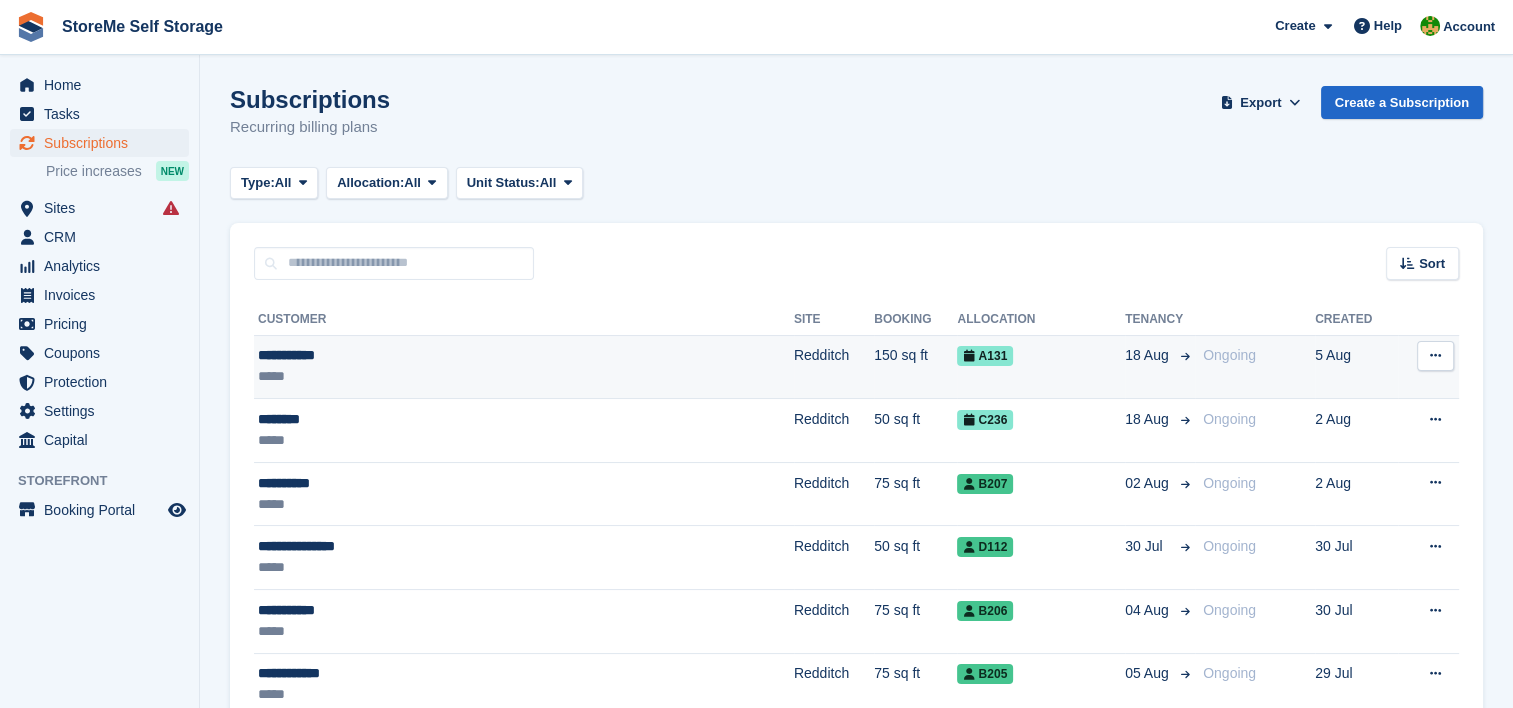 click on "150 sq ft" at bounding box center (915, 367) 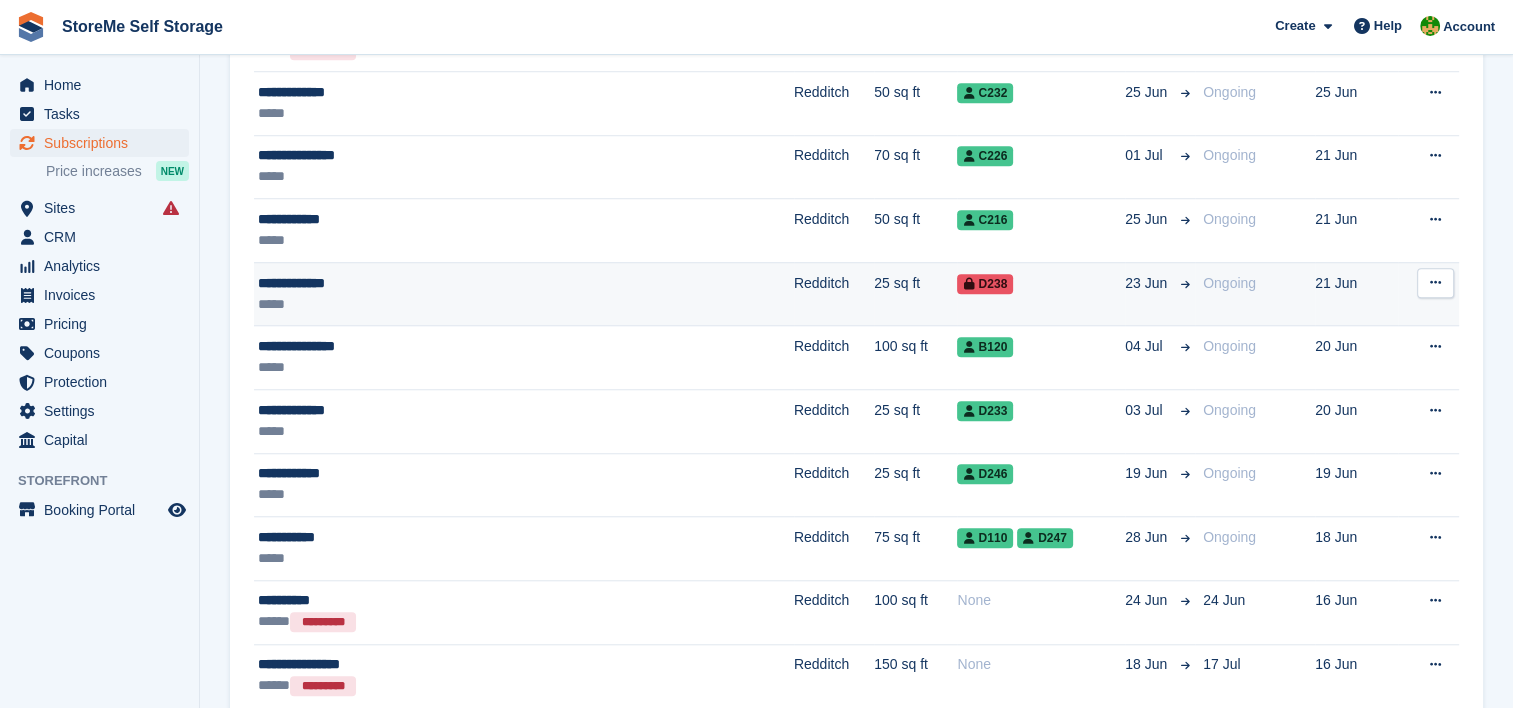 scroll, scrollTop: 1700, scrollLeft: 0, axis: vertical 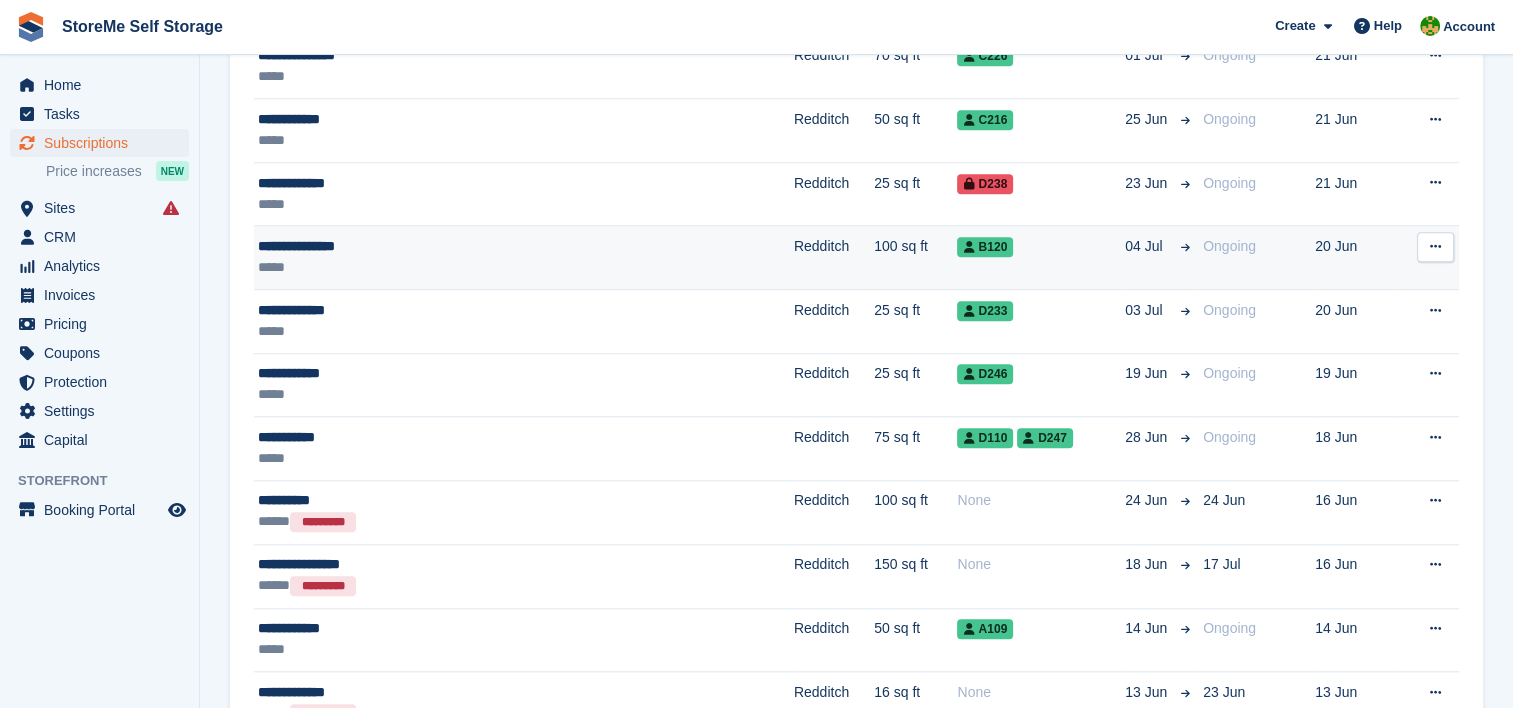 click on "**********" at bounding box center [441, 246] 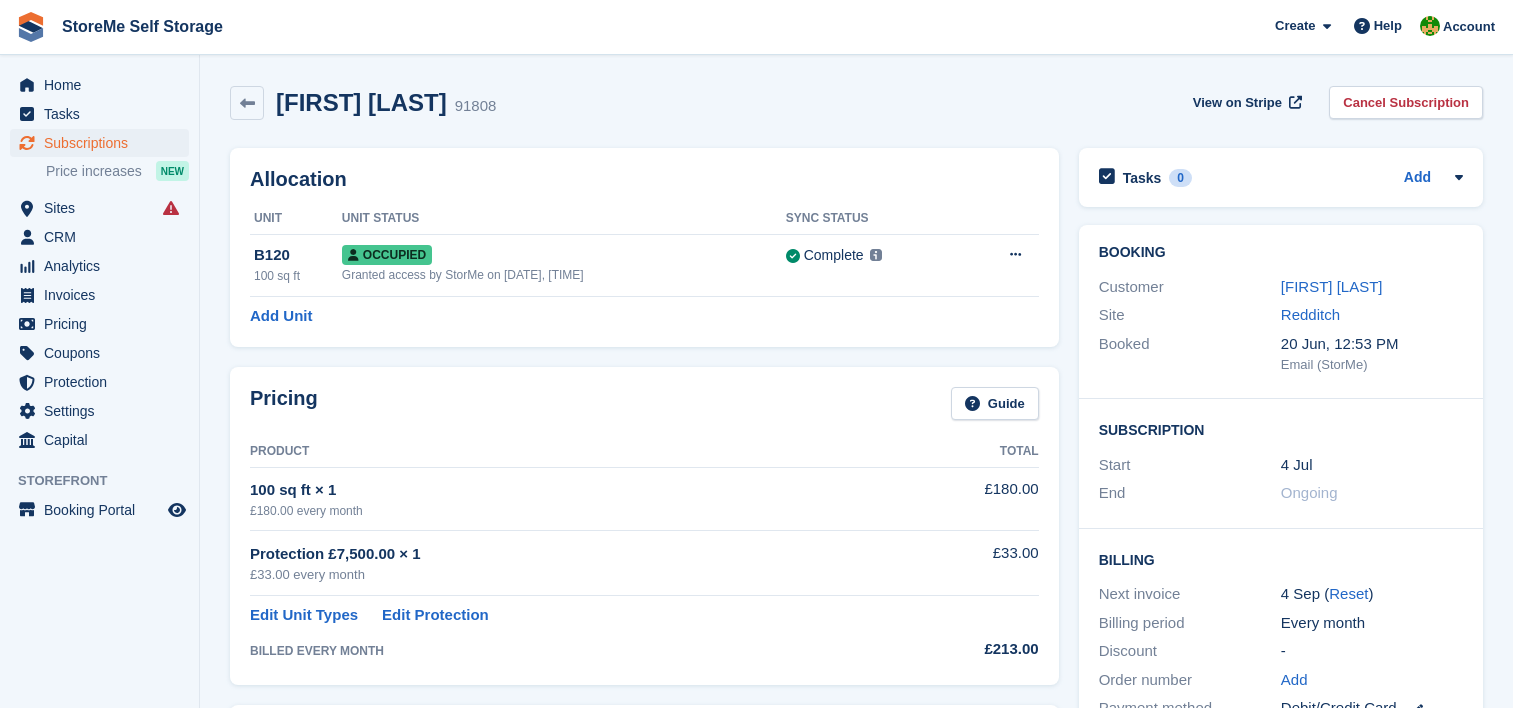 scroll, scrollTop: 0, scrollLeft: 0, axis: both 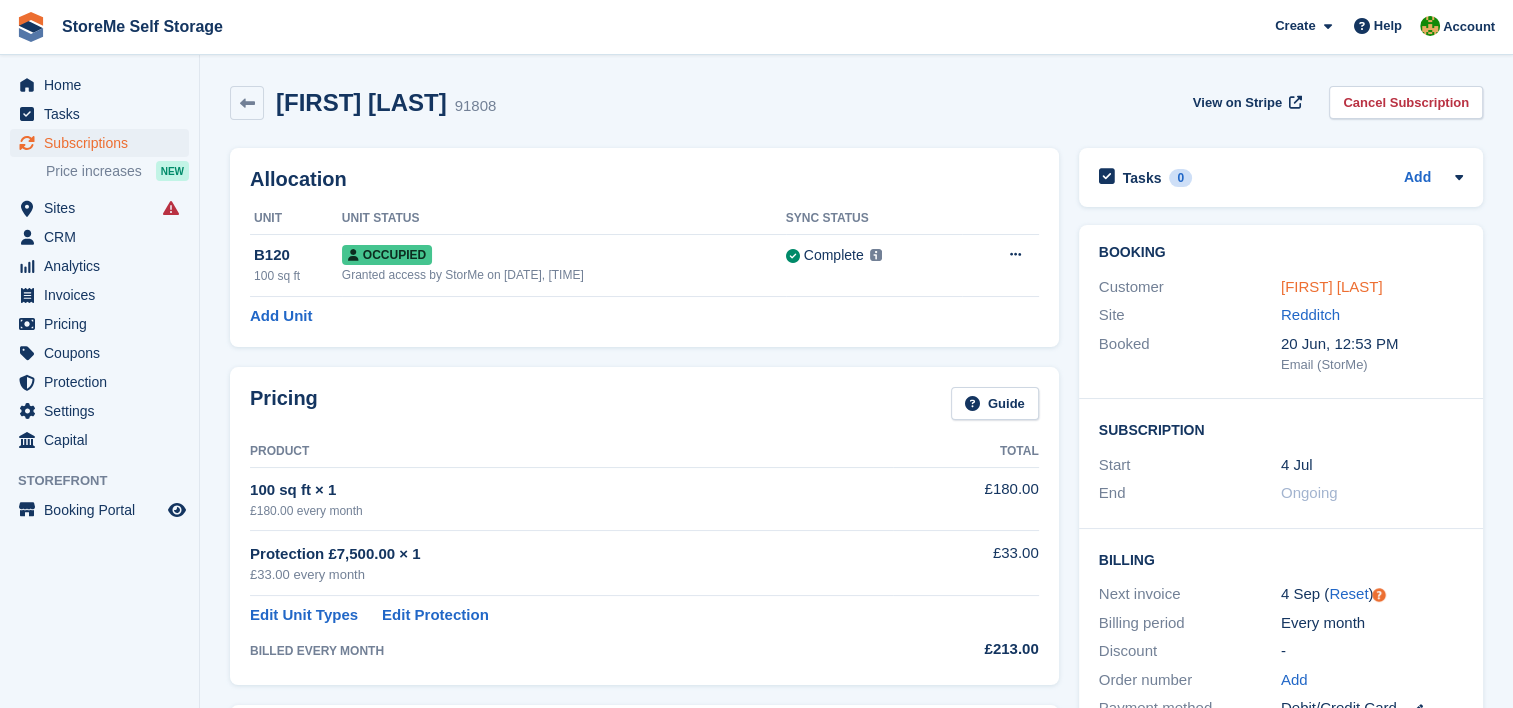 click on "[FIRST] [LAST]" at bounding box center [1332, 286] 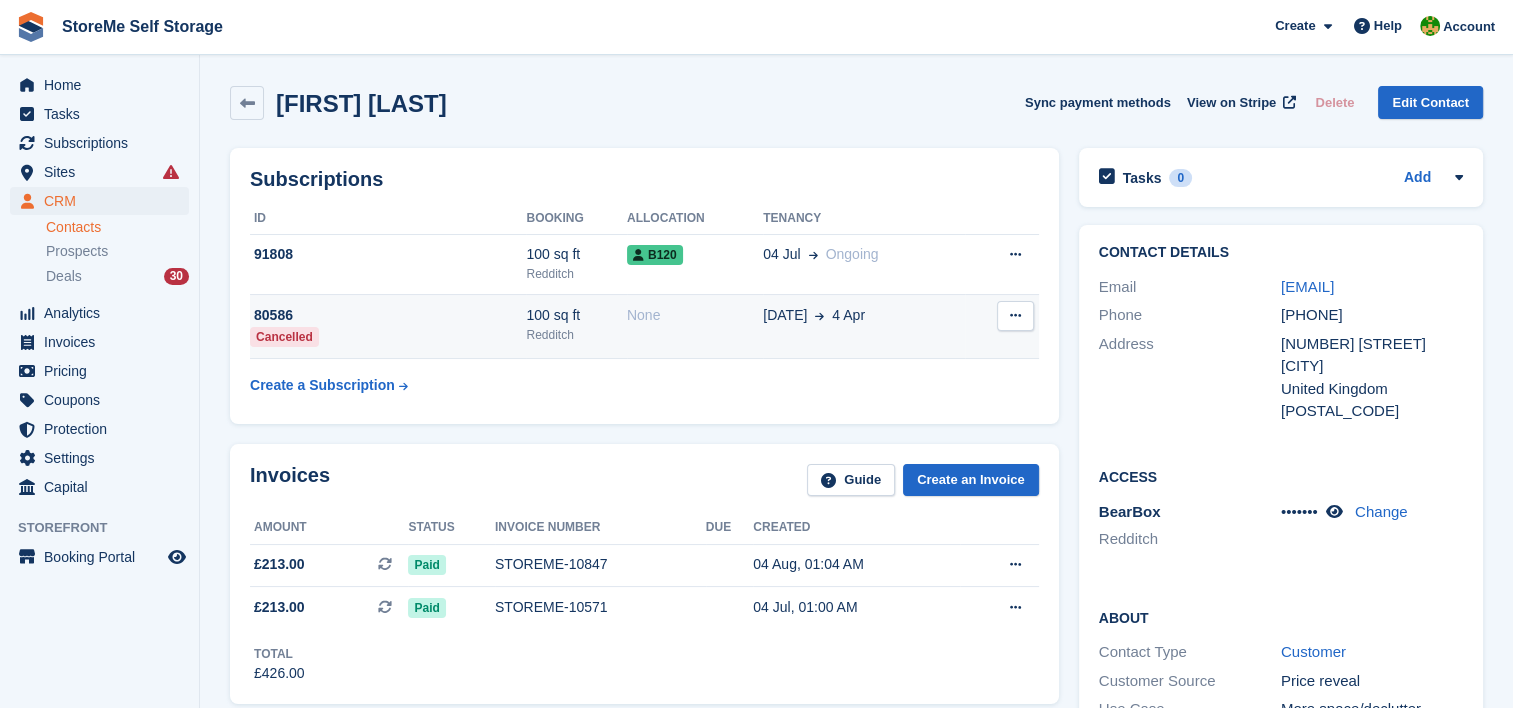 click on "None" at bounding box center (695, 327) 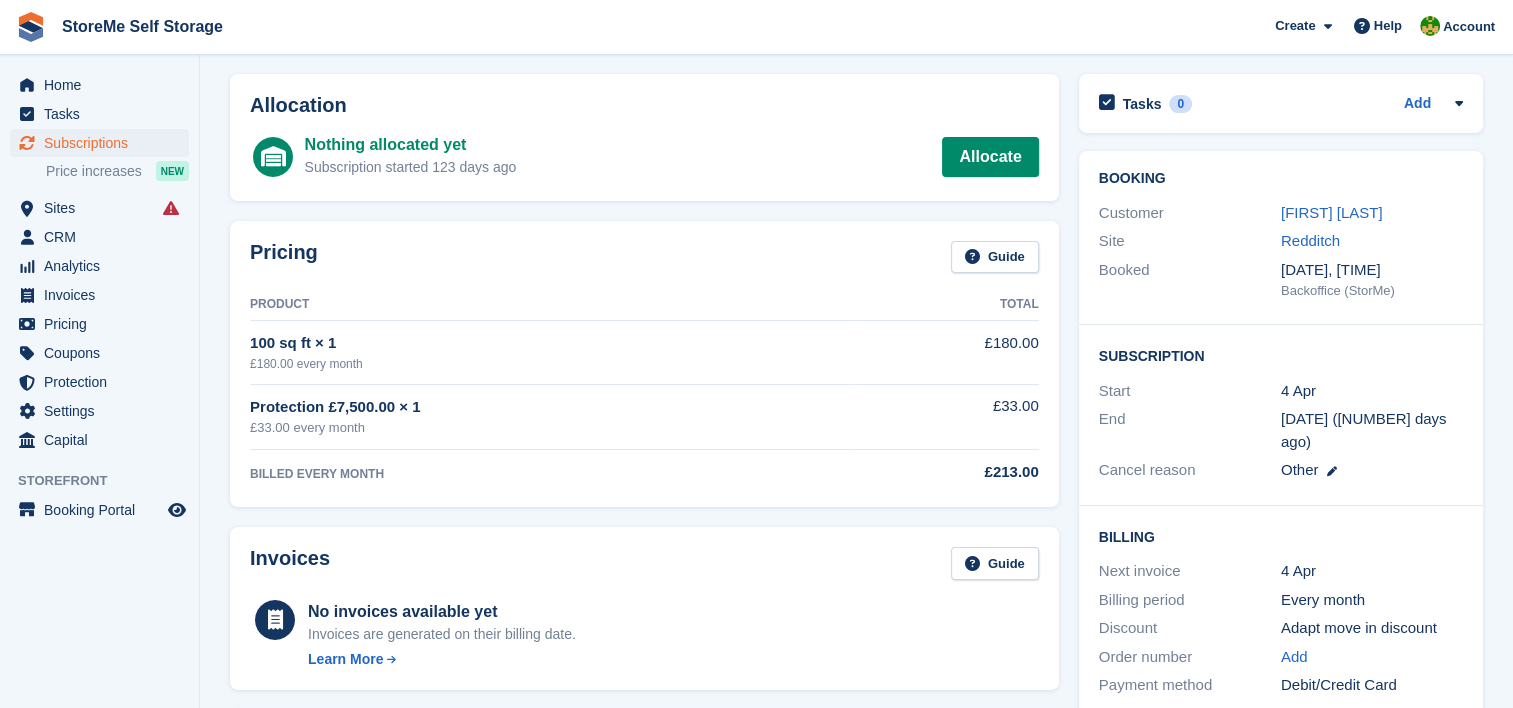 scroll, scrollTop: 0, scrollLeft: 0, axis: both 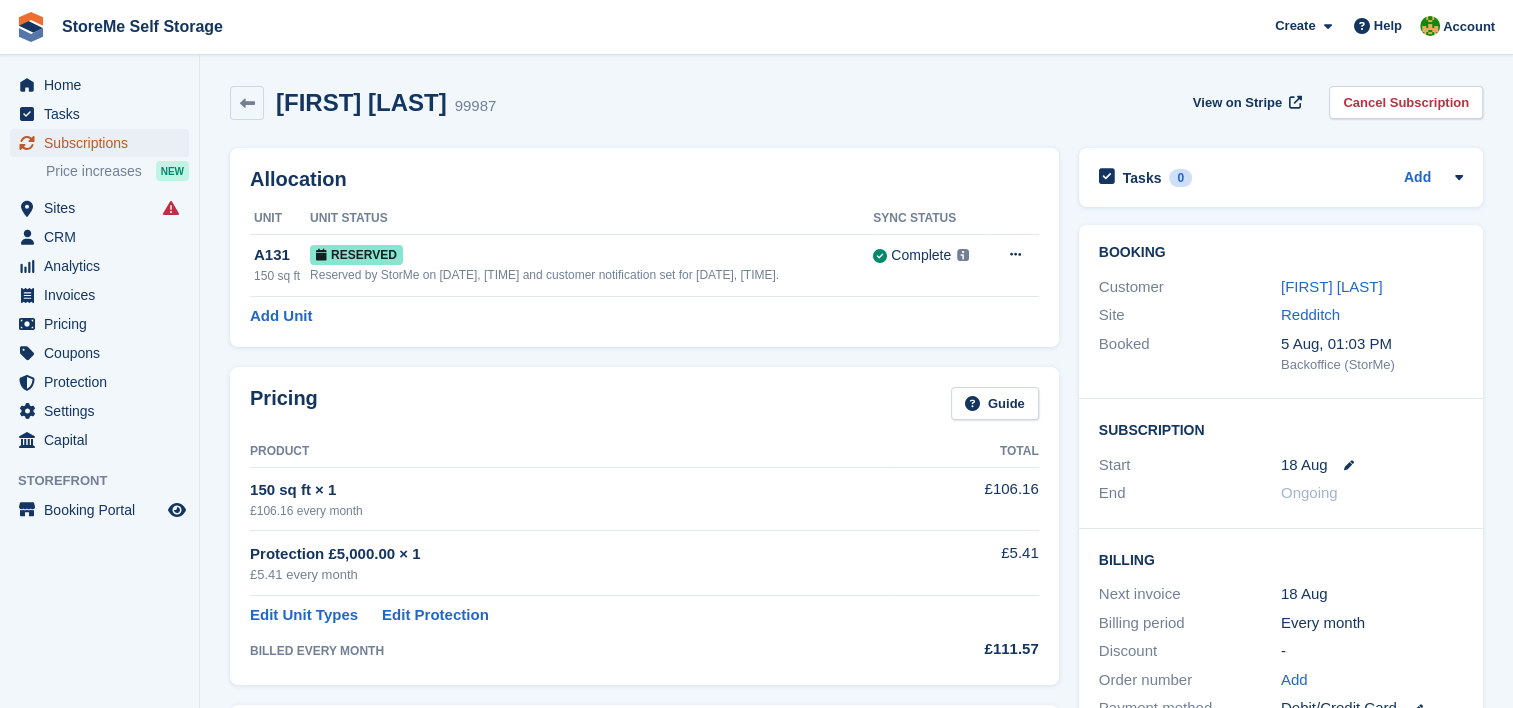 click on "Subscriptions" at bounding box center (104, 143) 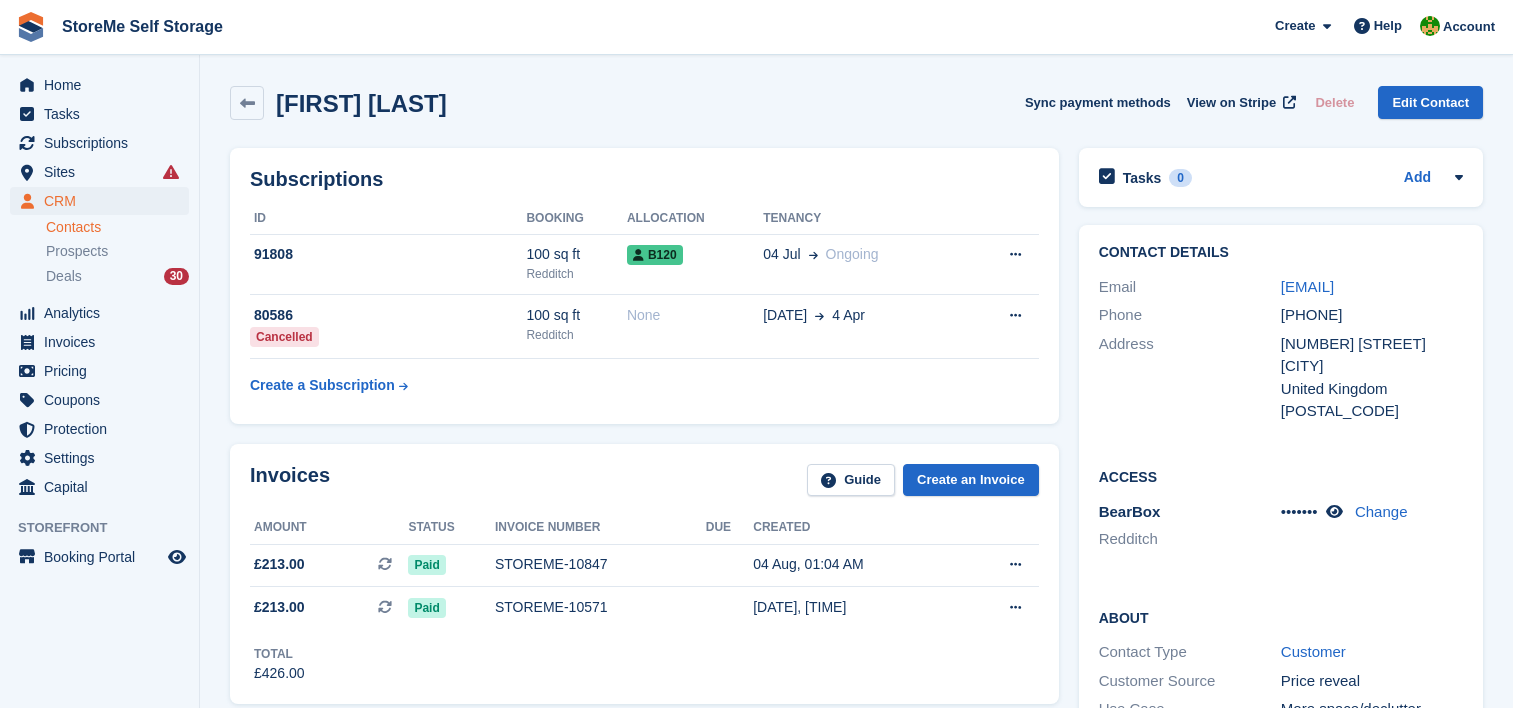 scroll, scrollTop: 0, scrollLeft: 0, axis: both 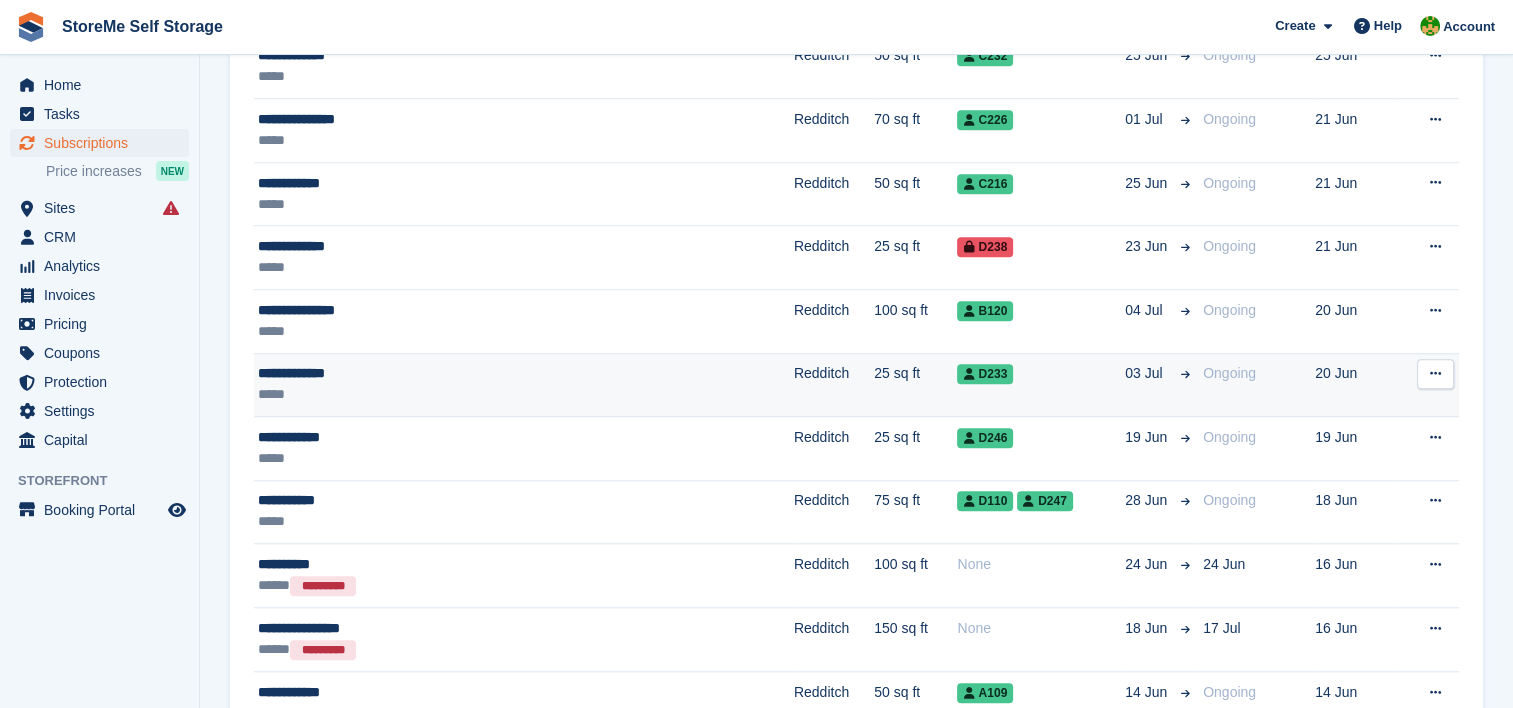 click on "*****" at bounding box center [441, 394] 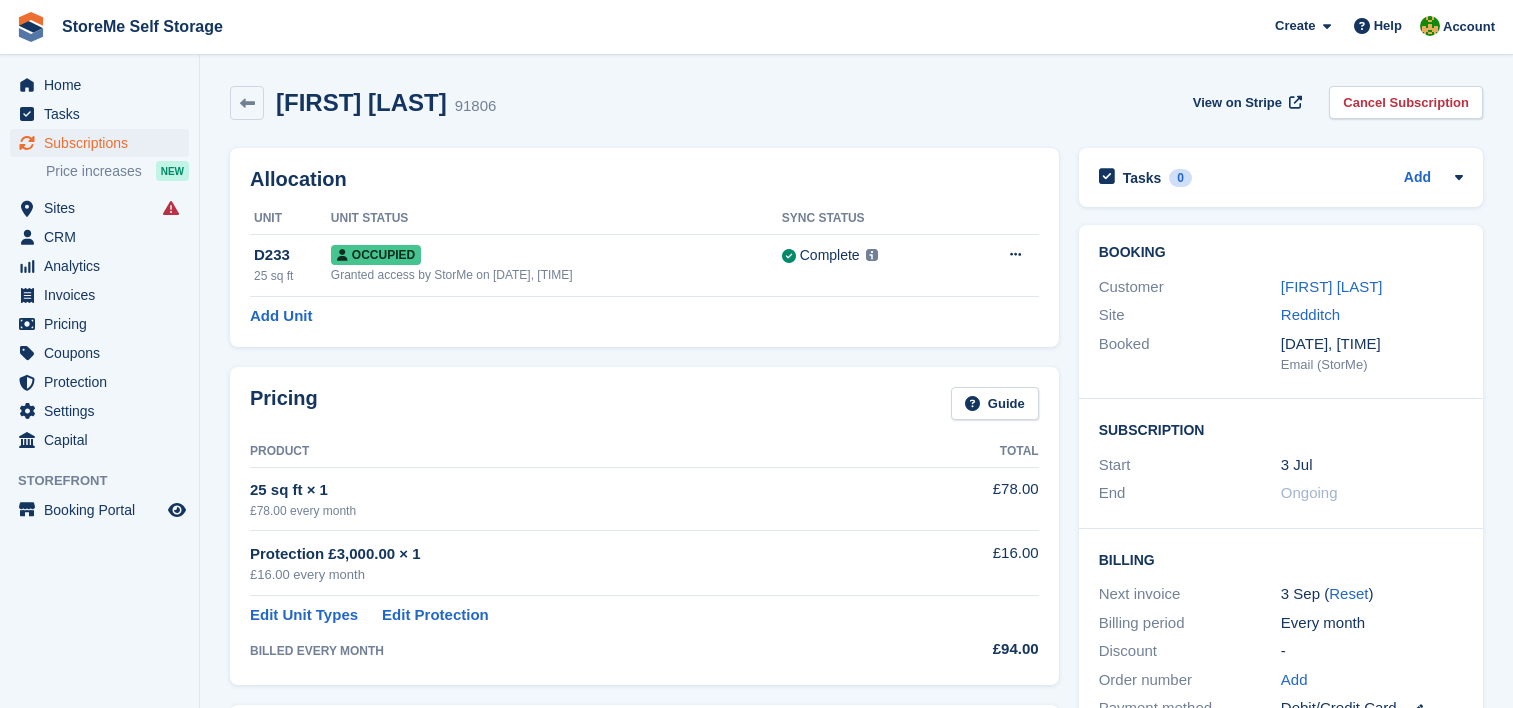 scroll, scrollTop: 0, scrollLeft: 0, axis: both 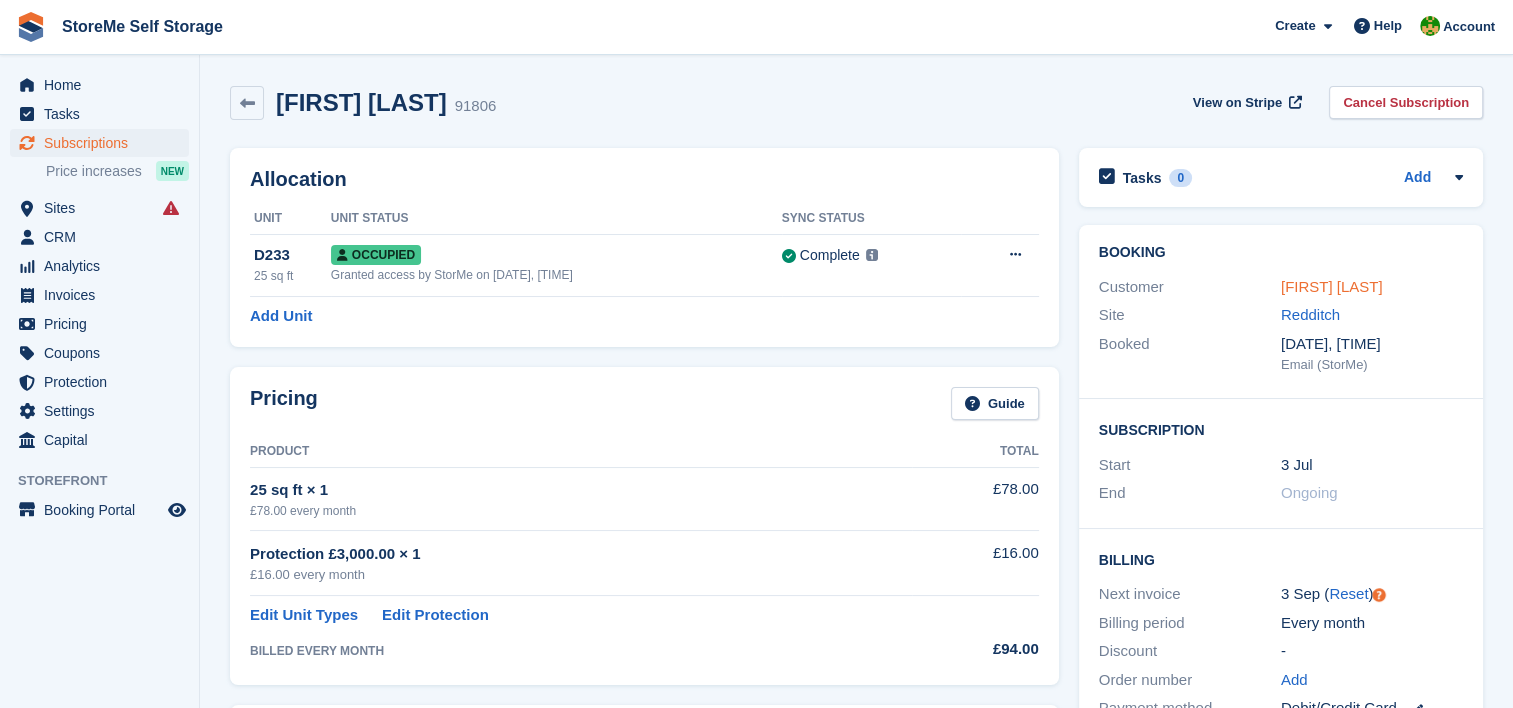 click on "[FIRST] [LAST]" at bounding box center [1332, 286] 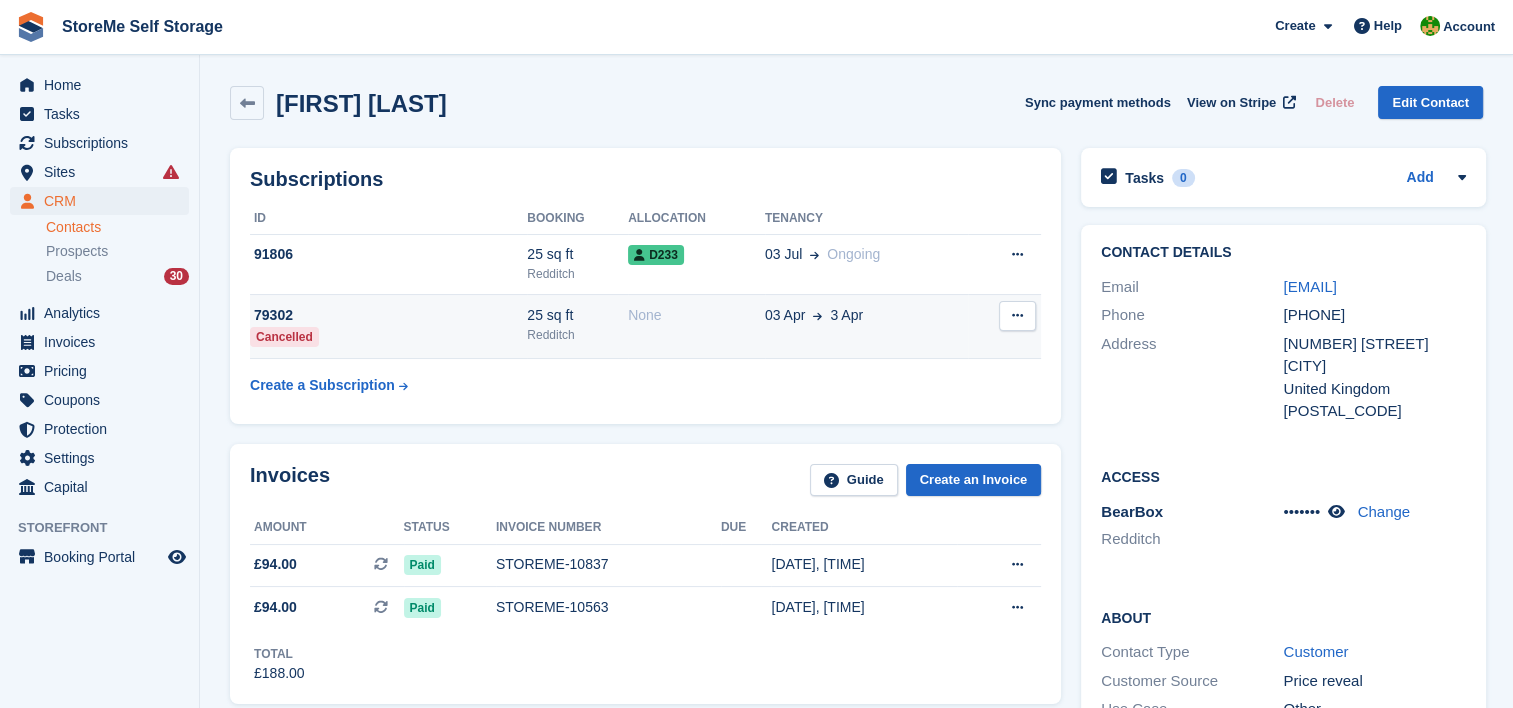 click on "None" at bounding box center (696, 315) 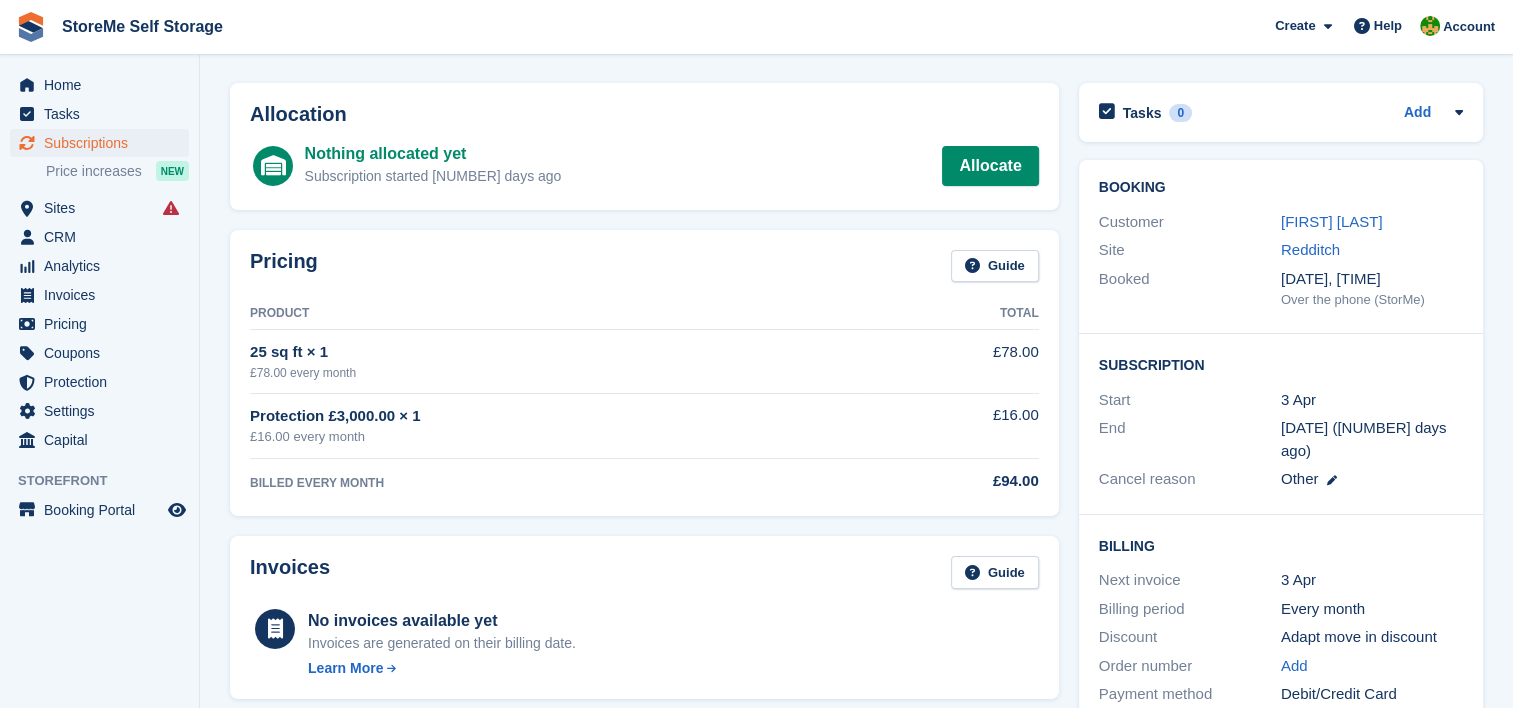 scroll, scrollTop: 100, scrollLeft: 0, axis: vertical 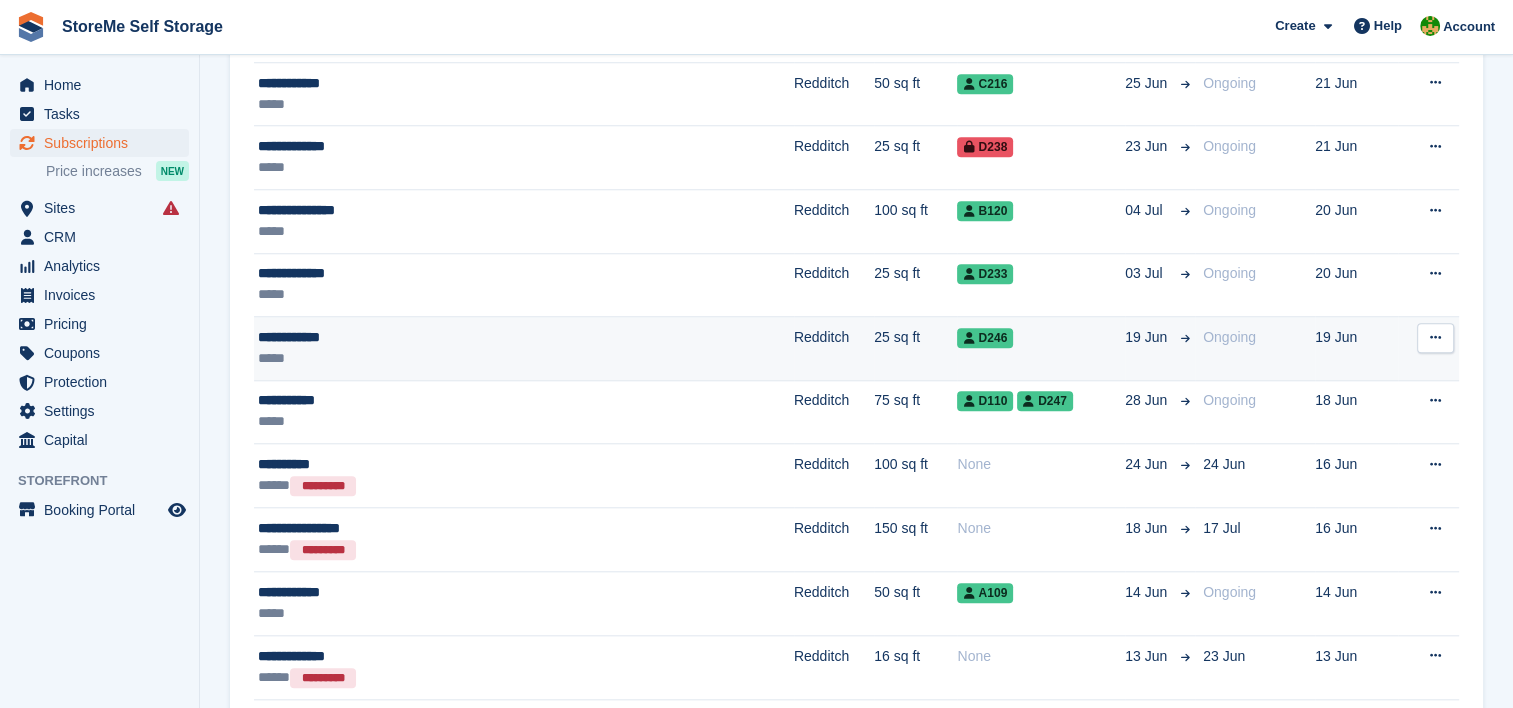click on "Redditch" at bounding box center (834, 349) 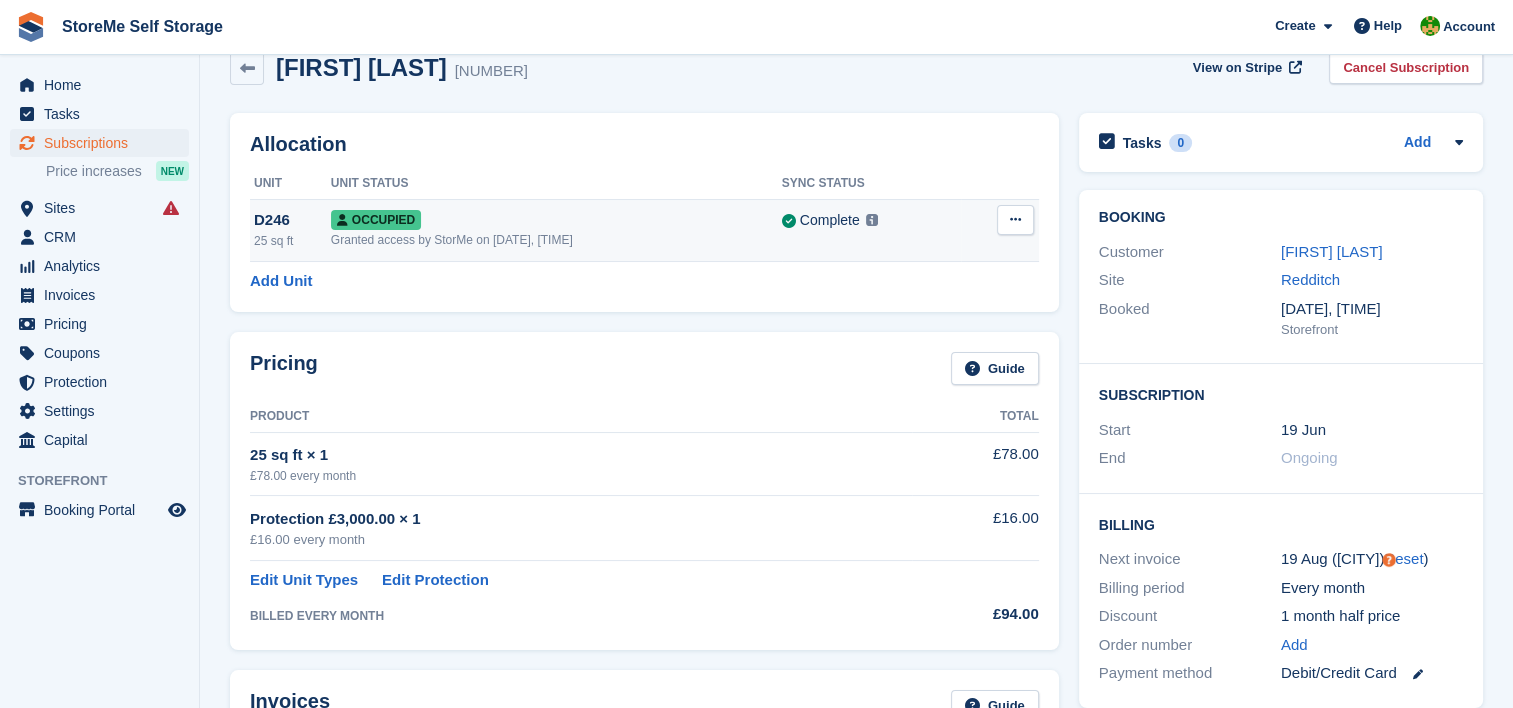 scroll, scrollTop: 0, scrollLeft: 0, axis: both 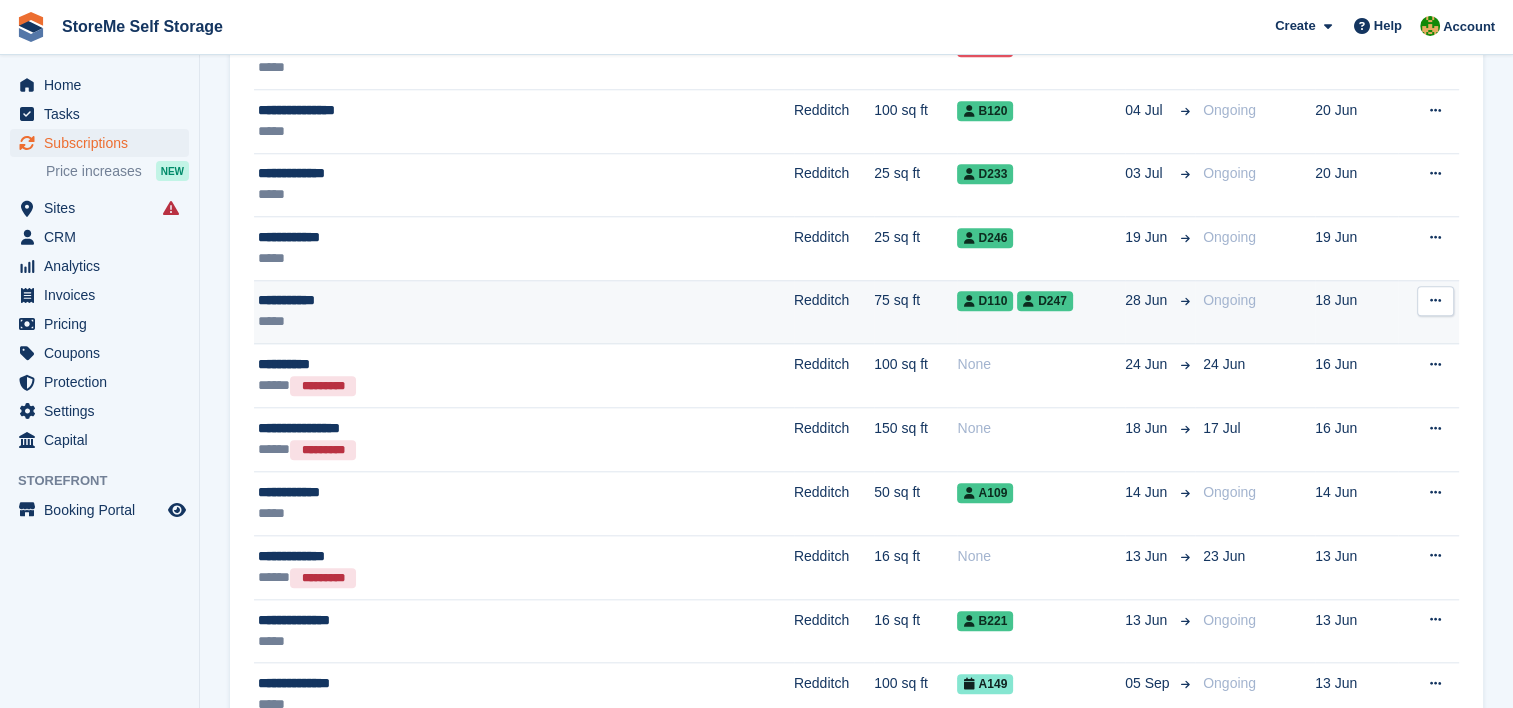 click on "**********" at bounding box center (441, 300) 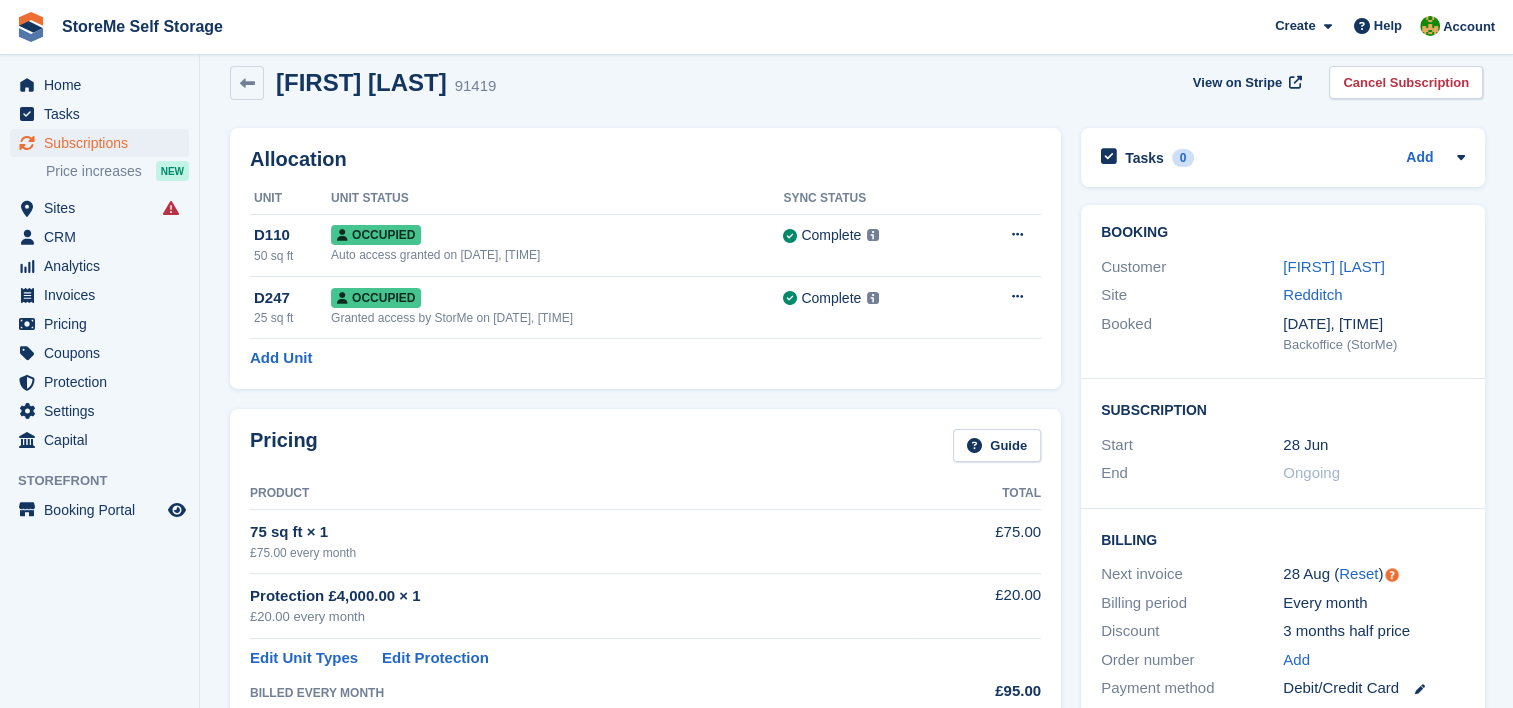scroll, scrollTop: 0, scrollLeft: 0, axis: both 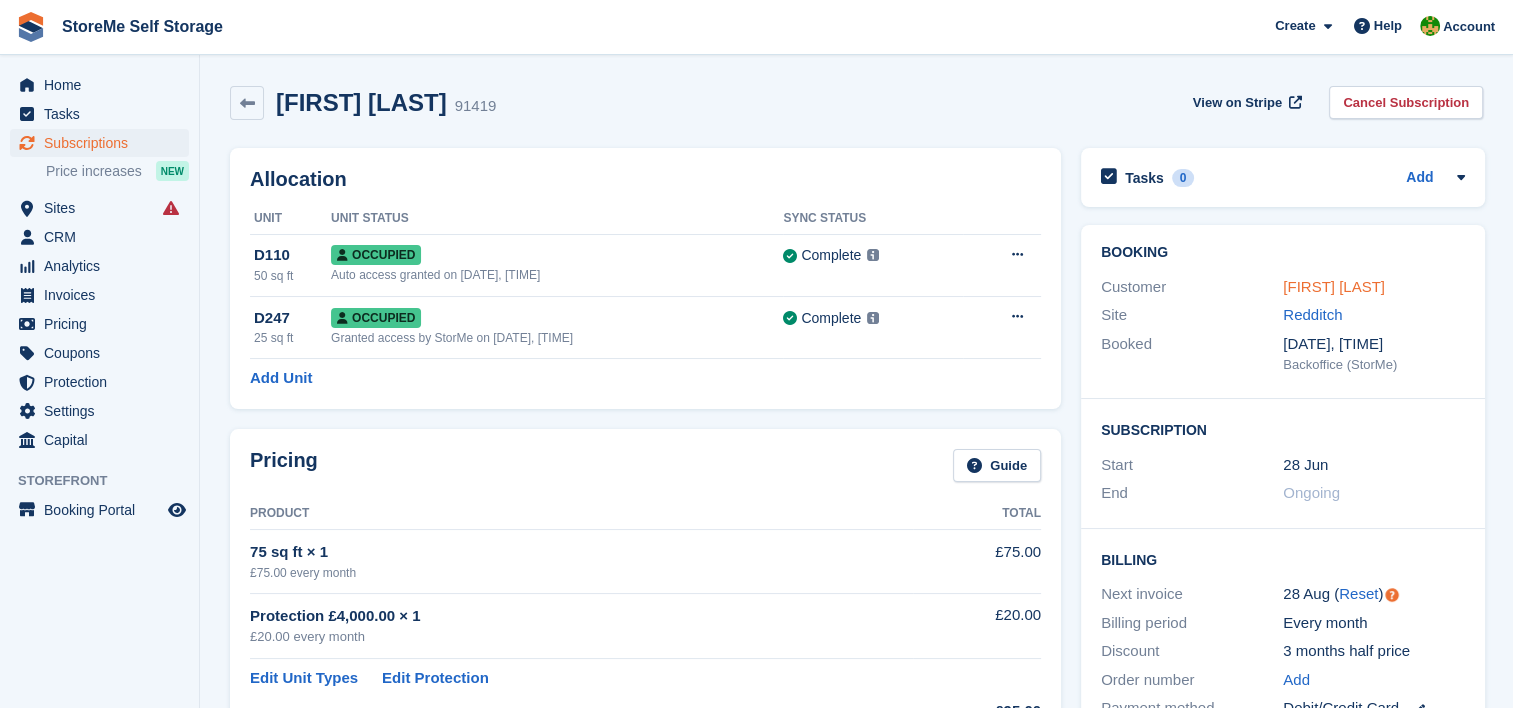 click on "Susie Walsh" at bounding box center [1334, 286] 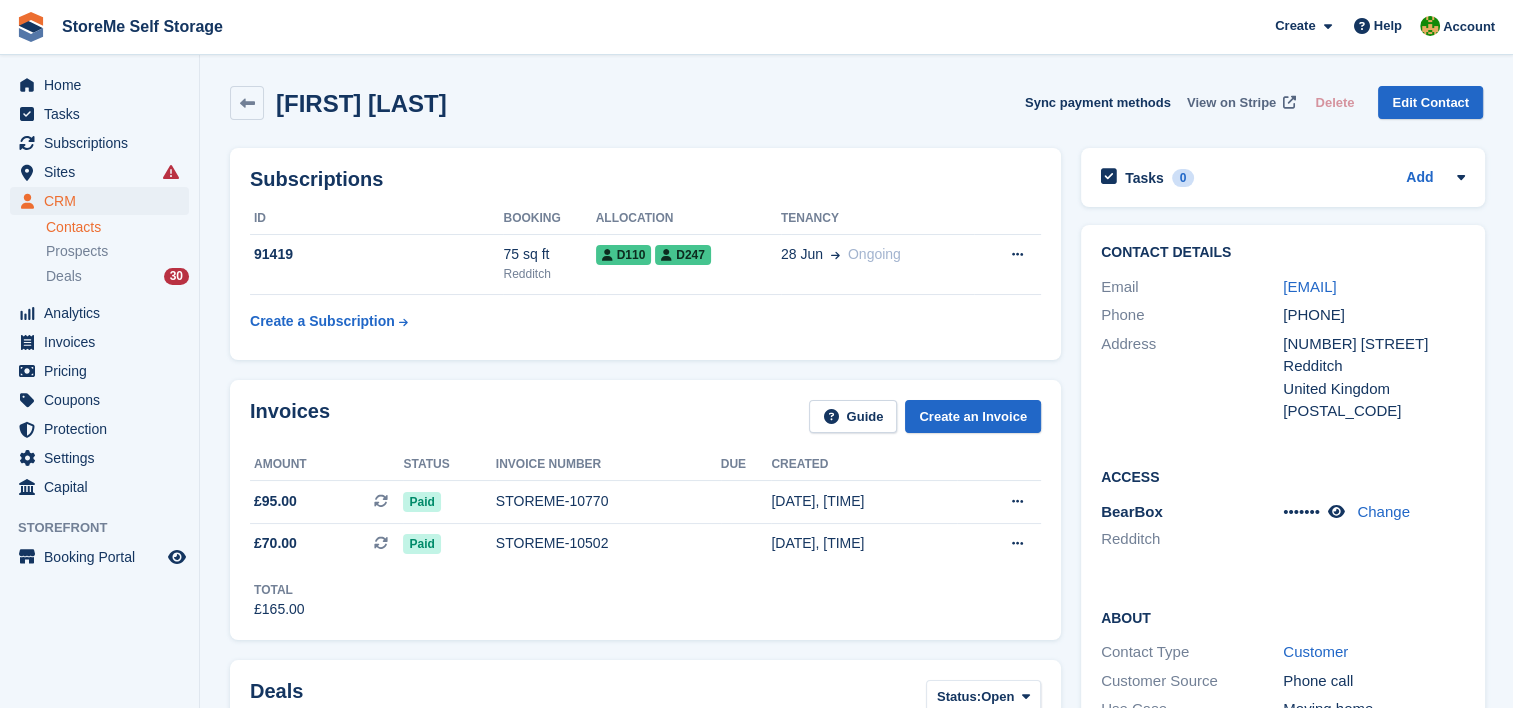 click on "View on Stripe" at bounding box center (1231, 103) 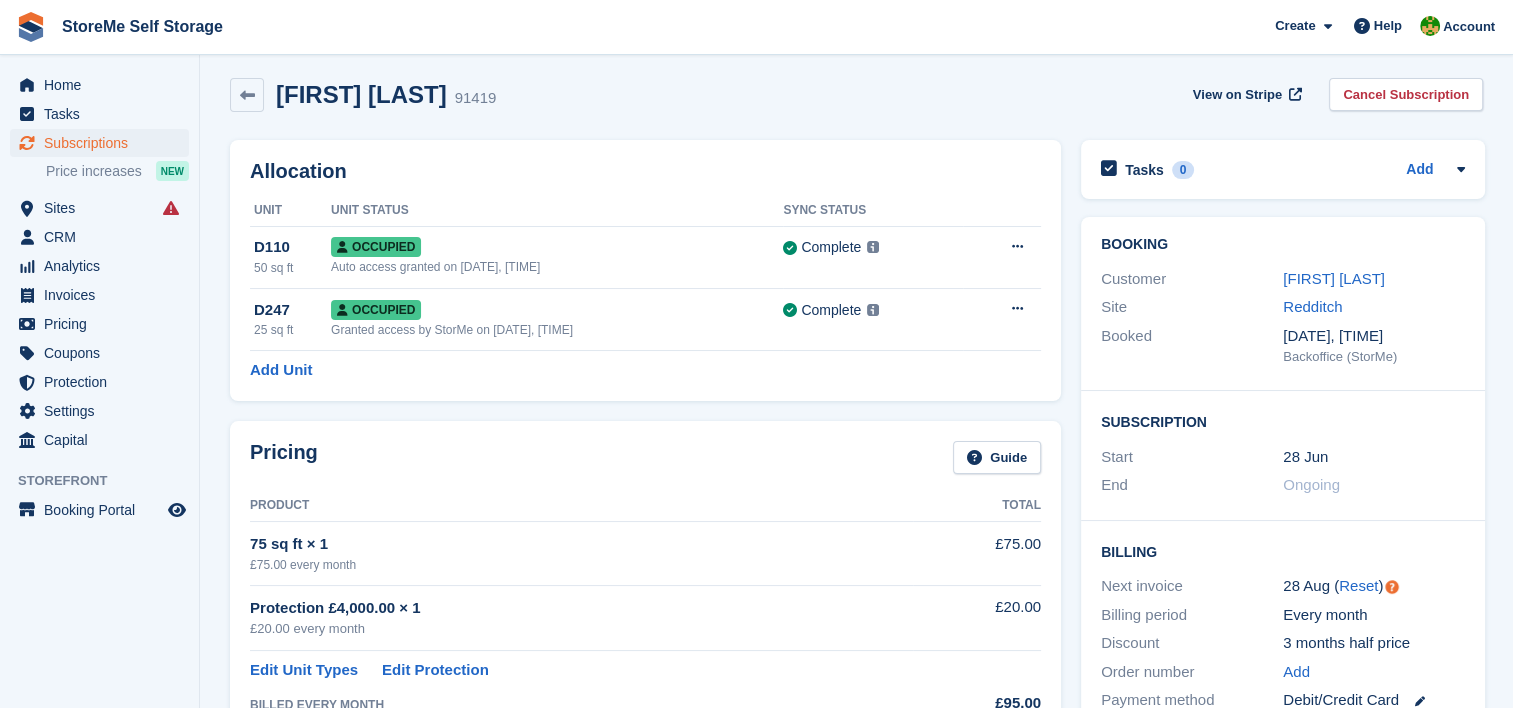 scroll, scrollTop: 0, scrollLeft: 0, axis: both 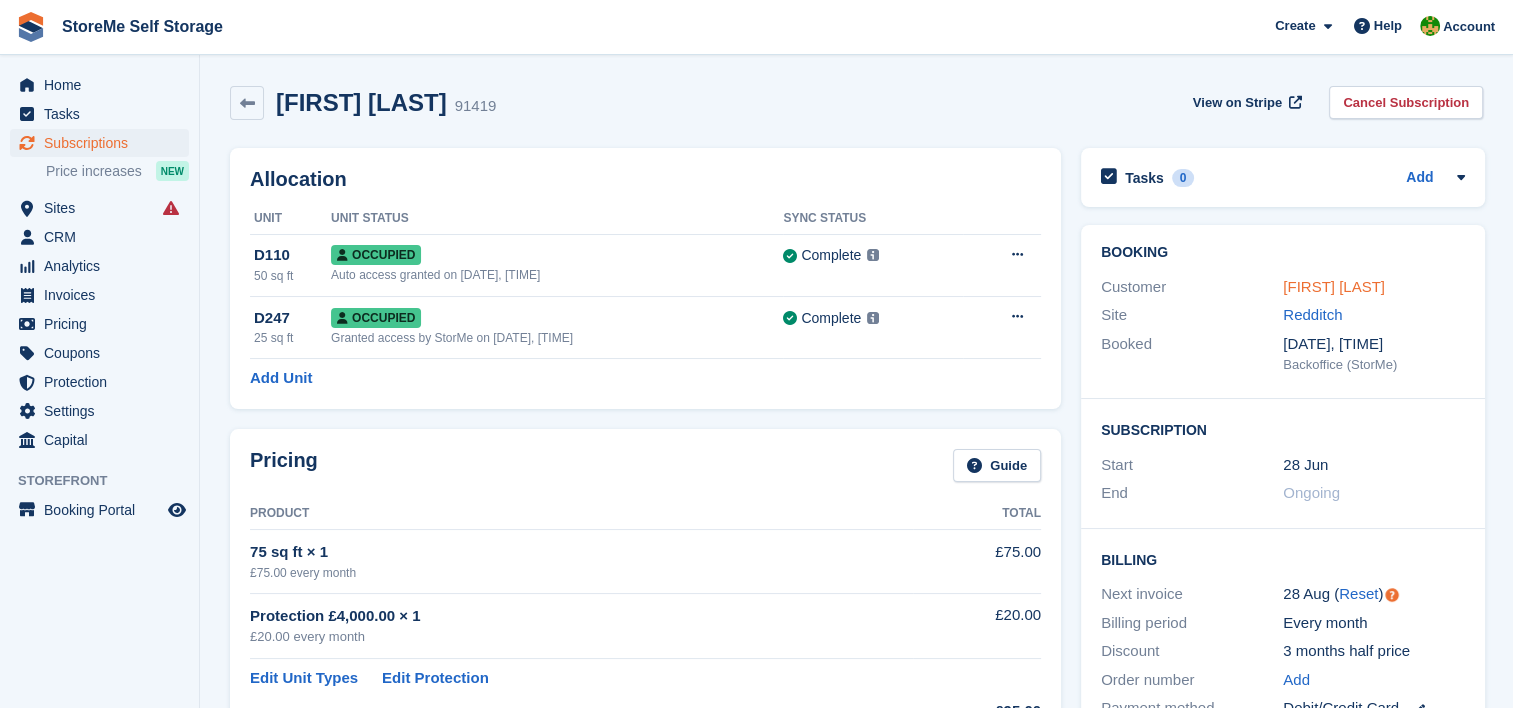 click on "Susie Walsh" at bounding box center [1334, 286] 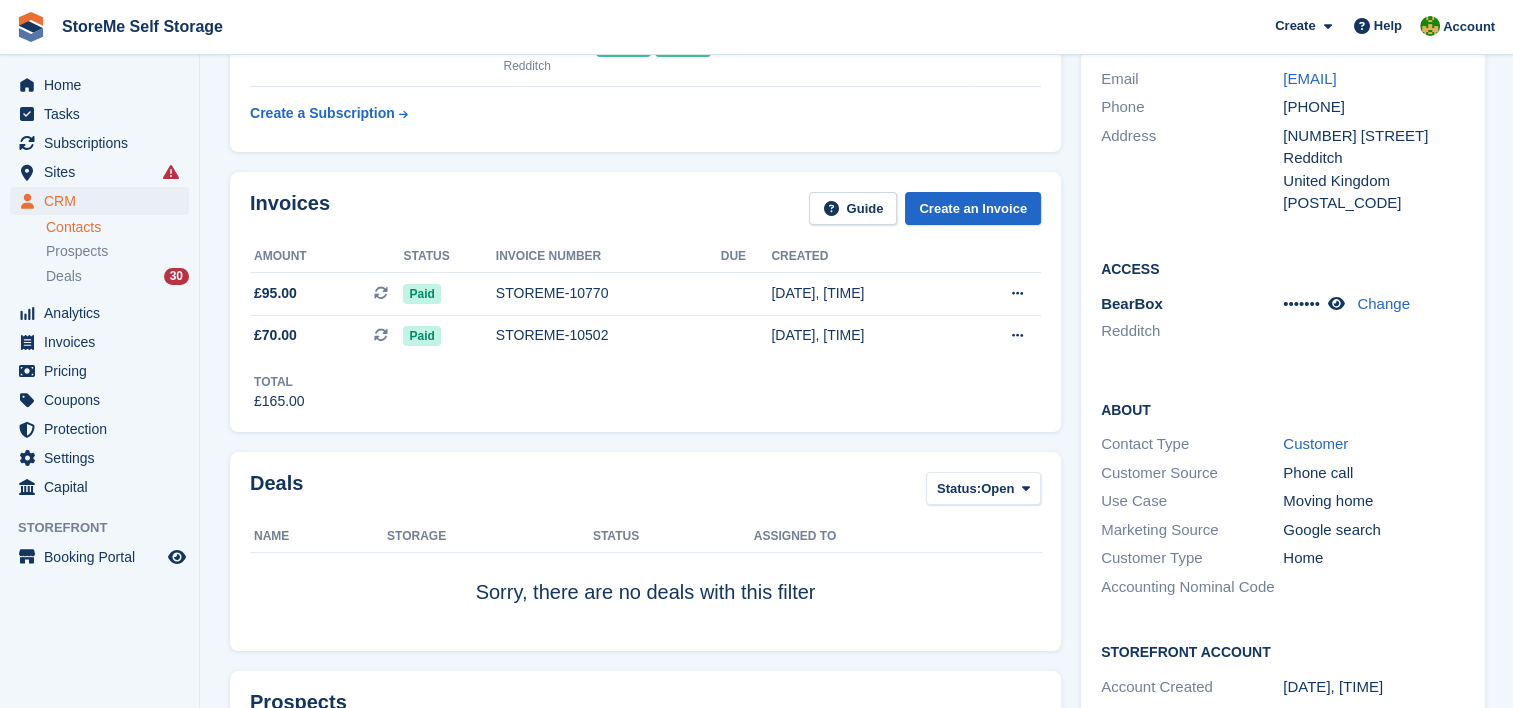 scroll, scrollTop: 200, scrollLeft: 0, axis: vertical 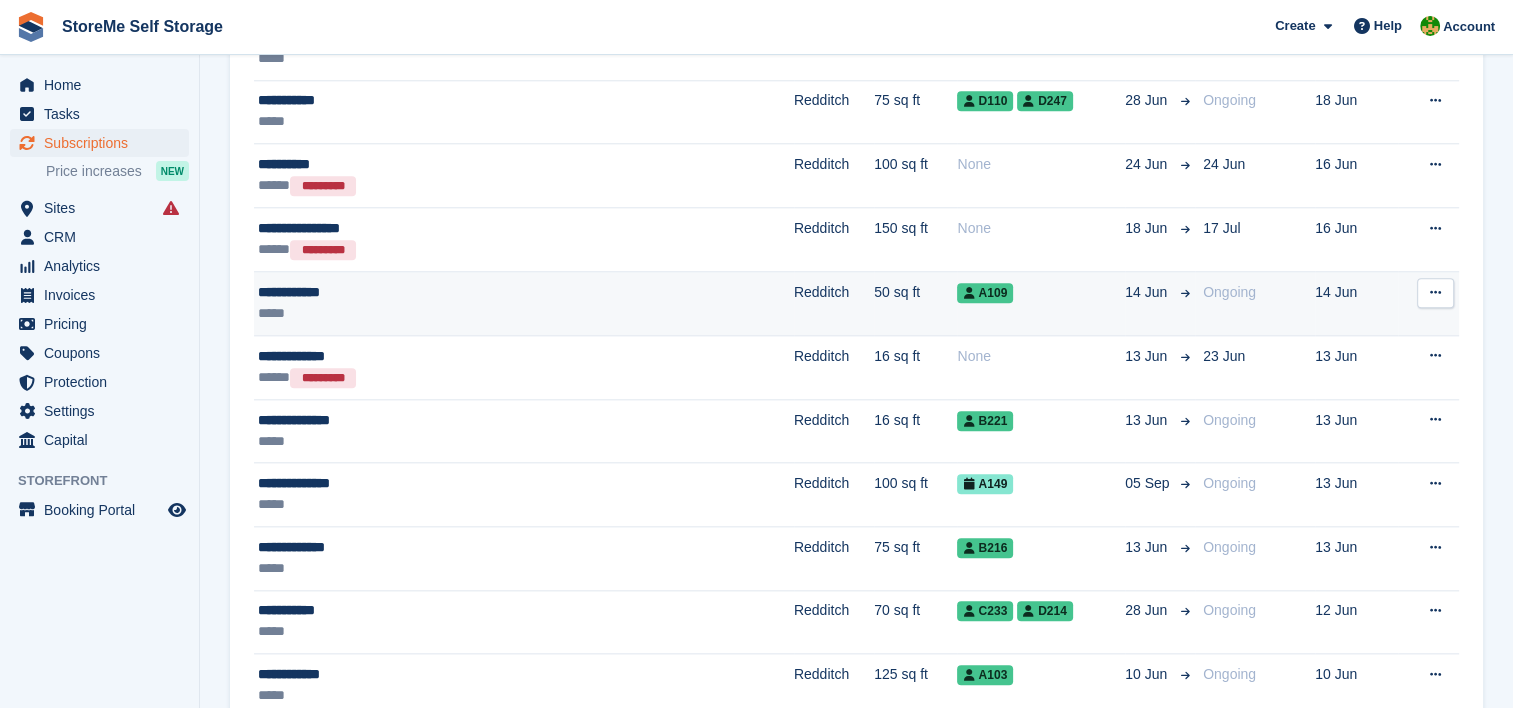 click on "Redditch" at bounding box center (834, 304) 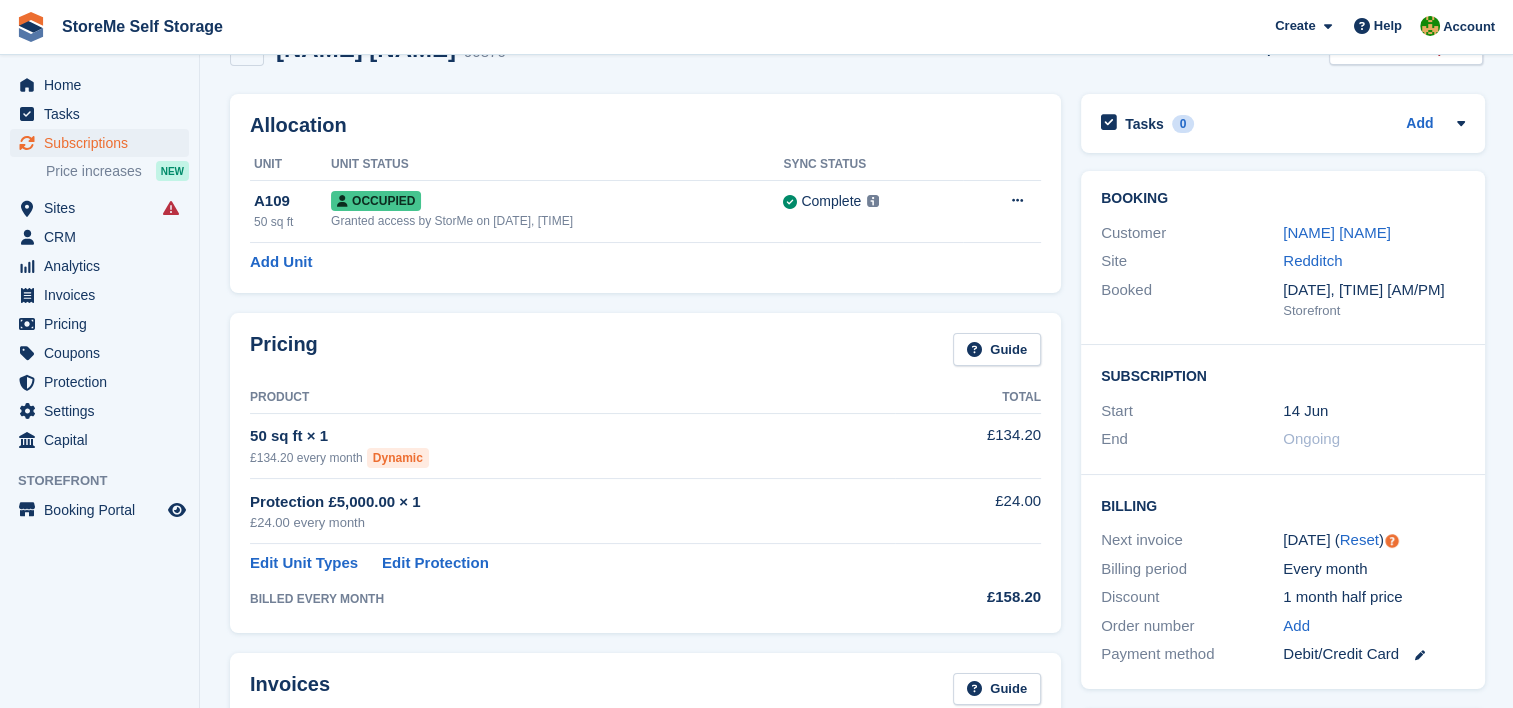scroll, scrollTop: 0, scrollLeft: 0, axis: both 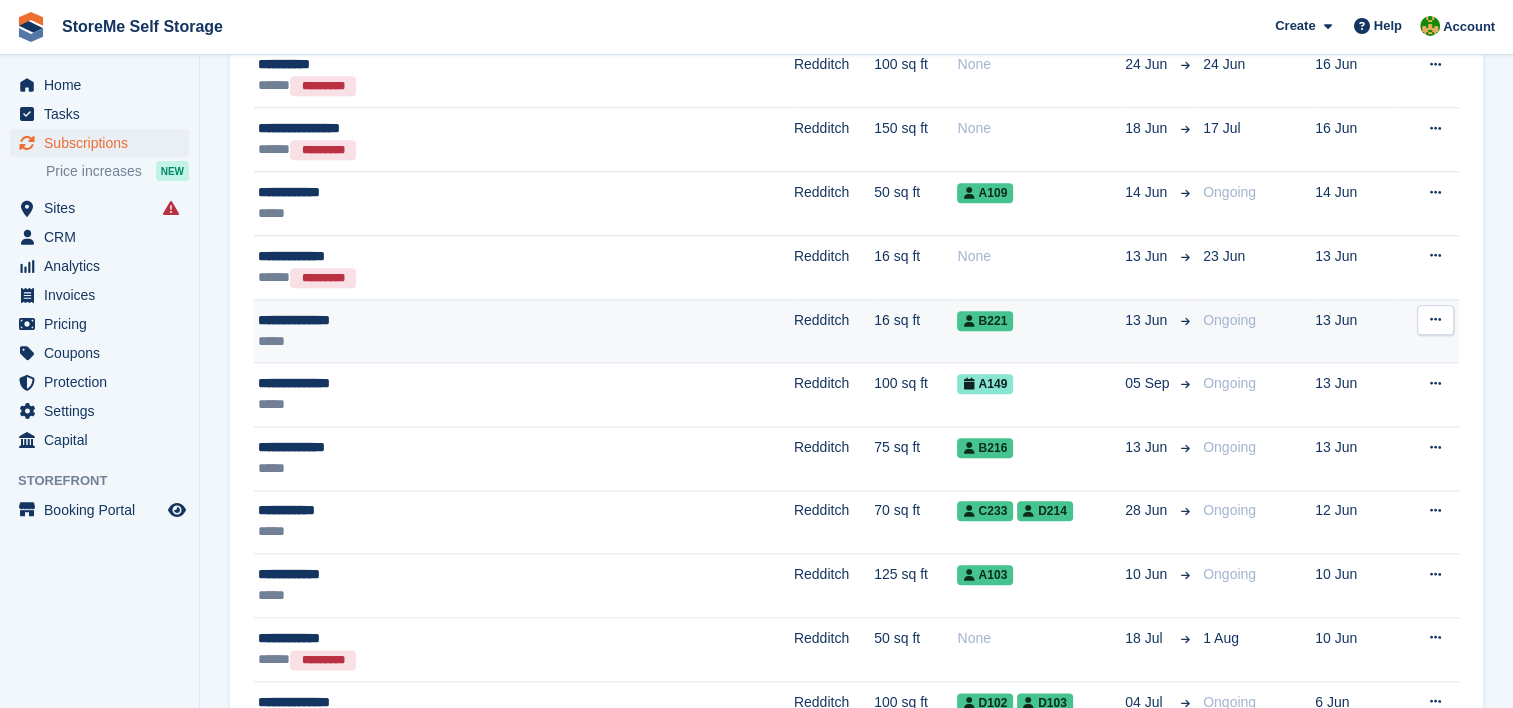 click on "Redditch" at bounding box center (834, 331) 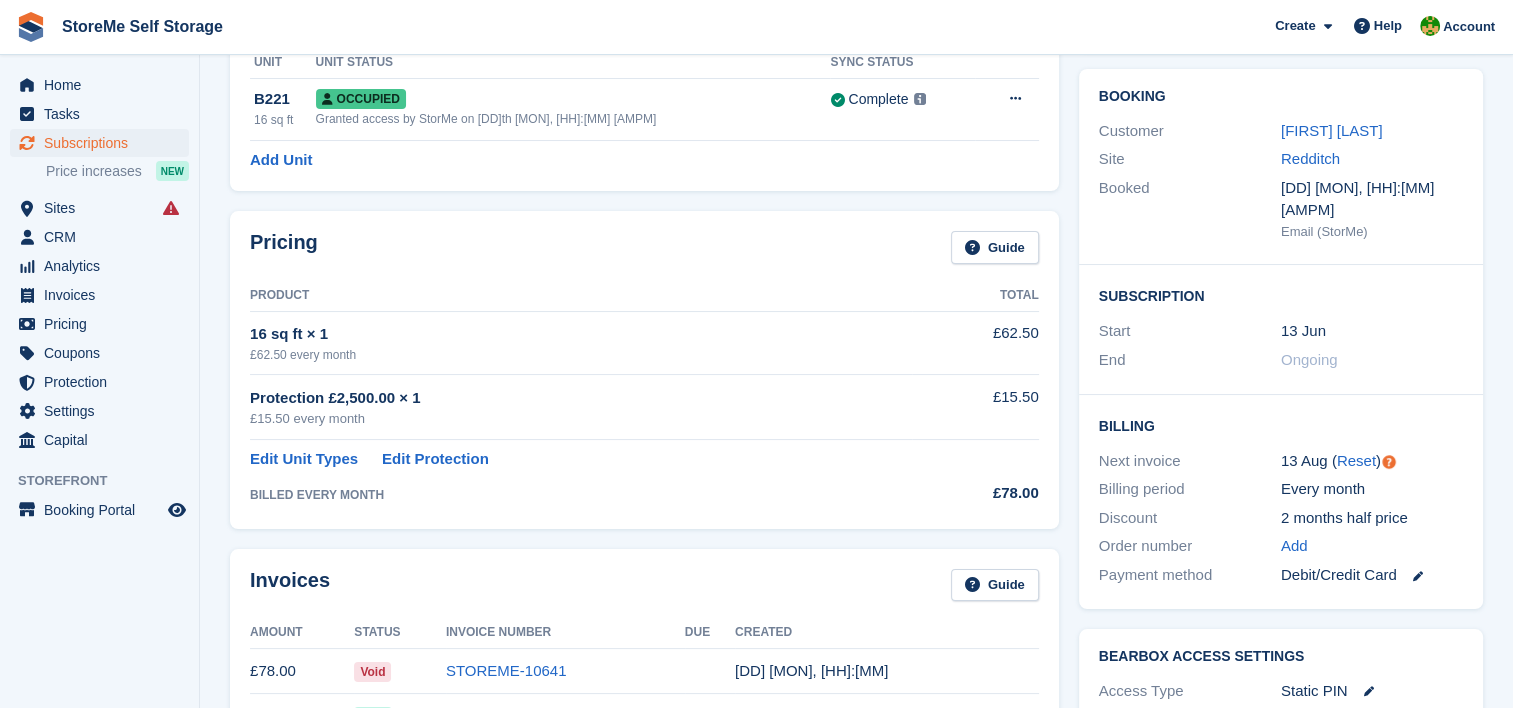 scroll, scrollTop: 0, scrollLeft: 0, axis: both 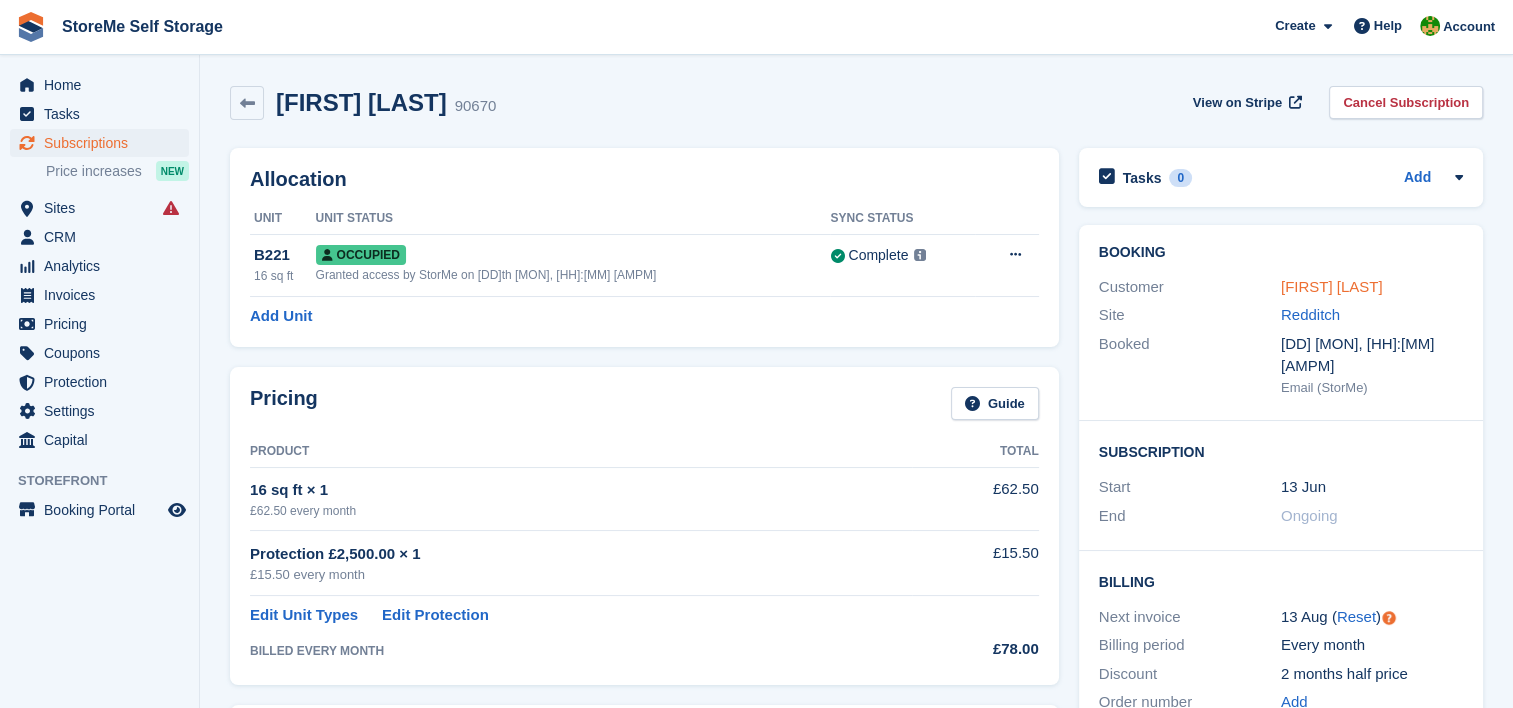 click on "Mayya  Divnina" at bounding box center (1332, 286) 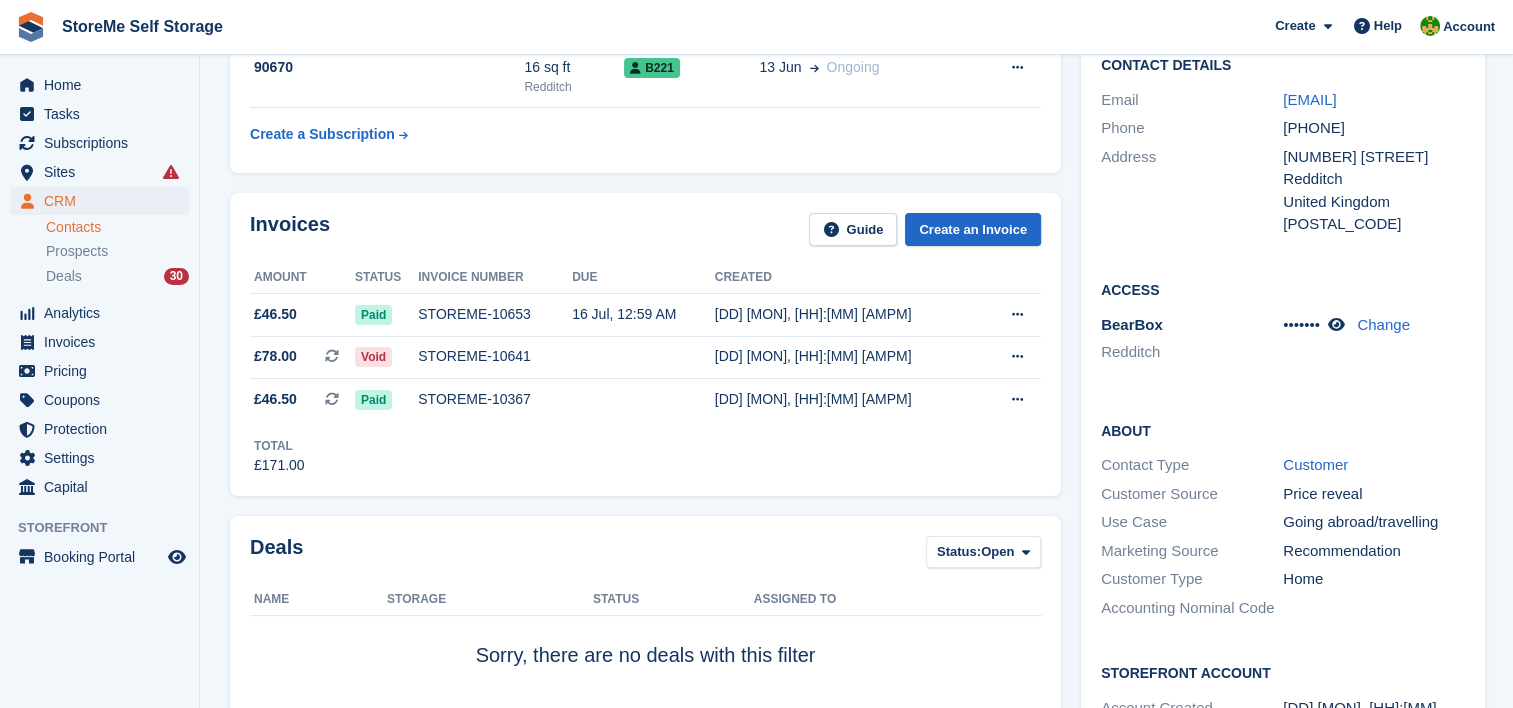 scroll, scrollTop: 0, scrollLeft: 0, axis: both 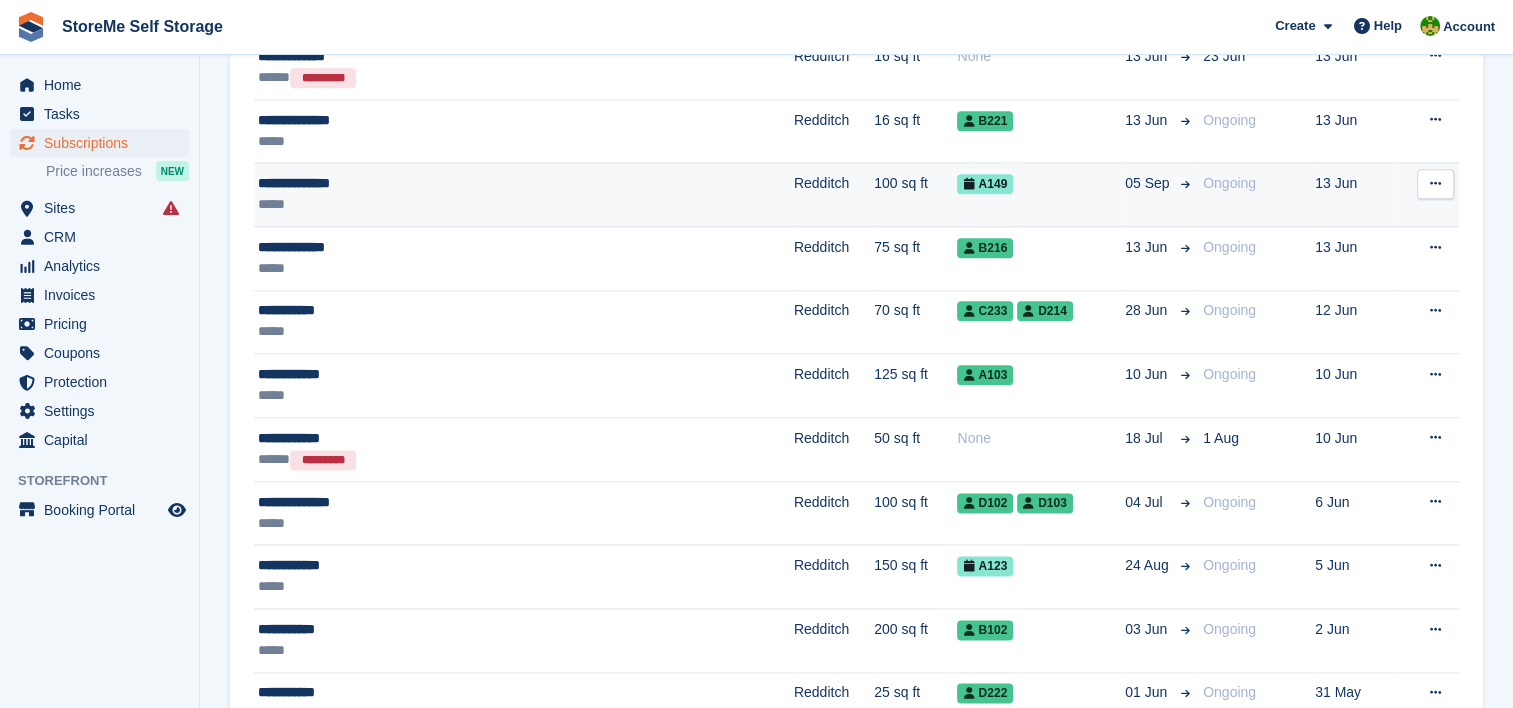 click on "**********" at bounding box center (441, 183) 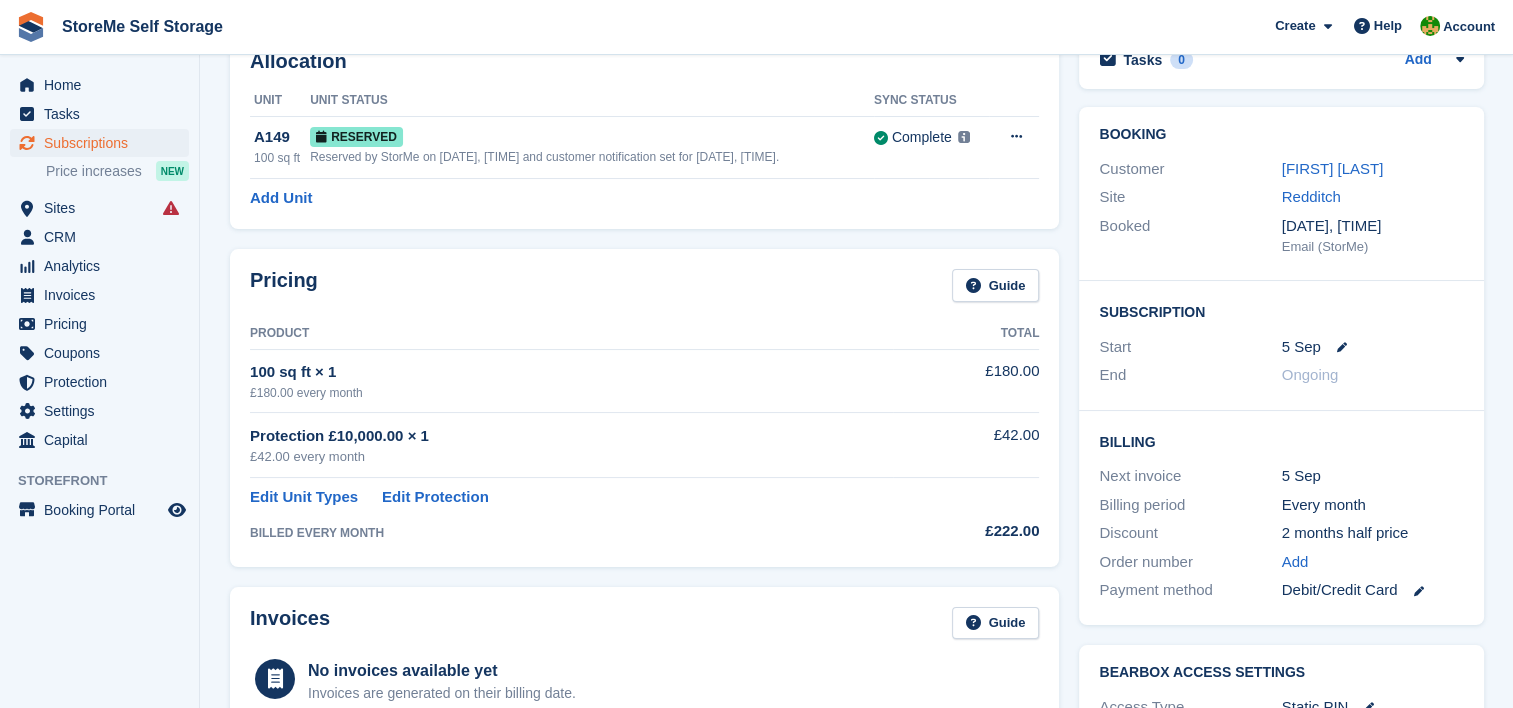 scroll, scrollTop: 0, scrollLeft: 0, axis: both 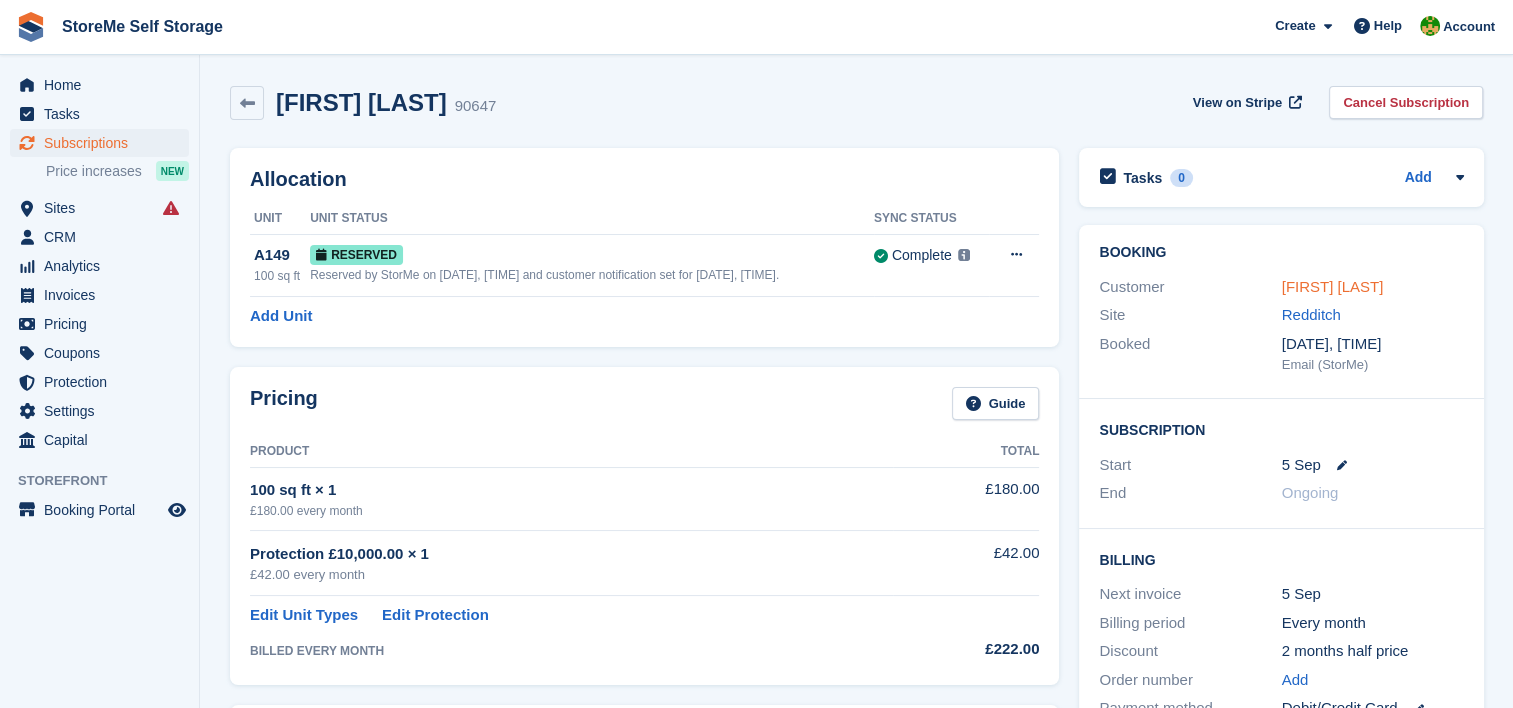 click on "[FIRST] [LAST]" at bounding box center (1333, 286) 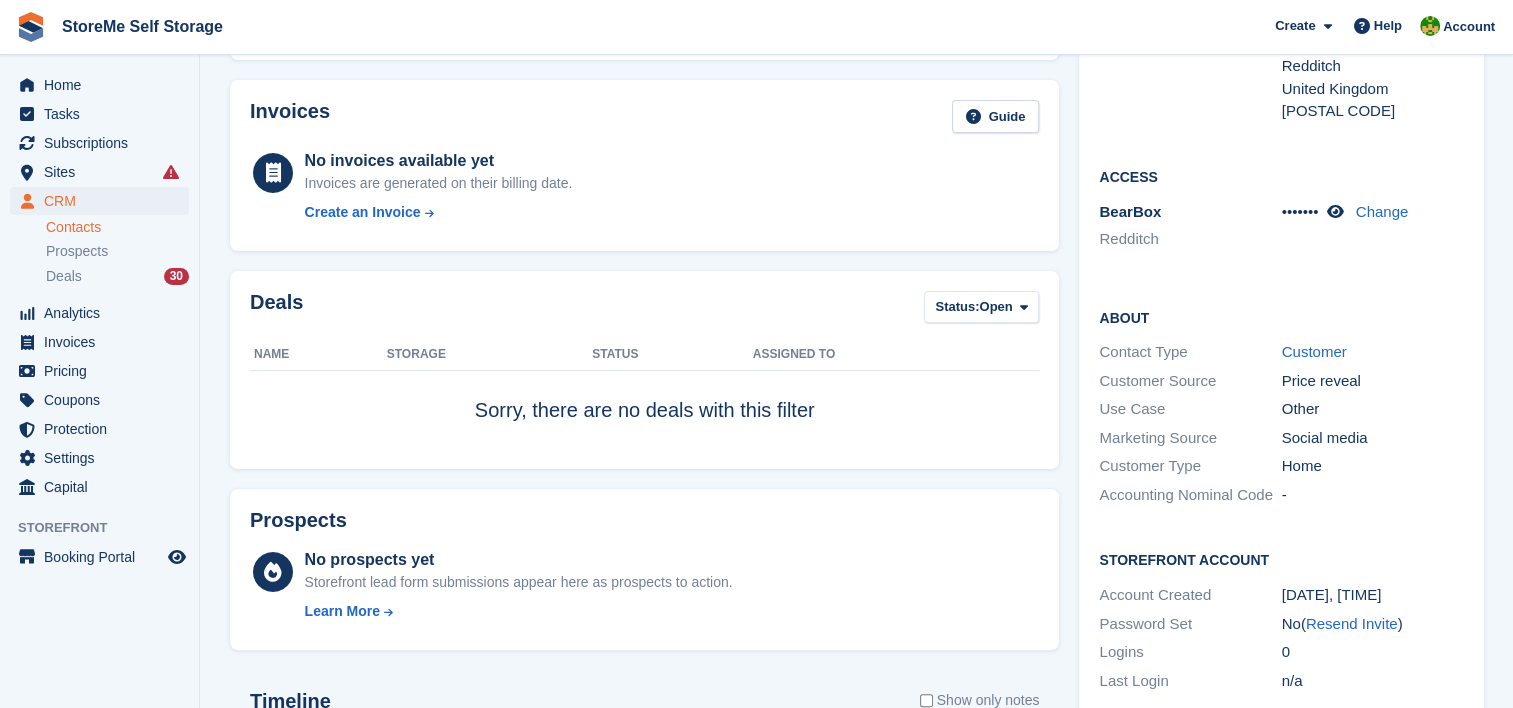 scroll, scrollTop: 0, scrollLeft: 0, axis: both 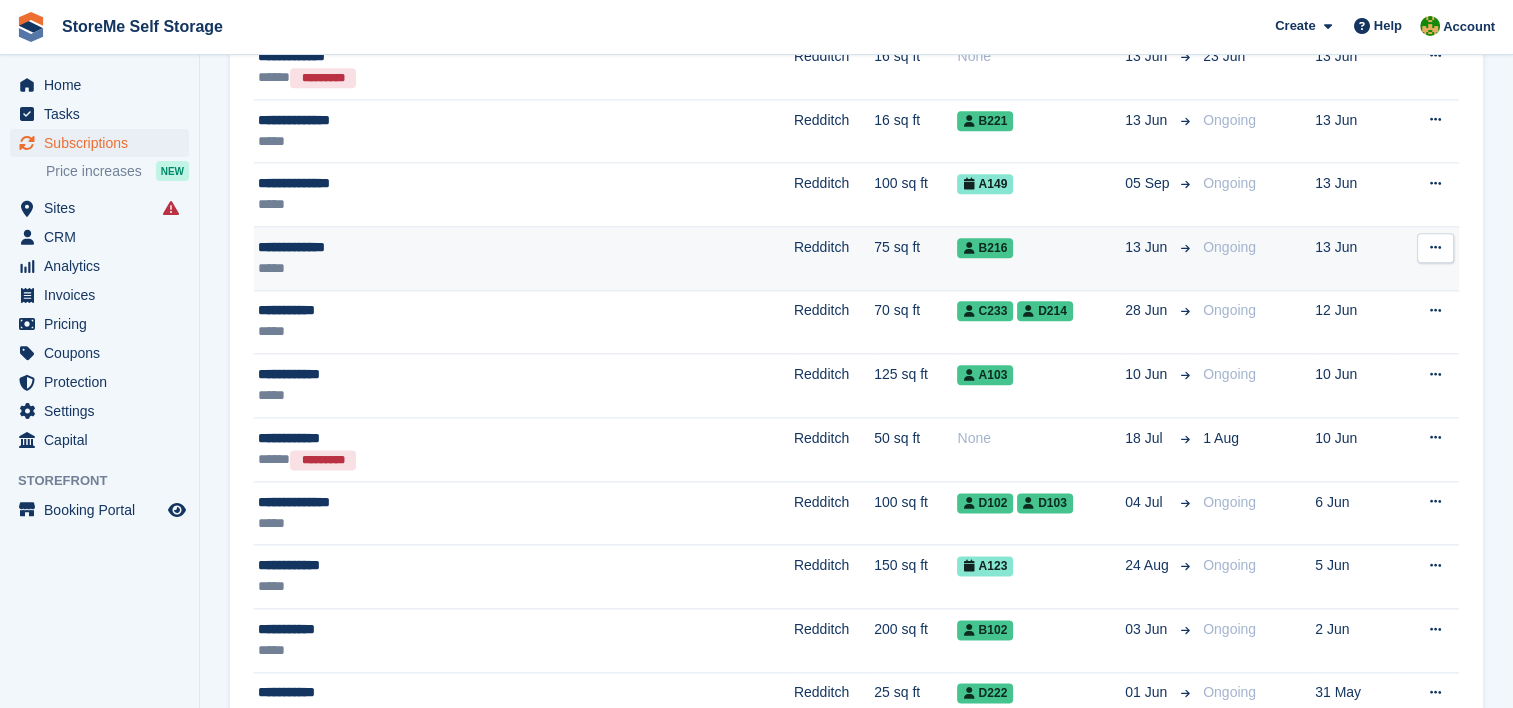 click on "*****" at bounding box center (441, 268) 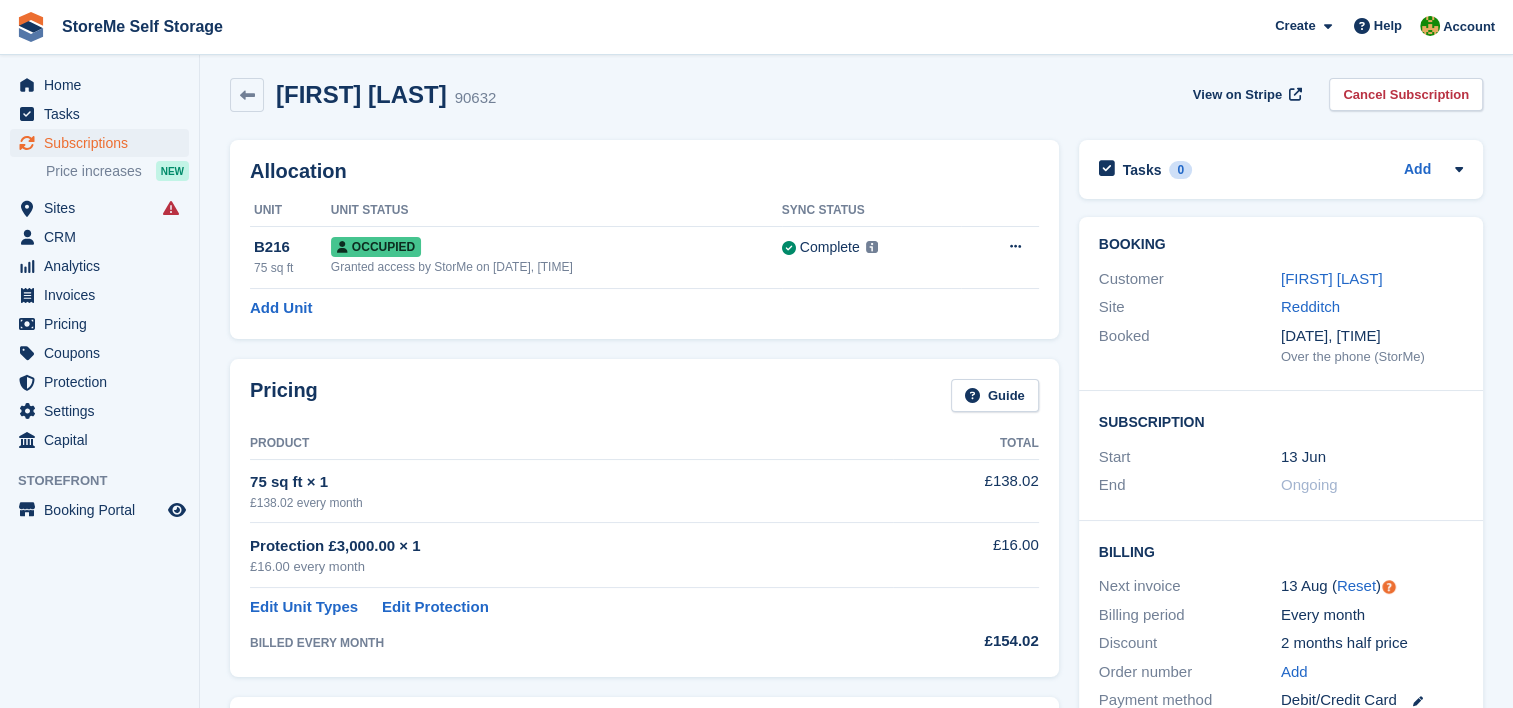 scroll, scrollTop: 0, scrollLeft: 0, axis: both 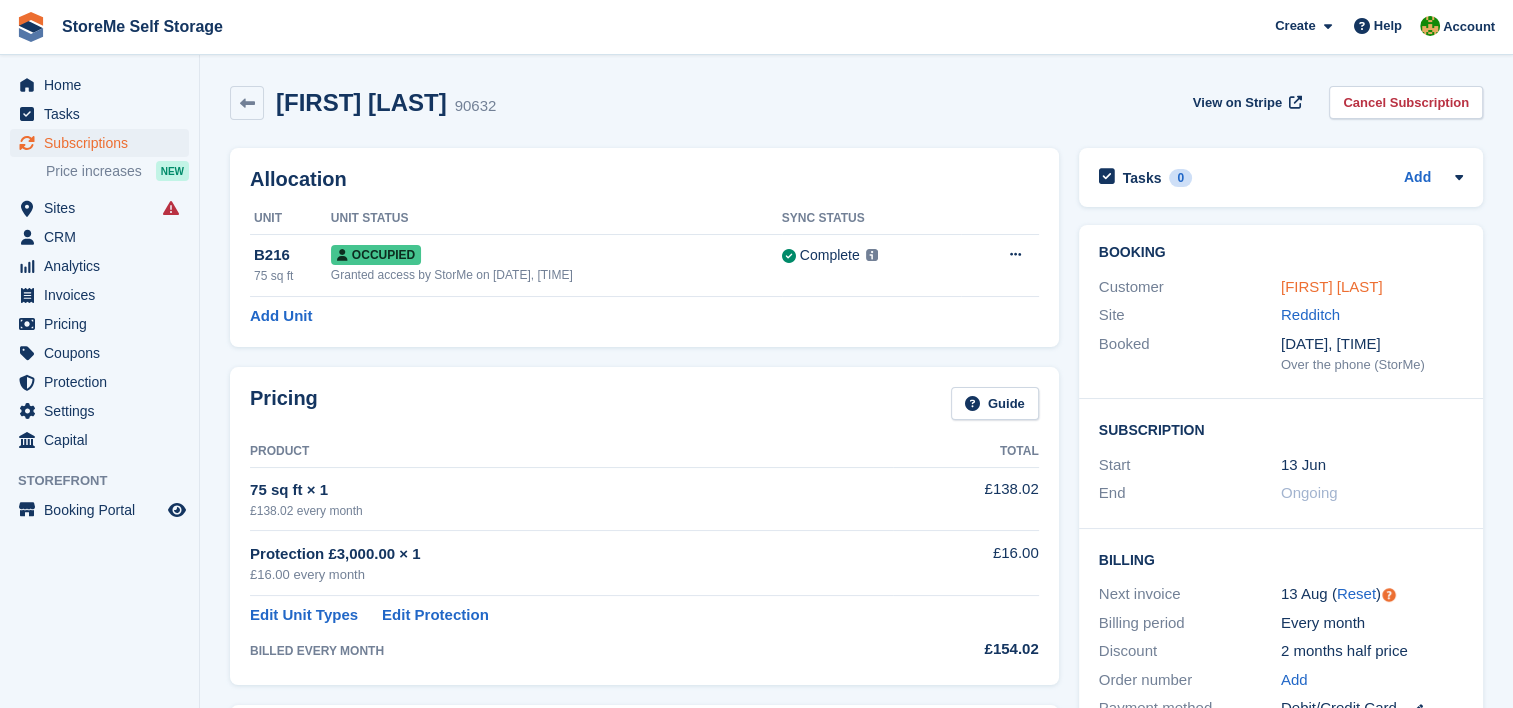 click on "Miriam Brooks" at bounding box center [1332, 286] 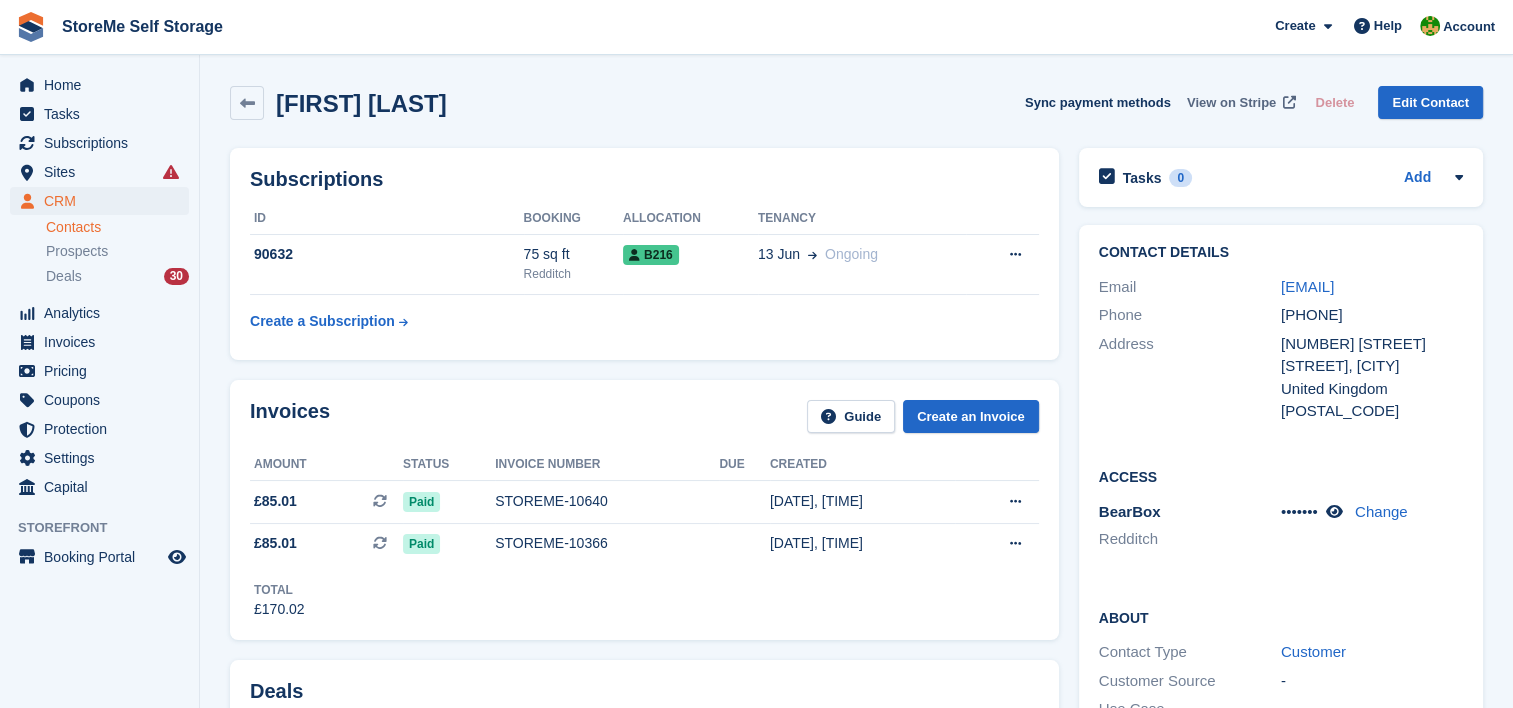 click on "View on Stripe" at bounding box center (1231, 103) 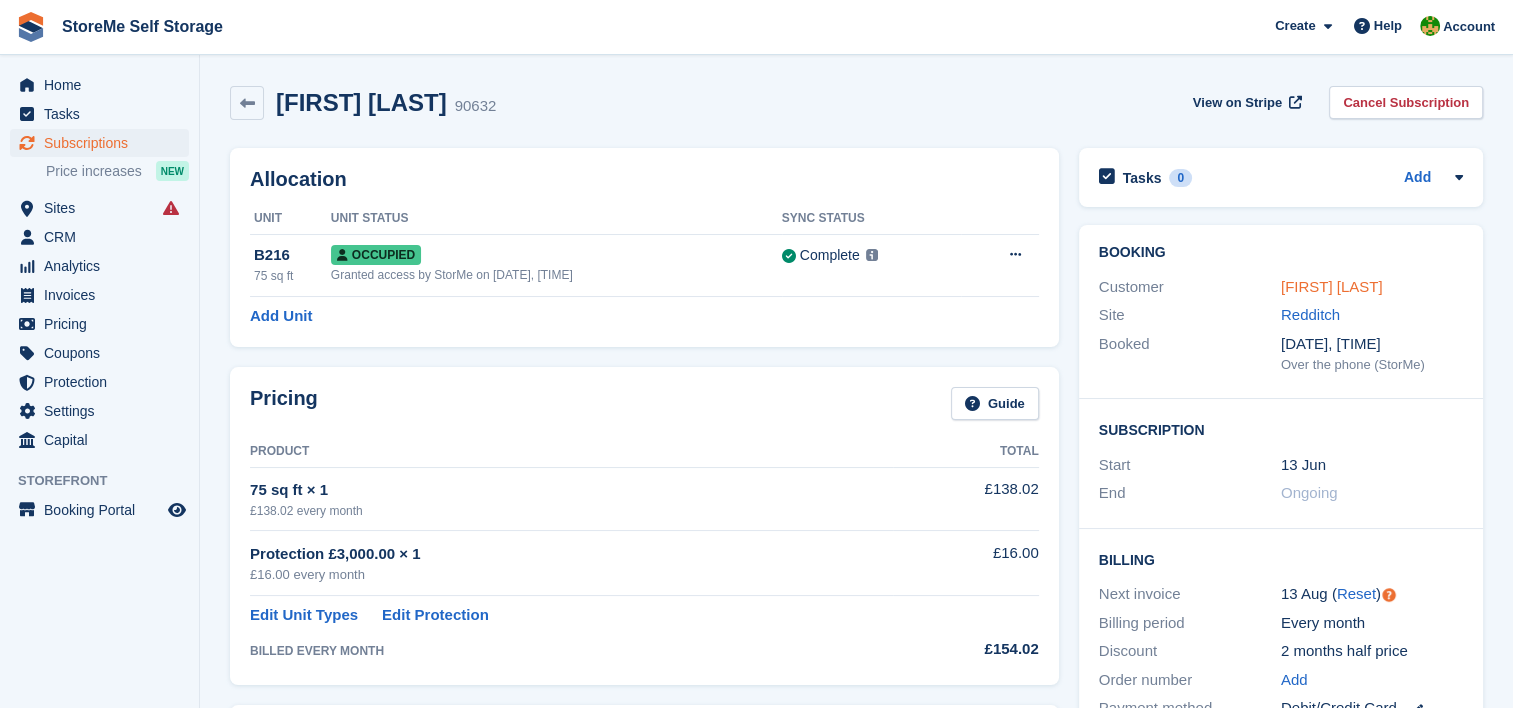 click on "Miriam Brooks" at bounding box center [1332, 286] 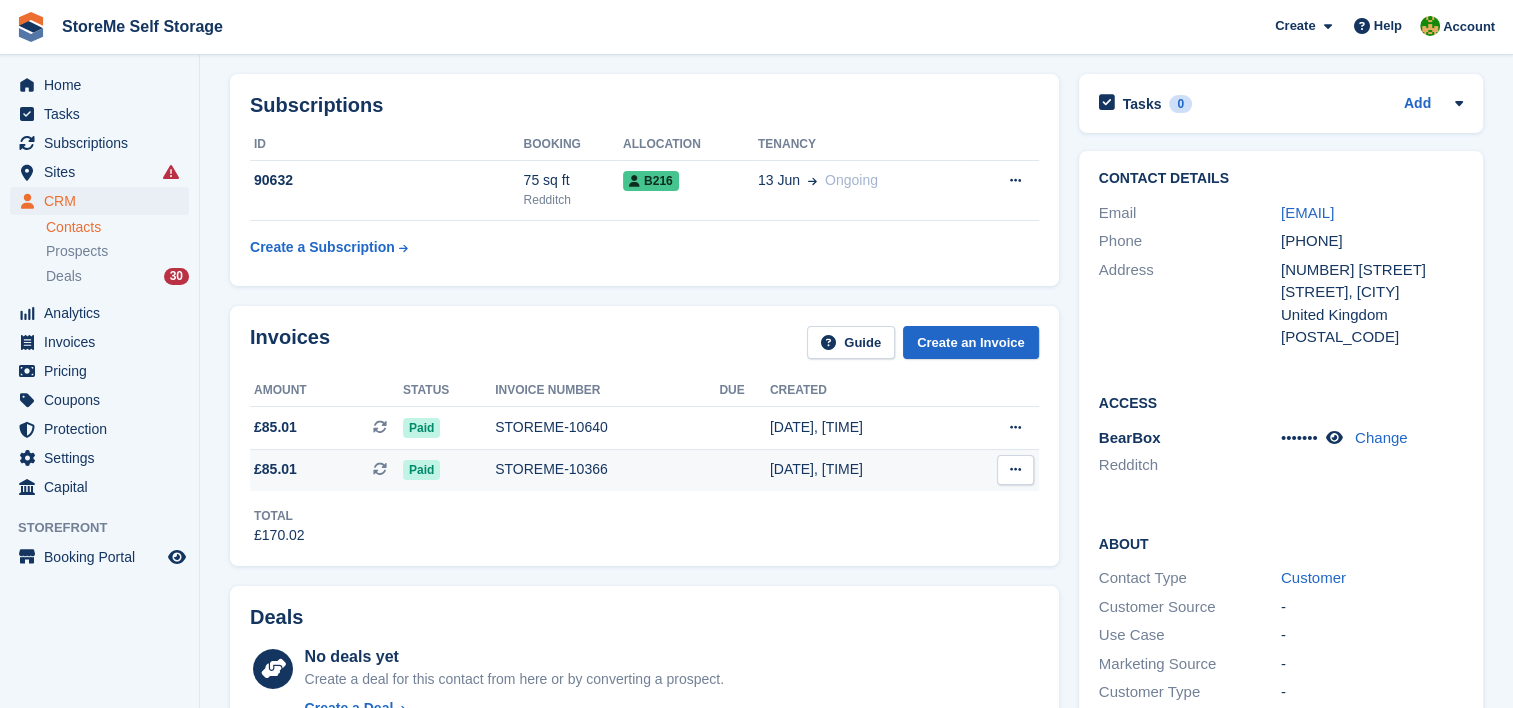 scroll, scrollTop: 0, scrollLeft: 0, axis: both 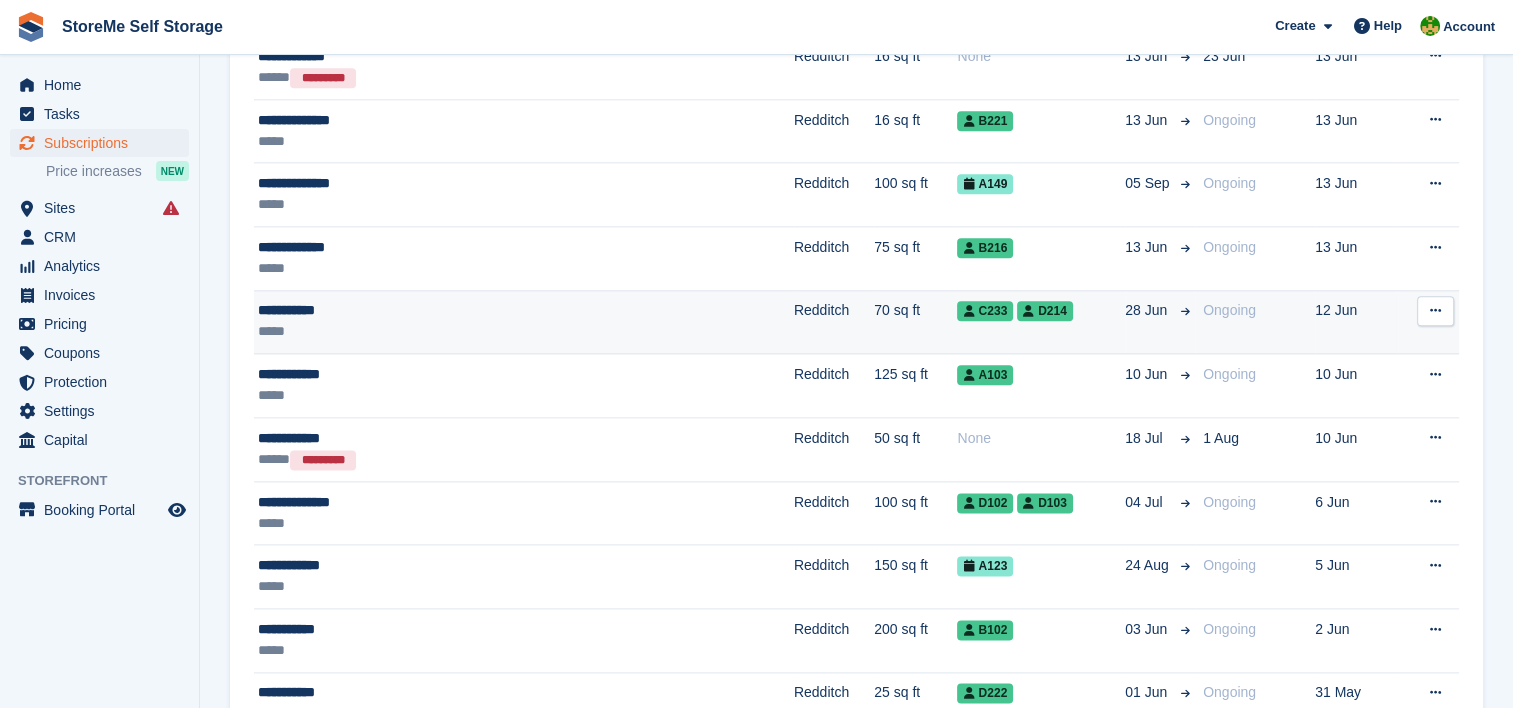 click on "**********" at bounding box center (441, 310) 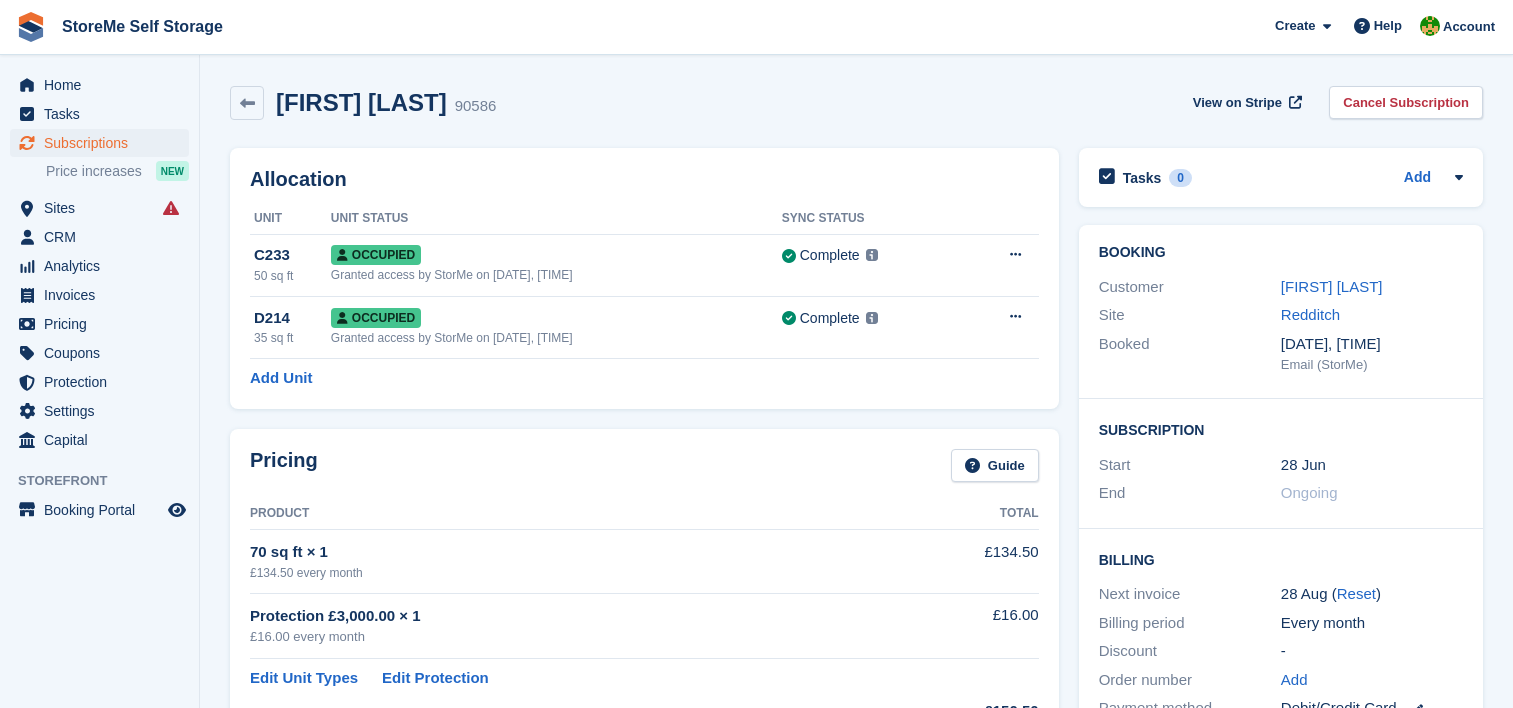 scroll, scrollTop: 0, scrollLeft: 0, axis: both 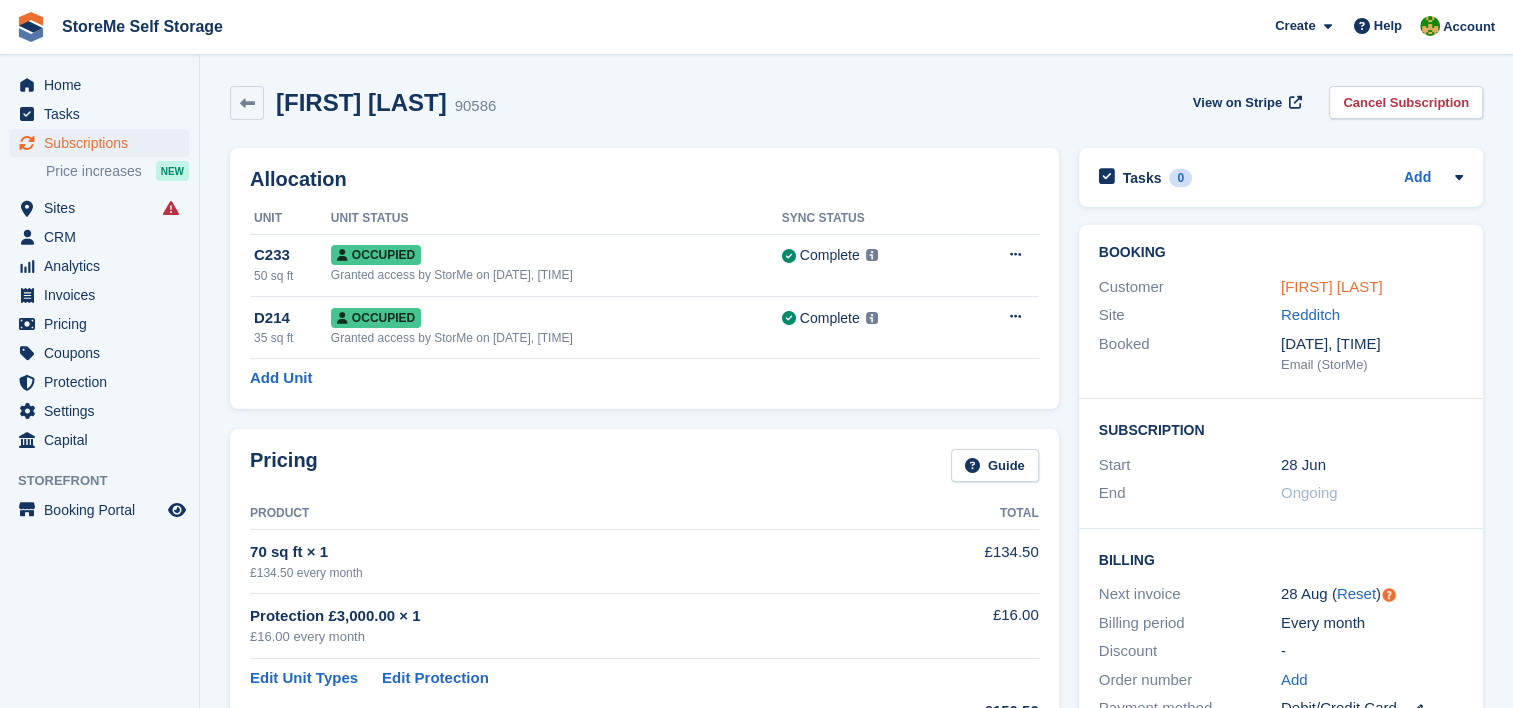 click on "[FIRST] [LAST]" at bounding box center (1332, 286) 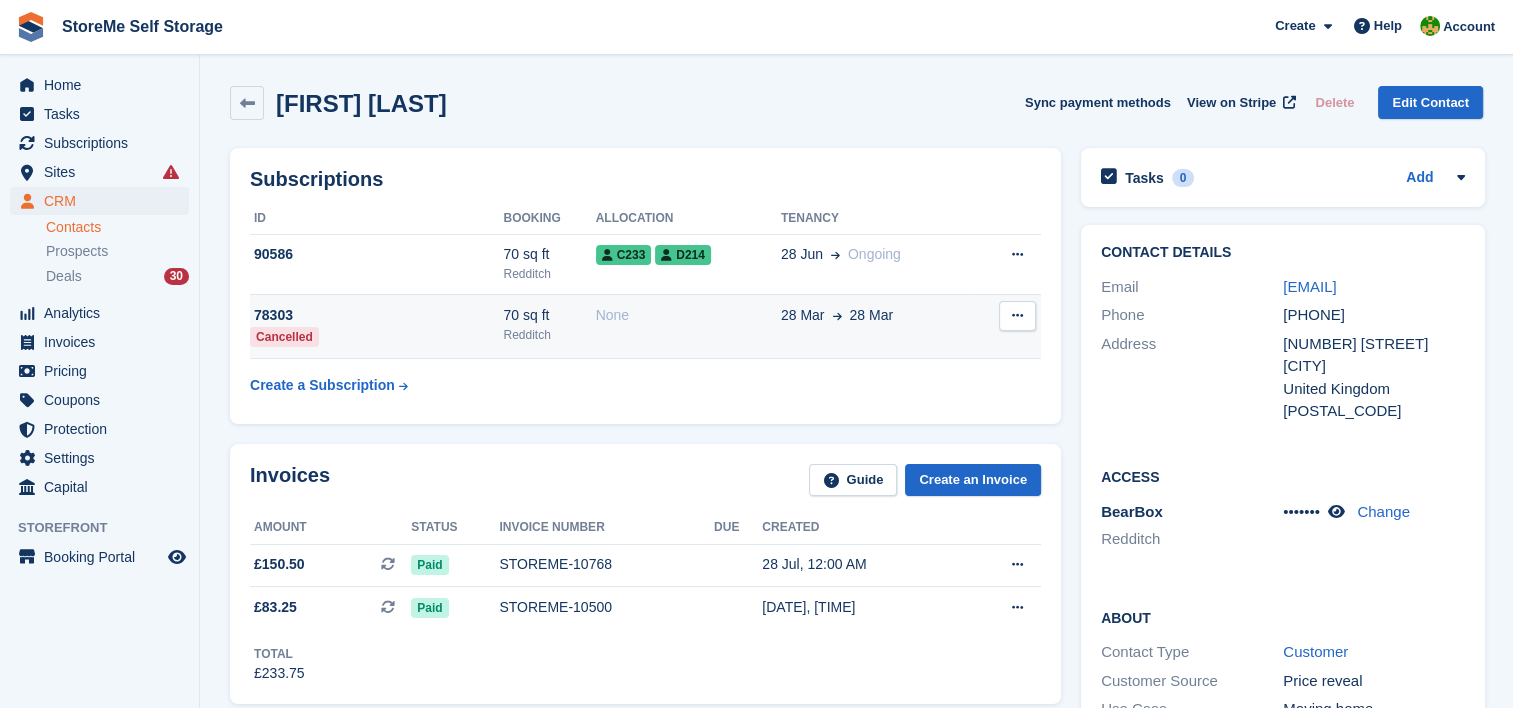 click on "None" at bounding box center (688, 327) 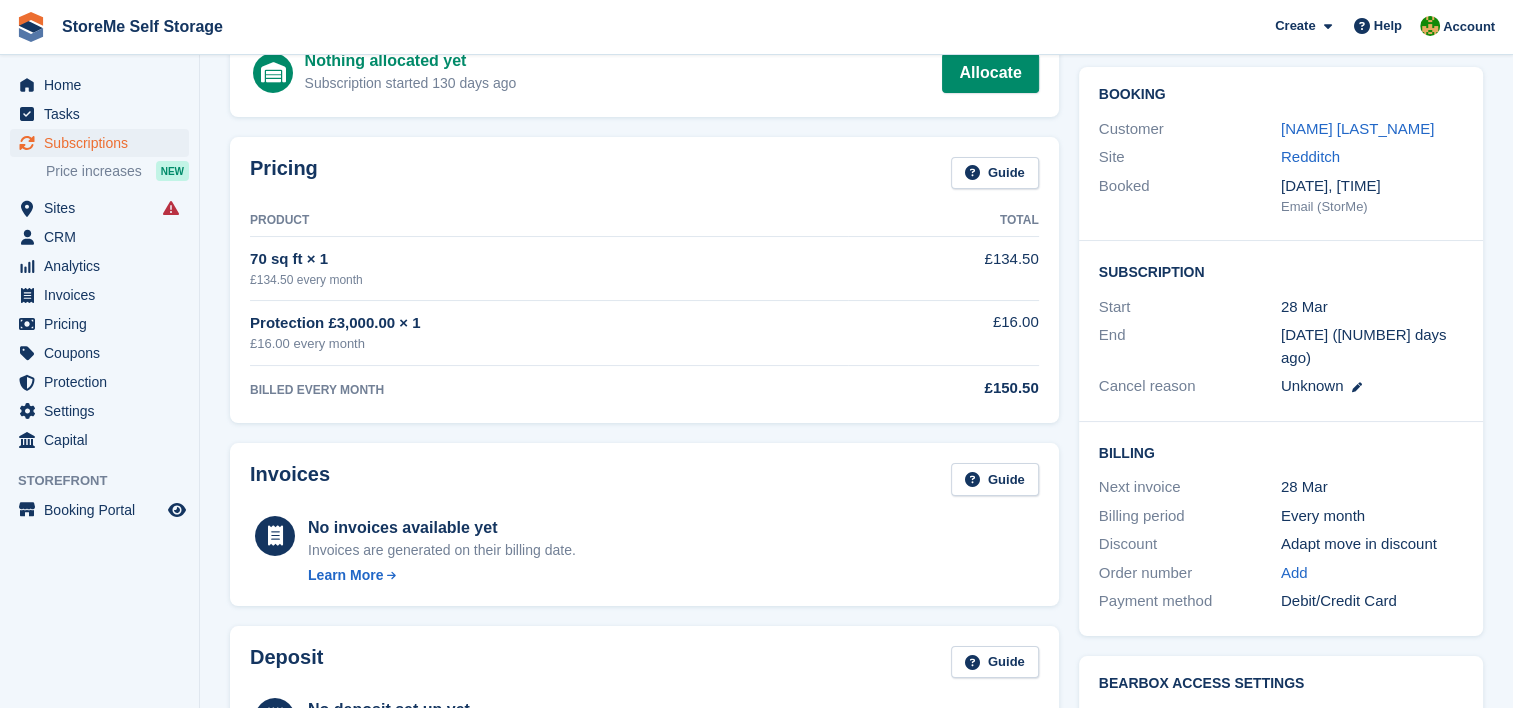 scroll, scrollTop: 0, scrollLeft: 0, axis: both 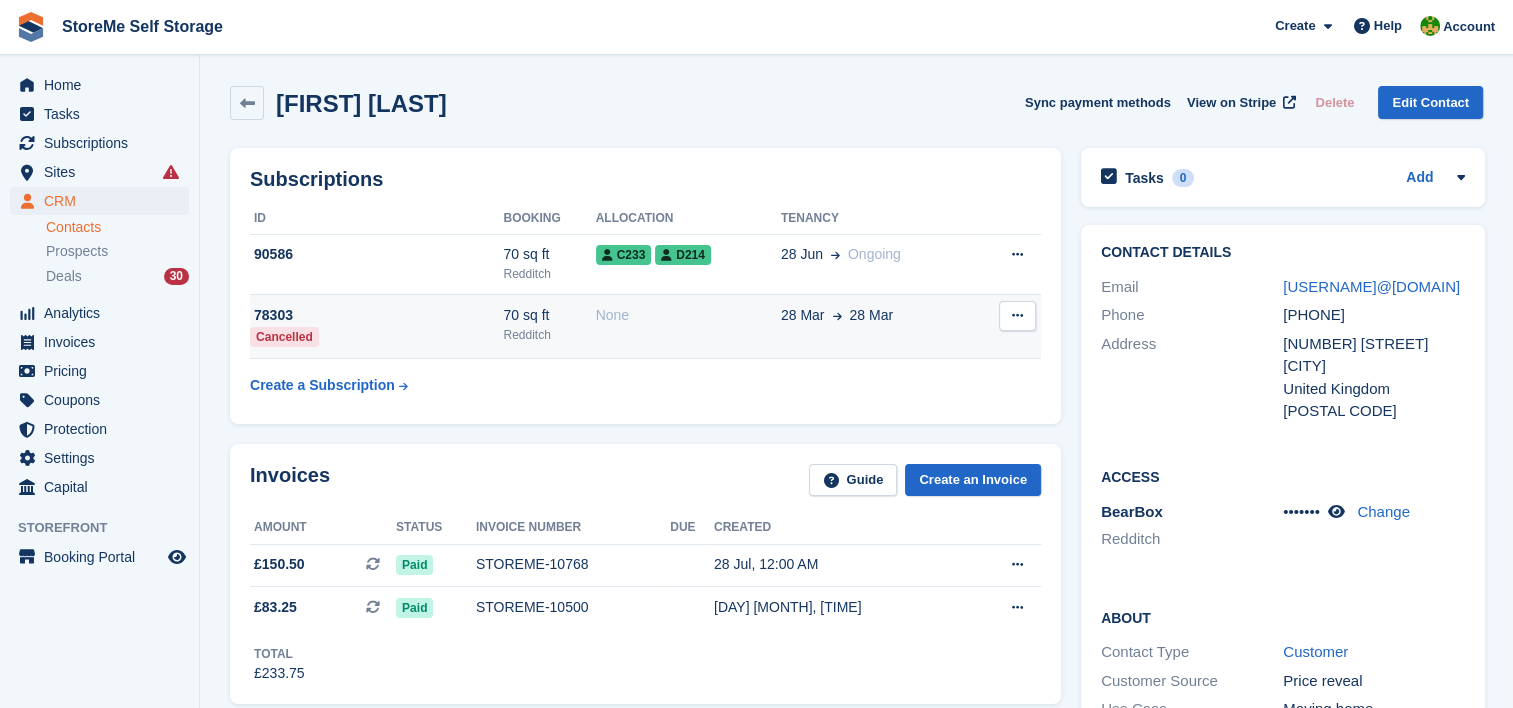 click on "None" at bounding box center (688, 327) 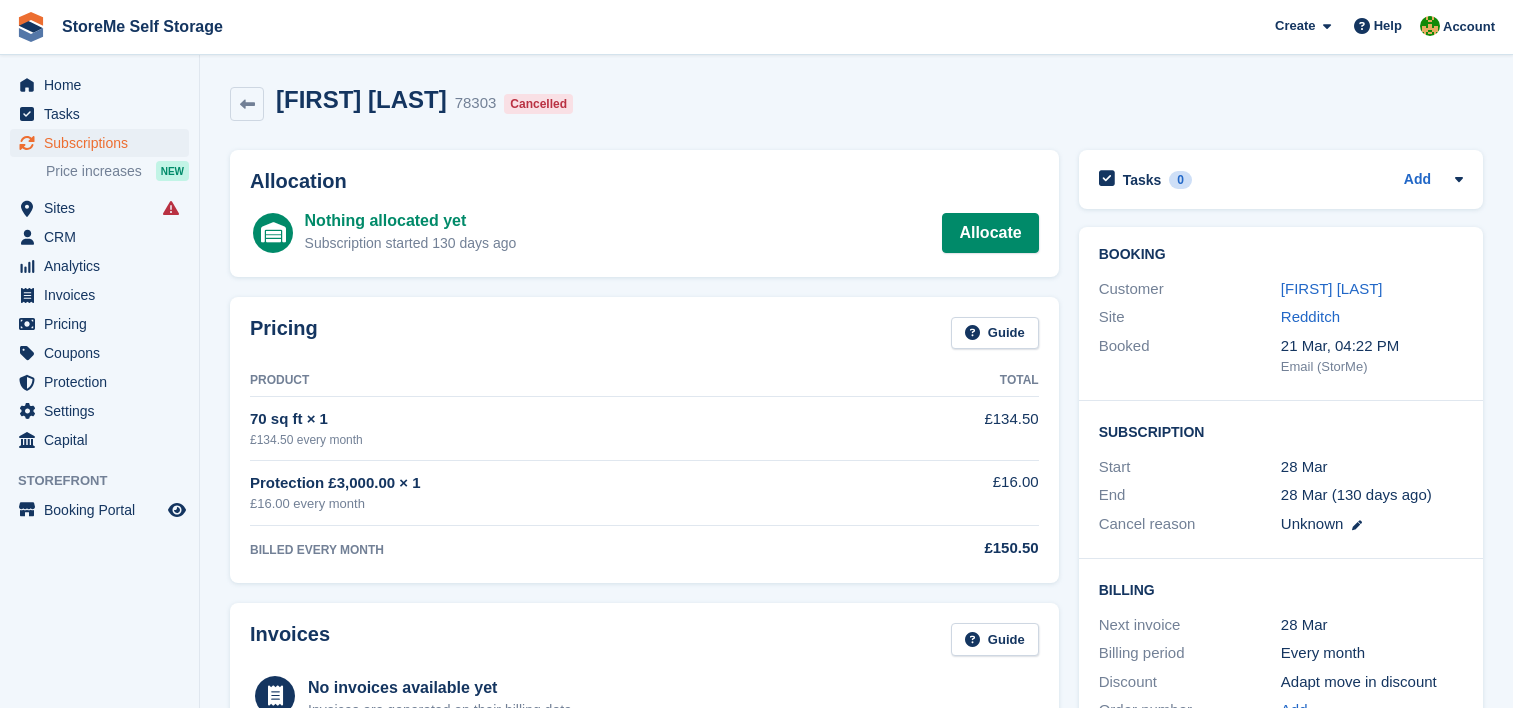 scroll, scrollTop: 0, scrollLeft: 0, axis: both 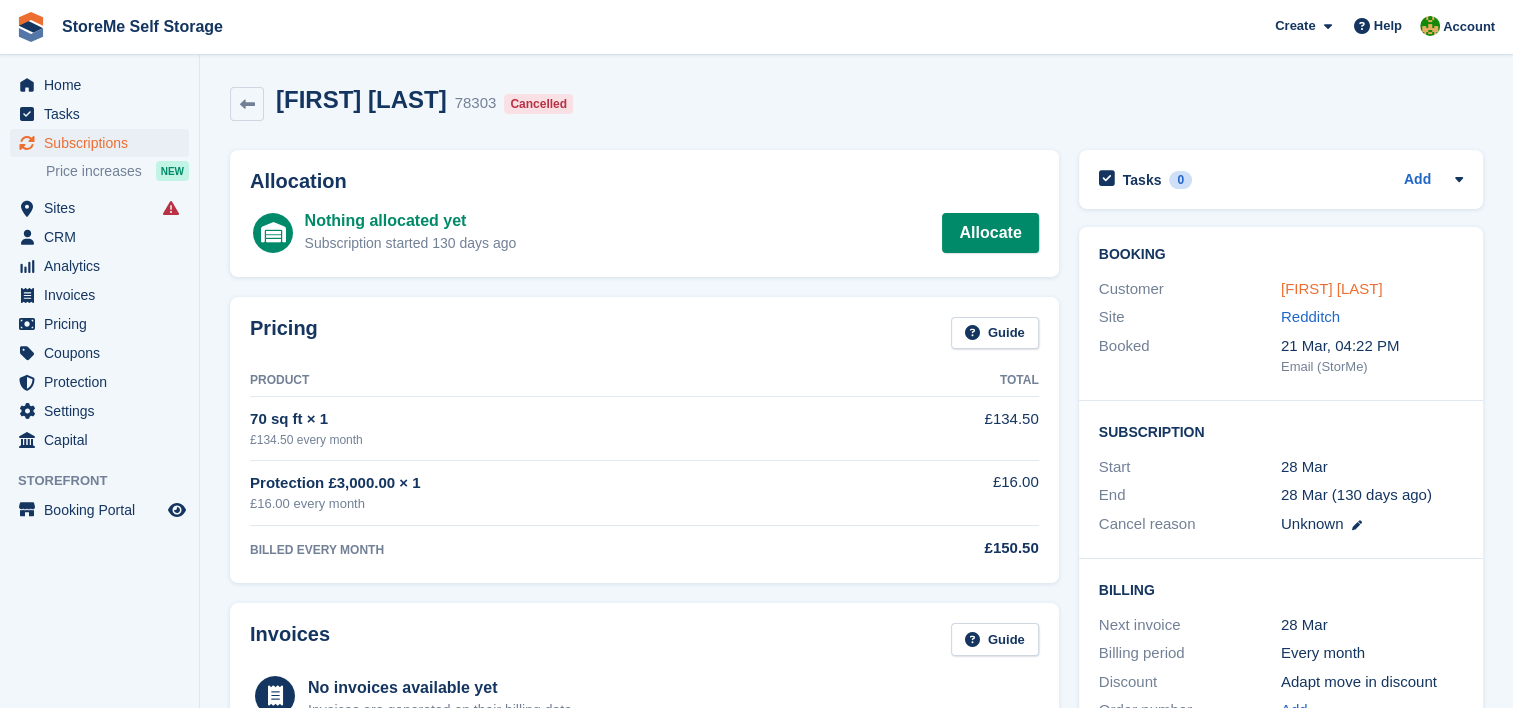 click on "[FIRST] [LAST]" at bounding box center [1332, 288] 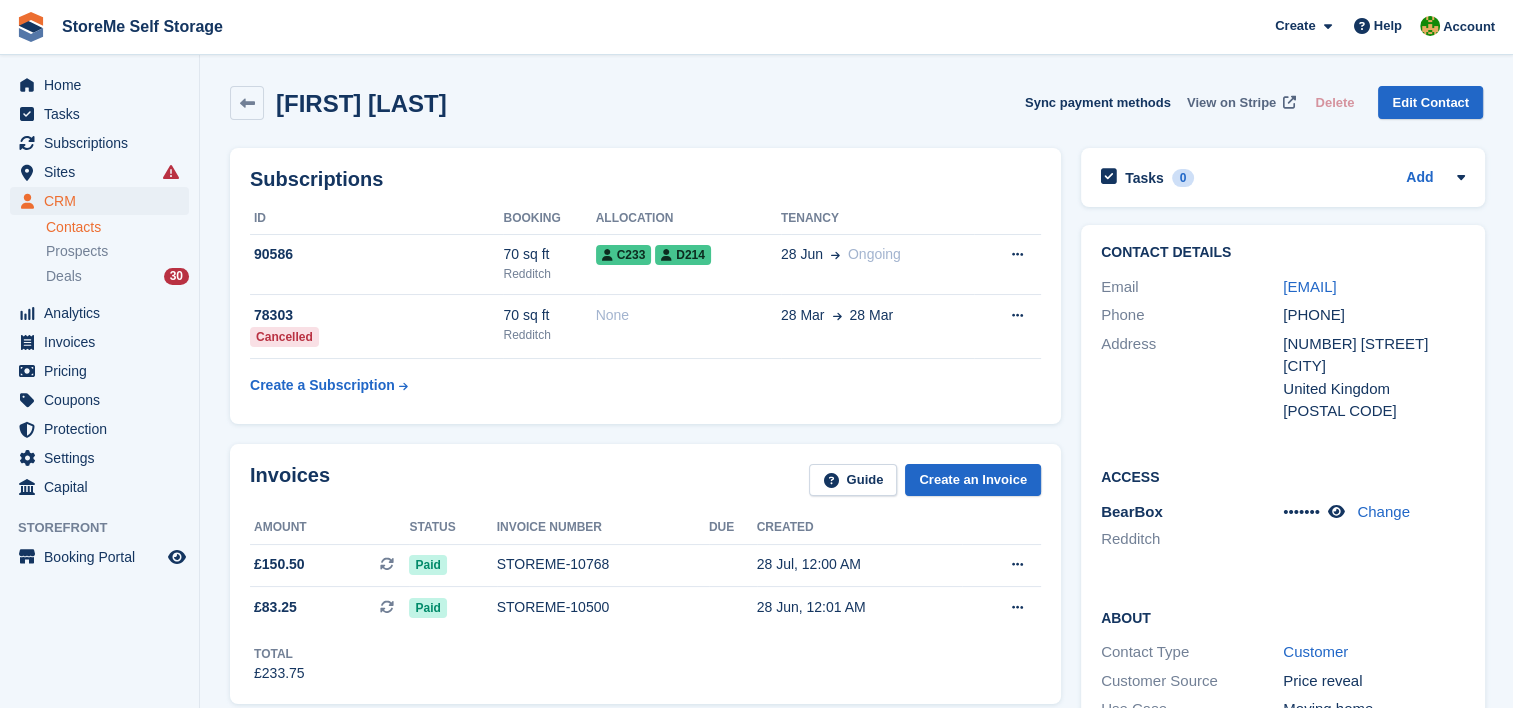 click on "View on Stripe" at bounding box center [1231, 103] 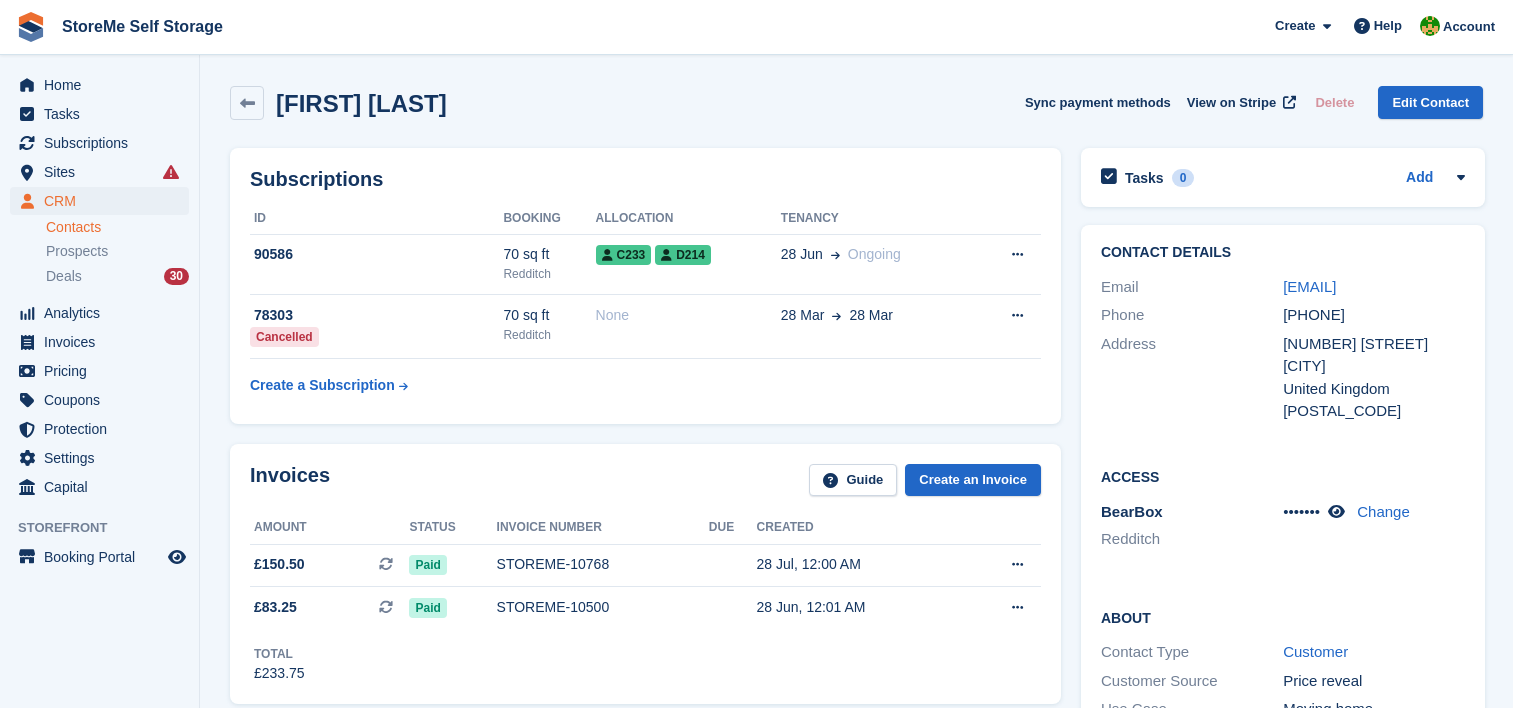 scroll, scrollTop: 0, scrollLeft: 0, axis: both 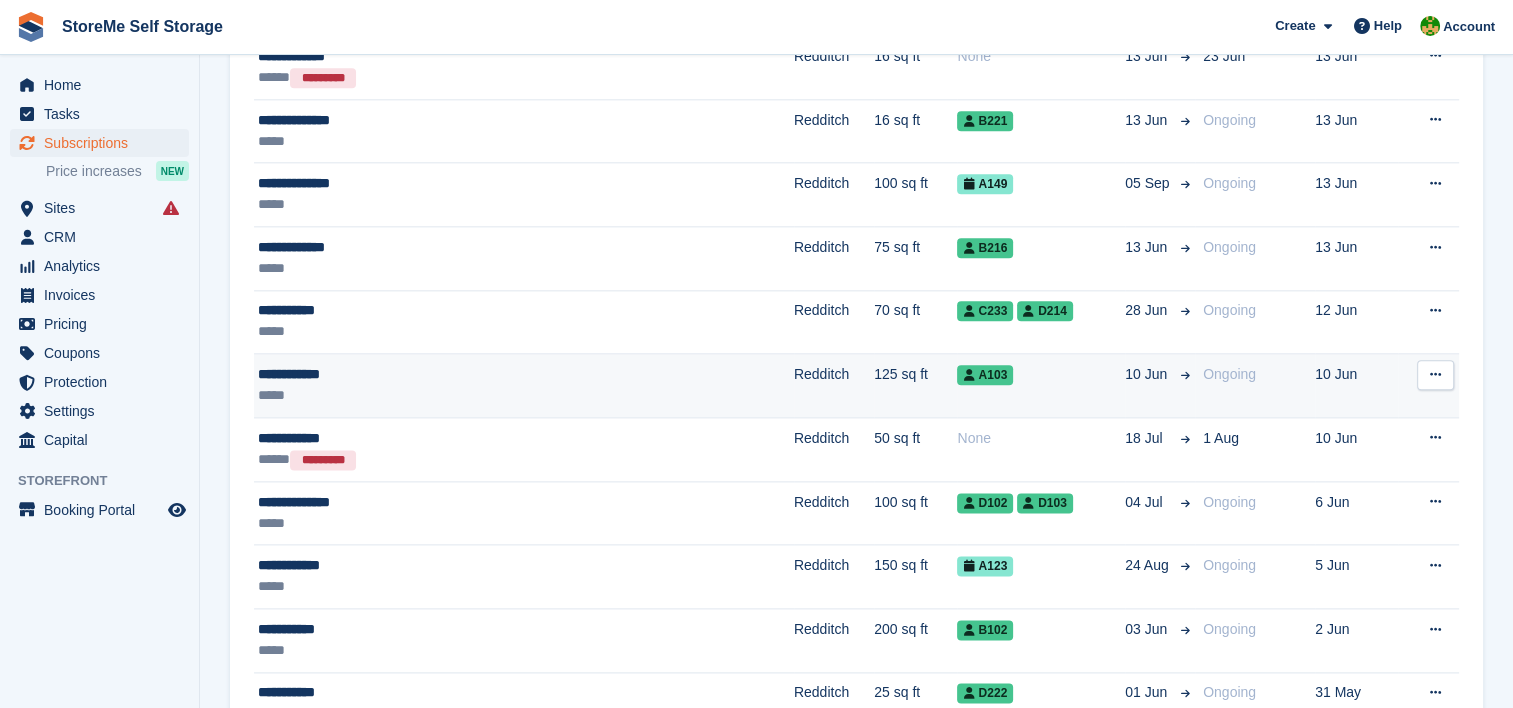 click on "Redditch" at bounding box center [834, 386] 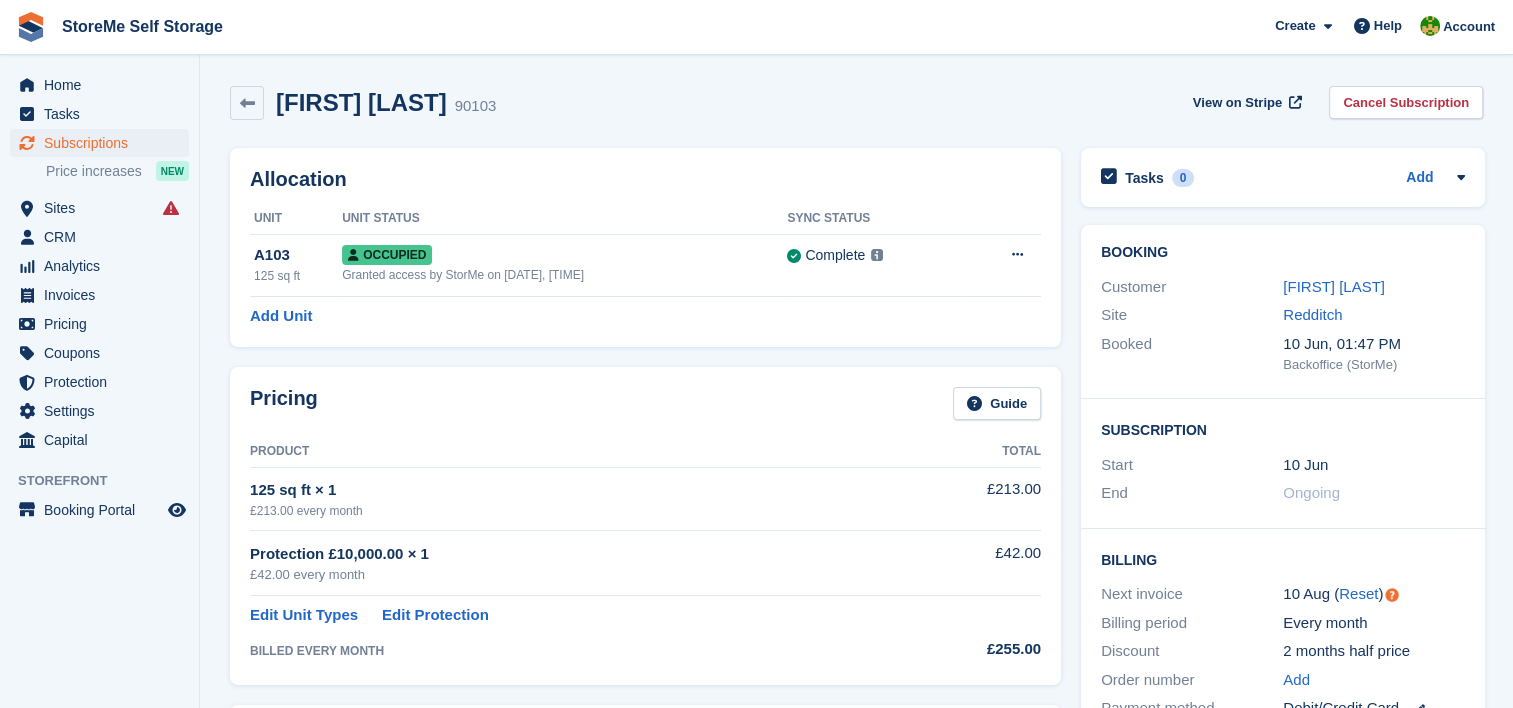 scroll, scrollTop: 0, scrollLeft: 0, axis: both 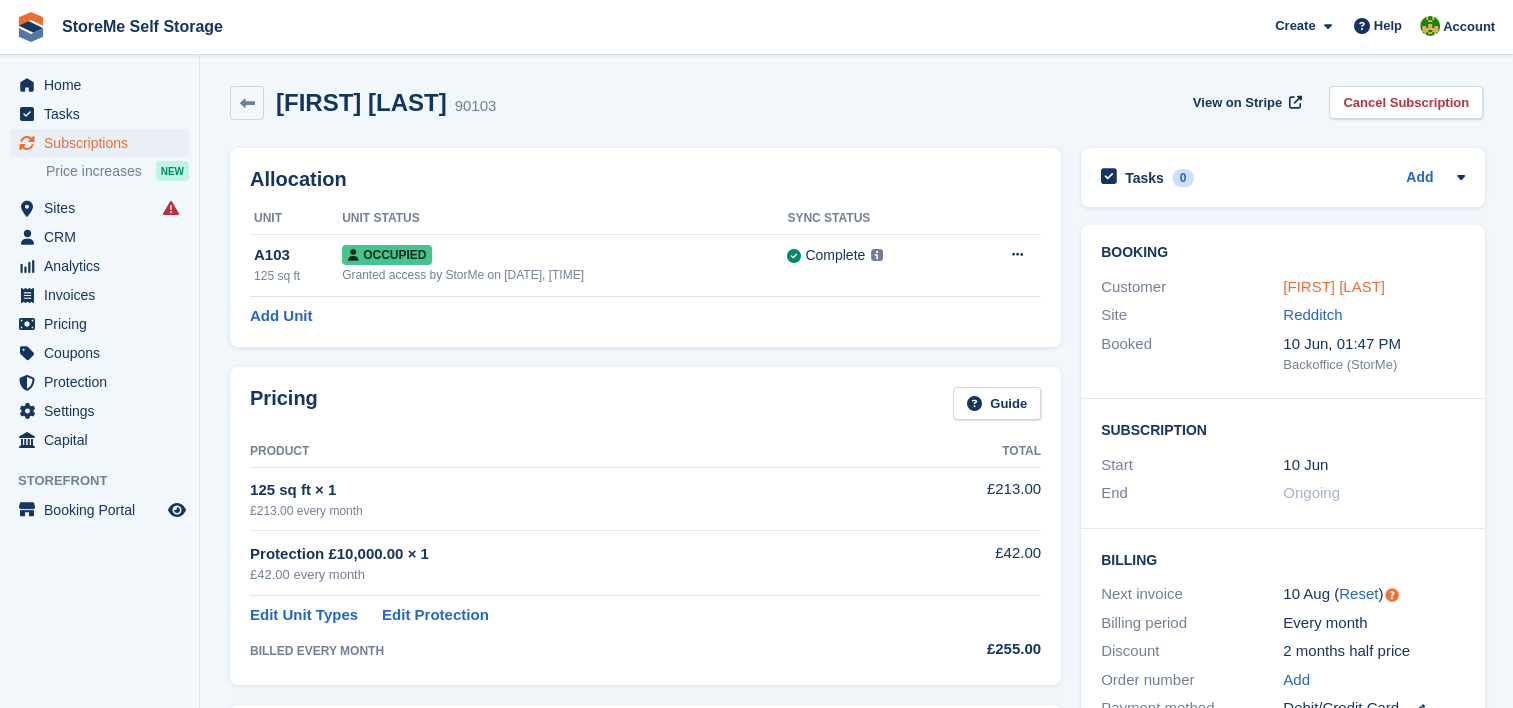 click on "[FIRST] [LAST]" at bounding box center [1334, 286] 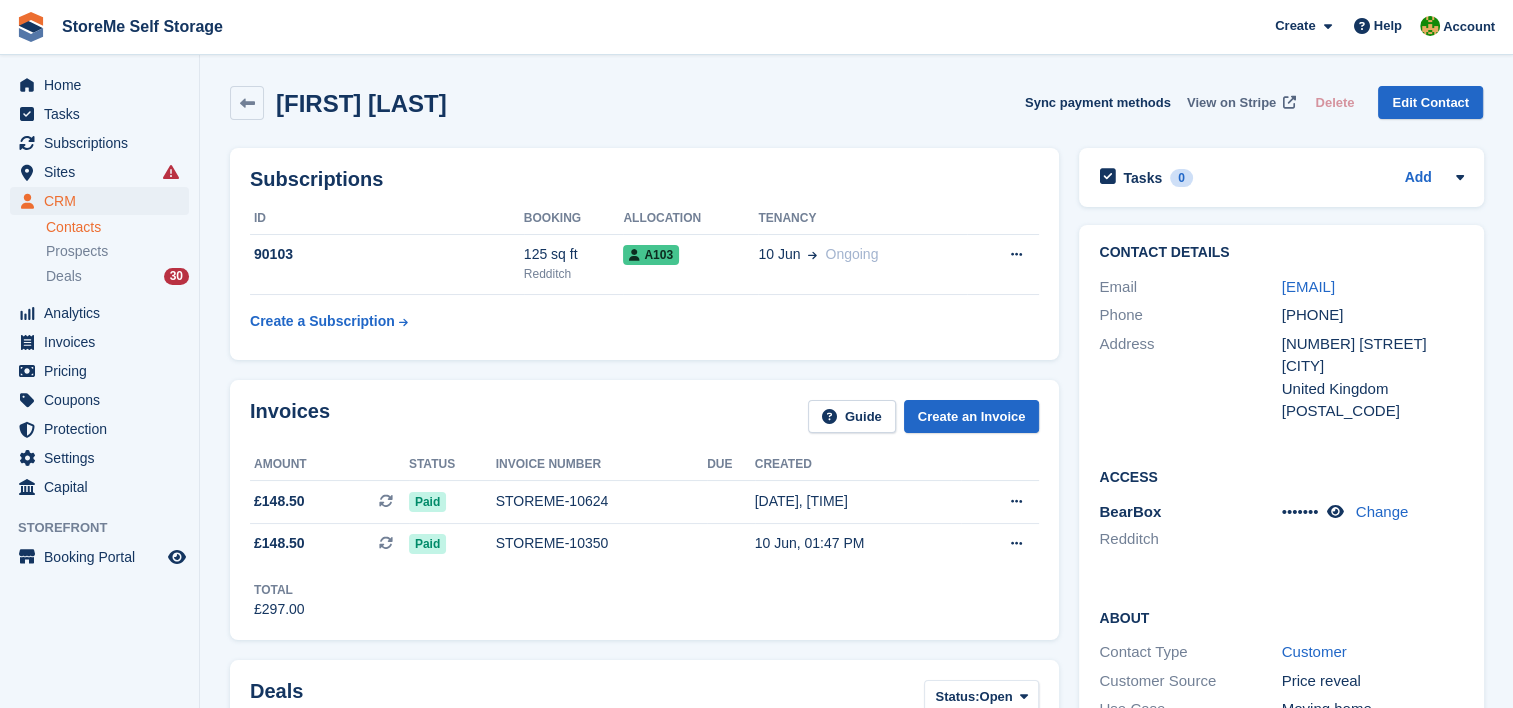 click on "View on Stripe" at bounding box center (1231, 103) 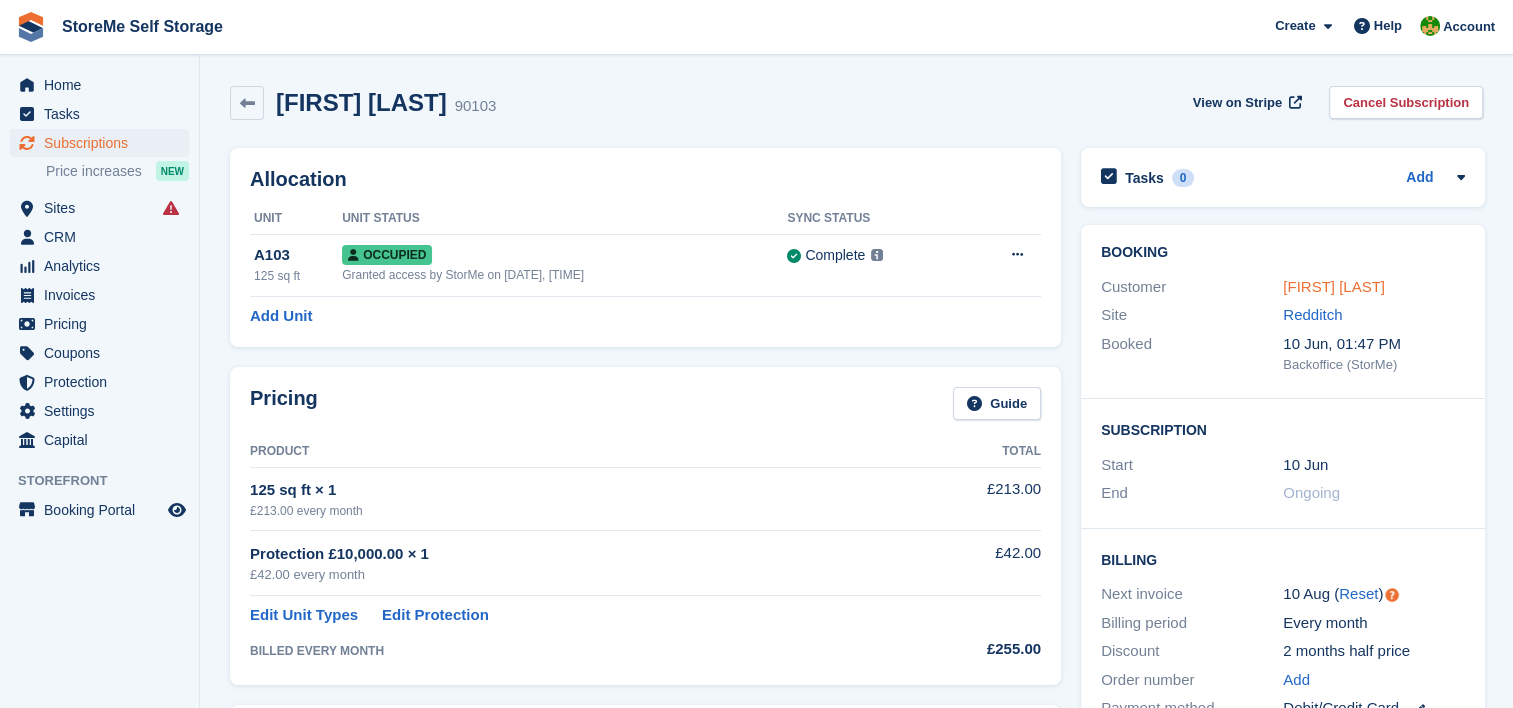 click on "[FIRST] [LAST]" at bounding box center [1334, 286] 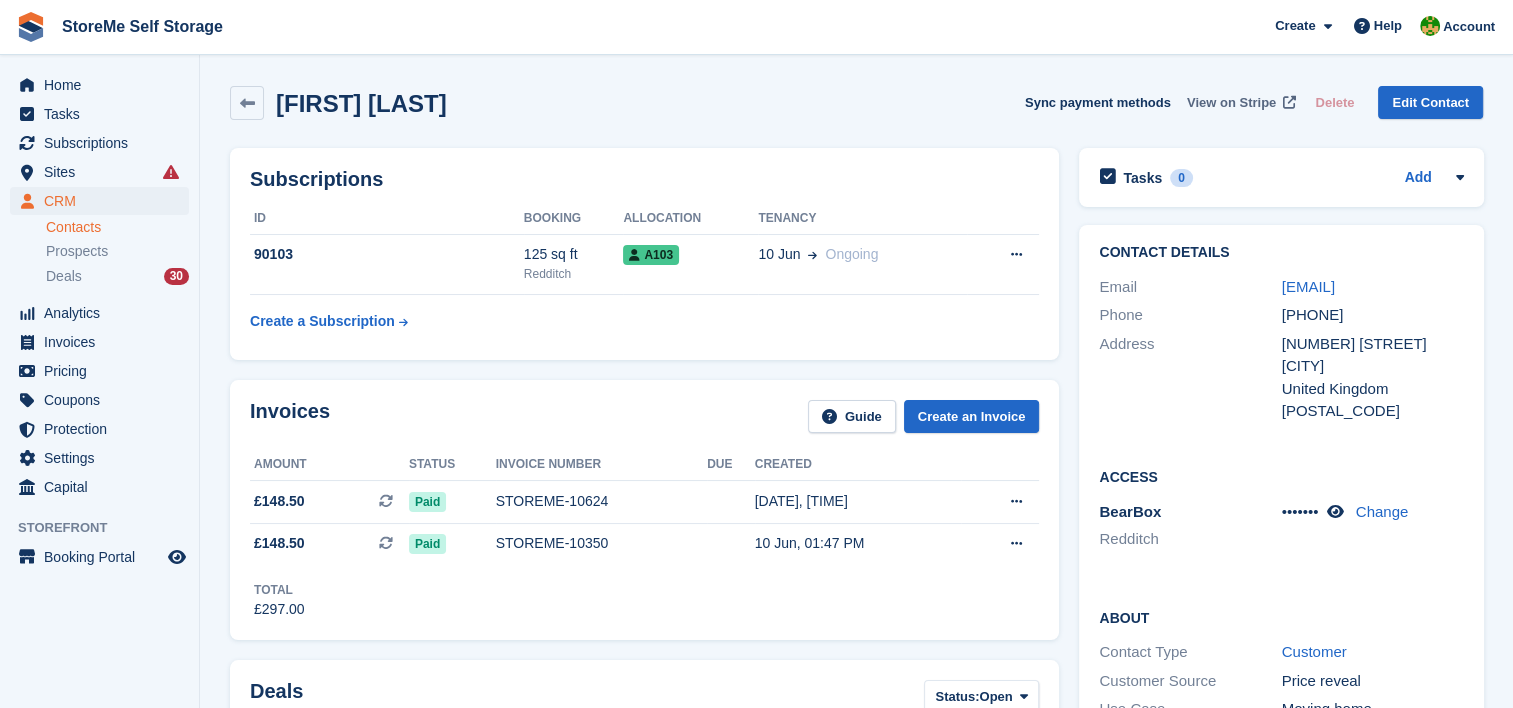 click on "View on Stripe" at bounding box center [1231, 103] 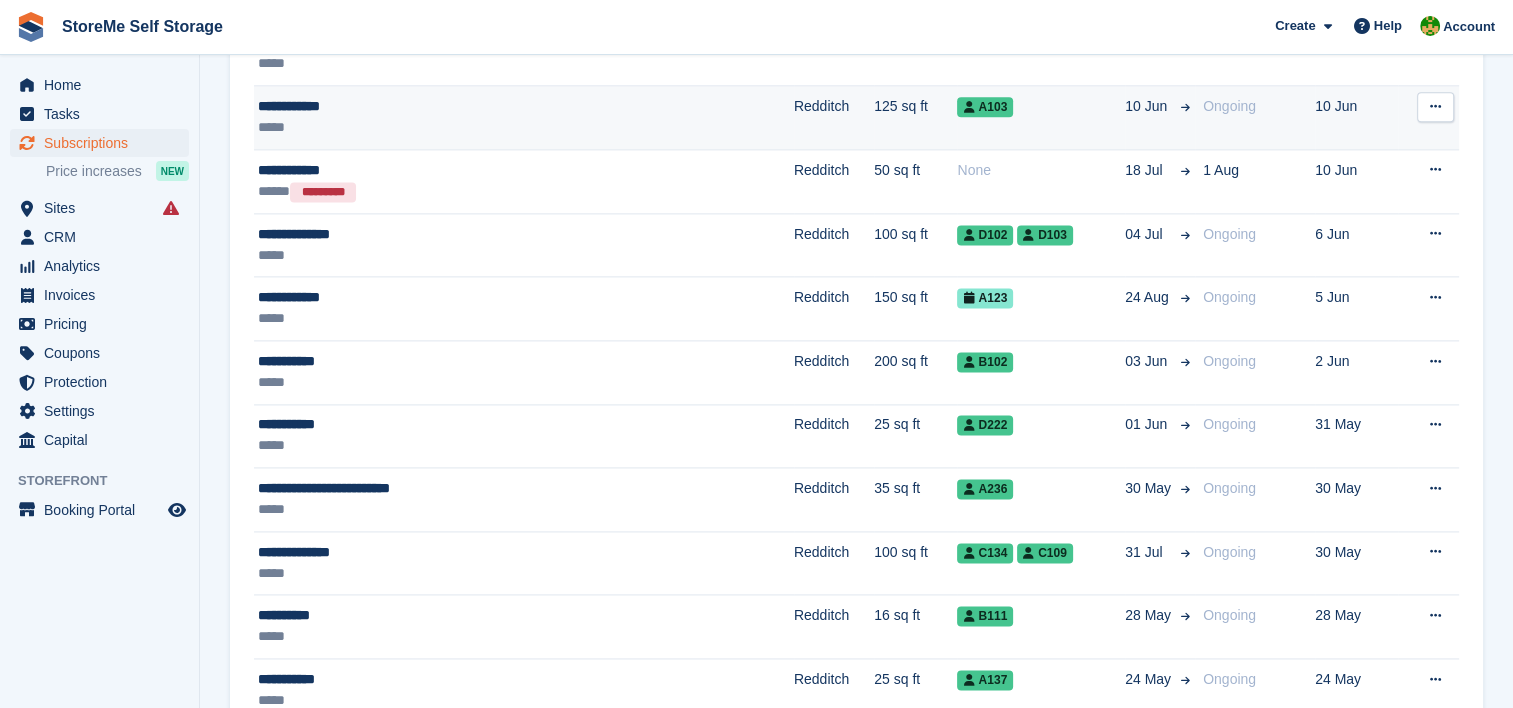 scroll, scrollTop: 2700, scrollLeft: 0, axis: vertical 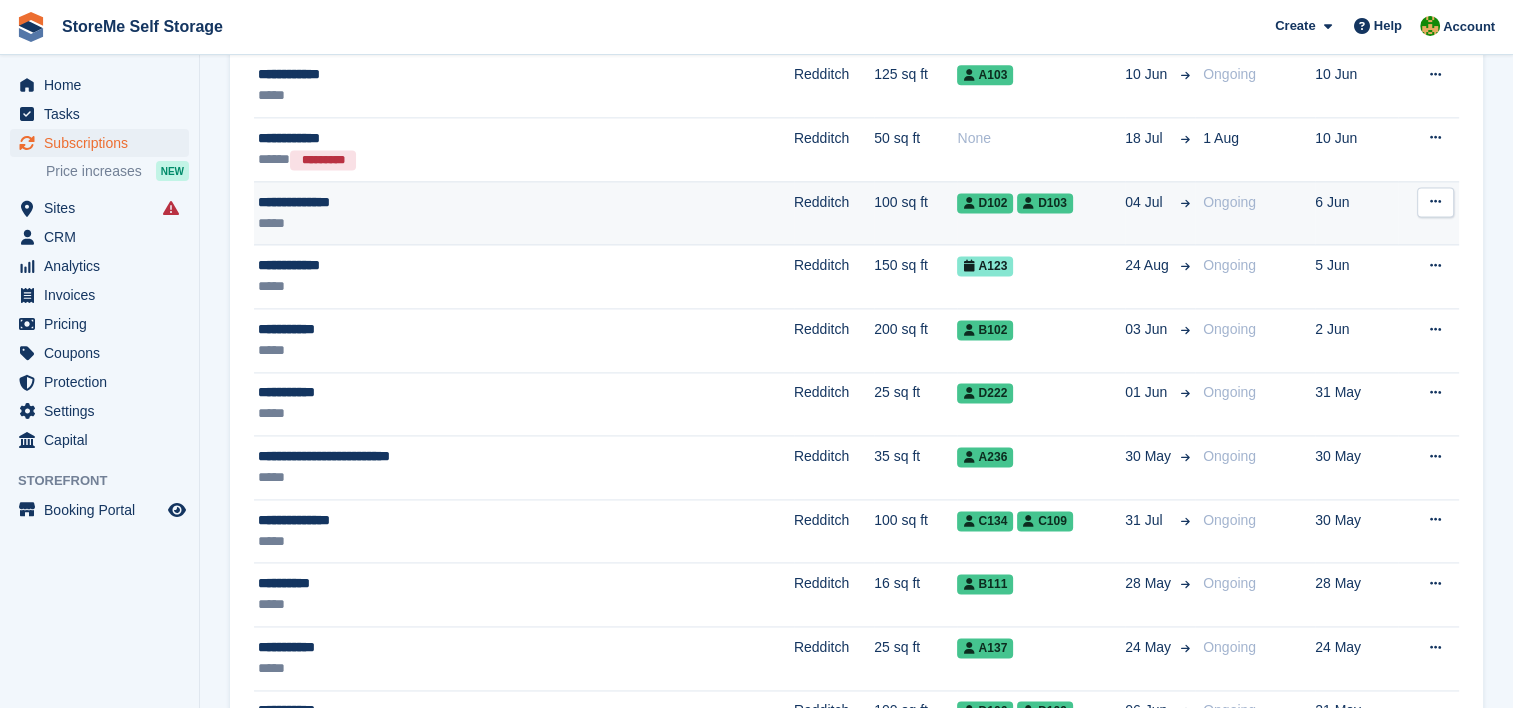 click on "**********" at bounding box center (441, 202) 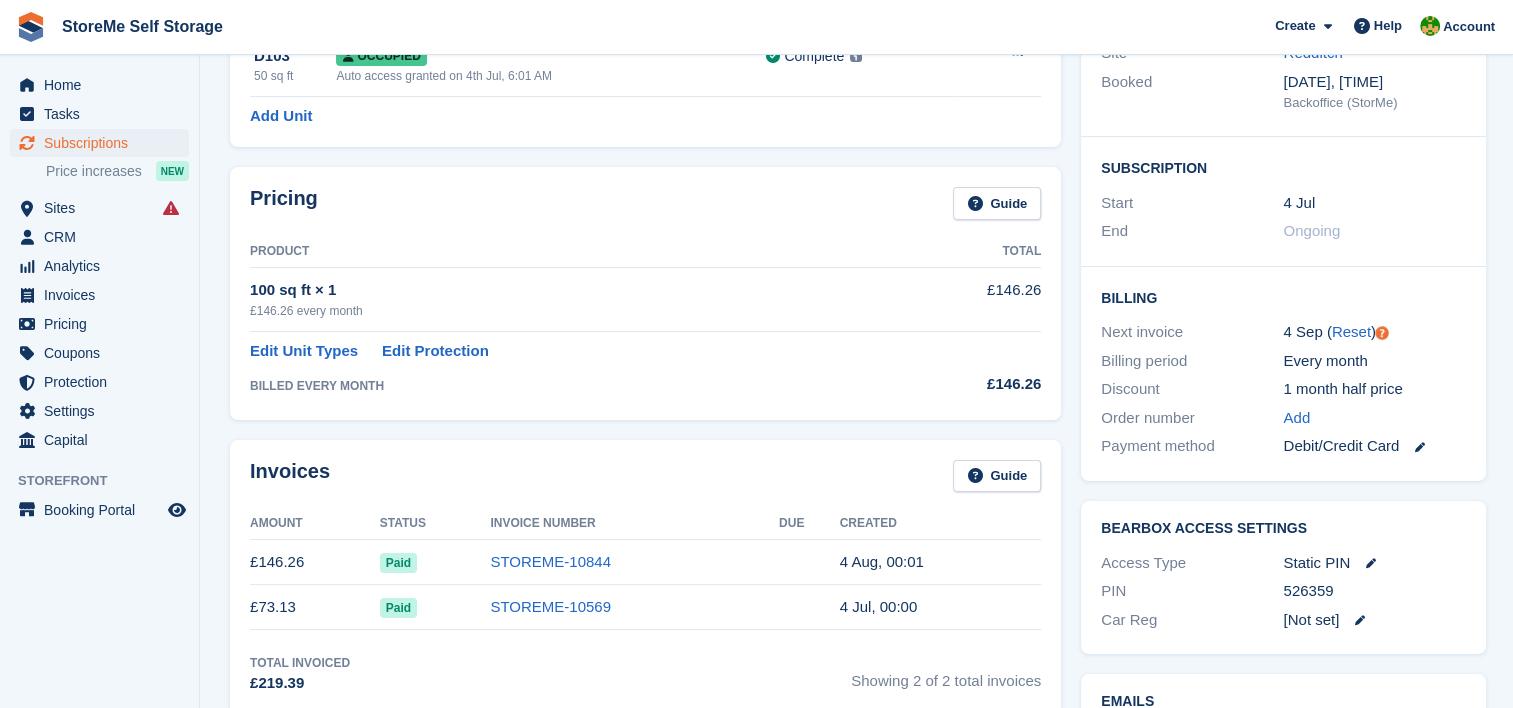 scroll, scrollTop: 0, scrollLeft: 0, axis: both 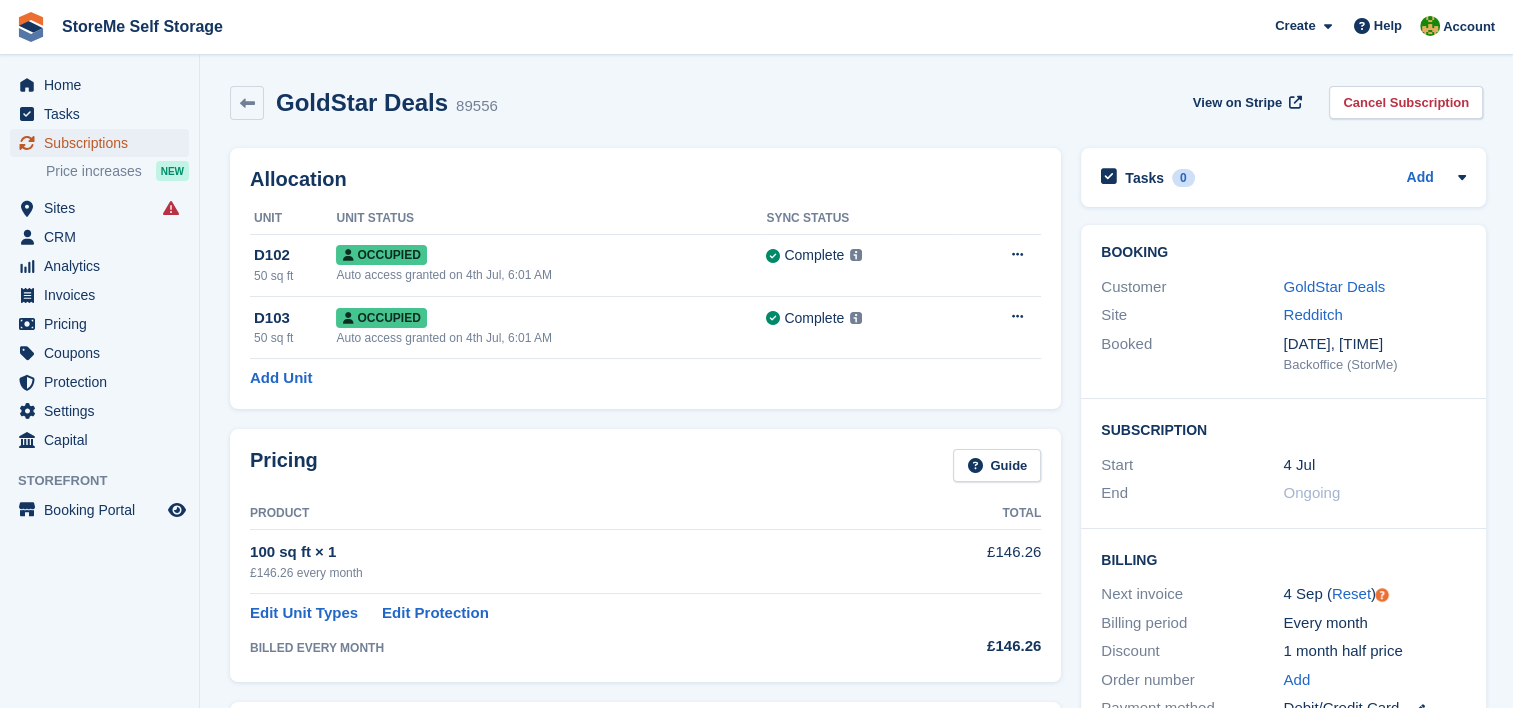 click on "Subscriptions" at bounding box center (104, 143) 